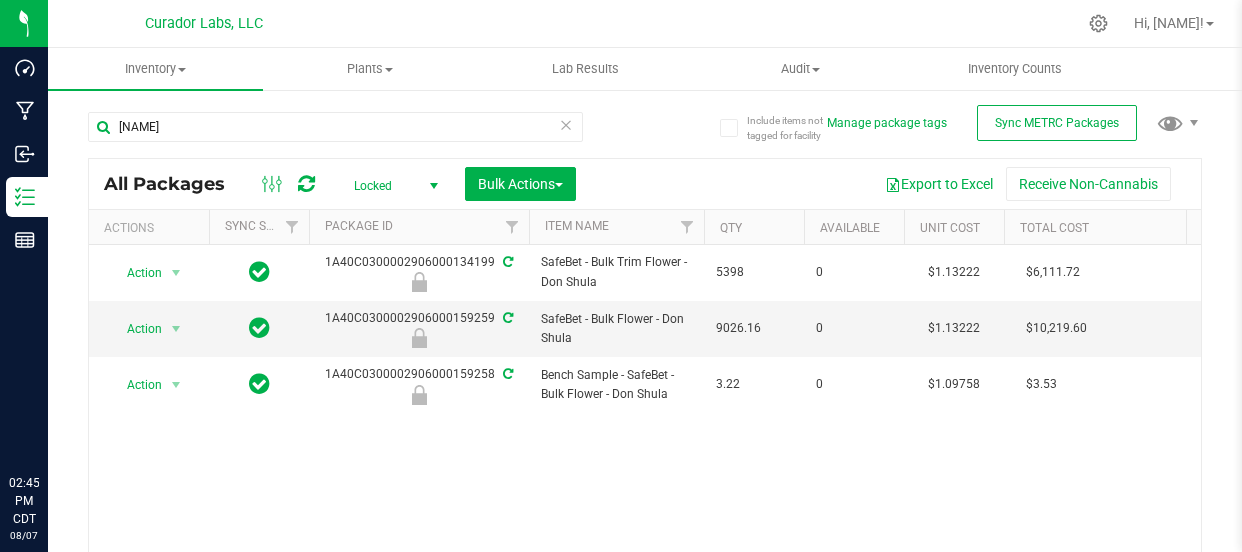 scroll, scrollTop: 0, scrollLeft: 0, axis: both 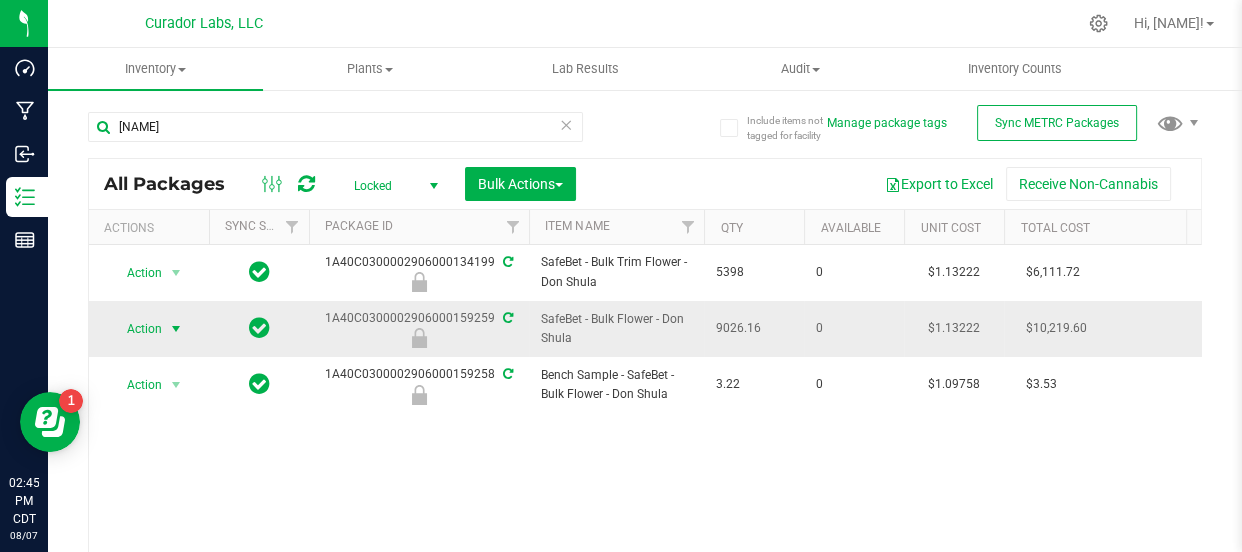click on "Action" at bounding box center (136, 329) 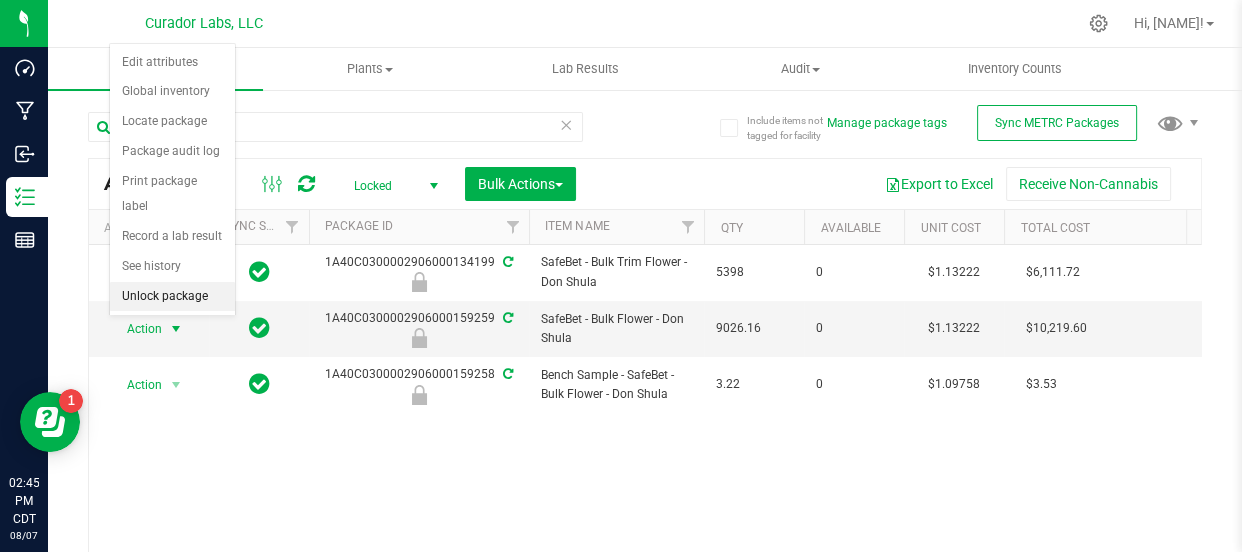 click on "Unlock package" at bounding box center (172, 297) 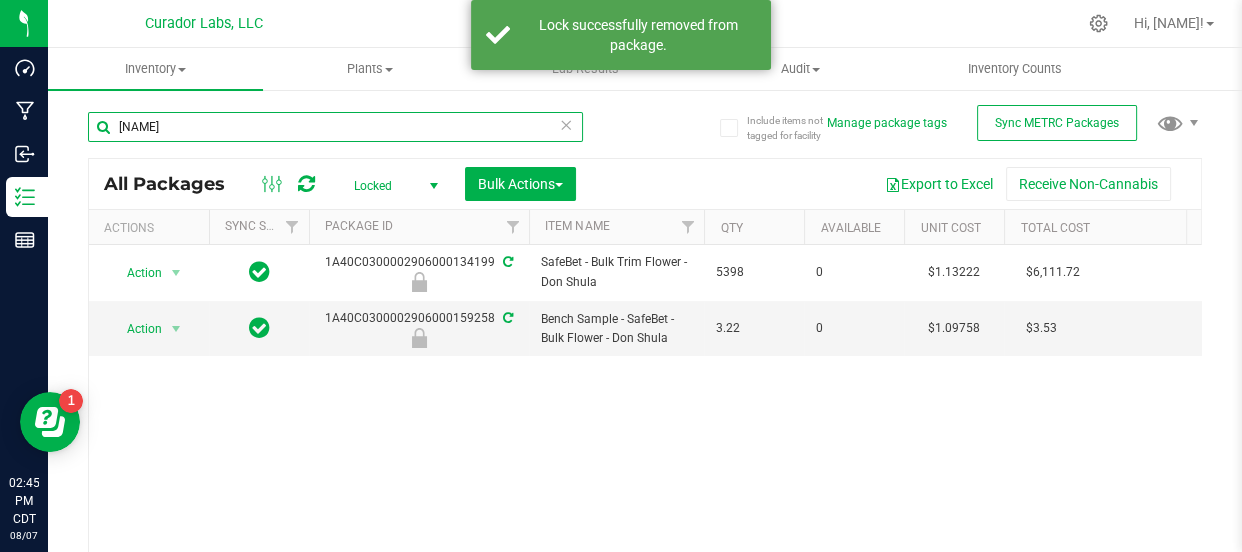 drag, startPoint x: 92, startPoint y: 127, endPoint x: 47, endPoint y: 140, distance: 46.840153 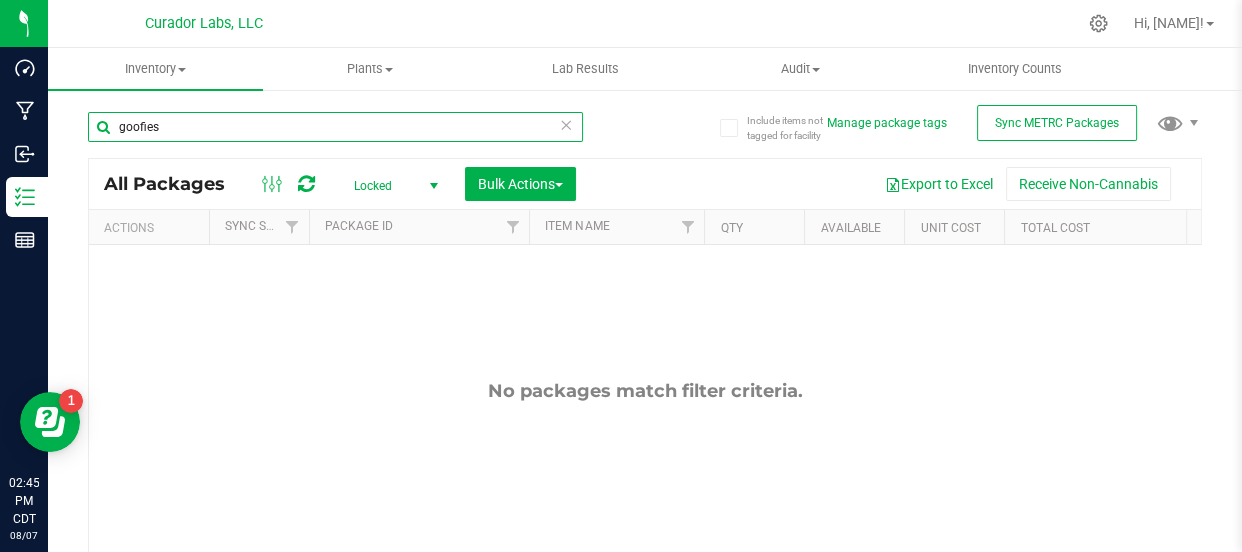 type on "goofies" 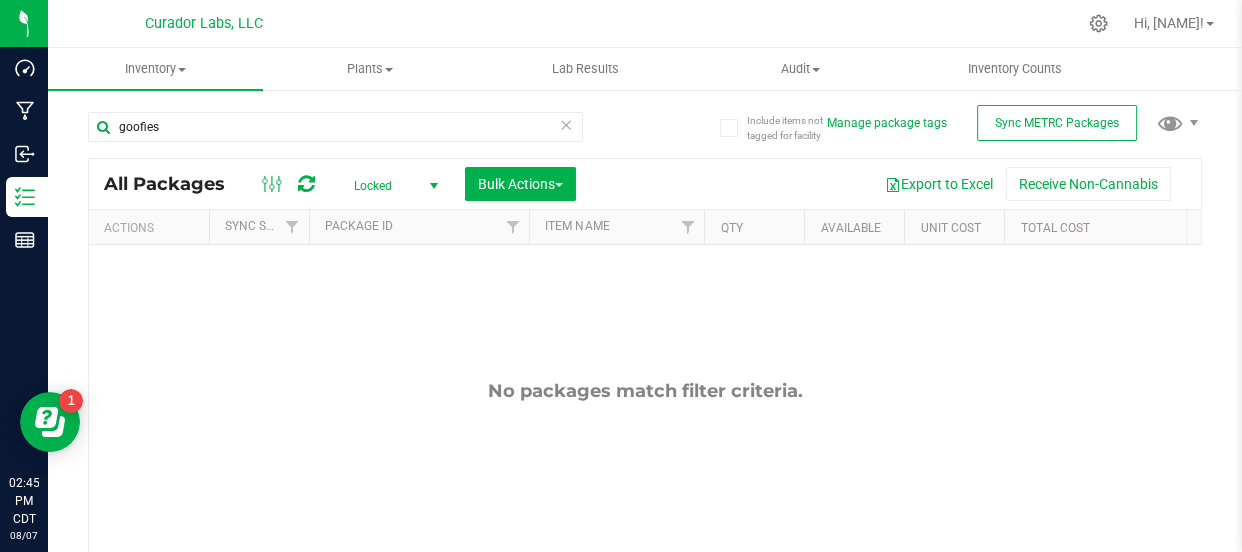 click at bounding box center [434, 186] 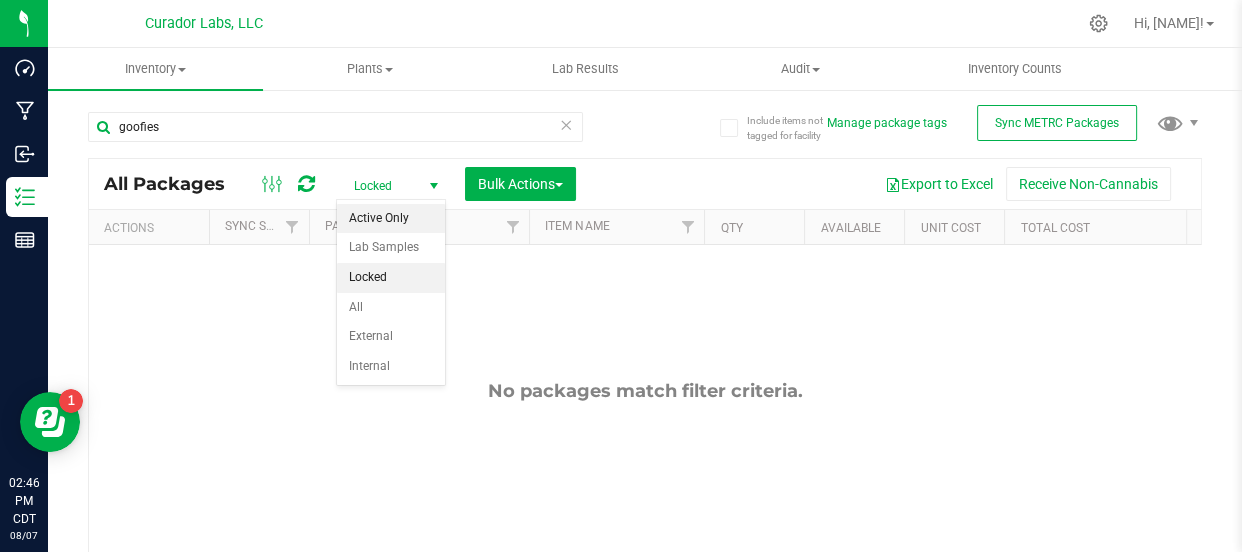 click on "Active Only" at bounding box center [391, 219] 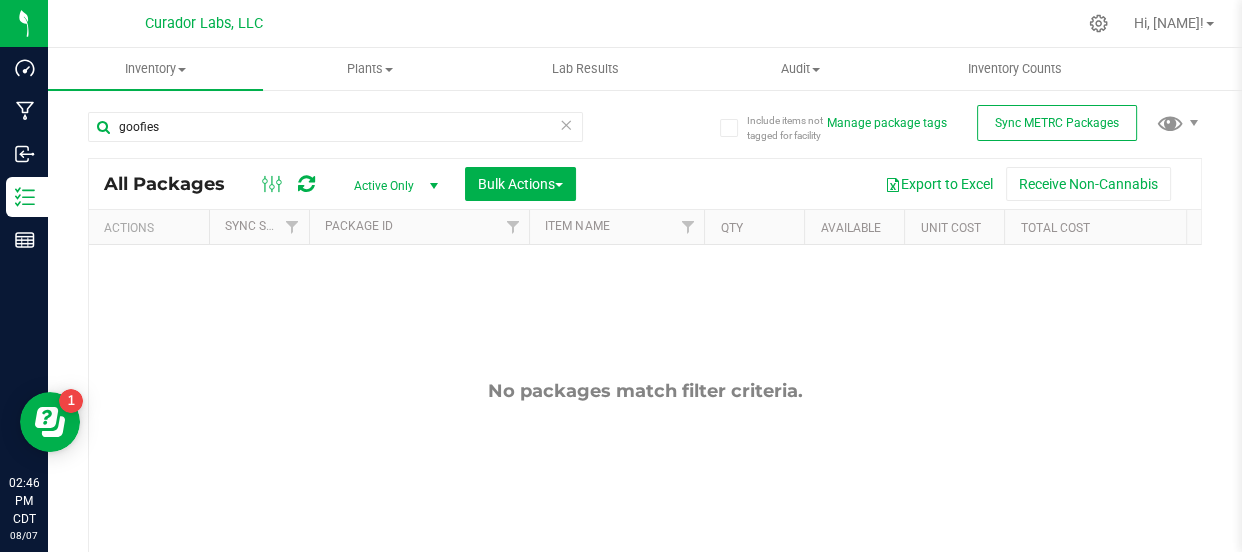 click at bounding box center [434, 186] 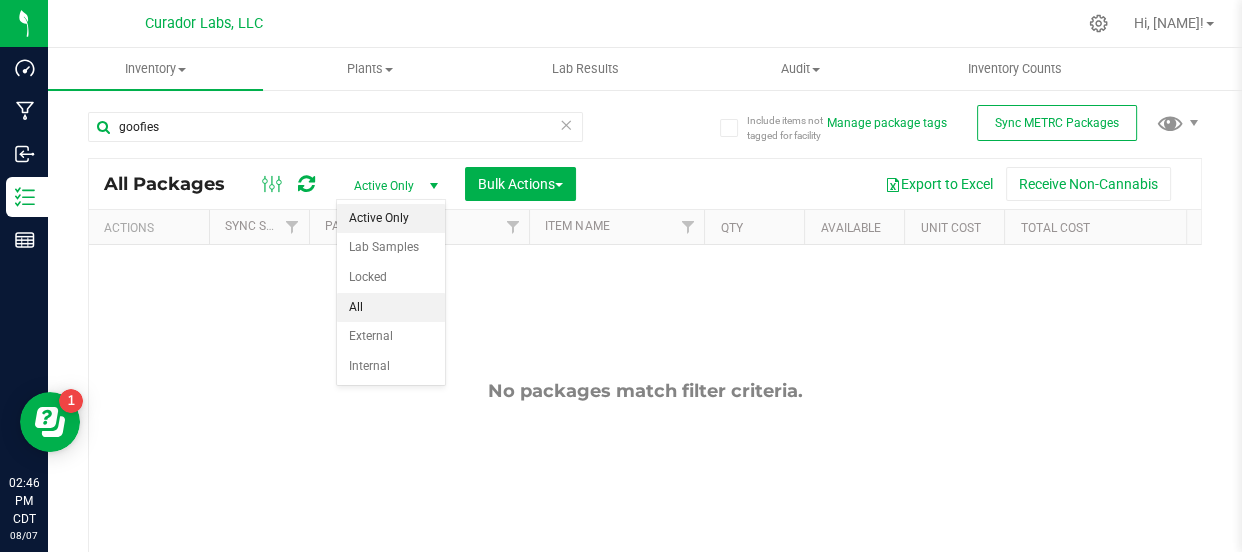 click on "All" at bounding box center (391, 308) 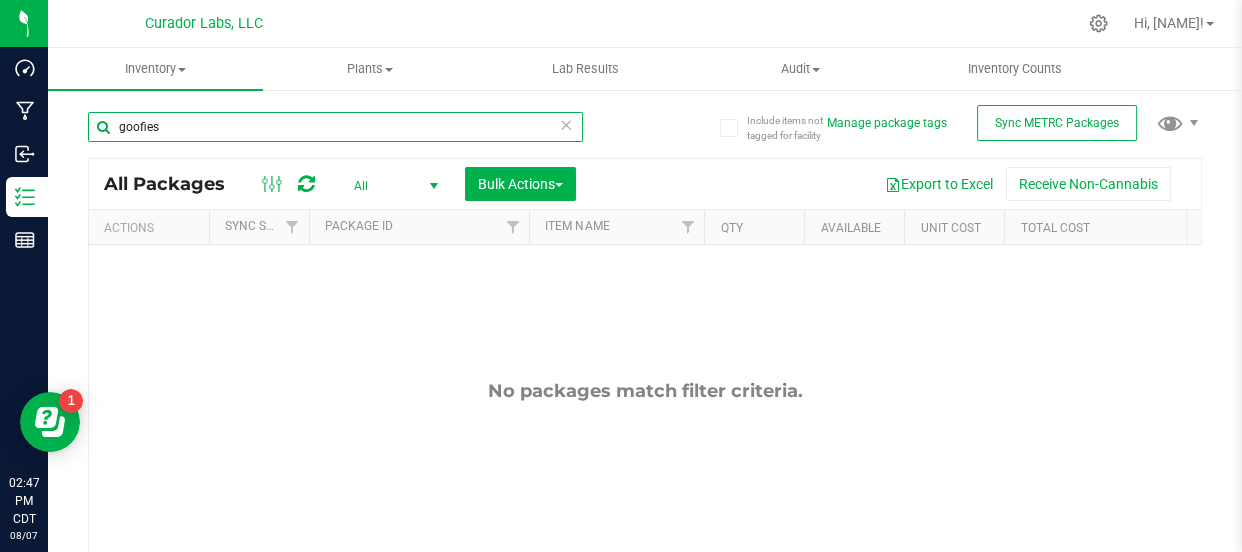 click on "goofies" at bounding box center (335, 127) 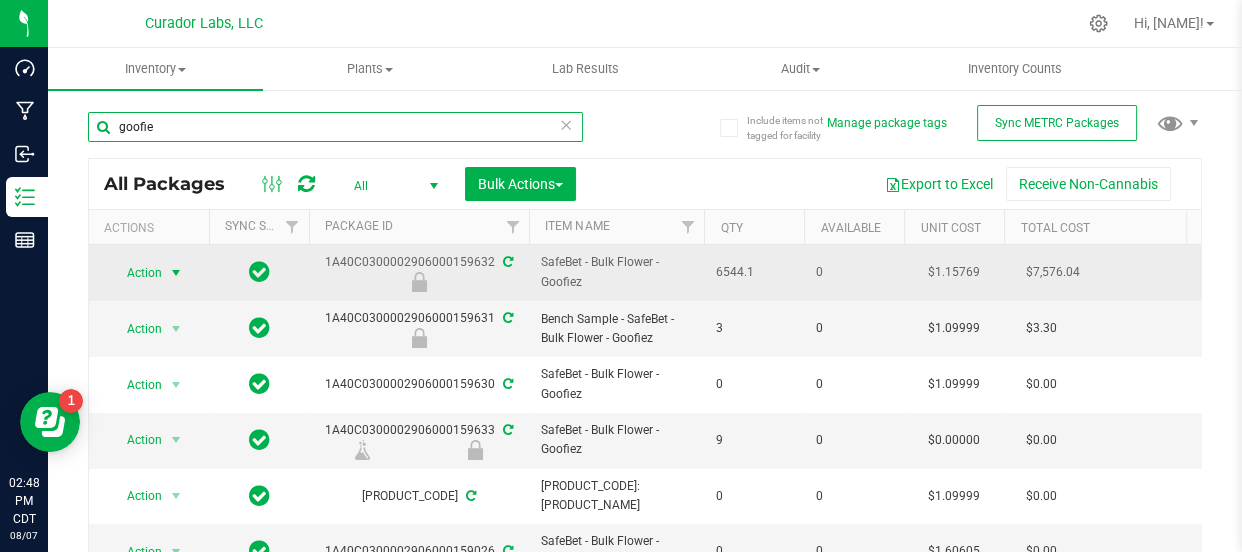 type on "goofie" 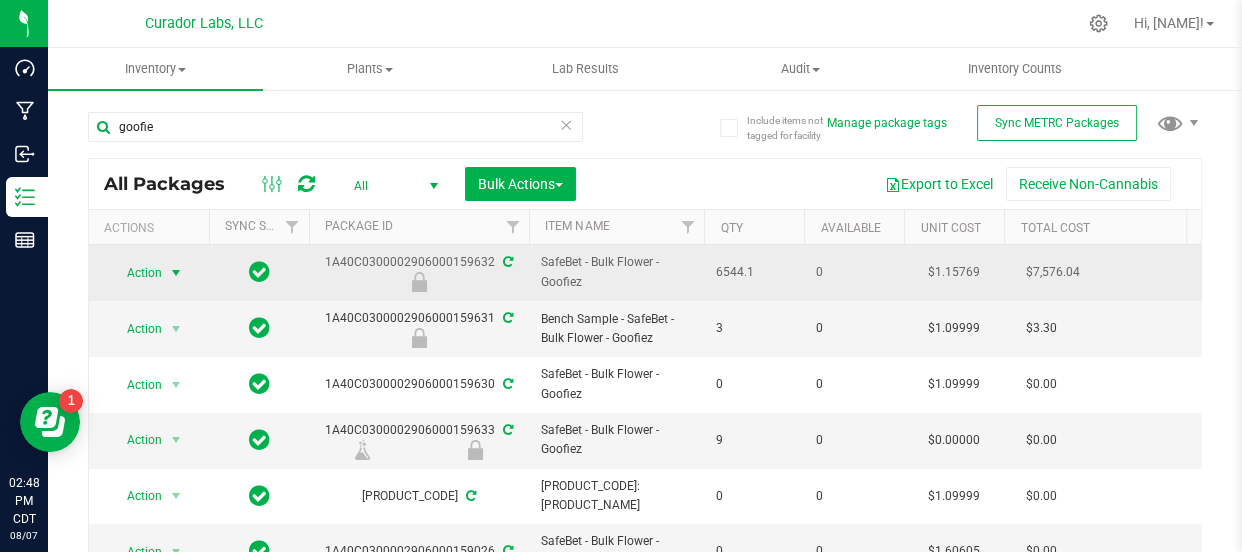 click on "Action" at bounding box center [136, 273] 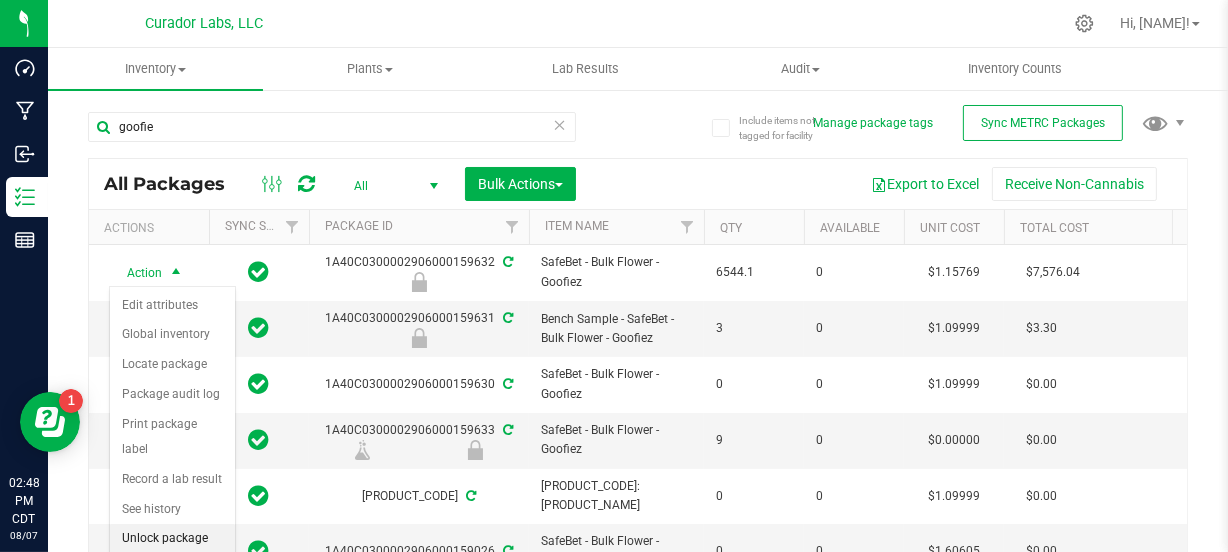 click on "Unlock package" at bounding box center (172, 539) 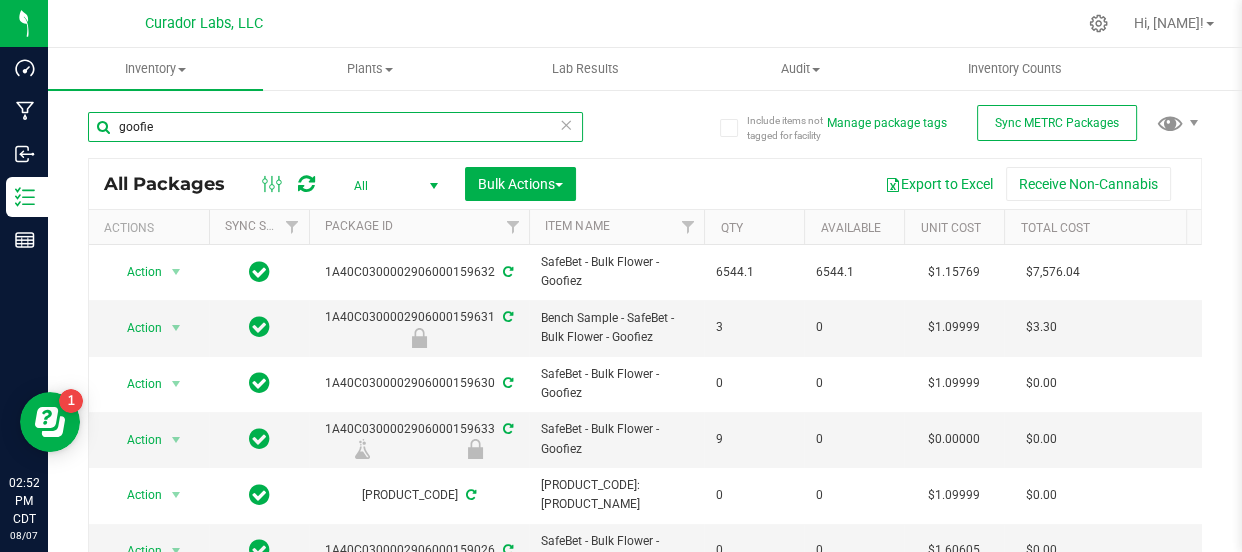 drag, startPoint x: 176, startPoint y: 129, endPoint x: 69, endPoint y: 112, distance: 108.34205 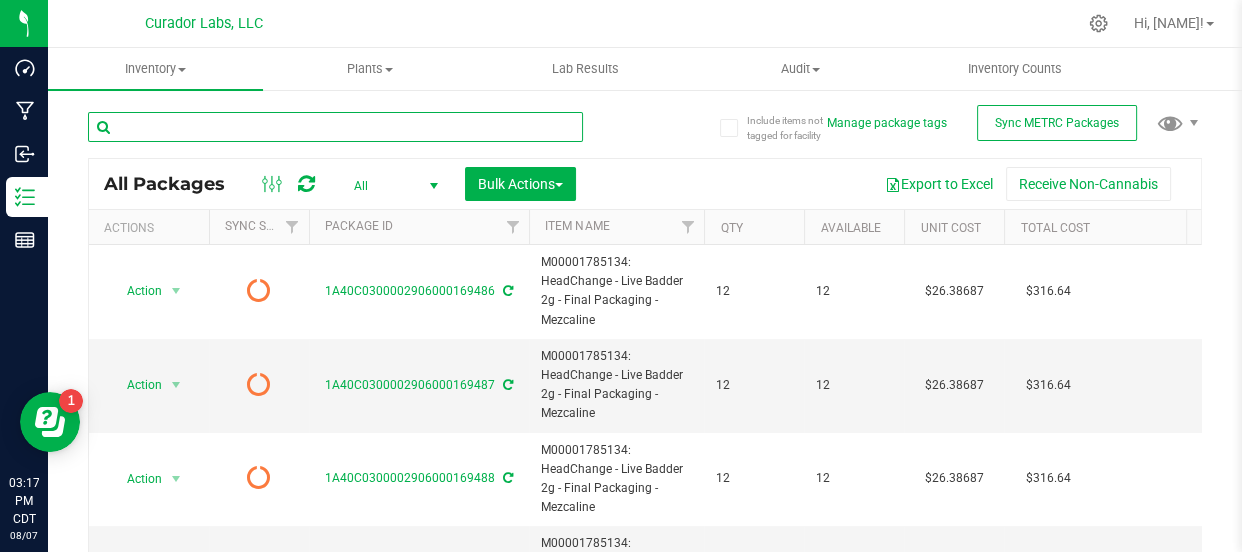 click at bounding box center (335, 127) 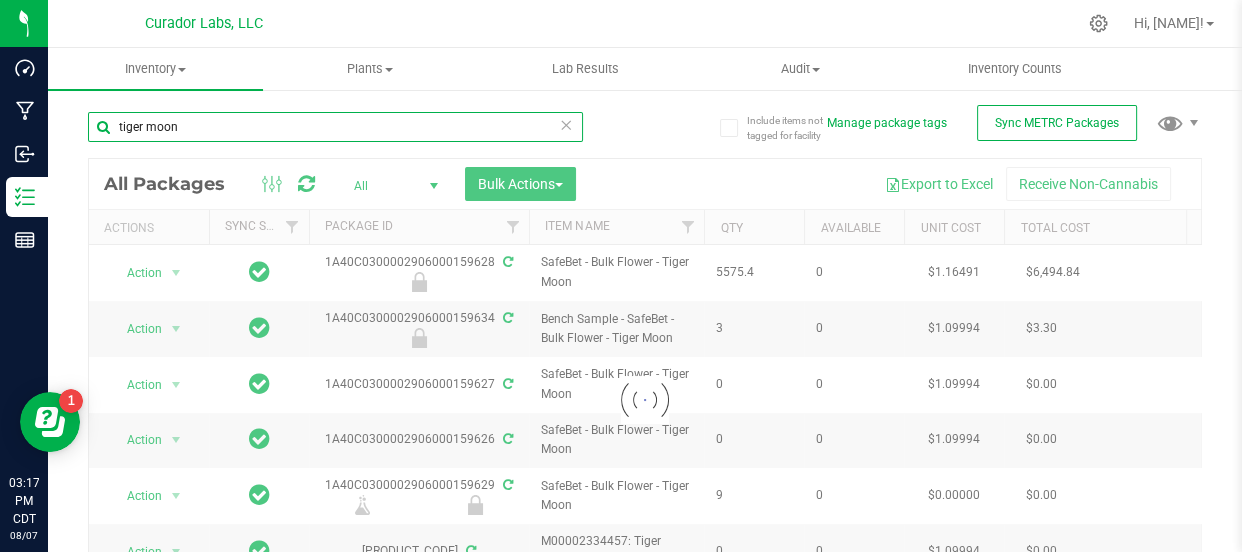 type on "tiger moon" 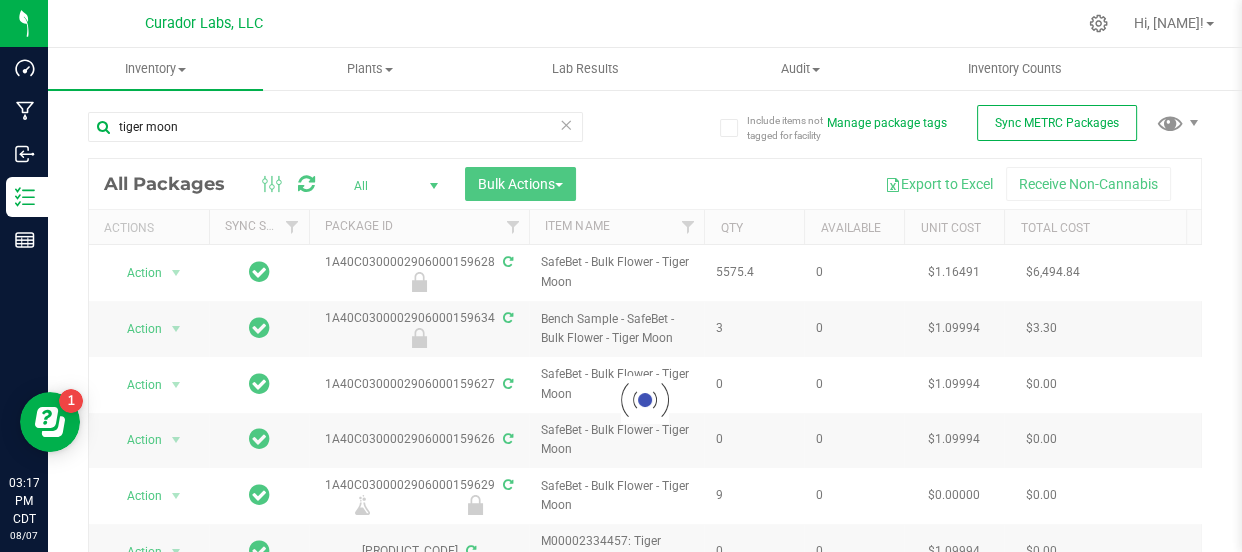 click at bounding box center (645, 400) 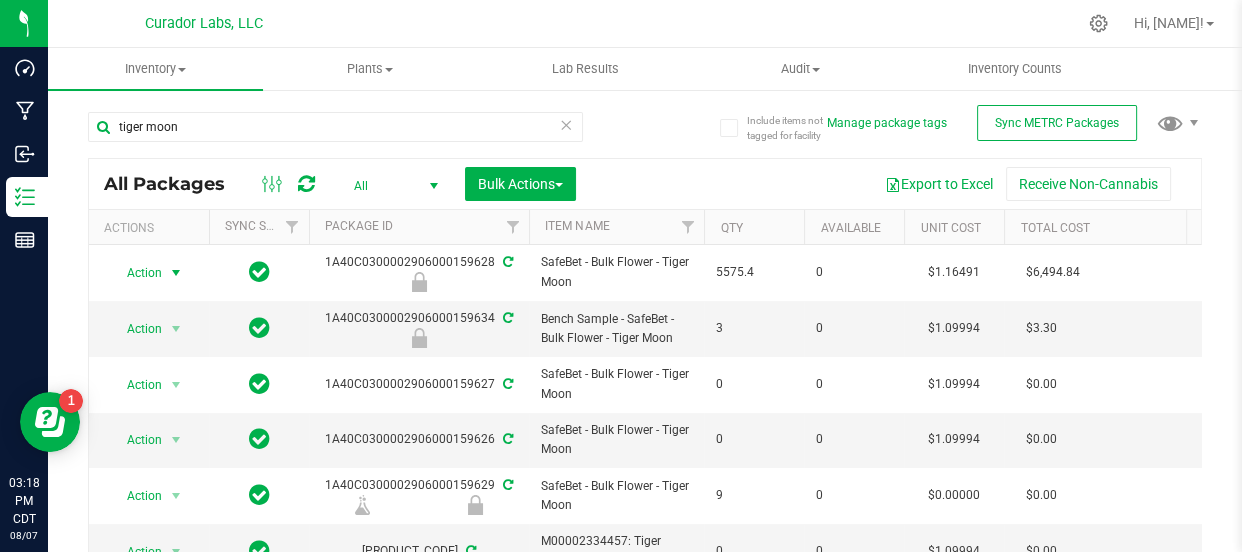 click on "Action" at bounding box center (136, 273) 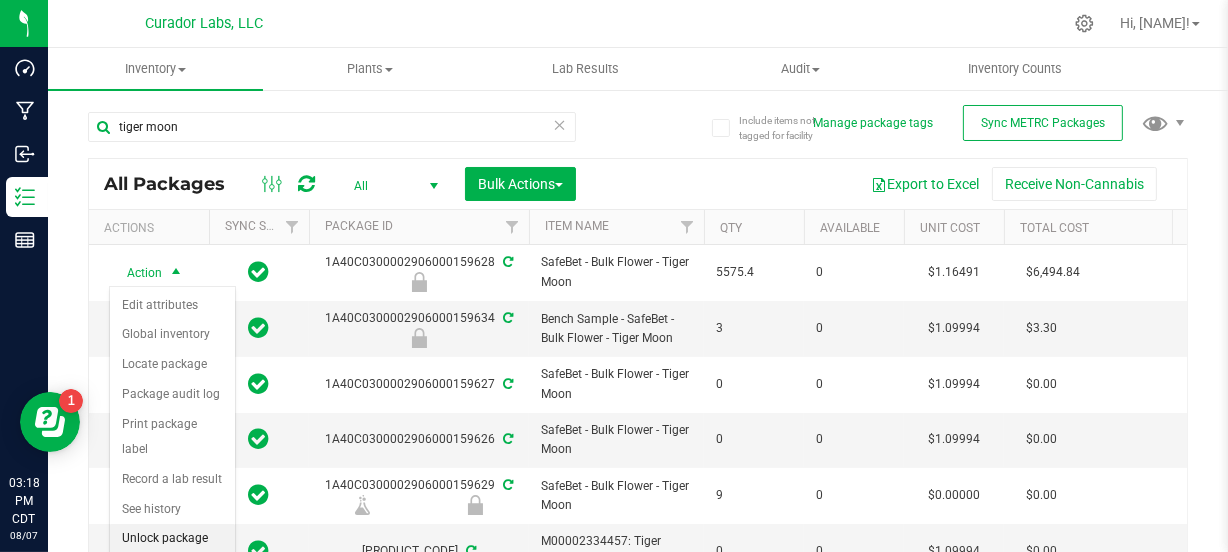 click on "Unlock package" at bounding box center (172, 539) 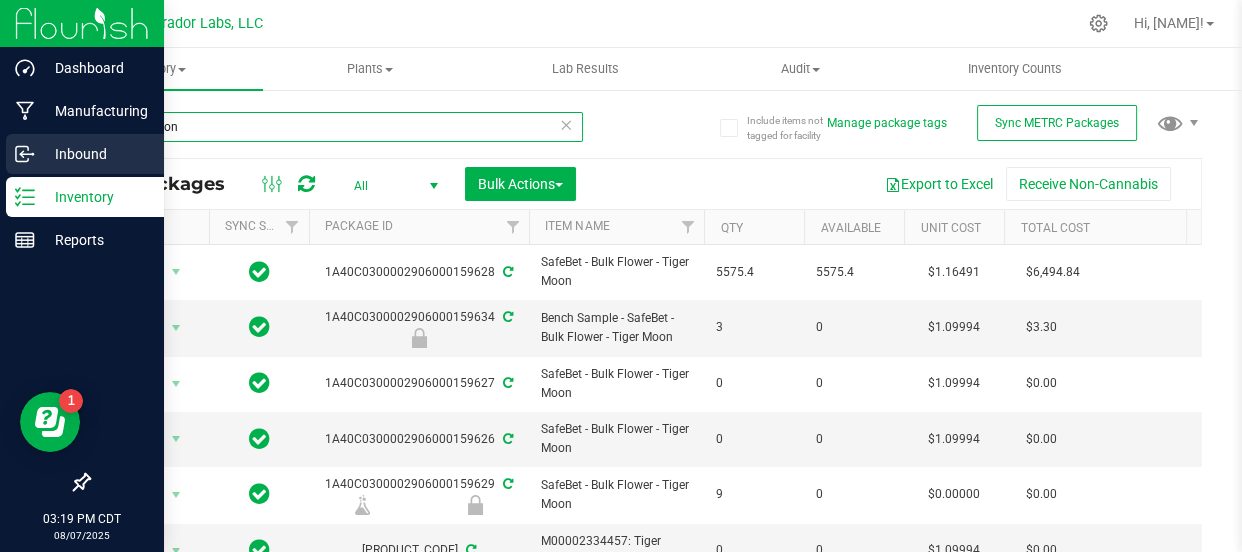 drag, startPoint x: 190, startPoint y: 139, endPoint x: 0, endPoint y: 144, distance: 190.06578 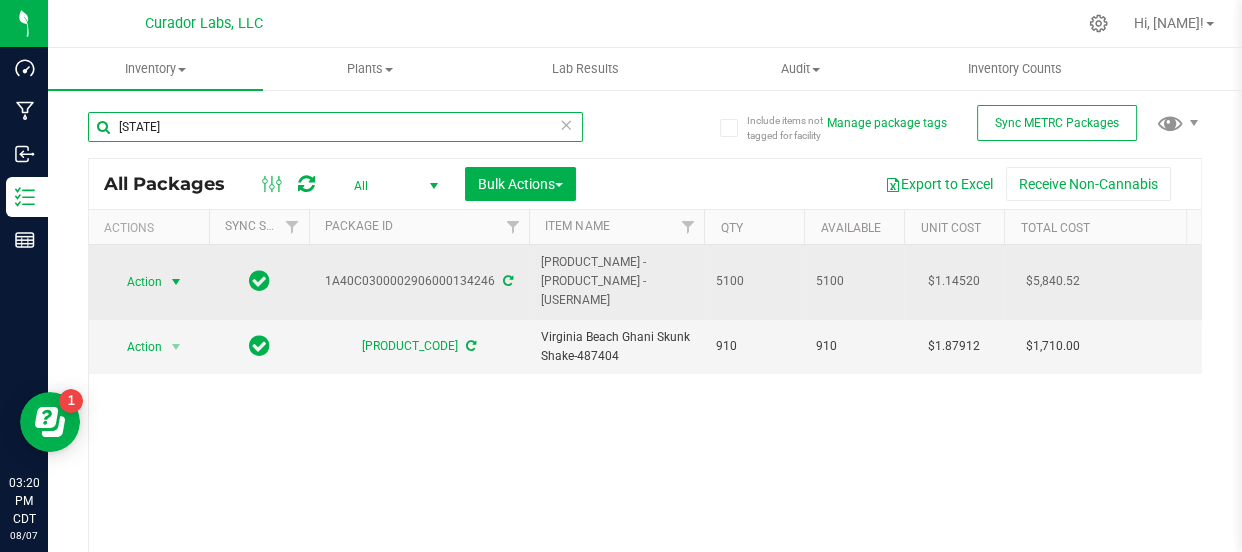 type on "[STATE]" 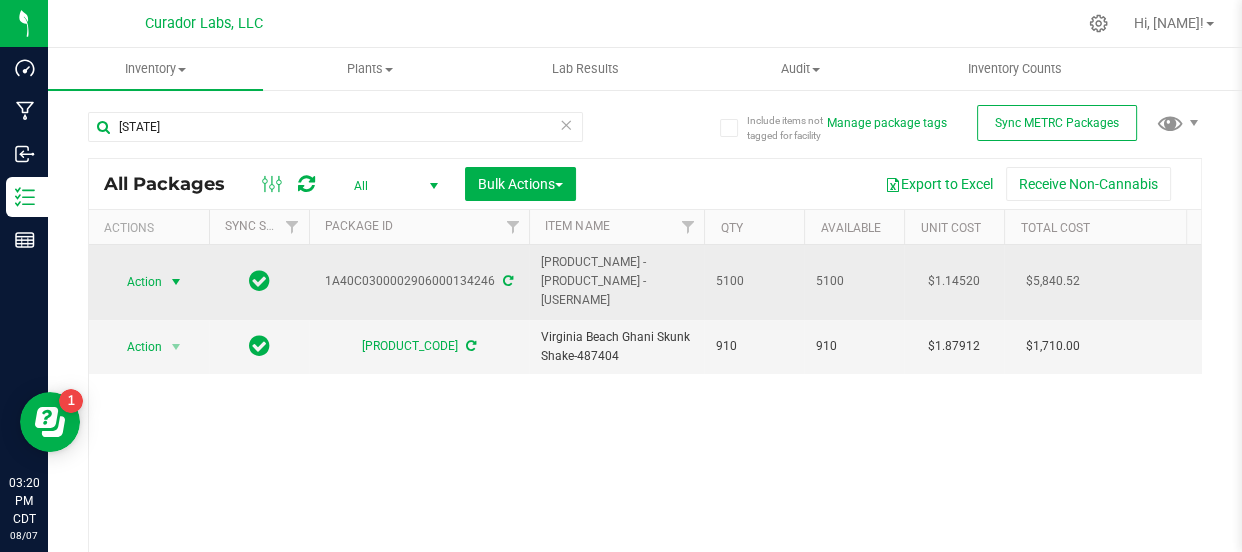 click on "Action" at bounding box center [136, 282] 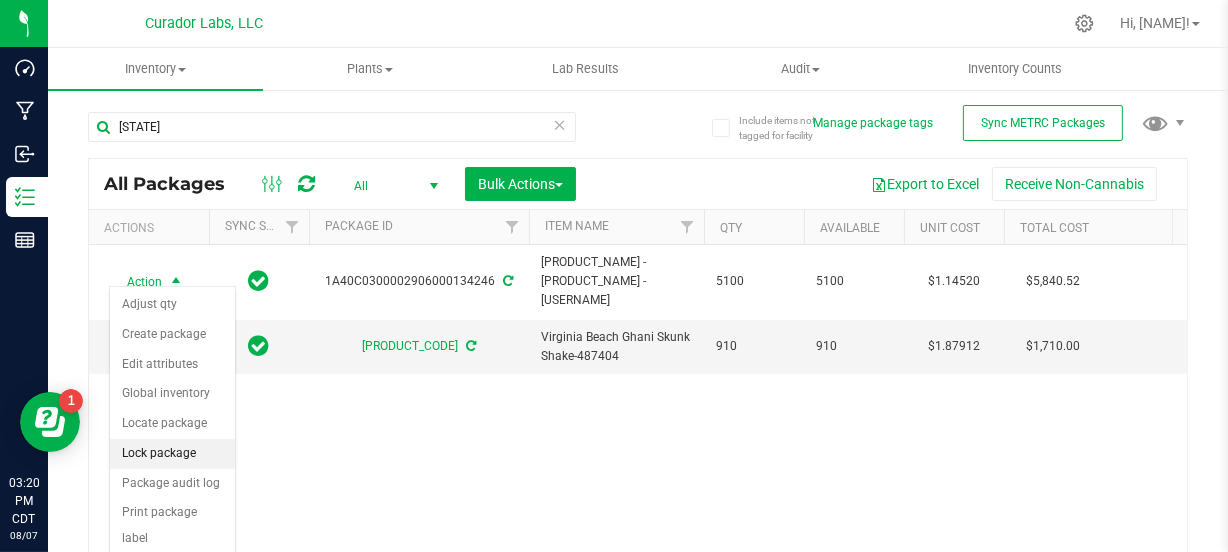 click on "Lock package" at bounding box center (172, 454) 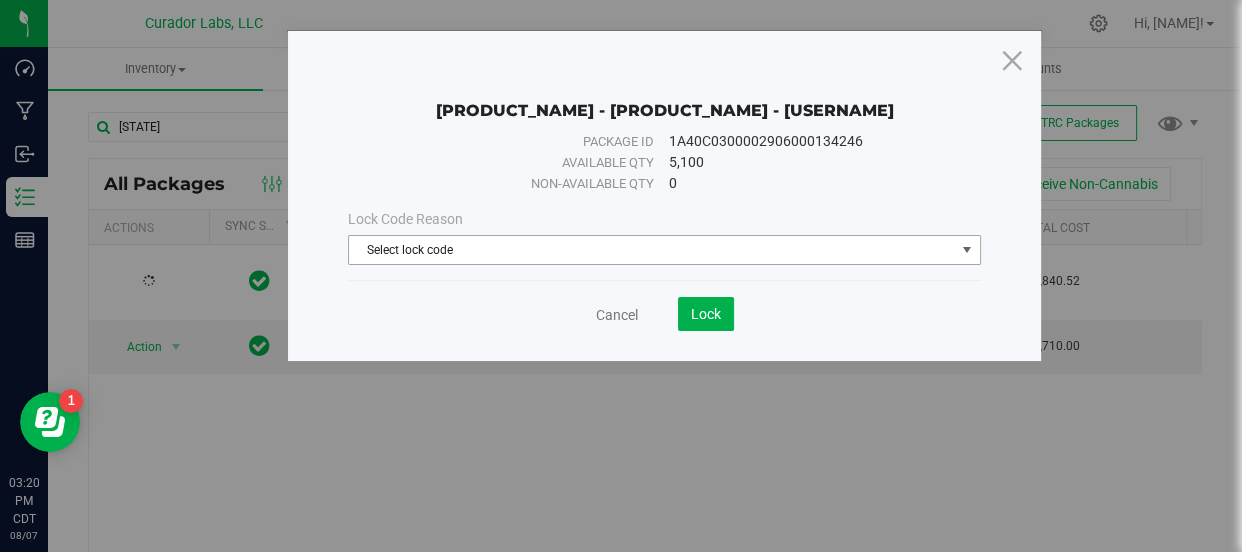 click on "Select lock code" at bounding box center (651, 250) 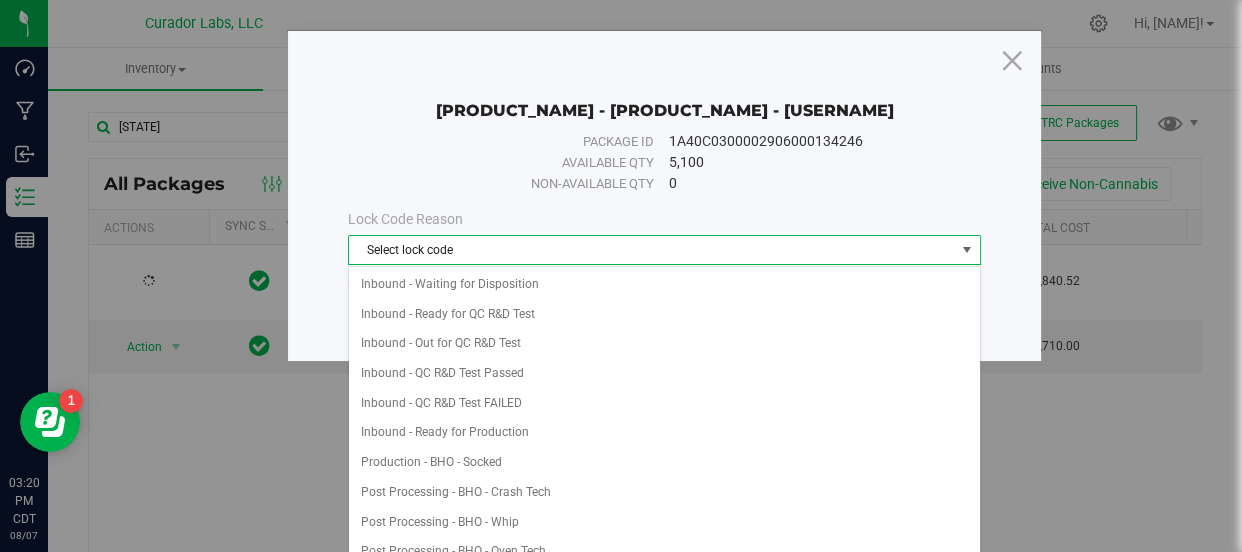 scroll, scrollTop: 181, scrollLeft: 0, axis: vertical 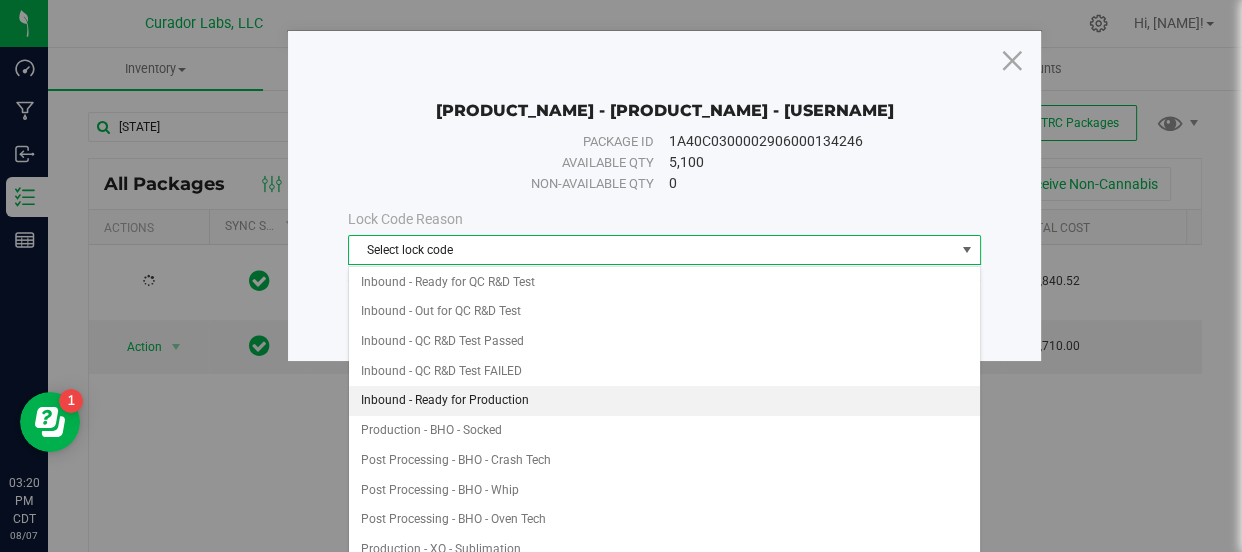 click on "Inbound - Ready for Production" at bounding box center [664, 401] 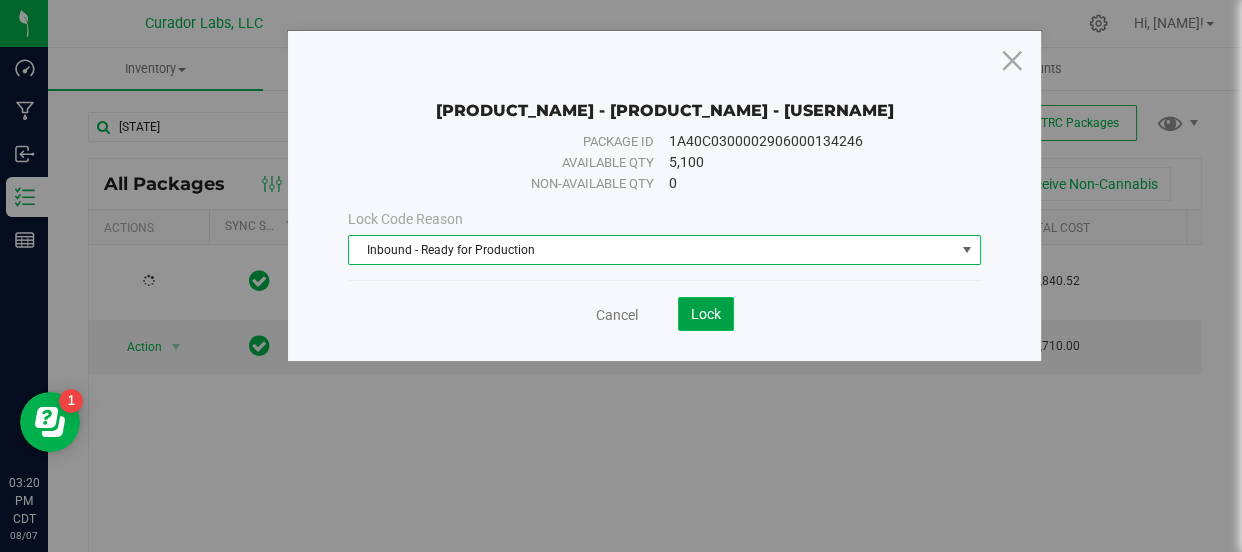 click on "Lock" 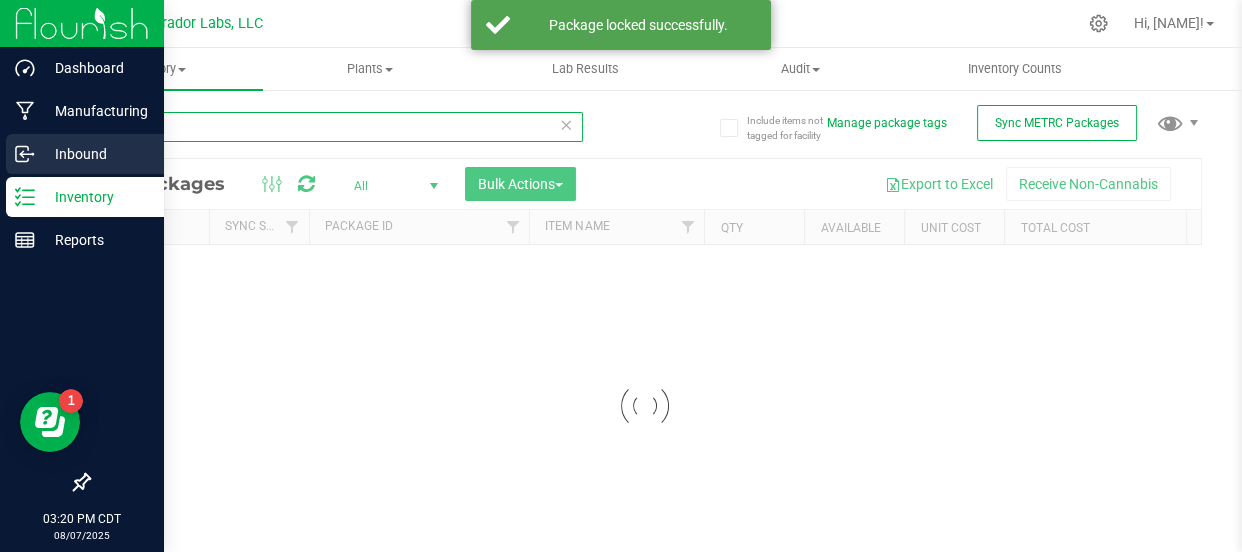 drag, startPoint x: 149, startPoint y: 139, endPoint x: 0, endPoint y: 157, distance: 150.08331 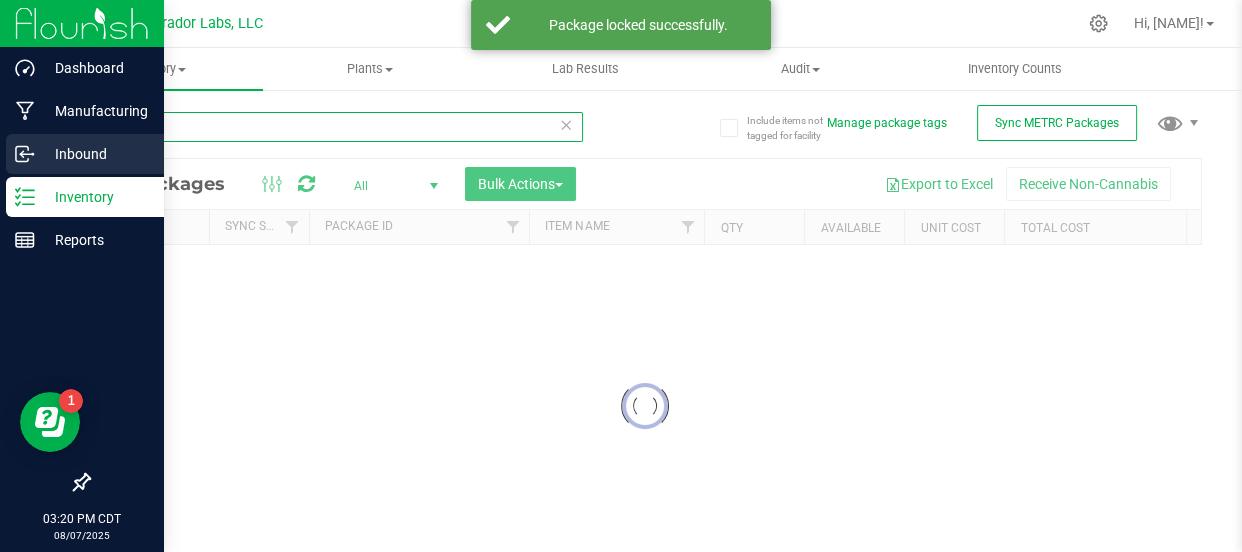 click on "[PRODUCT_NAME] [PRODUCT_NAME] [PRODUCT_NAME] [TIME] [TIMEZONE] [YEAR]/[MONTH]/[DAY]  [USERNAME], [FIRST]!
[PRODUCT_NAME]
[PRODUCT_NAME]
[PRODUCT_NAME]
[PRODUCT_NAME]
[PRODUCT_NAME]
[PRODUCT_NAME]" at bounding box center [621, 276] 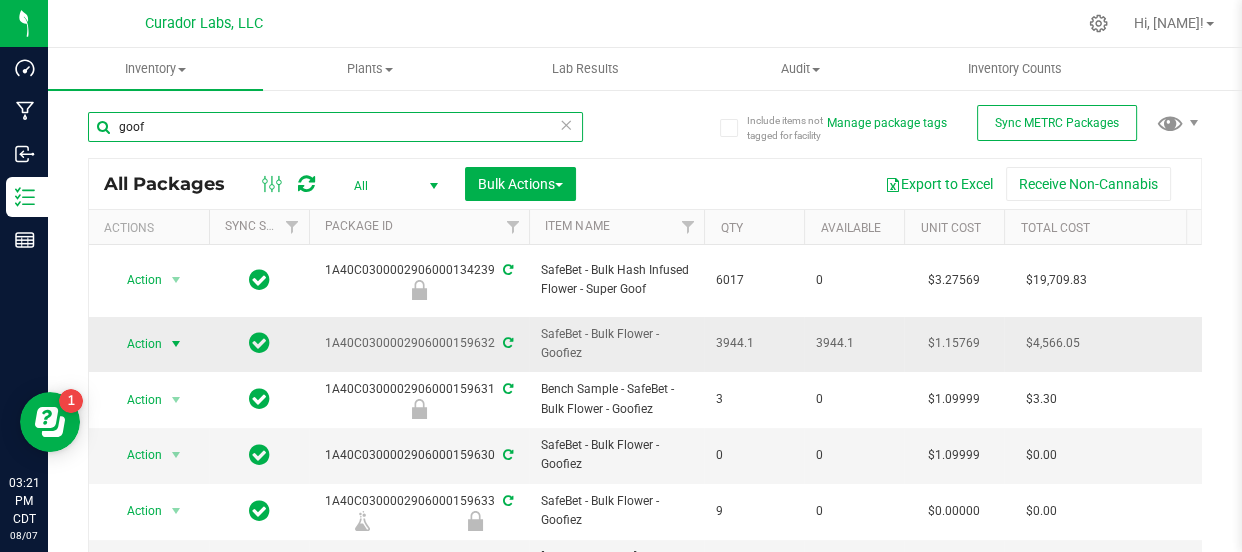 type on "goof" 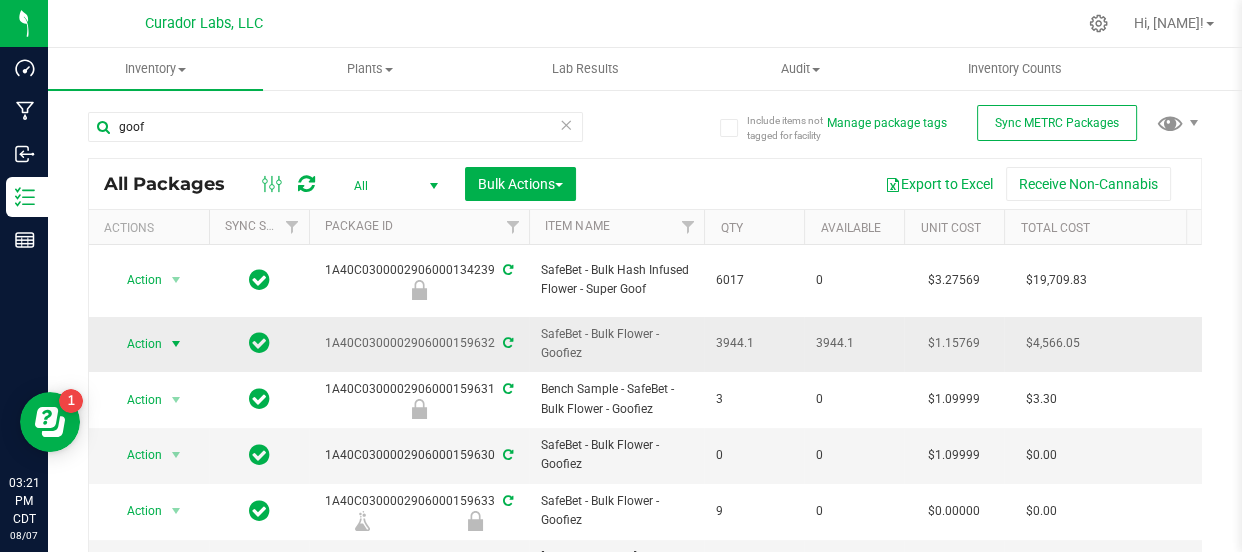 click on "Action" at bounding box center [136, 344] 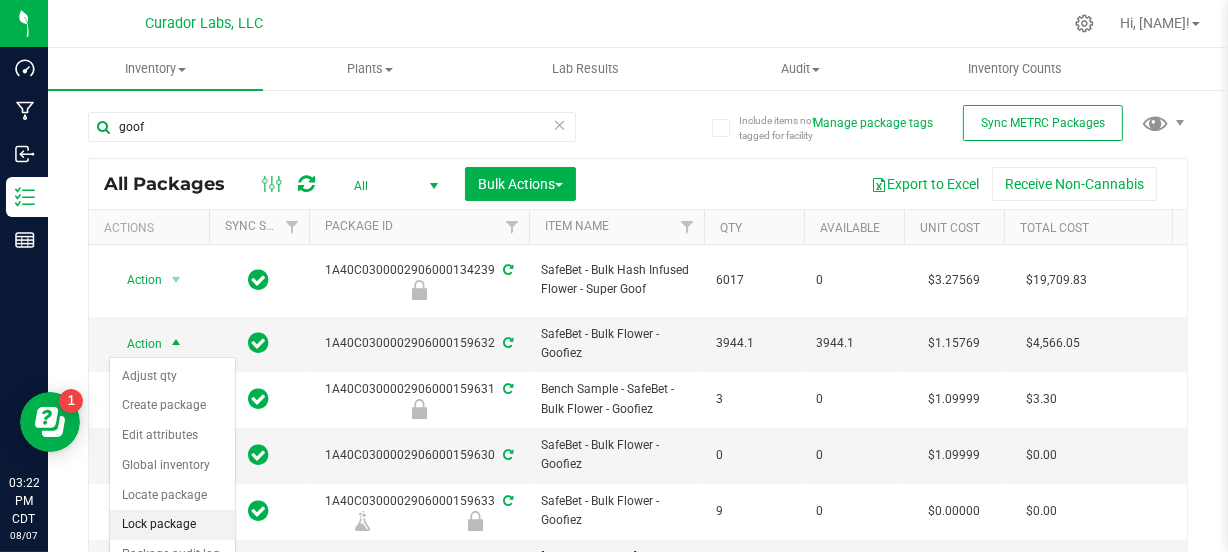 click on "Lock package" at bounding box center [172, 525] 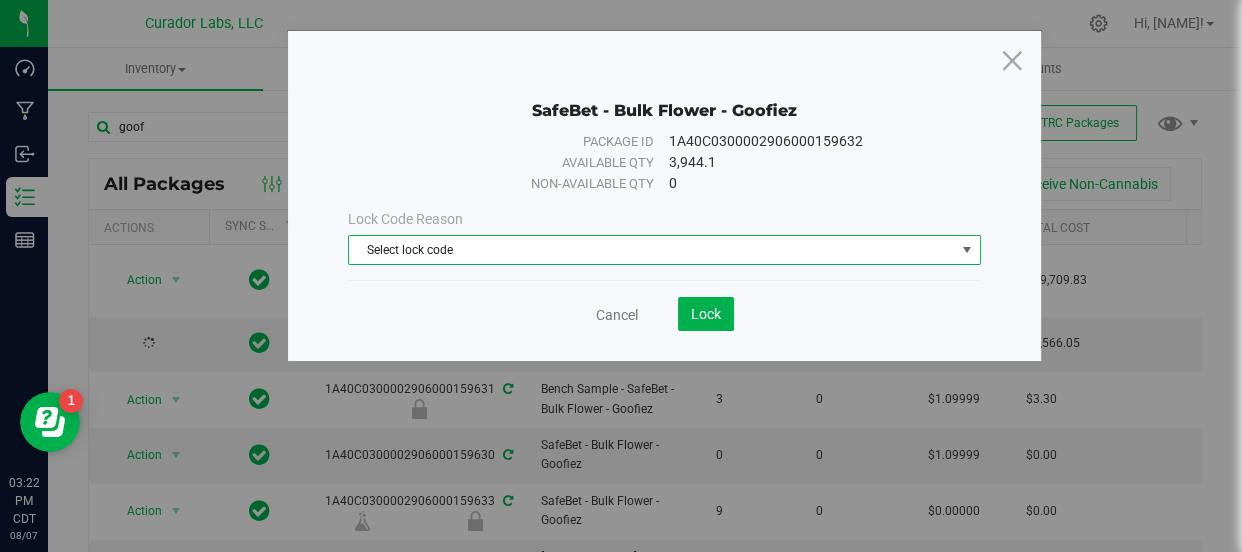 click on "Select lock code" at bounding box center (651, 250) 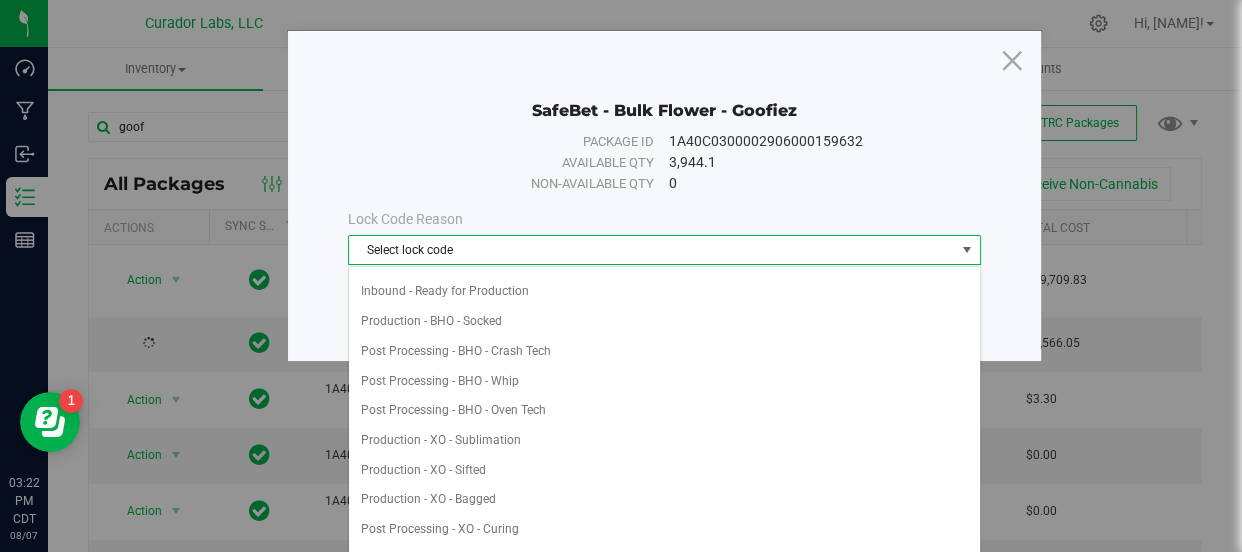 scroll, scrollTop: 302, scrollLeft: 0, axis: vertical 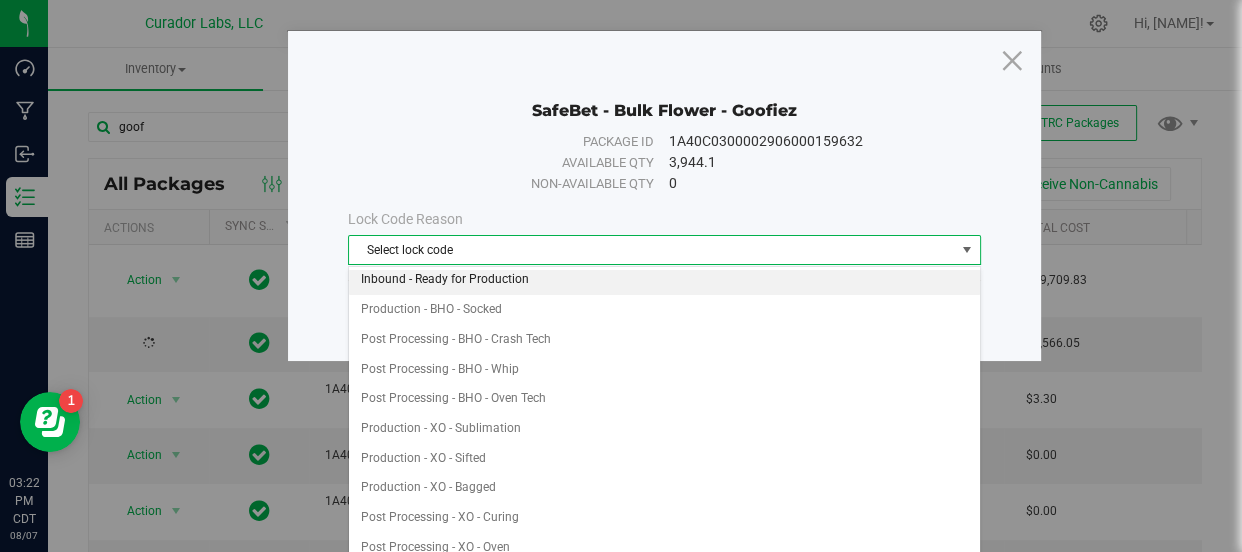 click on "Inbound - Ready for Production" at bounding box center (664, 280) 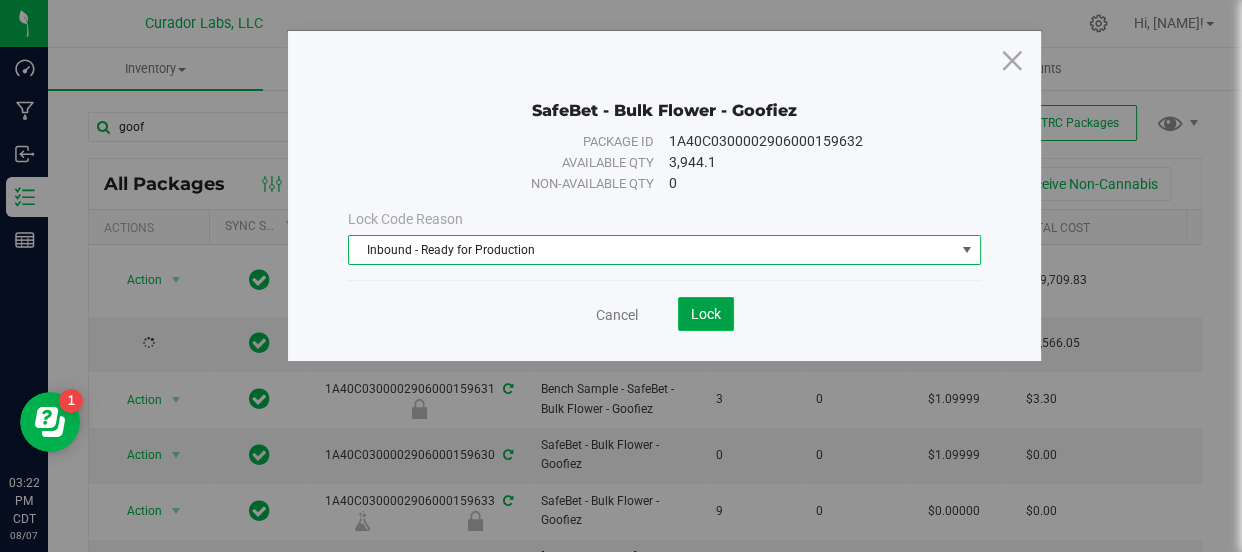click on "Lock" 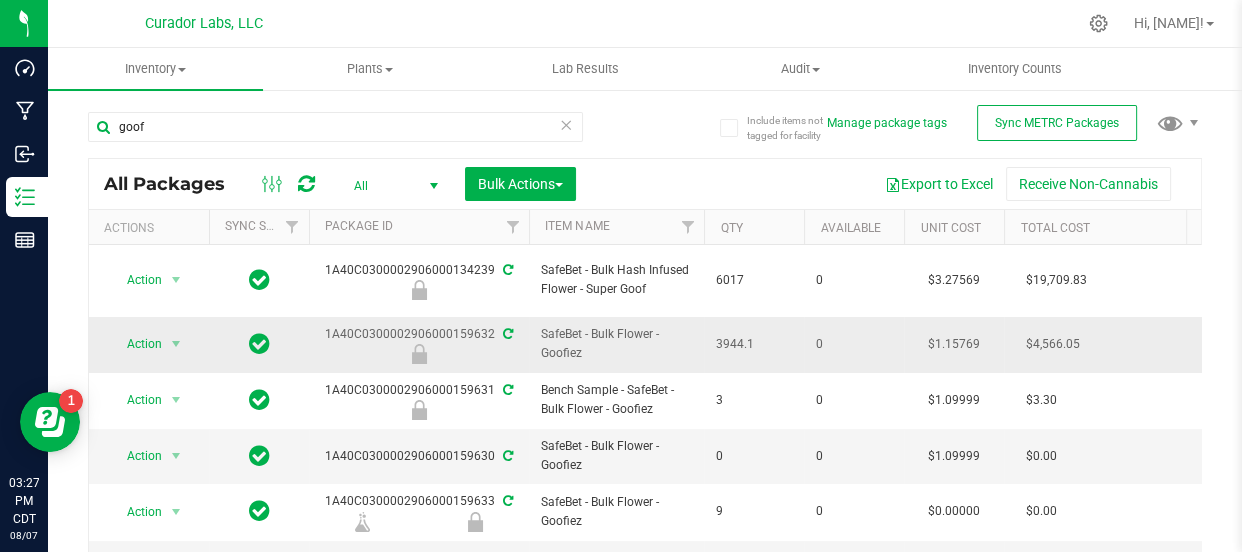 drag, startPoint x: 757, startPoint y: 343, endPoint x: 328, endPoint y: 336, distance: 429.0571 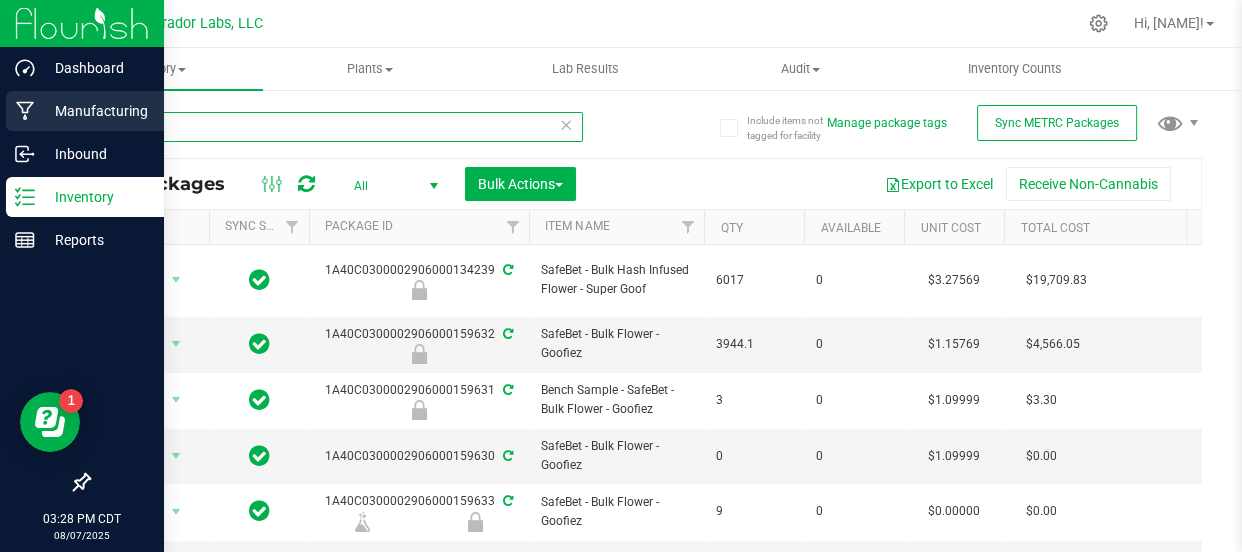 drag, startPoint x: 211, startPoint y: 137, endPoint x: 0, endPoint y: 94, distance: 215.33694 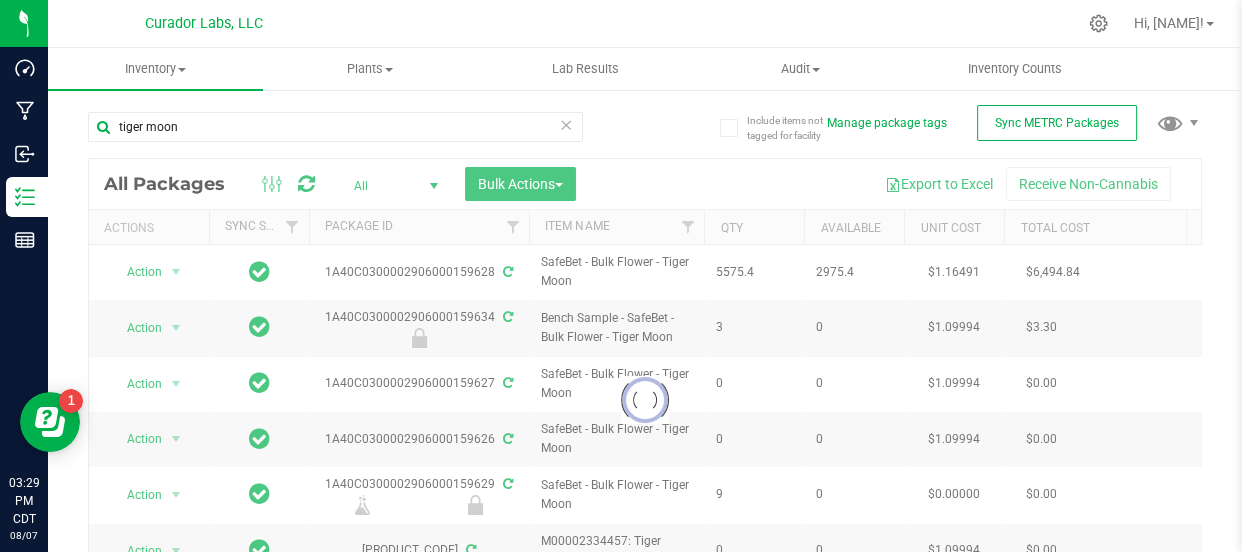 drag, startPoint x: 865, startPoint y: 269, endPoint x: 726, endPoint y: 267, distance: 139.01439 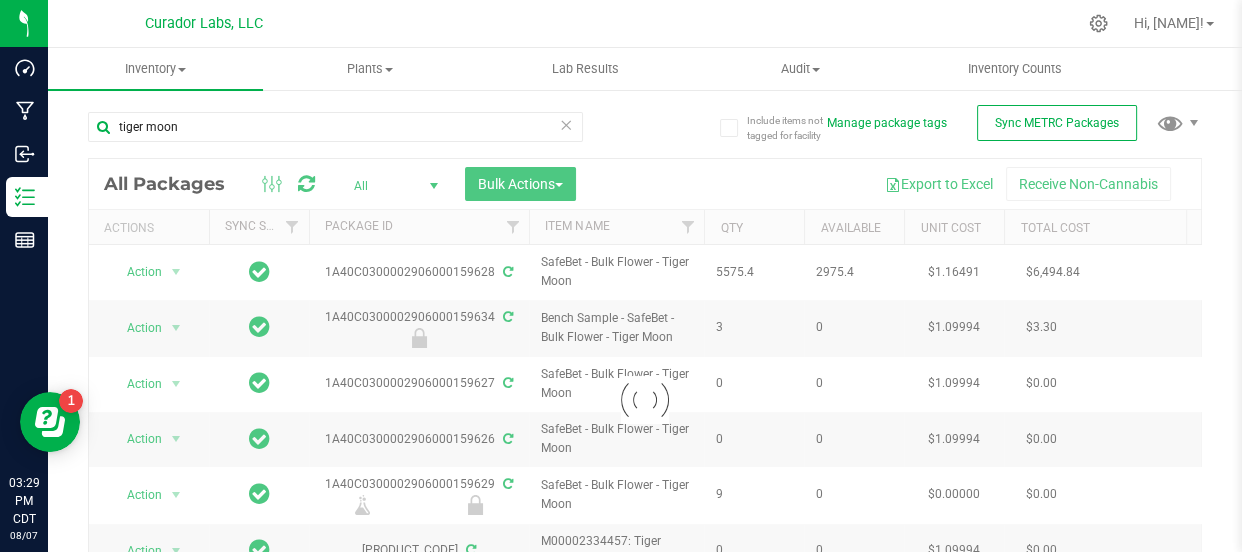 click at bounding box center [645, 400] 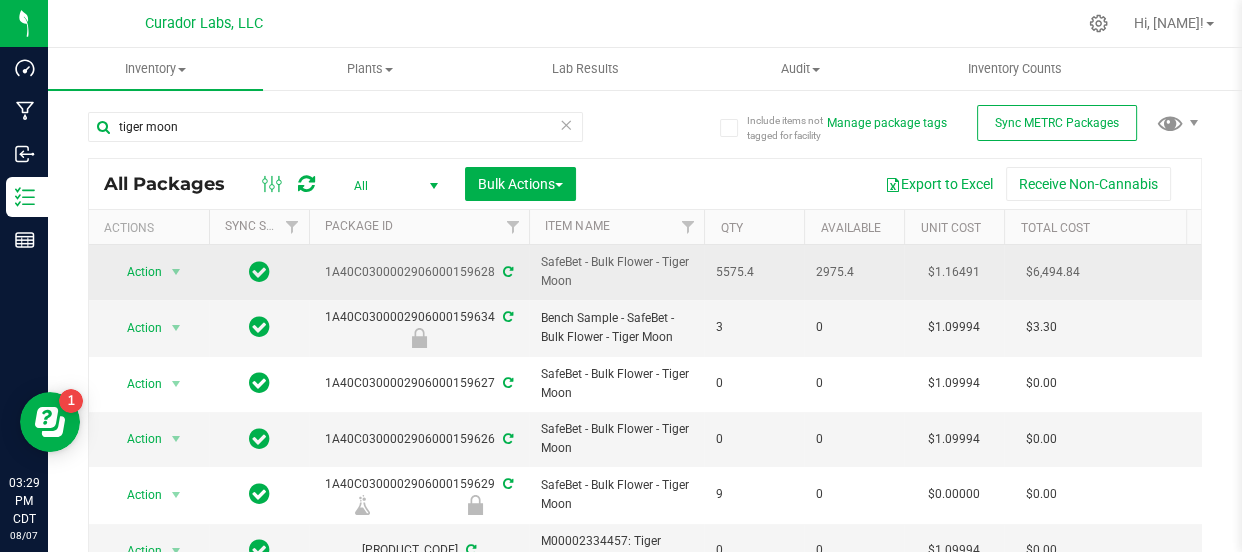 drag, startPoint x: 855, startPoint y: 271, endPoint x: 330, endPoint y: 272, distance: 525.001 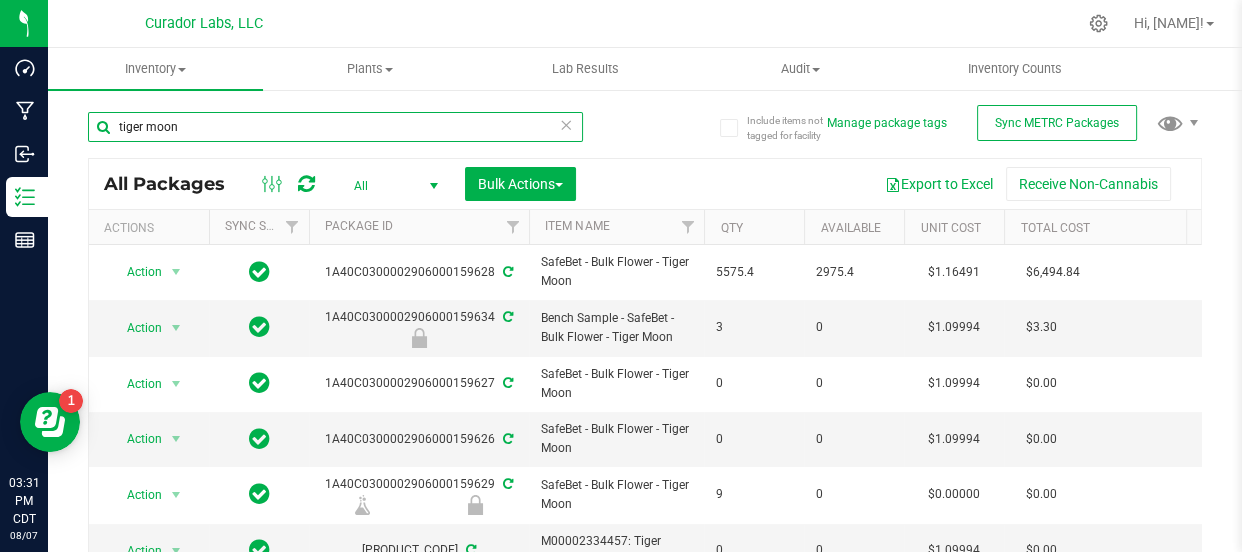 click on "tiger moon" at bounding box center (335, 127) 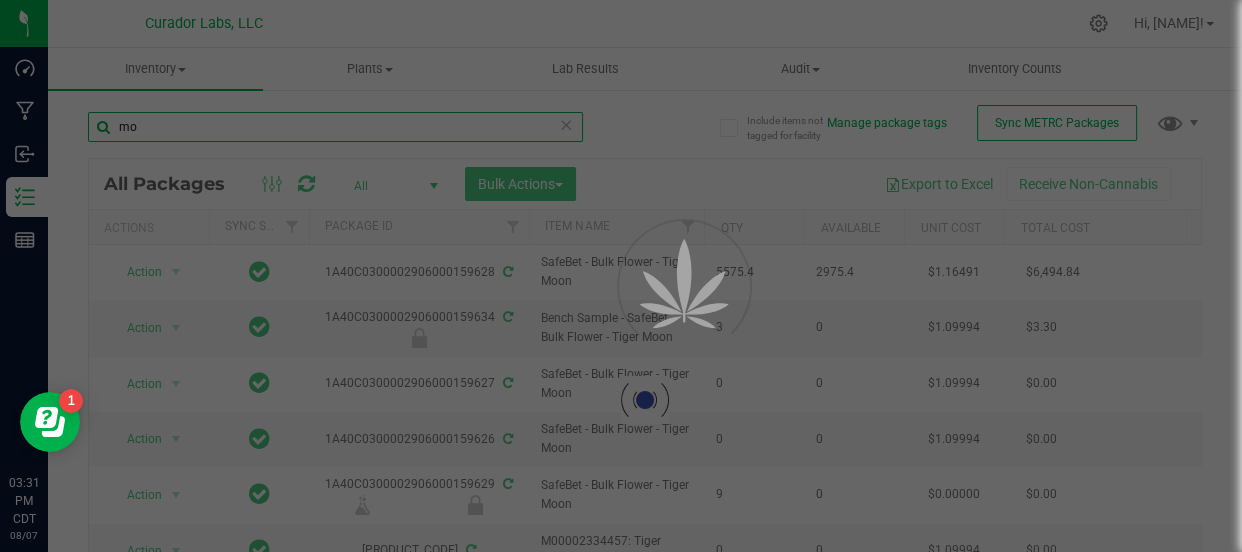 type on "m" 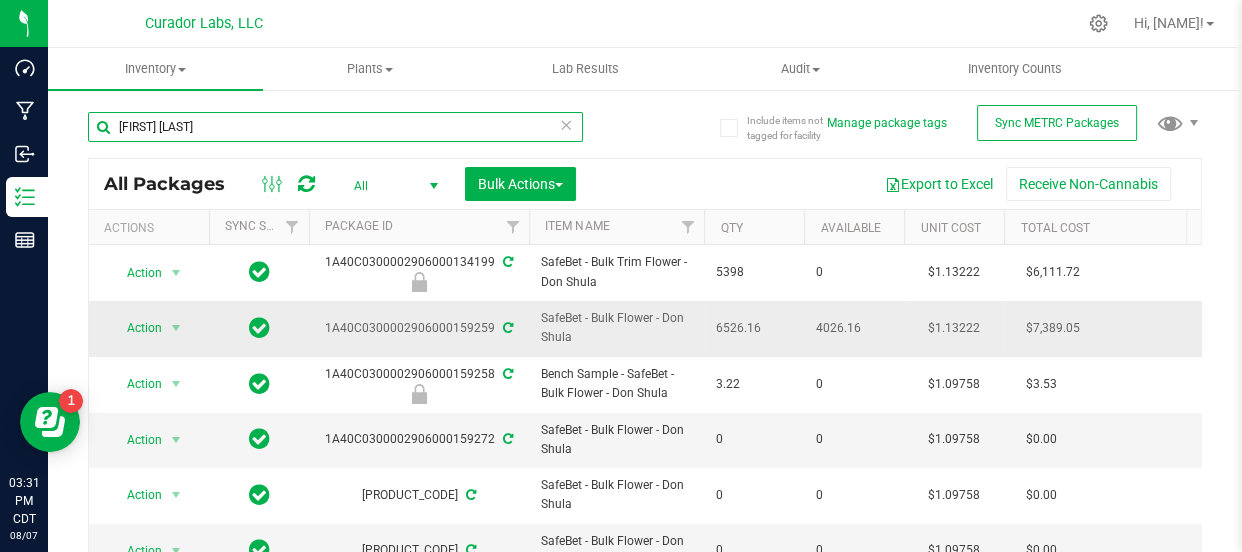type on "[FIRST] [LAST]" 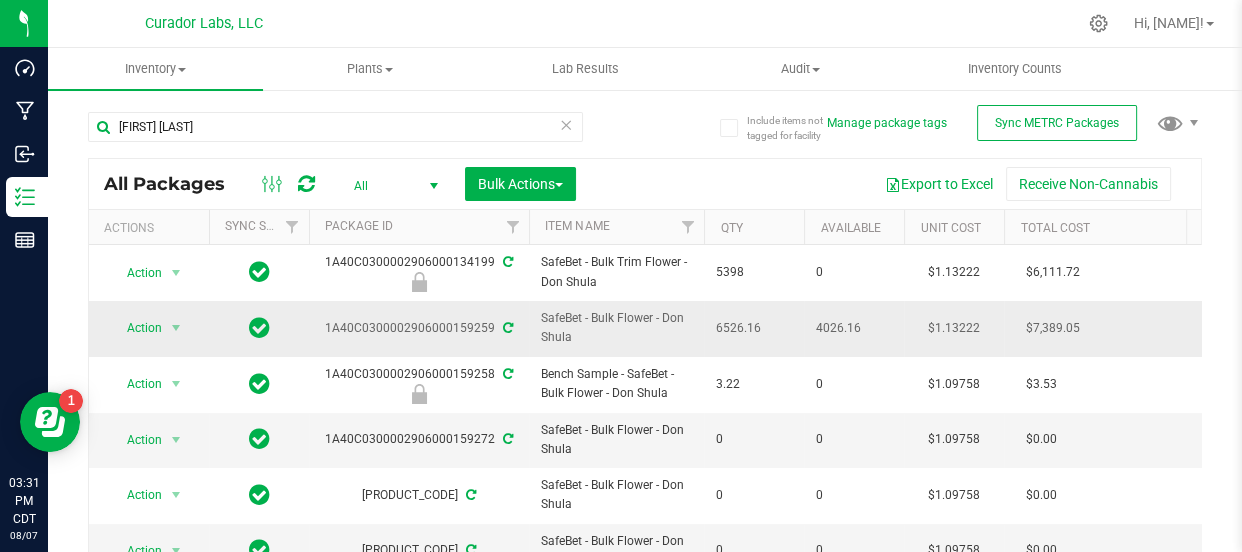 drag, startPoint x: 869, startPoint y: 324, endPoint x: 327, endPoint y: 323, distance: 542.0009 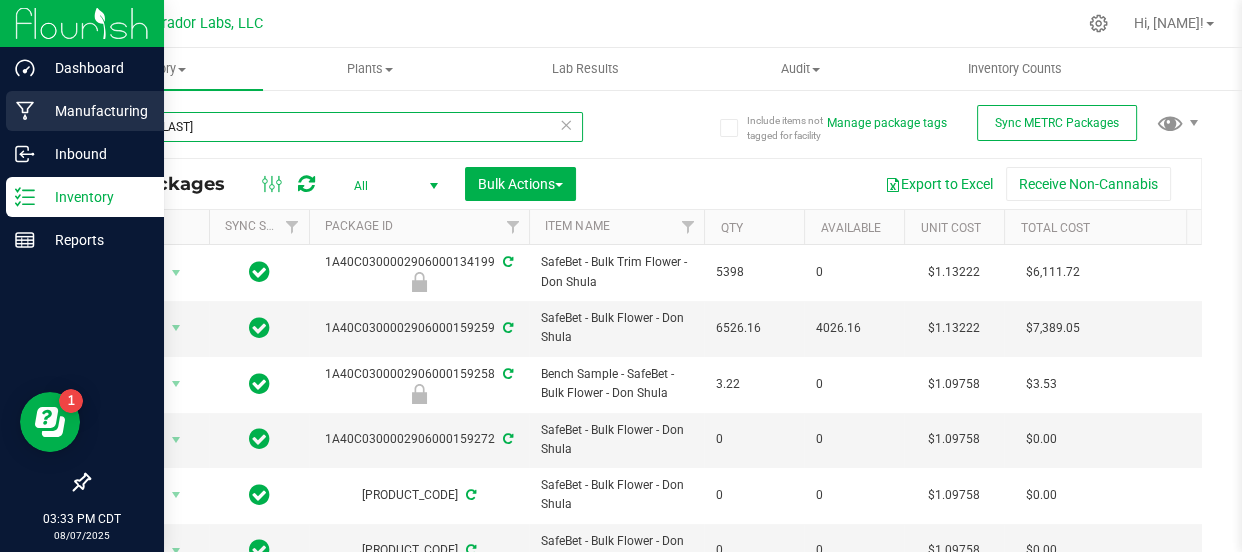 drag, startPoint x: 190, startPoint y: 130, endPoint x: 0, endPoint y: 126, distance: 190.0421 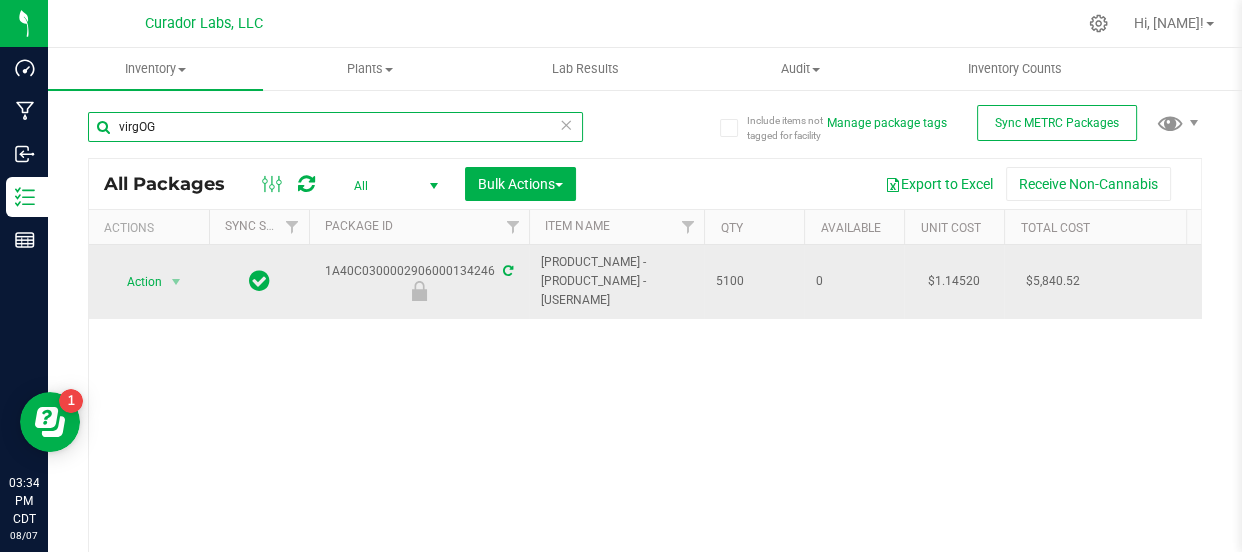 type on "virgOG" 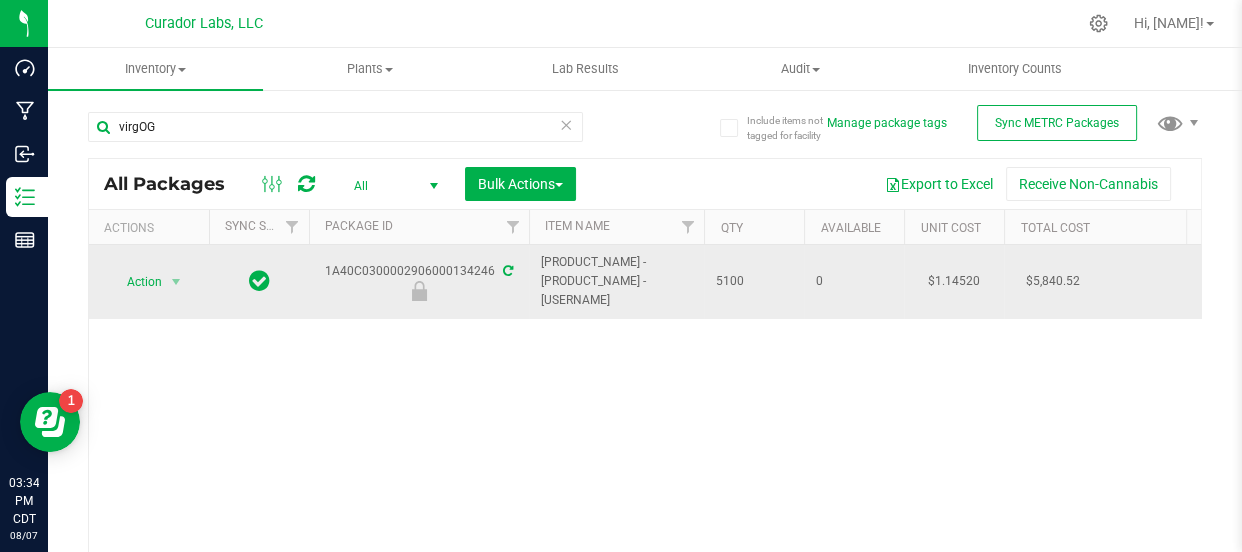 drag, startPoint x: 753, startPoint y: 270, endPoint x: 330, endPoint y: 260, distance: 423.1182 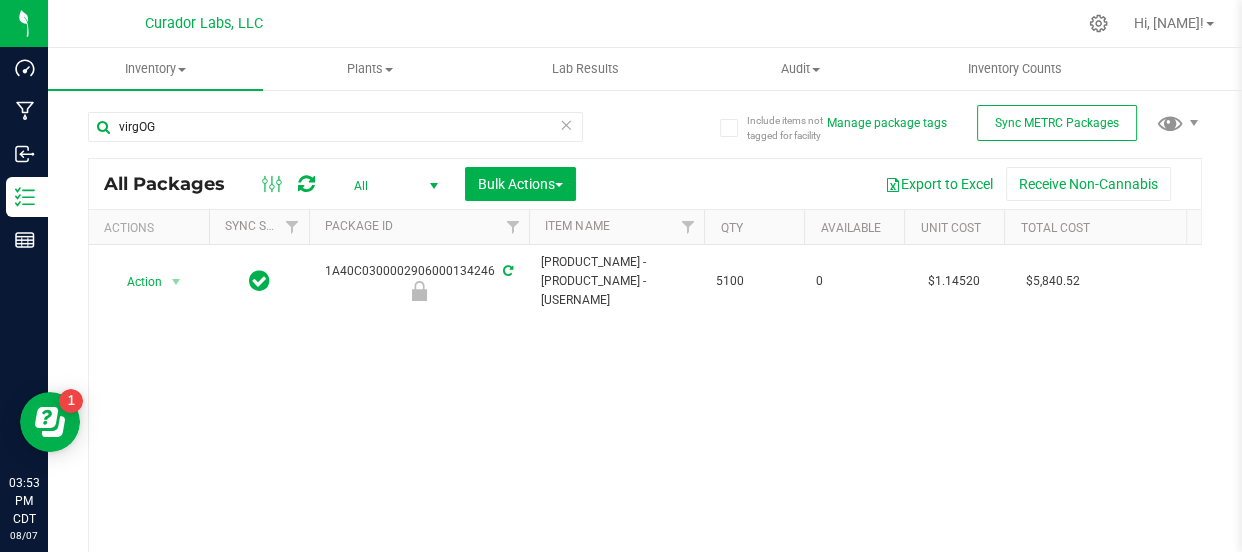 click on "Action Action Edit attributes Global inventory Locate package Package audit log Print package label Record a lab result See history Unlock package
1A40C0300002906000134246
SafeBet - Bulk Flower - VirgOG
5100
0
$1.14520 $5,840.52
Inbound - Ready for Production
Gram
VirgOG
$0.00000
20250807SBBFVRGG
Created" at bounding box center [645, 419] 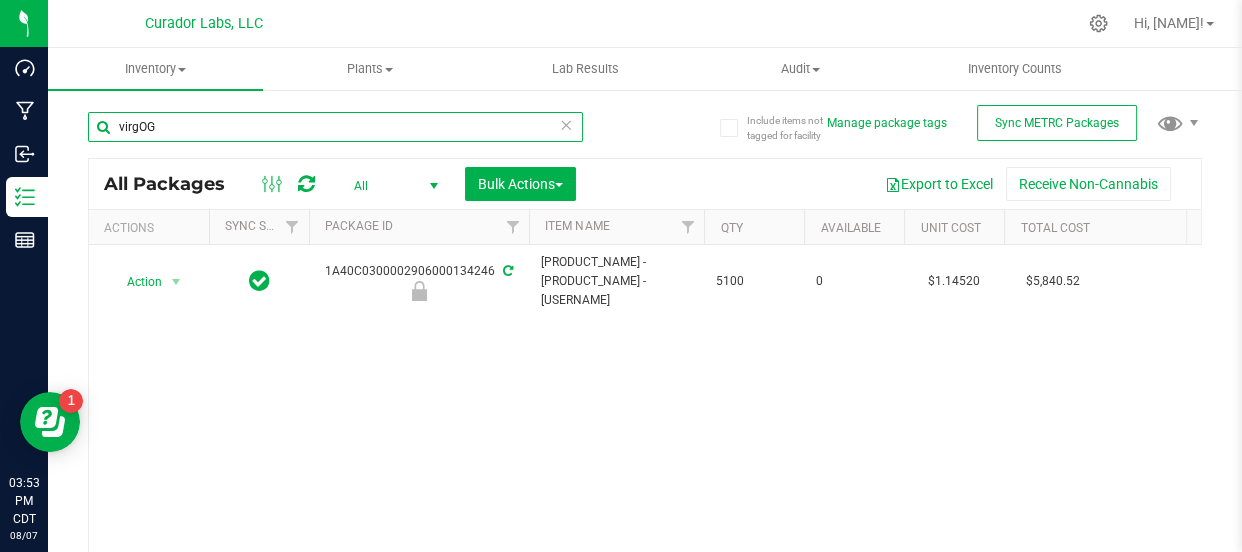click on "virgOG" at bounding box center [335, 127] 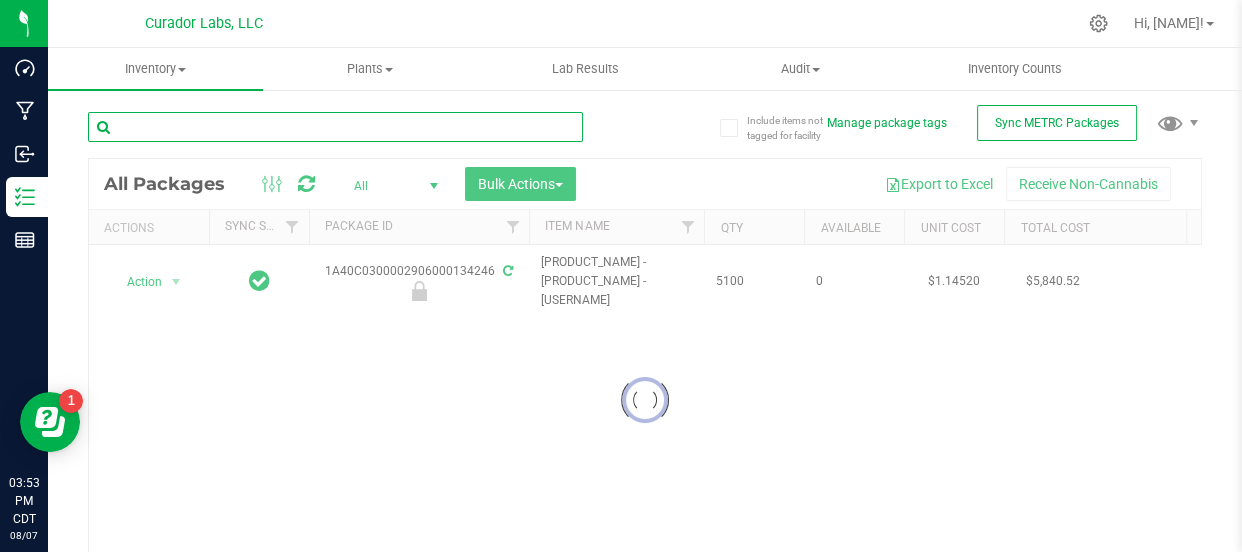 type 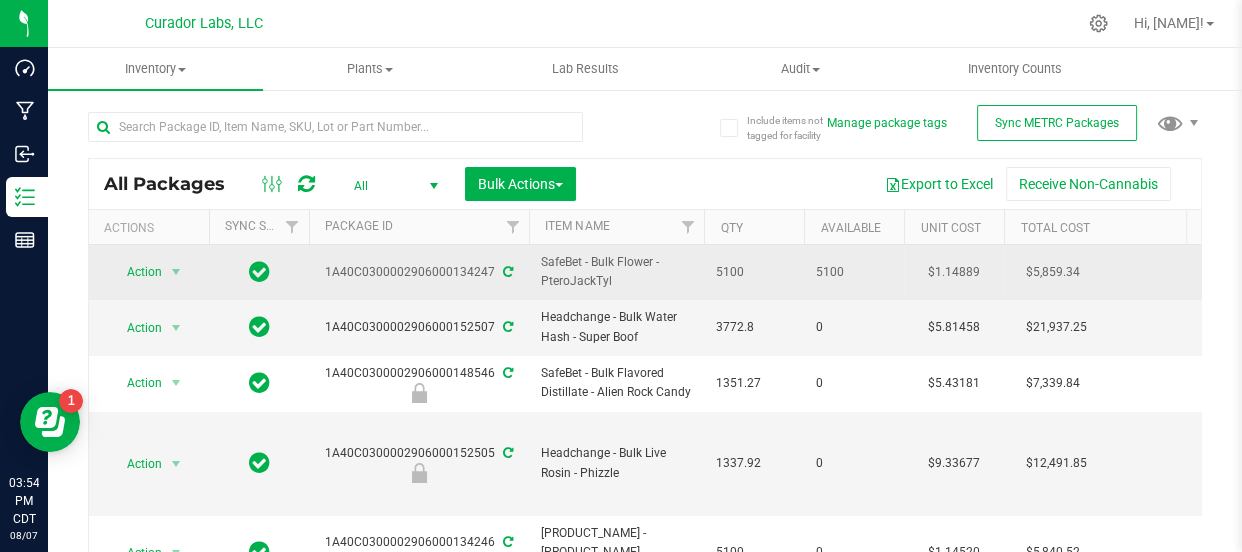 drag, startPoint x: 669, startPoint y: 270, endPoint x: 325, endPoint y: 274, distance: 344.02325 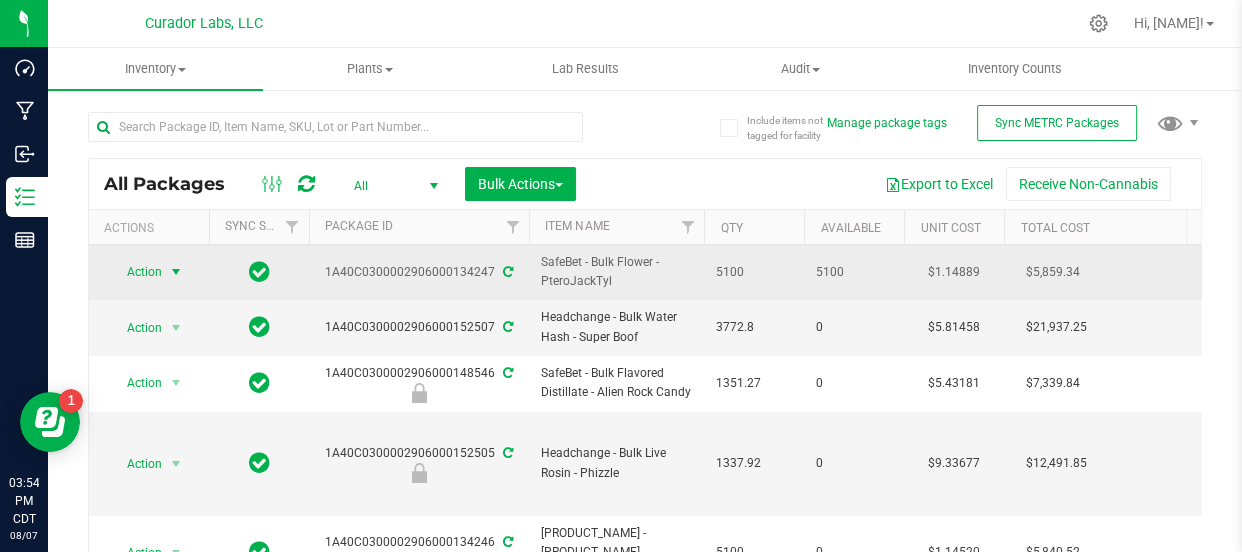 click on "Action" at bounding box center [136, 272] 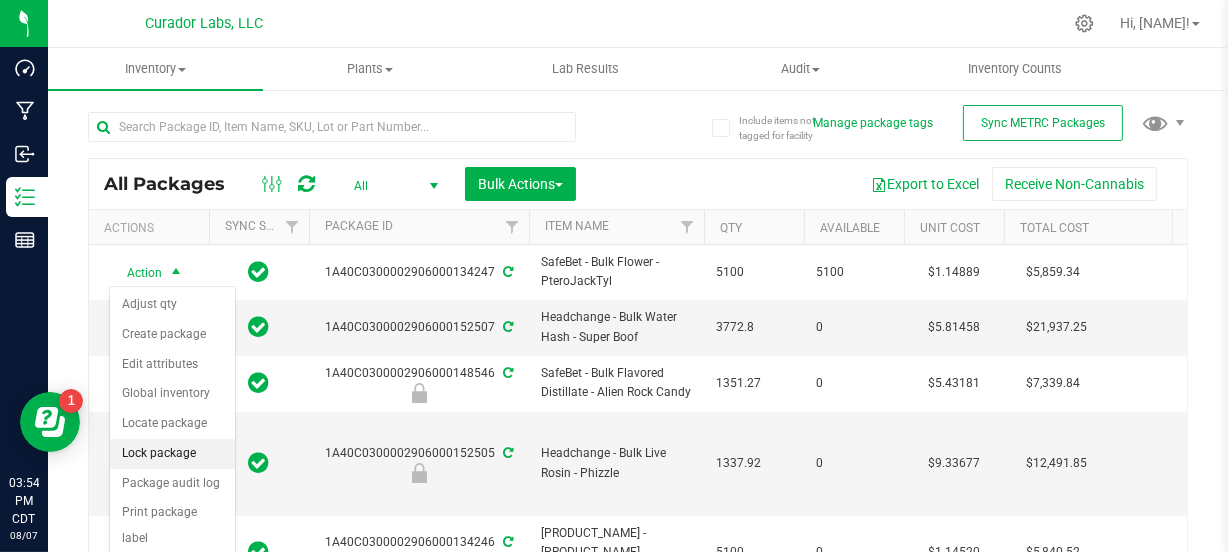 click on "Lock package" at bounding box center (172, 454) 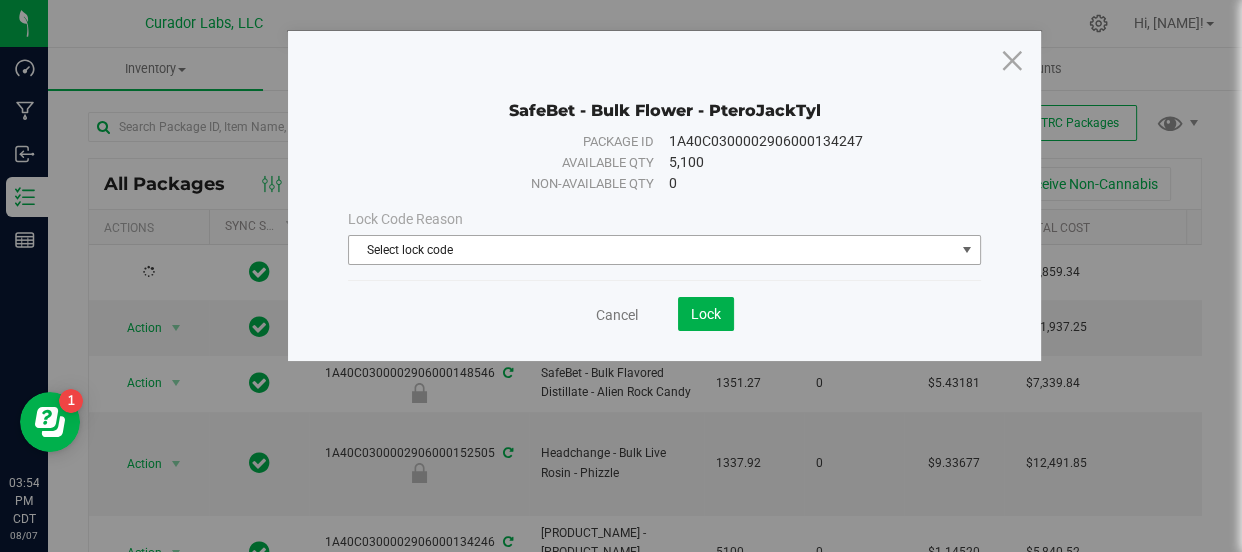 click on "Select lock code" at bounding box center [651, 250] 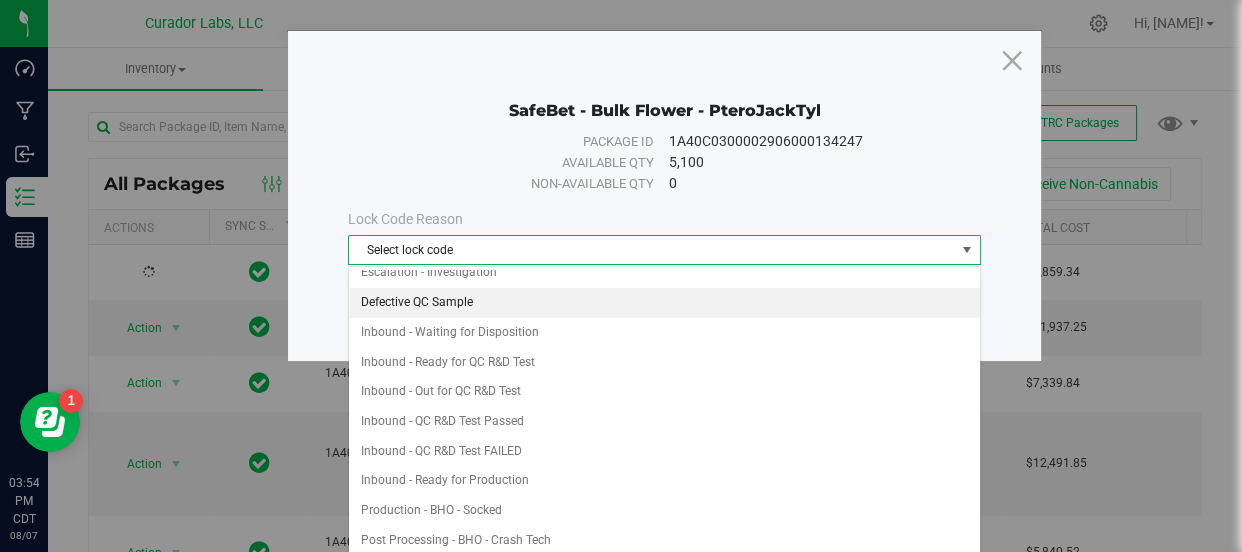 scroll, scrollTop: 106, scrollLeft: 0, axis: vertical 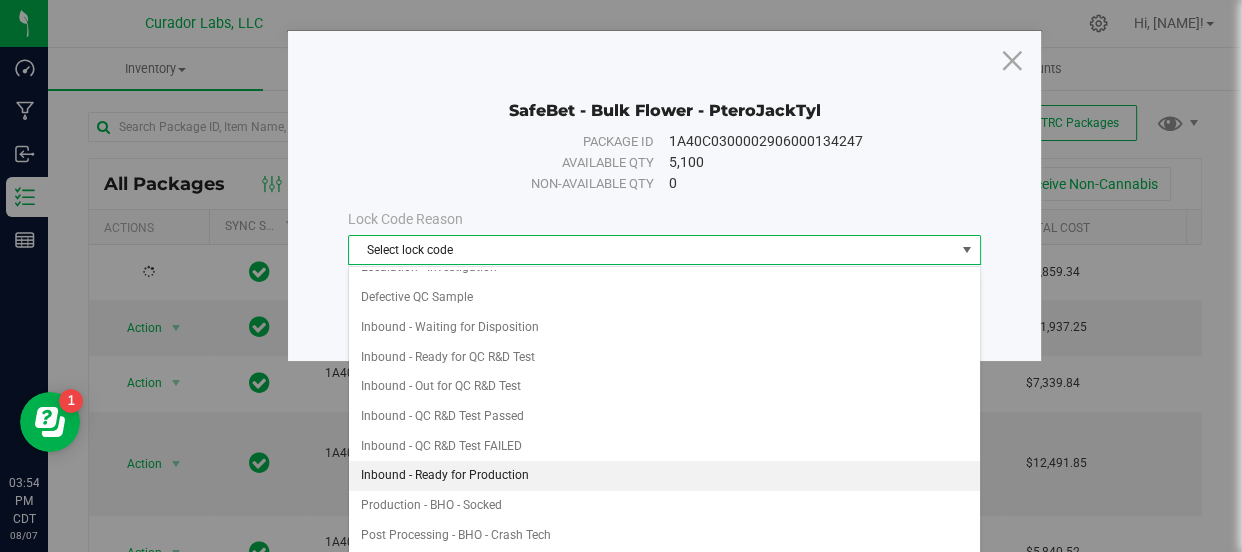 click on "Inbound - Ready for Production" at bounding box center [664, 476] 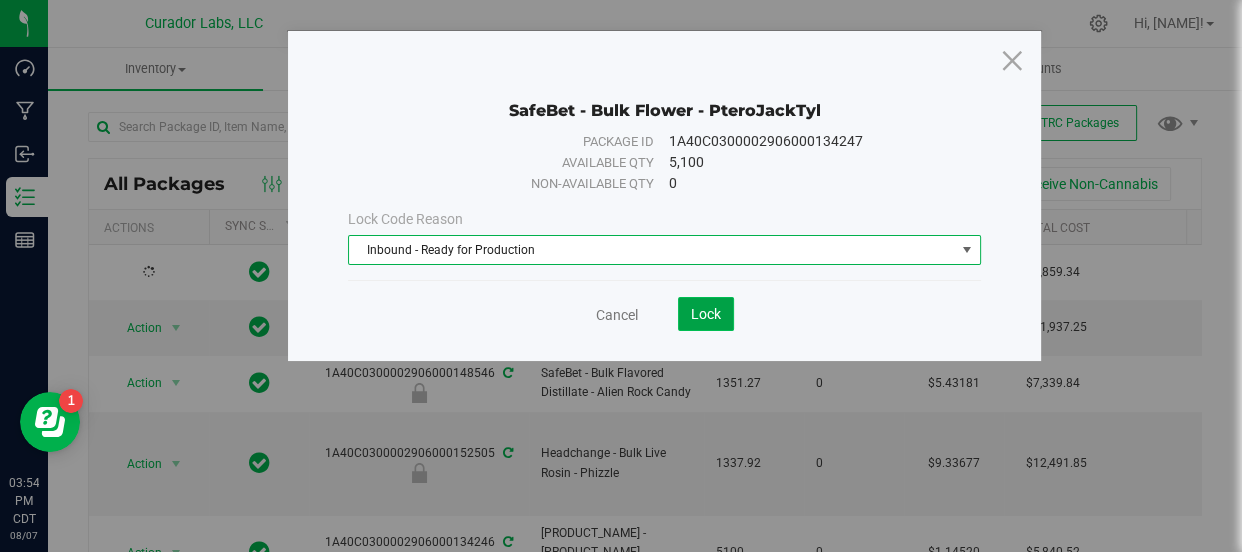 click on "Lock" 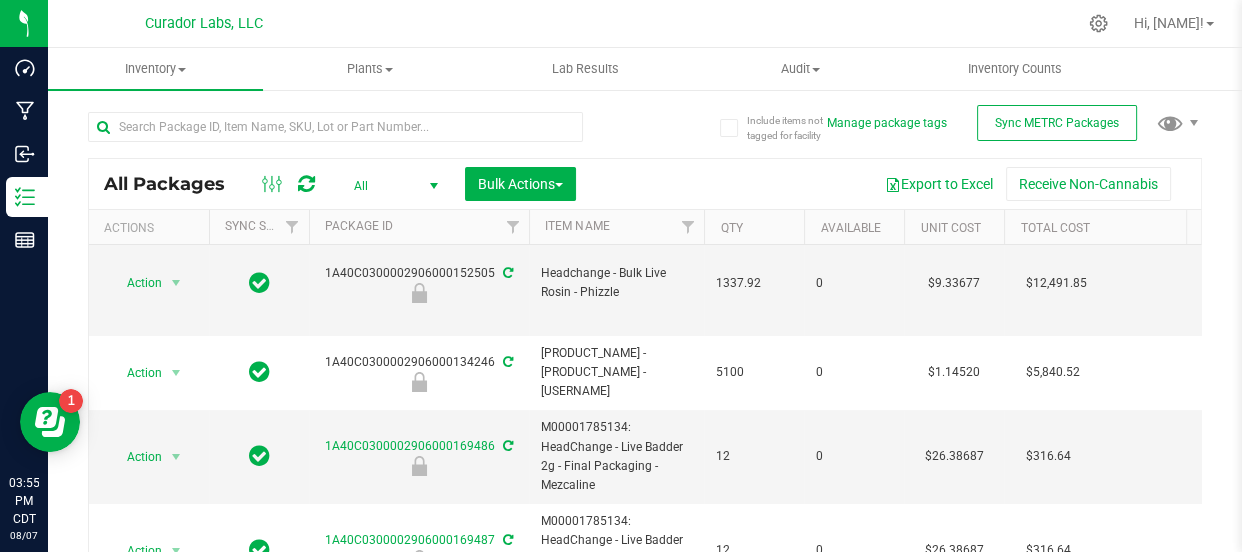 scroll, scrollTop: 780, scrollLeft: 0, axis: vertical 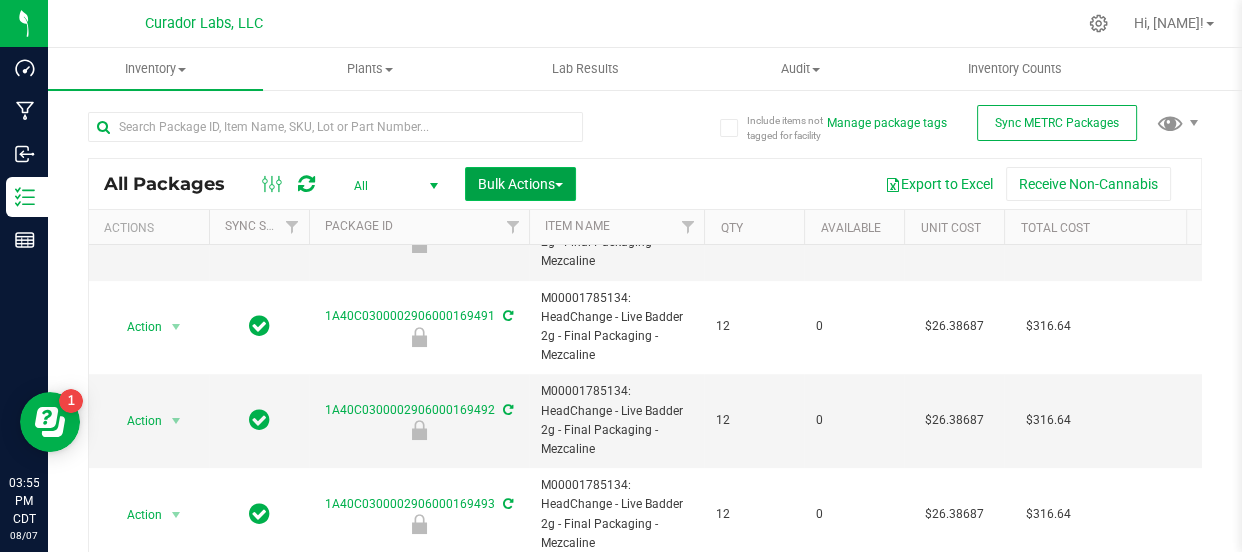 click on "Bulk Actions" at bounding box center (520, 184) 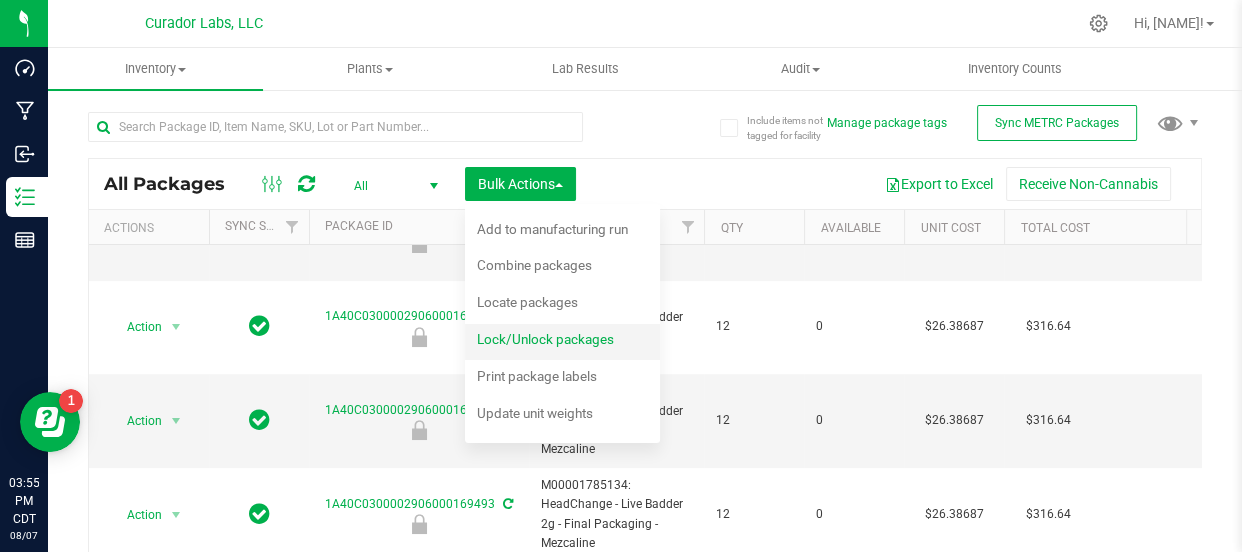 click on "Lock/Unlock packages" at bounding box center (545, 339) 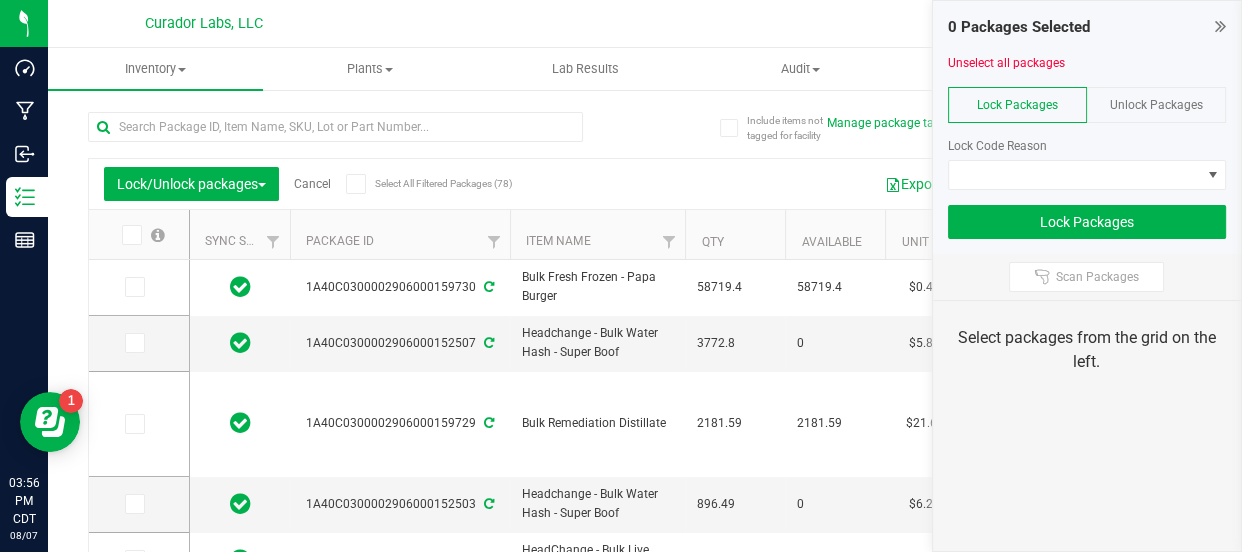 scroll, scrollTop: 278, scrollLeft: 0, axis: vertical 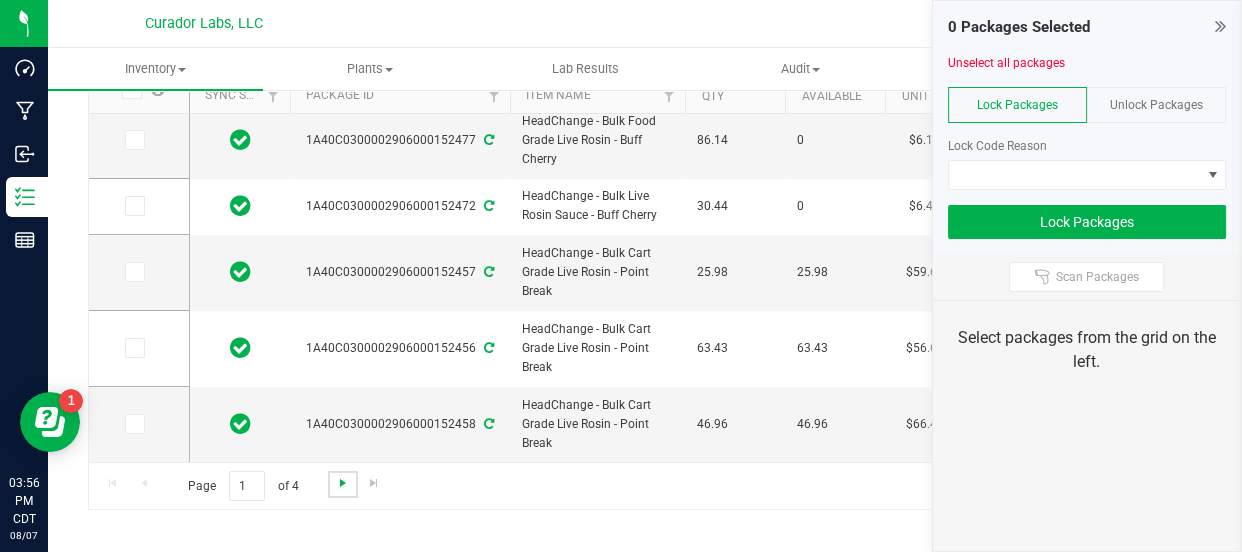 click at bounding box center (343, 483) 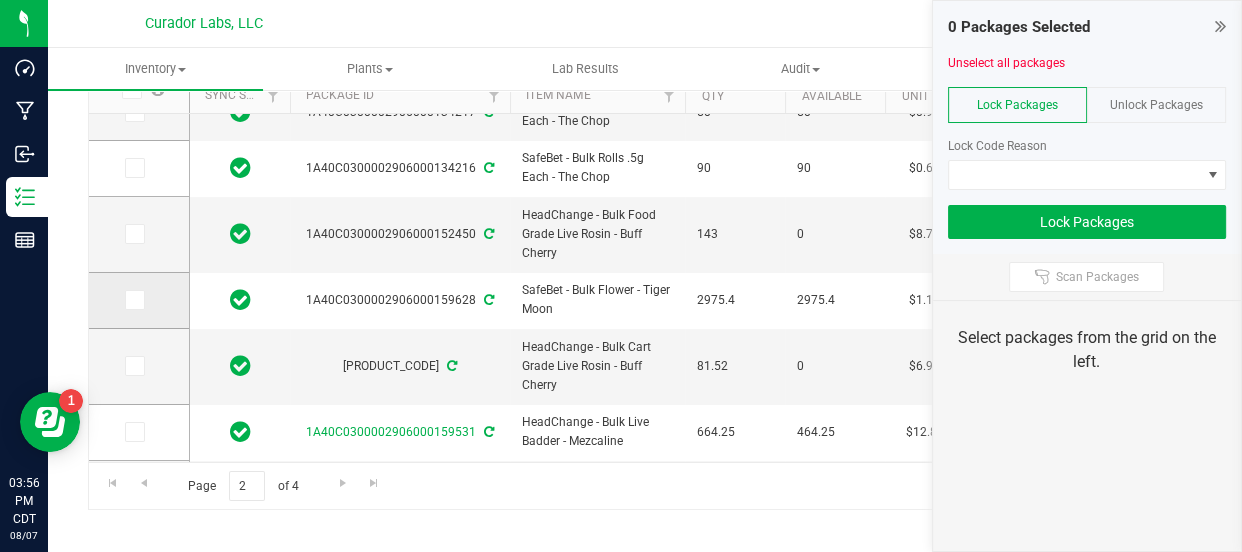click at bounding box center (133, 300) 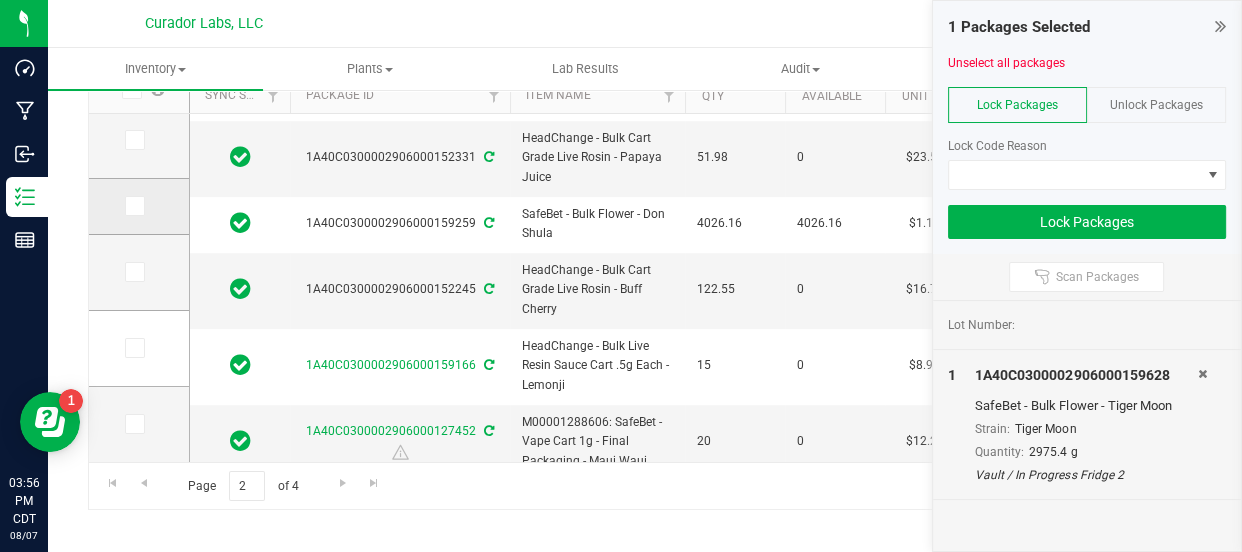 click at bounding box center [135, 206] 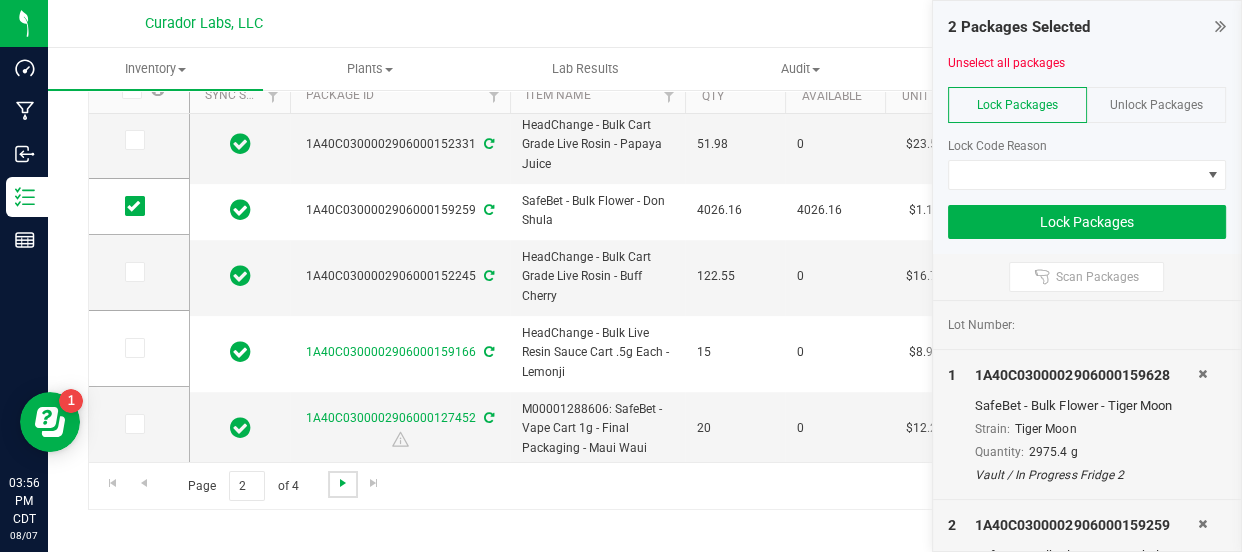 click at bounding box center [343, 483] 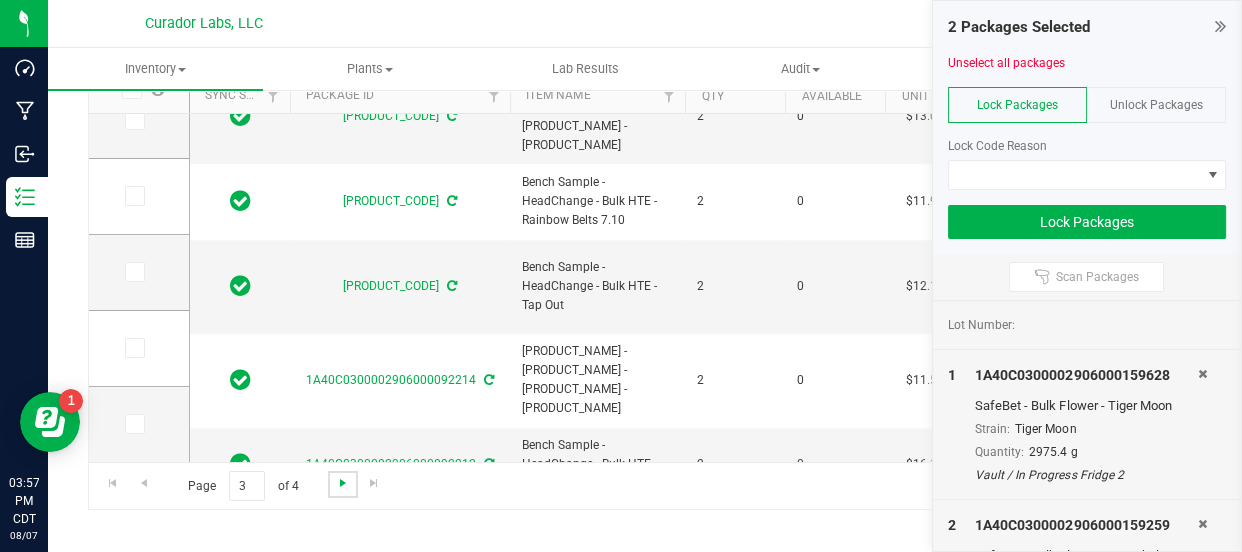 click at bounding box center [343, 483] 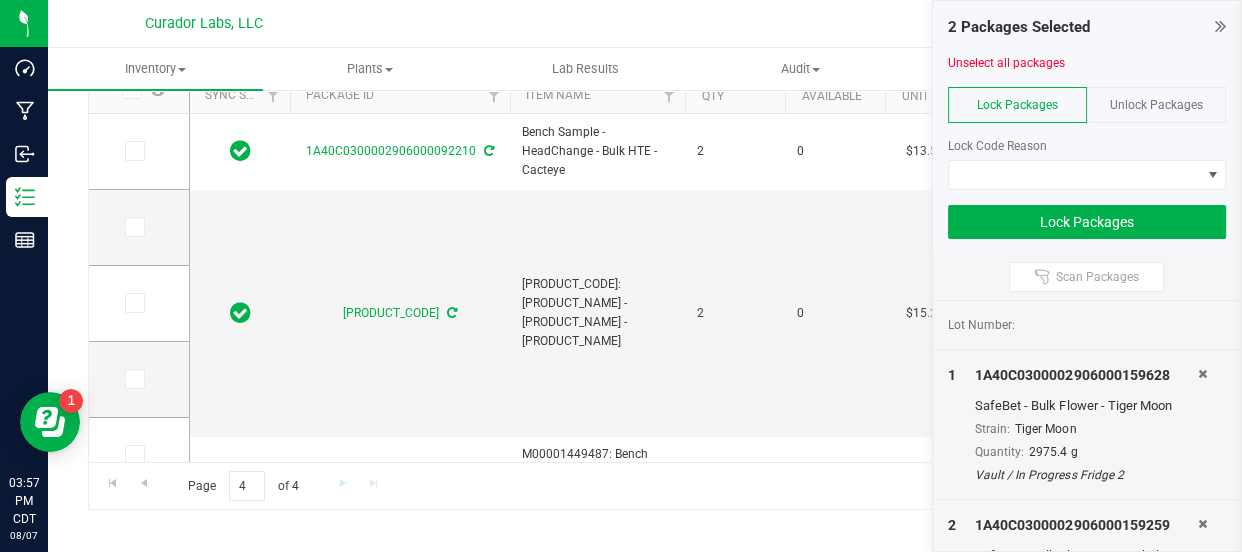 click on "Page 4 of 4 61 - 78 of 78 items" at bounding box center [645, 486] 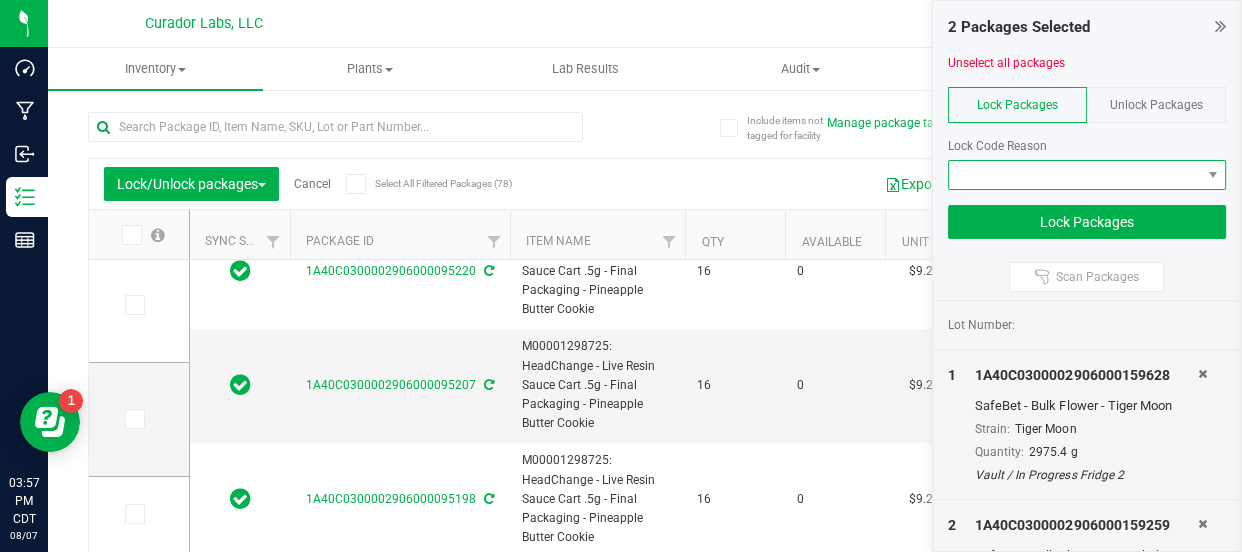 click at bounding box center (1075, 175) 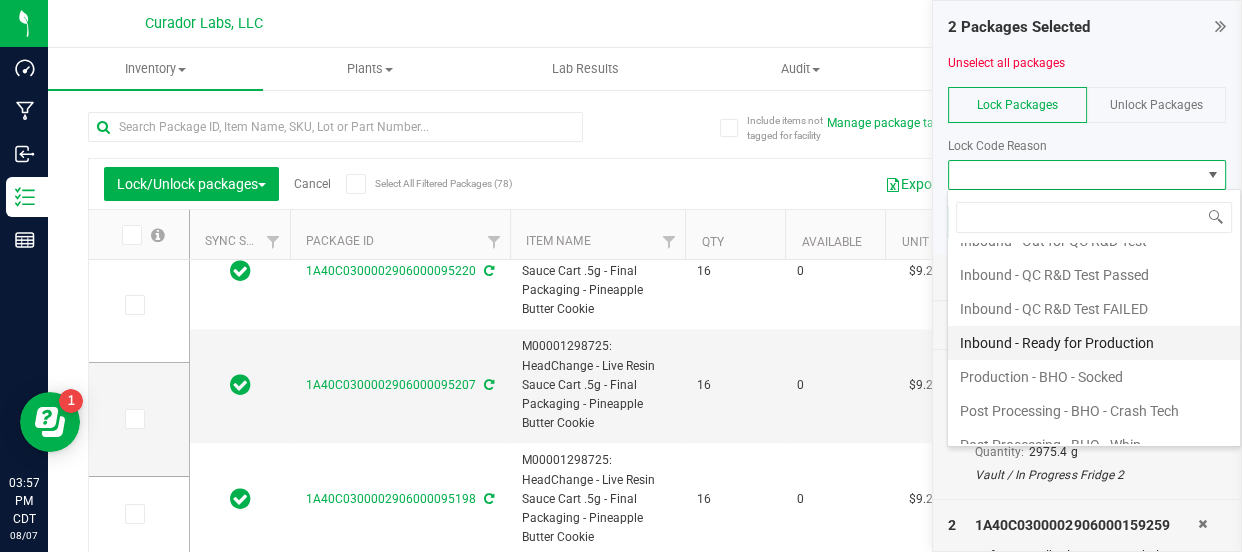 click on "Inbound - Ready for Production" at bounding box center [1094, 343] 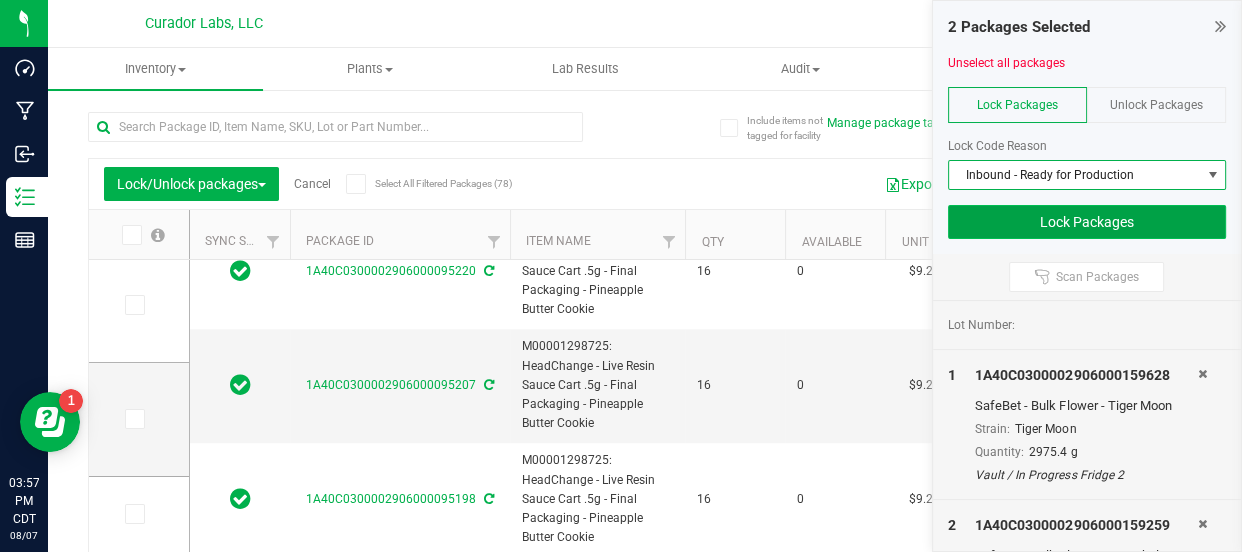 click on "Lock Packages" at bounding box center (1087, 222) 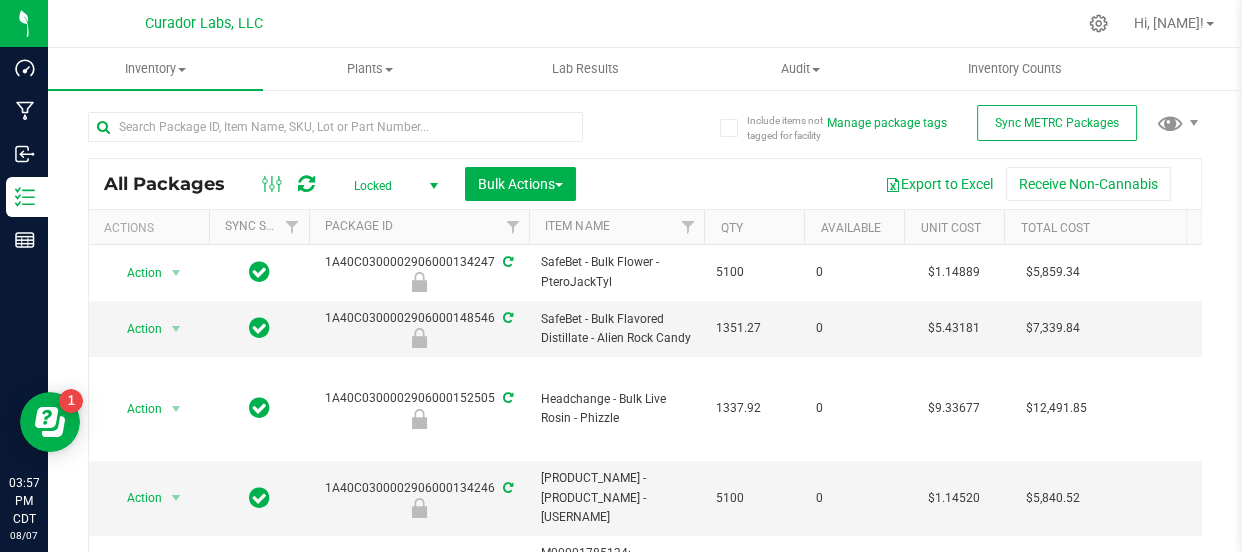 click on "Total Cost" at bounding box center (1104, 227) 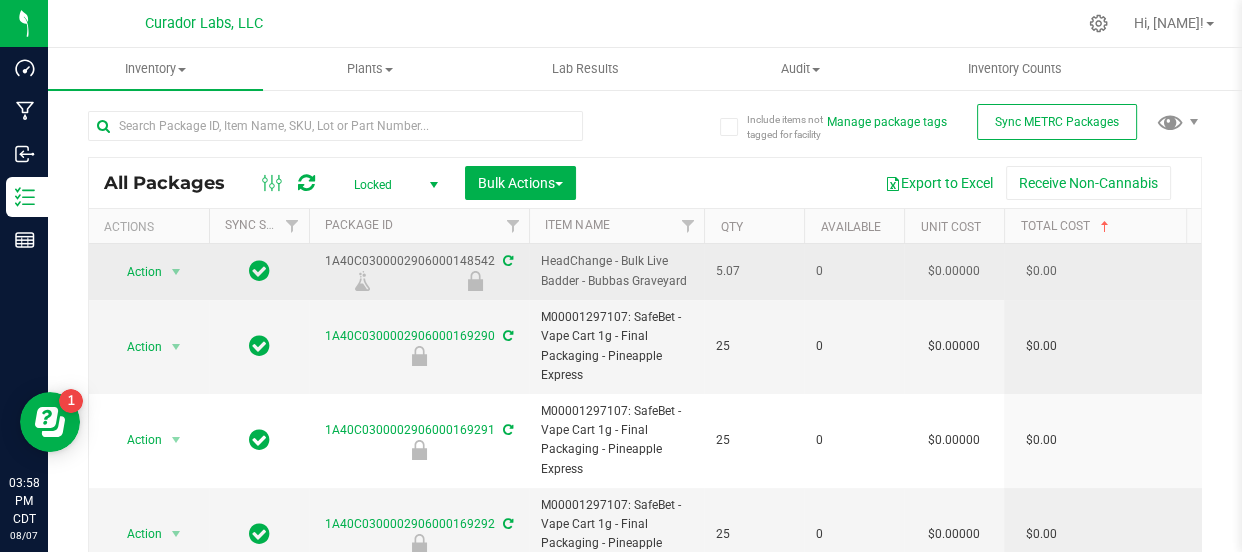 scroll, scrollTop: 0, scrollLeft: 0, axis: both 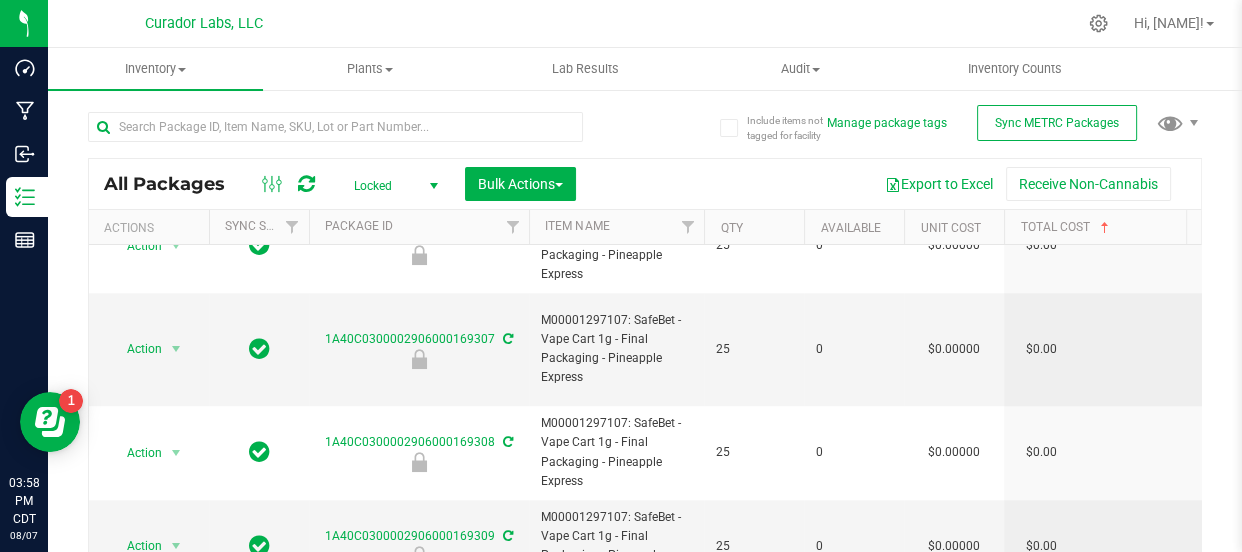 click on "Locked" at bounding box center [392, 186] 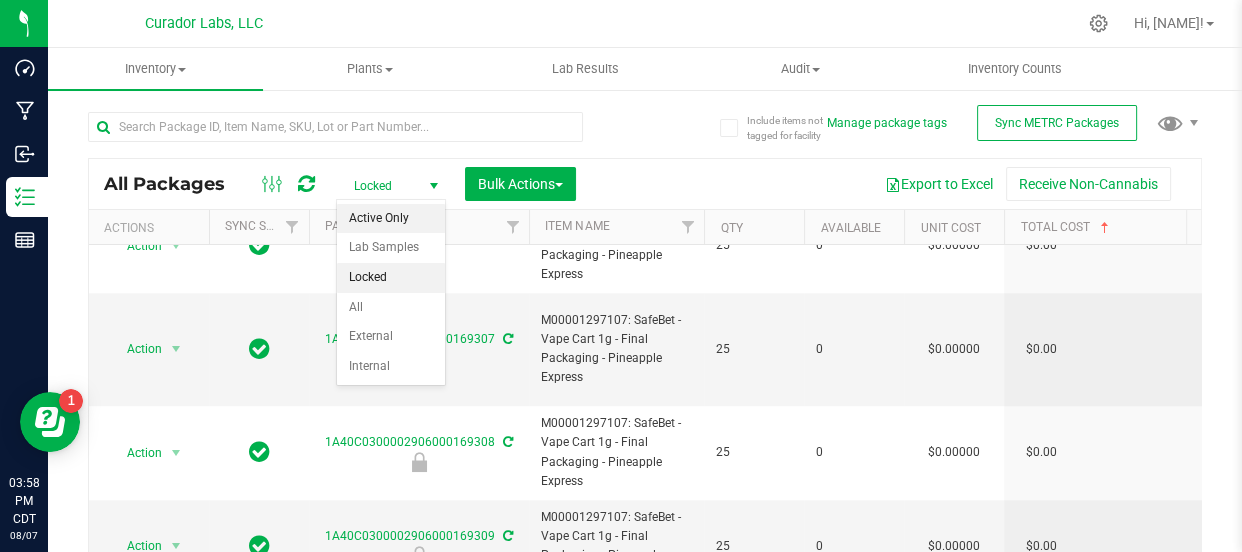 click on "Active Only" at bounding box center [391, 219] 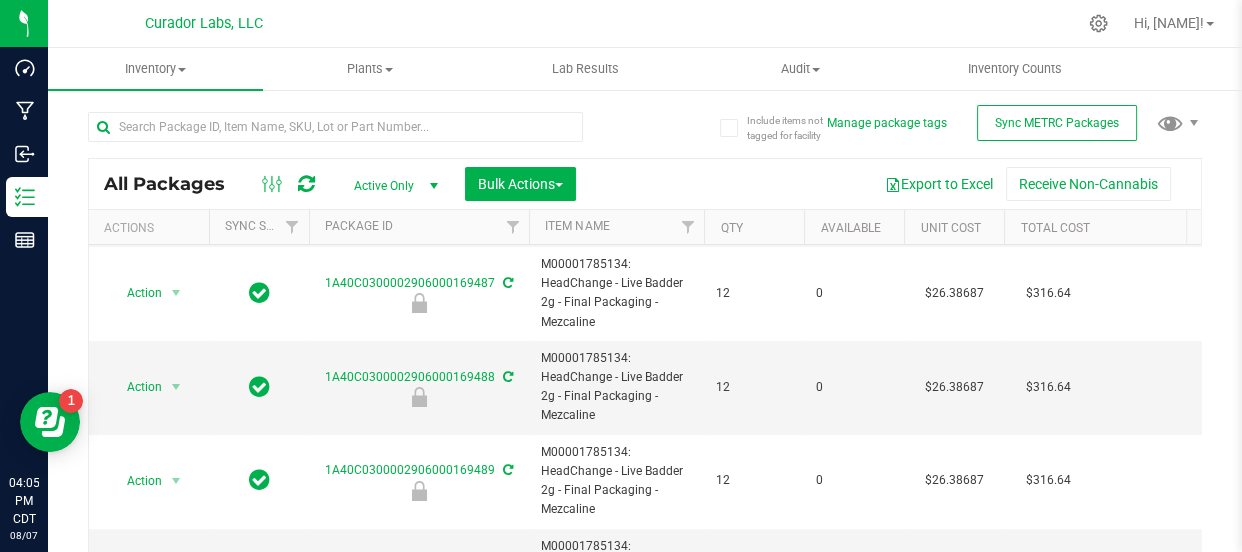scroll, scrollTop: 0, scrollLeft: 0, axis: both 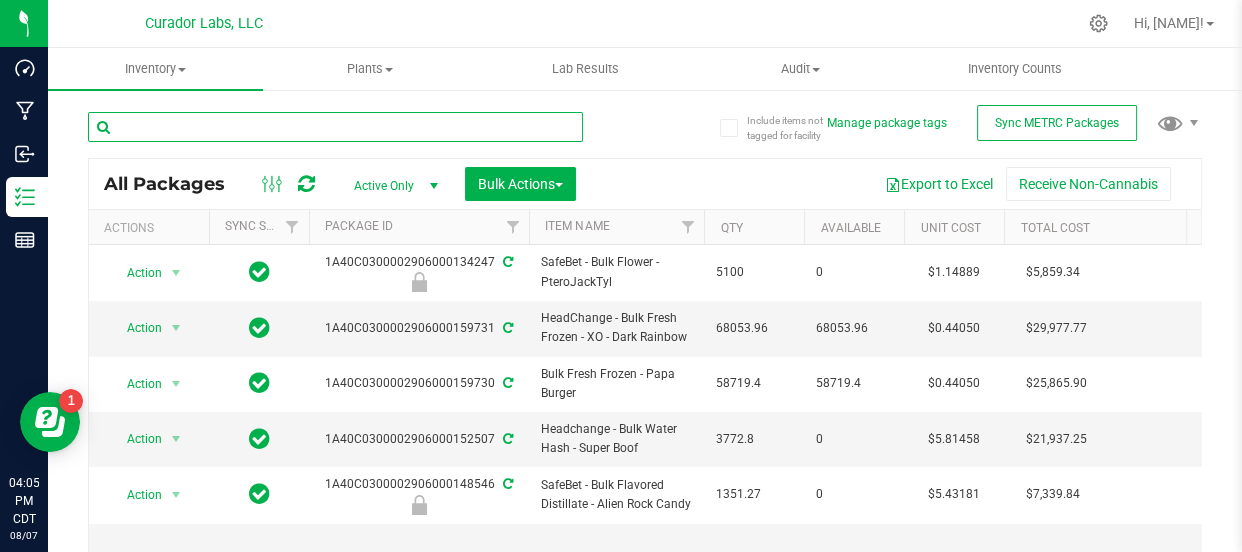click at bounding box center [335, 127] 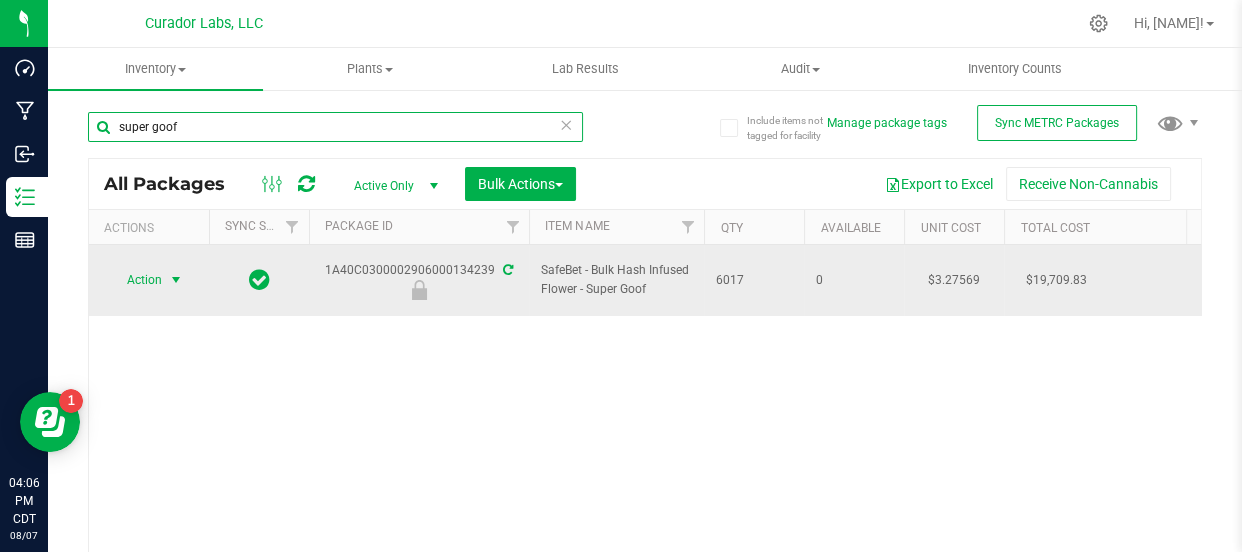 type on "super goof" 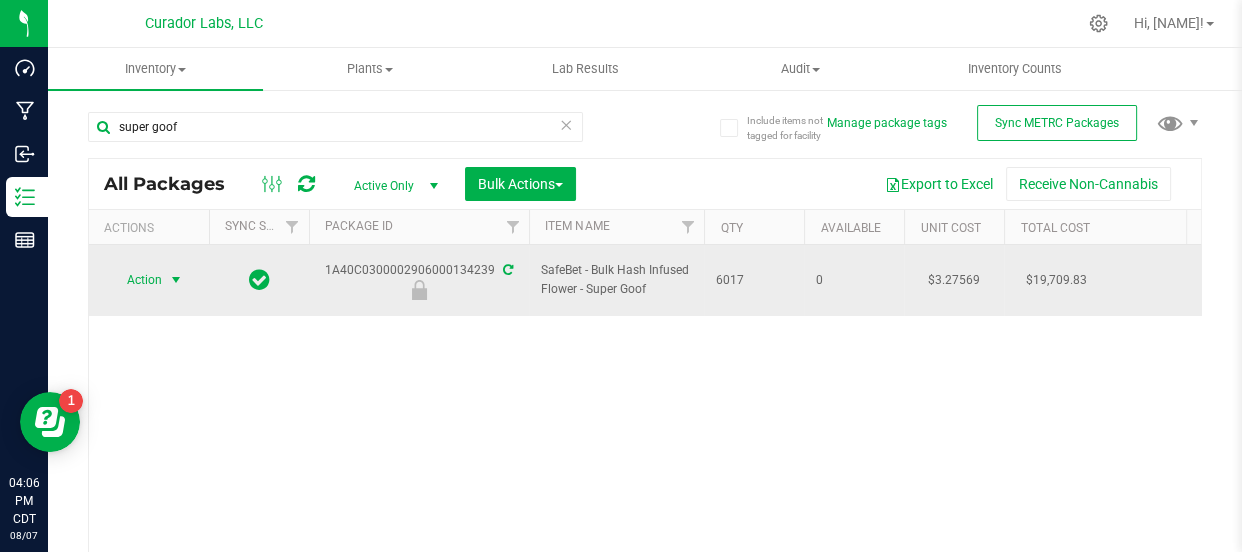 click on "Action" at bounding box center (136, 280) 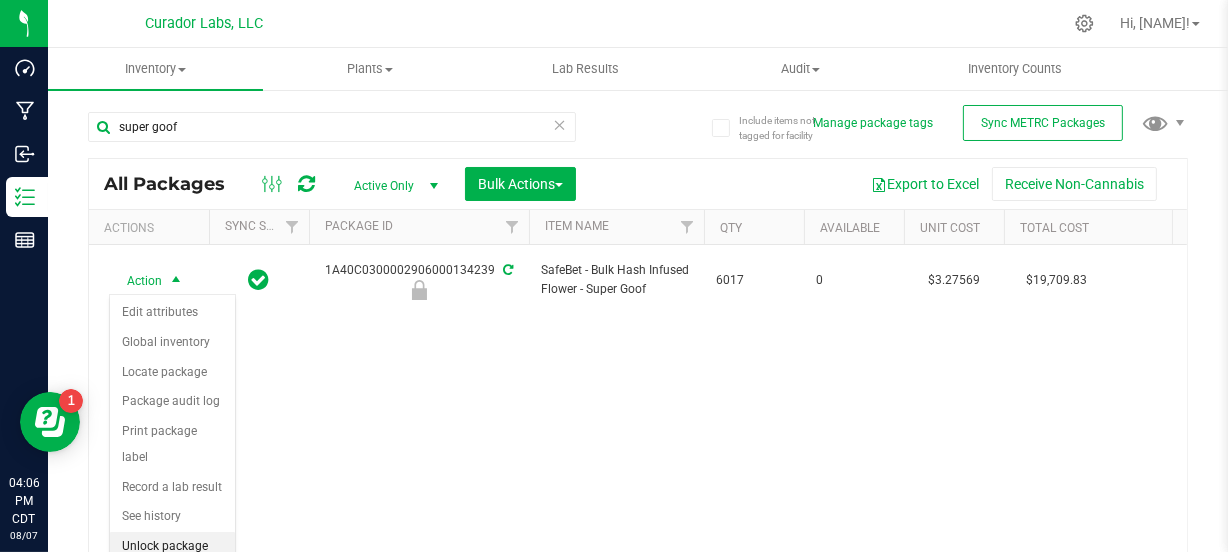 click on "Unlock package" at bounding box center [172, 547] 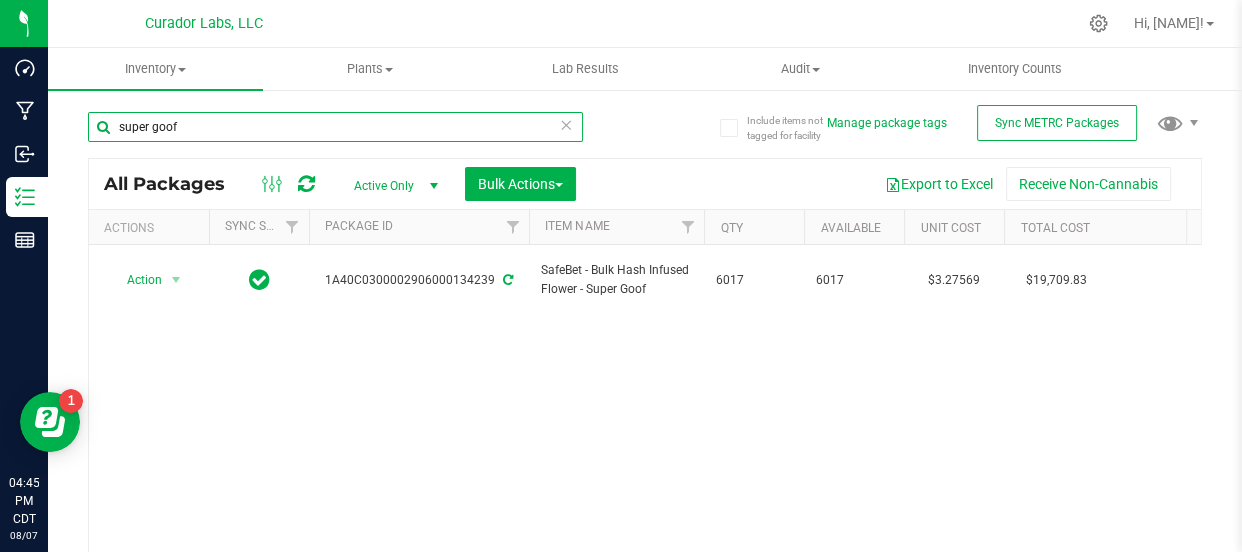 click on "super goof" at bounding box center (335, 127) 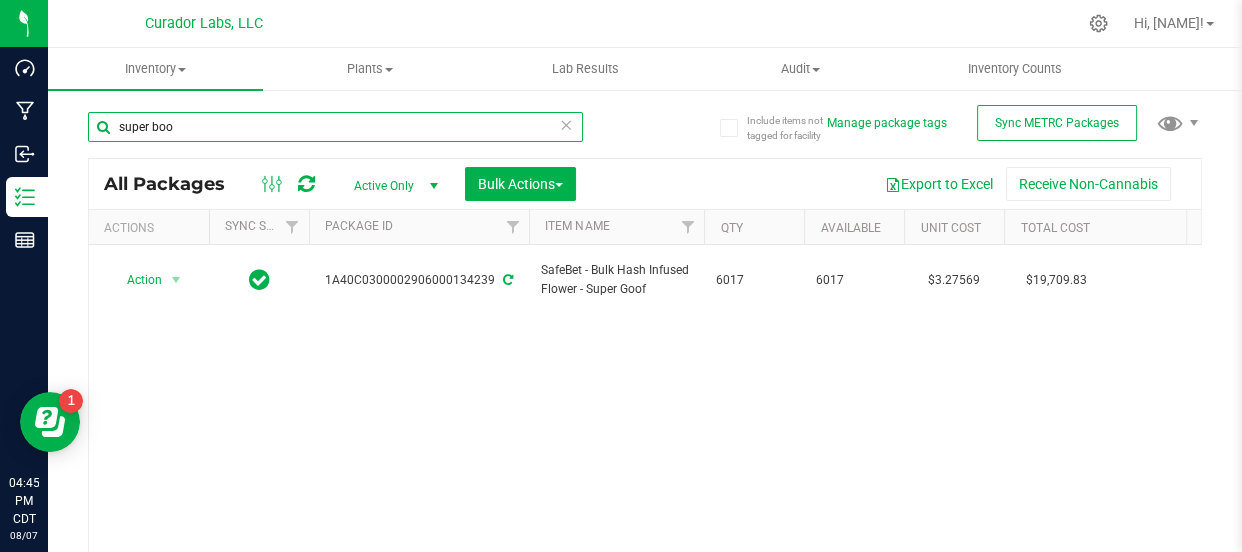 type on "super boof" 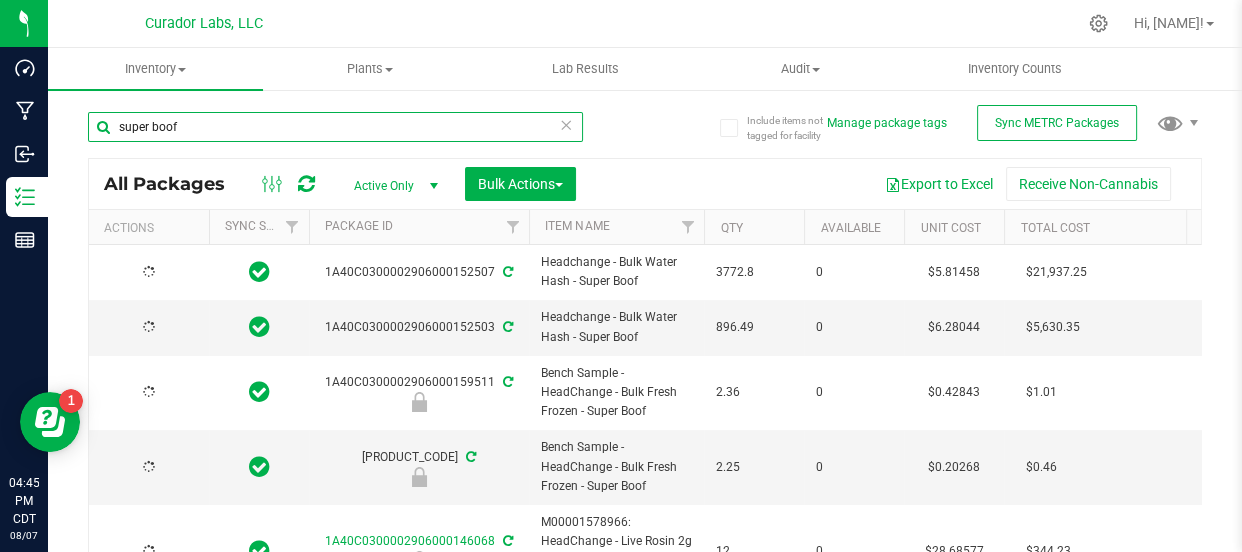 type on "2026-08-07" 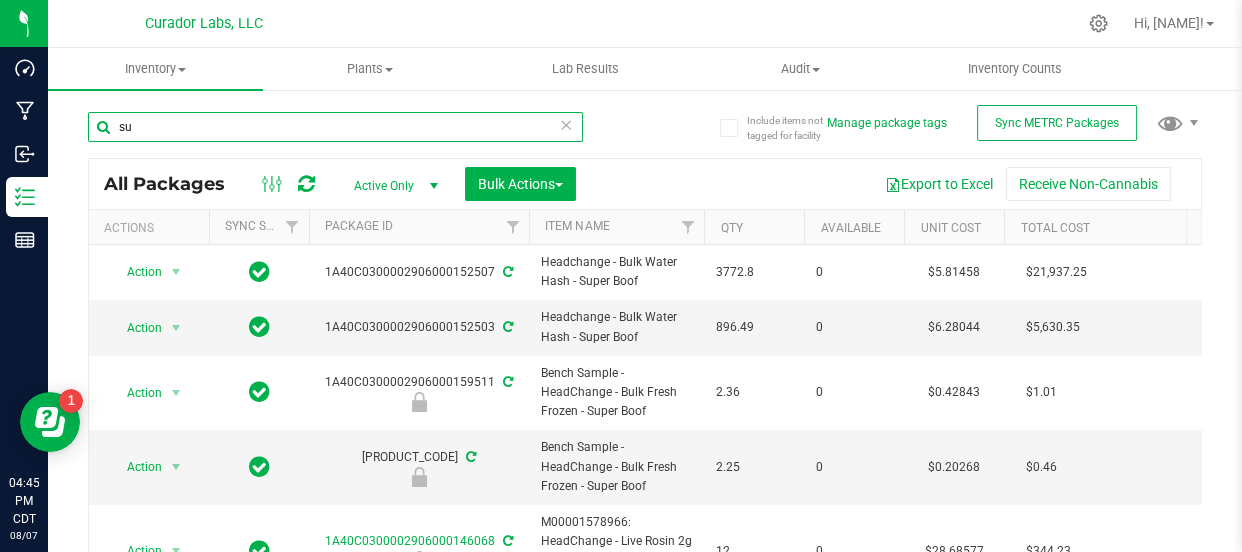 type on "s" 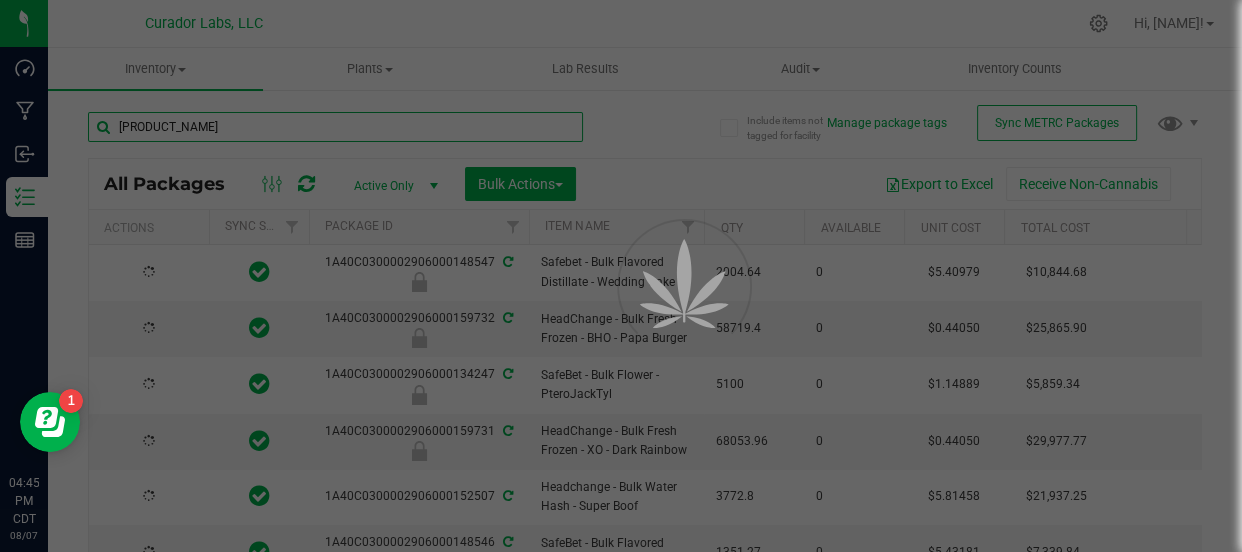 type on "safebve" 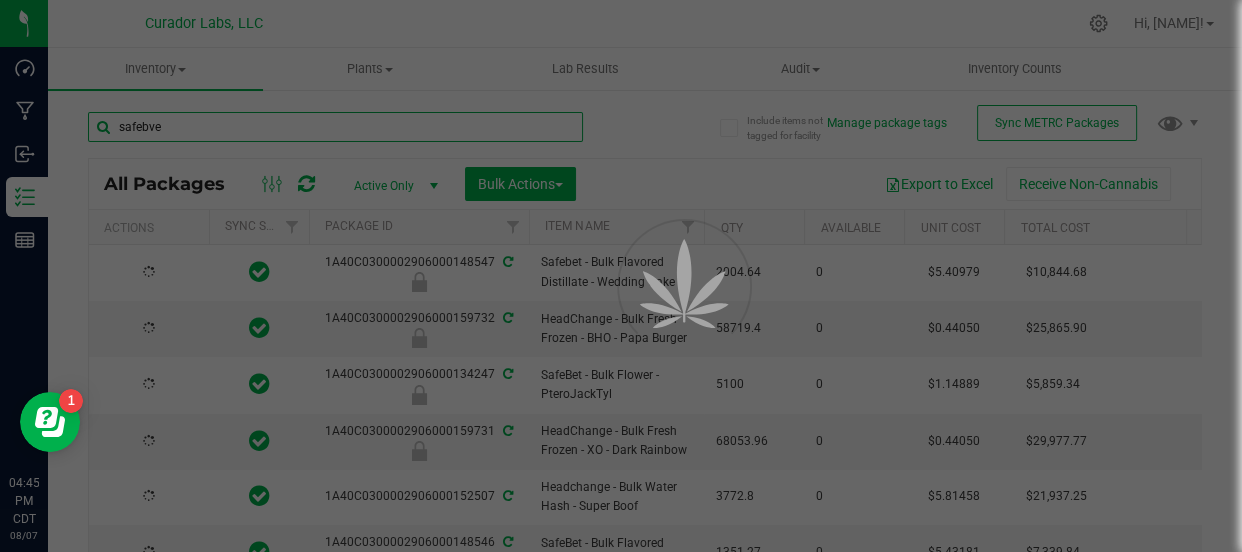 type on "2026-08-07" 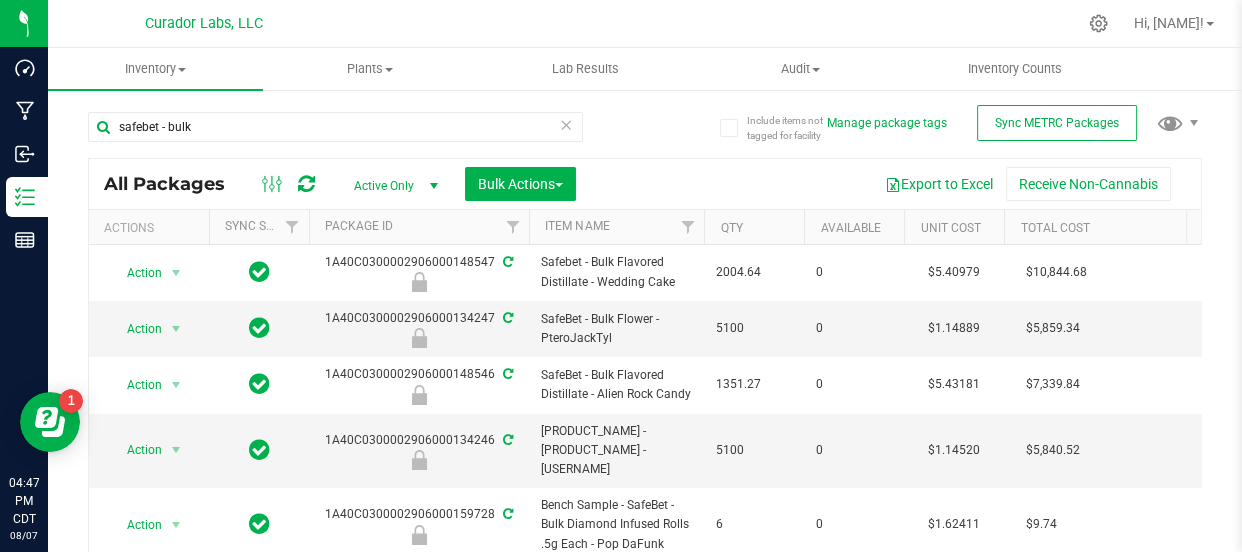 drag, startPoint x: 232, startPoint y: 144, endPoint x: 90, endPoint y: 155, distance: 142.42542 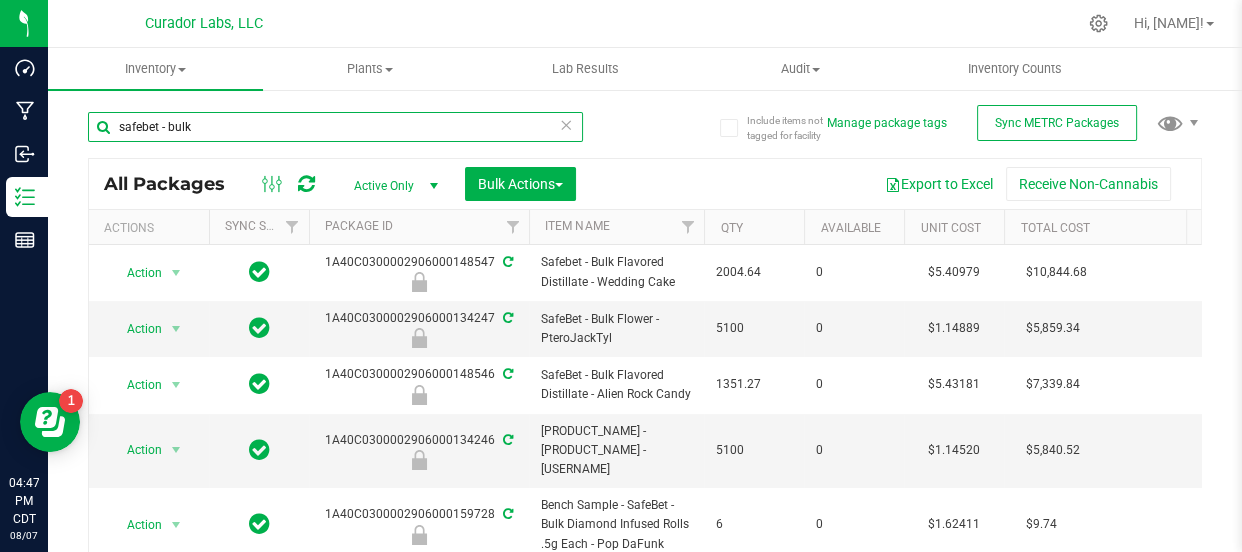 drag, startPoint x: 191, startPoint y: 126, endPoint x: 68, endPoint y: 146, distance: 124.61541 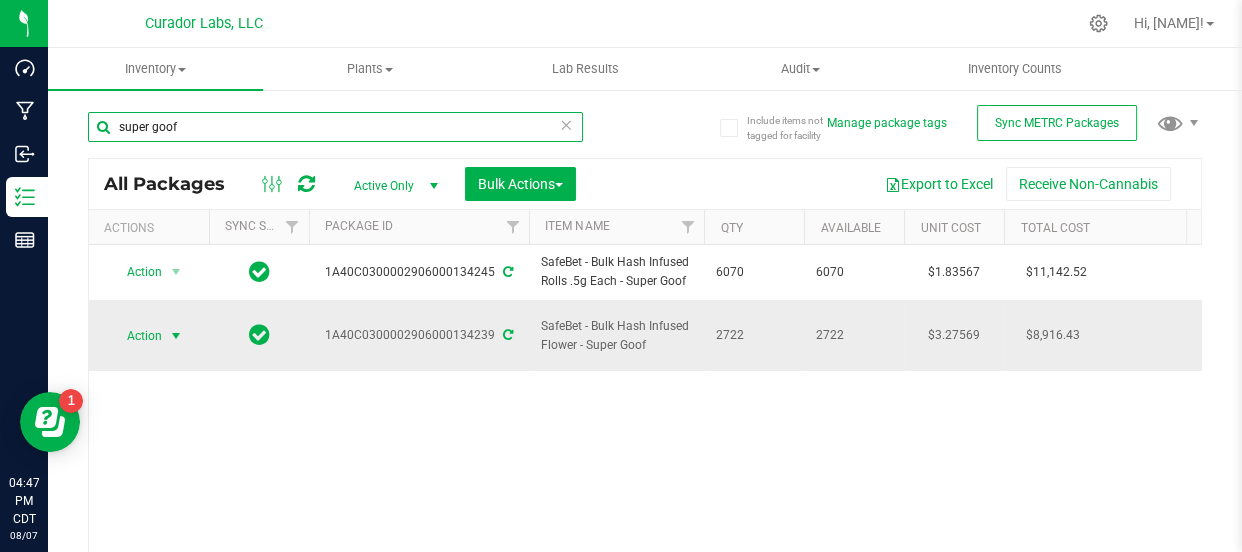 type on "super goof" 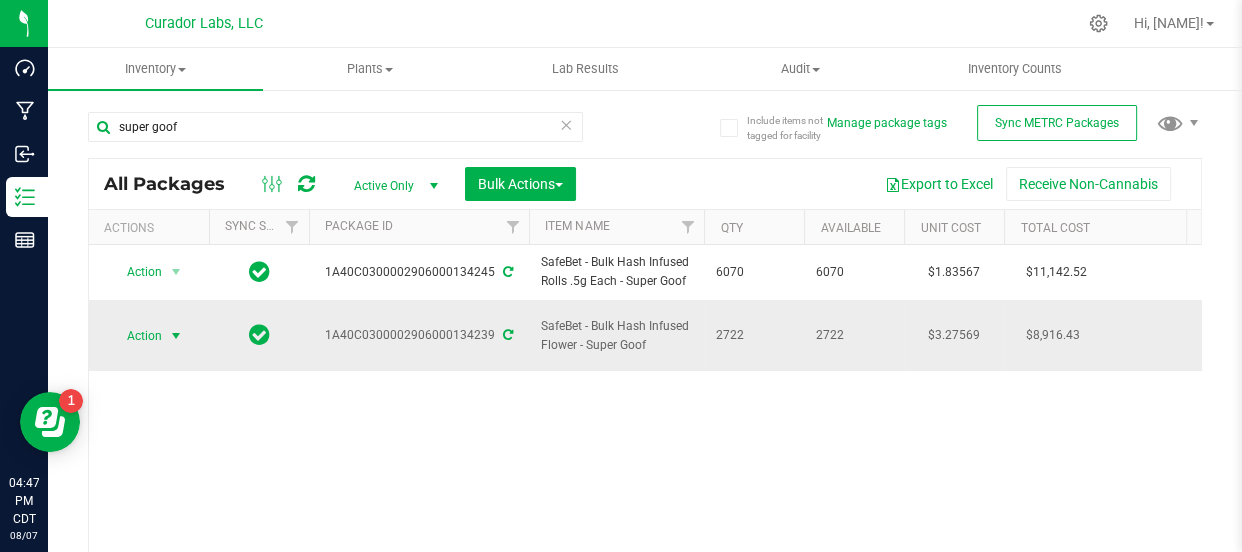 click on "Action" at bounding box center (136, 336) 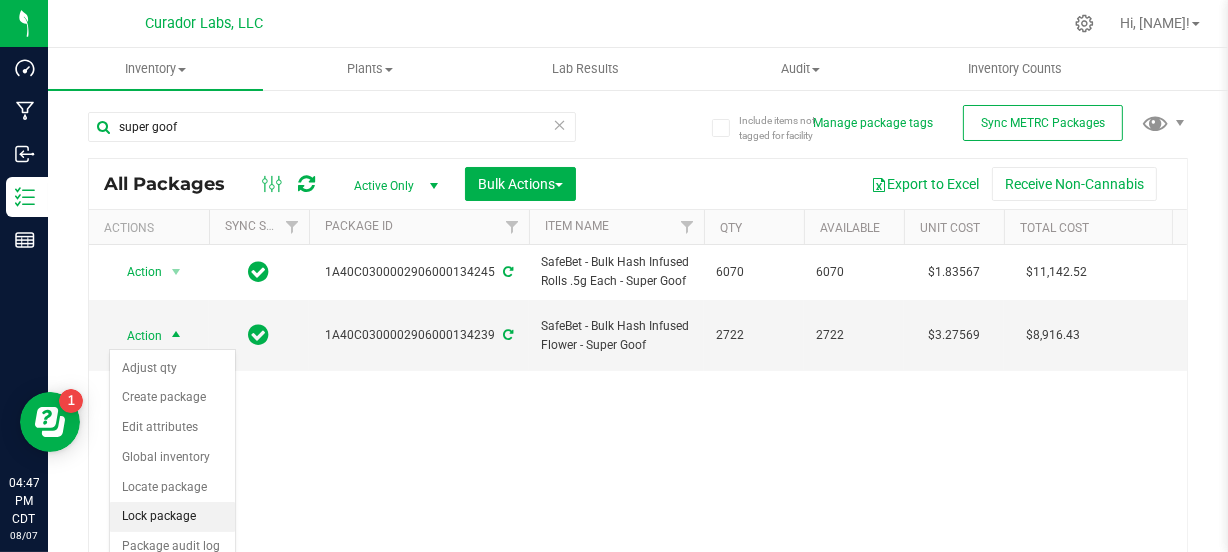 click on "Lock package" at bounding box center (172, 517) 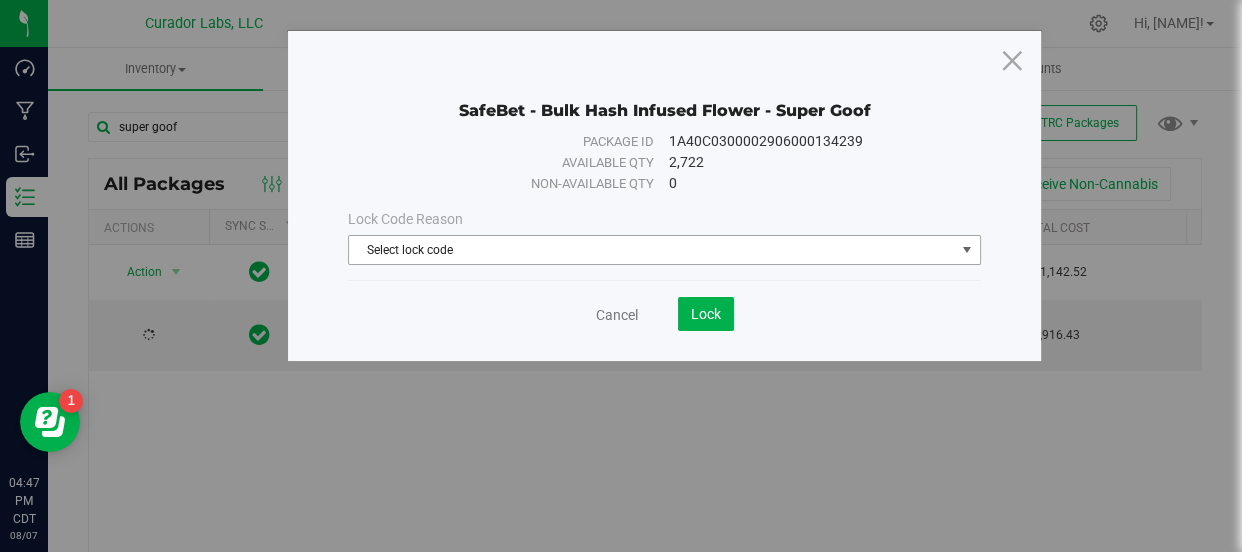 click on "Select lock code" at bounding box center (651, 250) 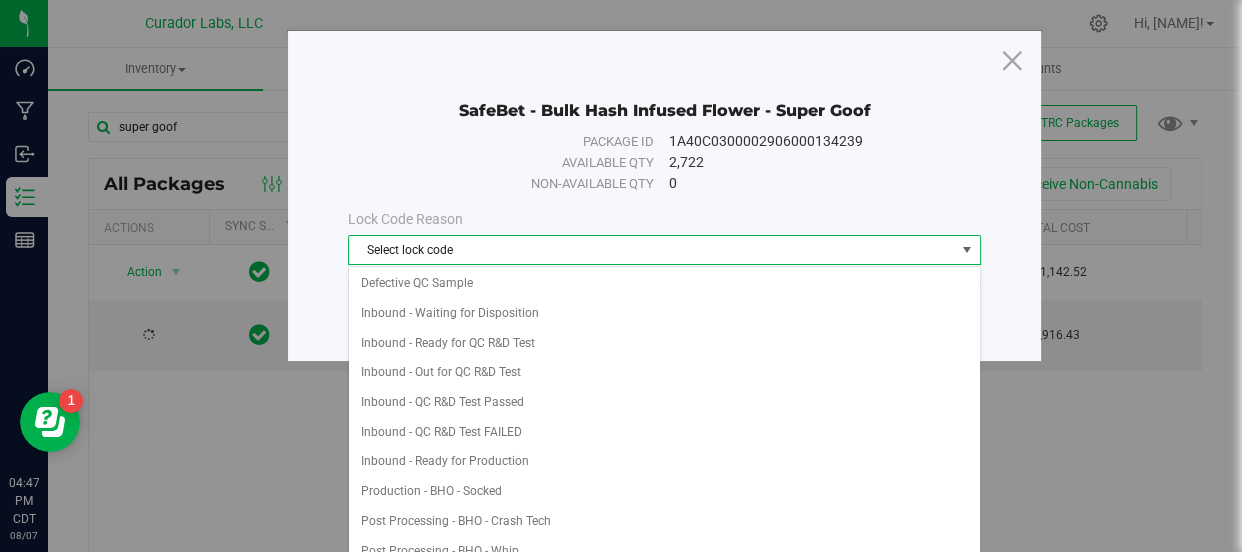 scroll, scrollTop: 151, scrollLeft: 0, axis: vertical 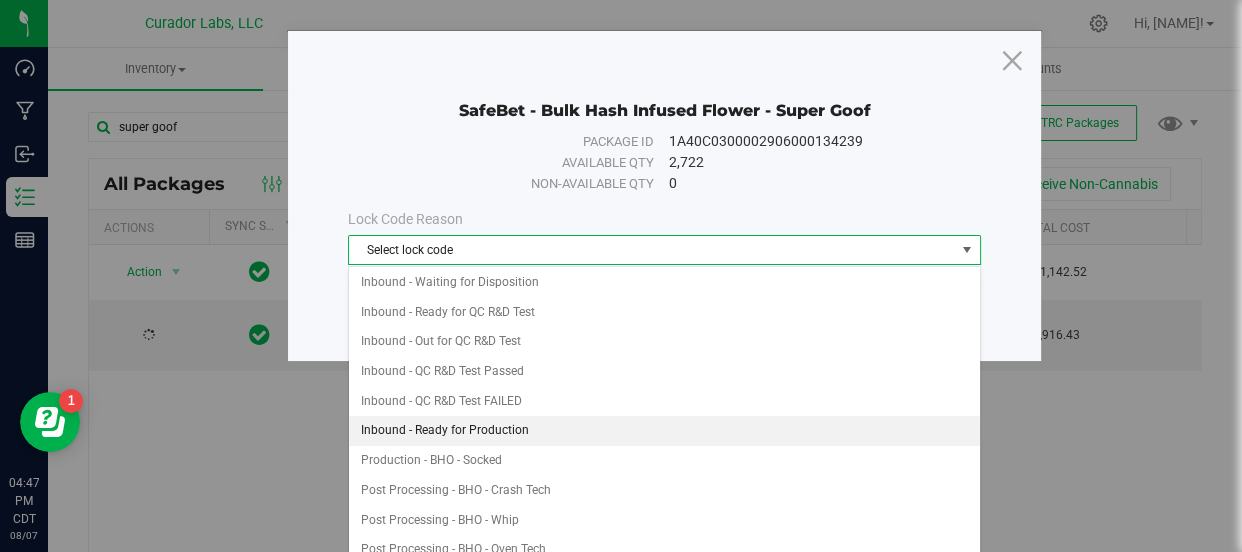 click on "Inbound - Ready for Production" at bounding box center (664, 431) 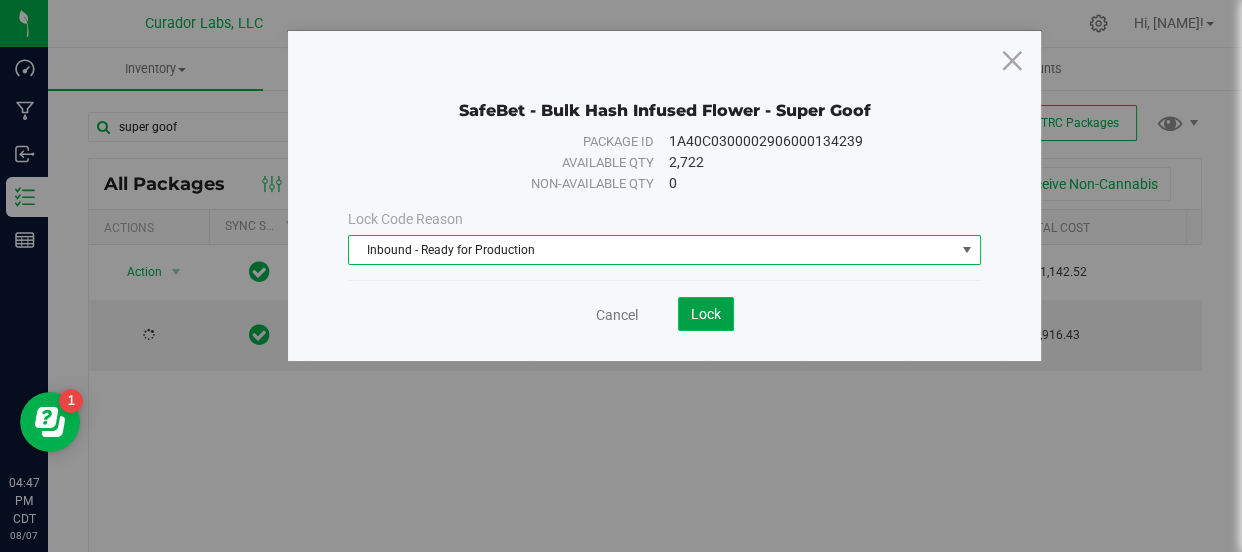 click on "Lock" 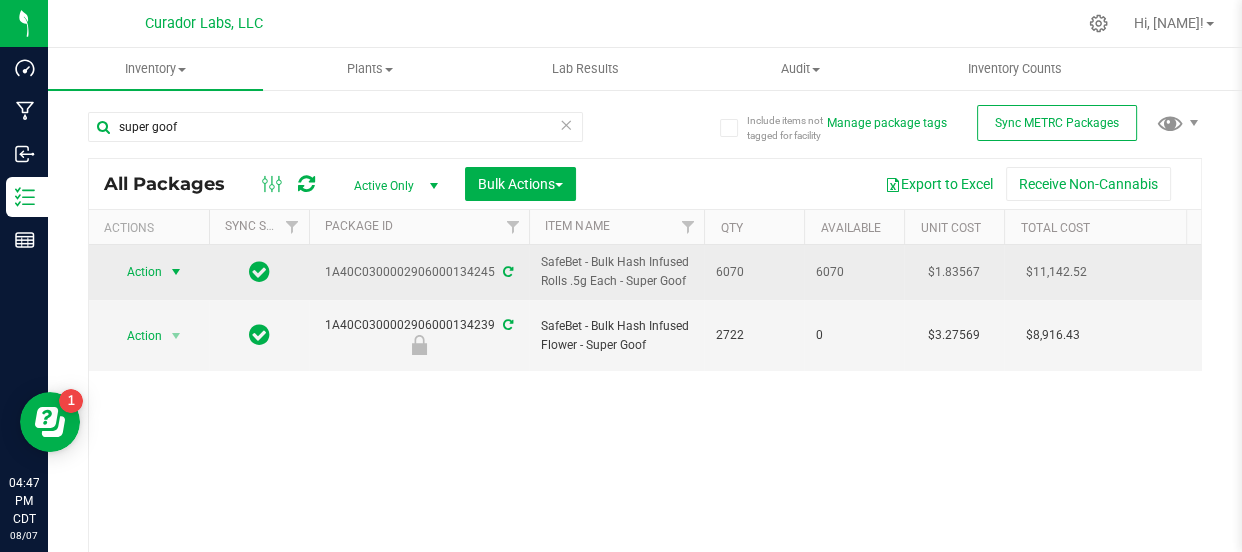 click on "Action" at bounding box center [136, 272] 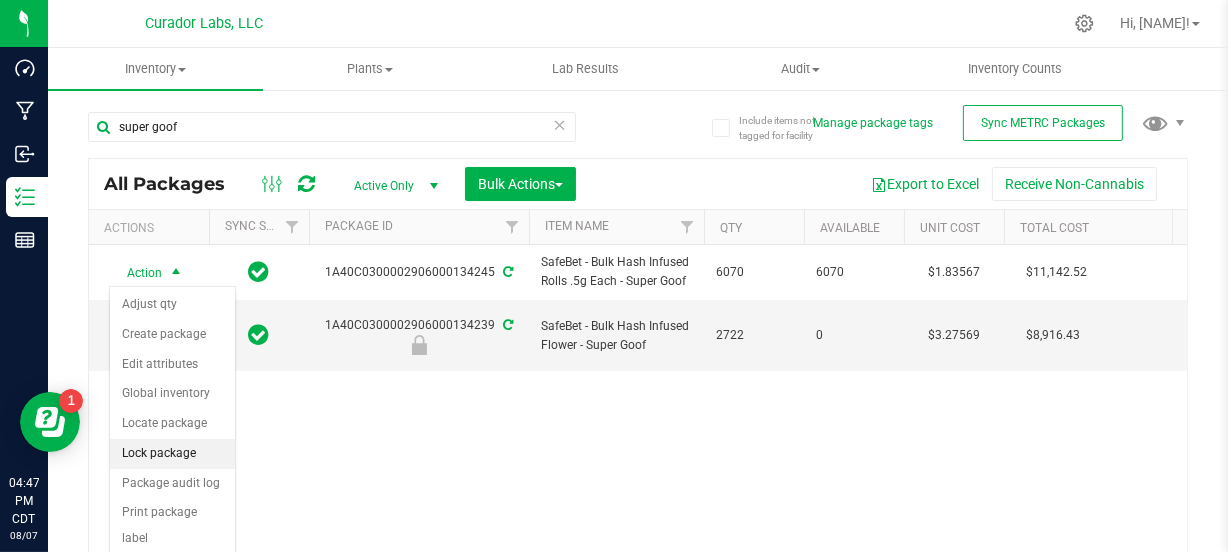 click on "Lock package" at bounding box center (172, 454) 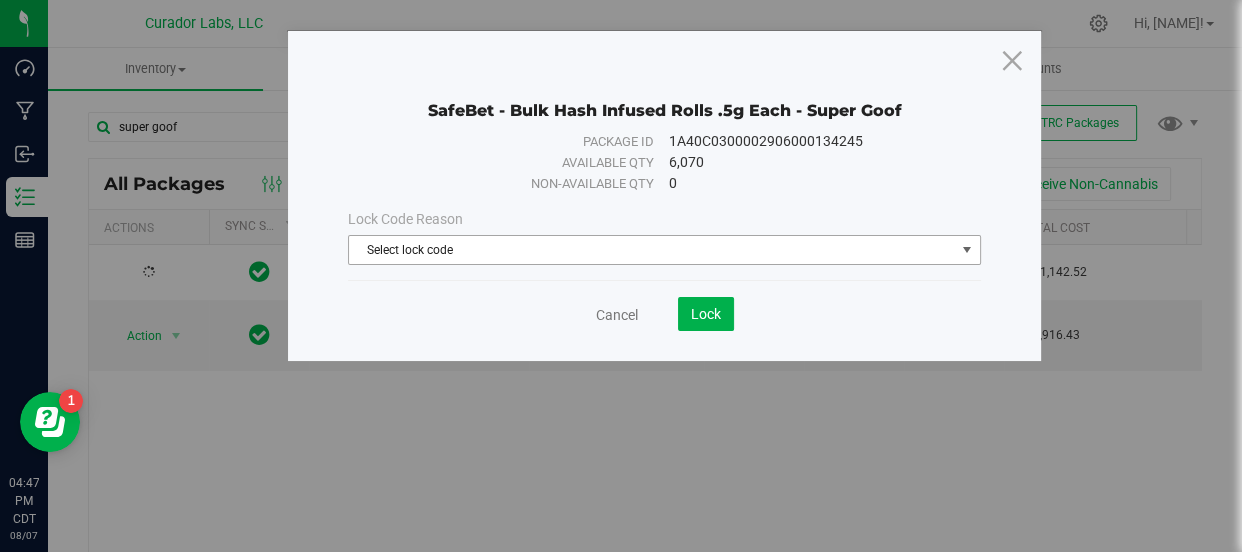 click on "Select lock code" at bounding box center [651, 250] 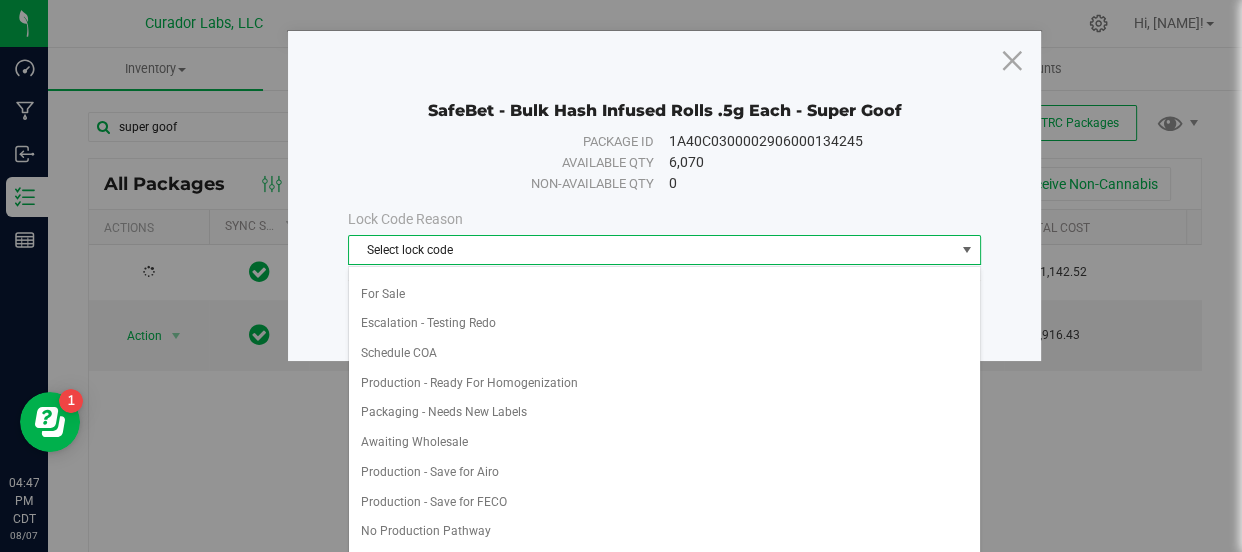 scroll, scrollTop: 1120, scrollLeft: 0, axis: vertical 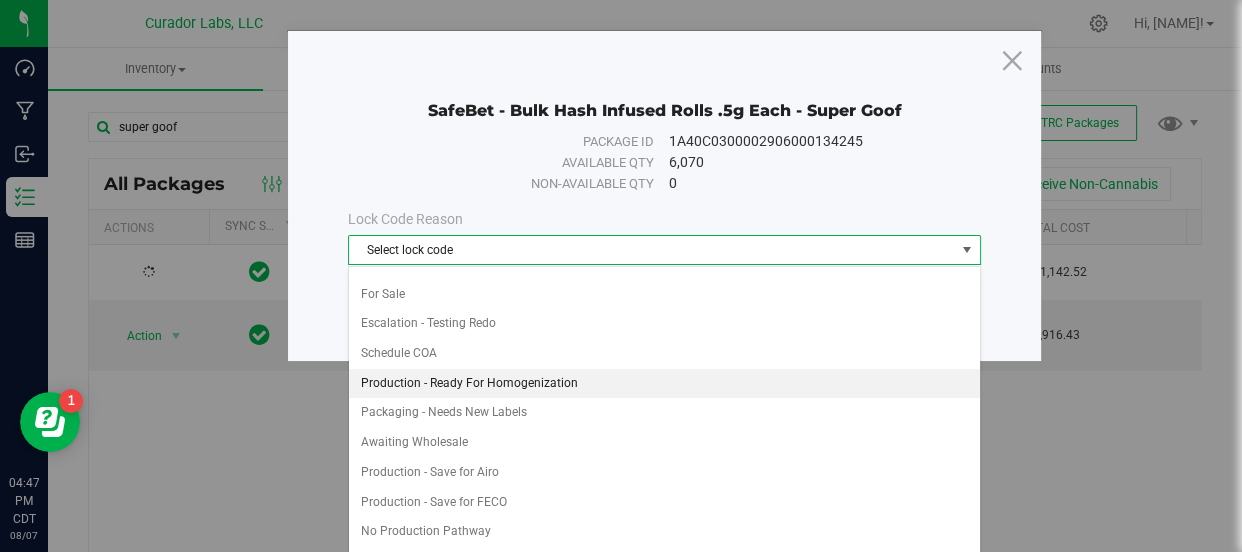 click on "Production - Ready For Homogenization" at bounding box center [664, 384] 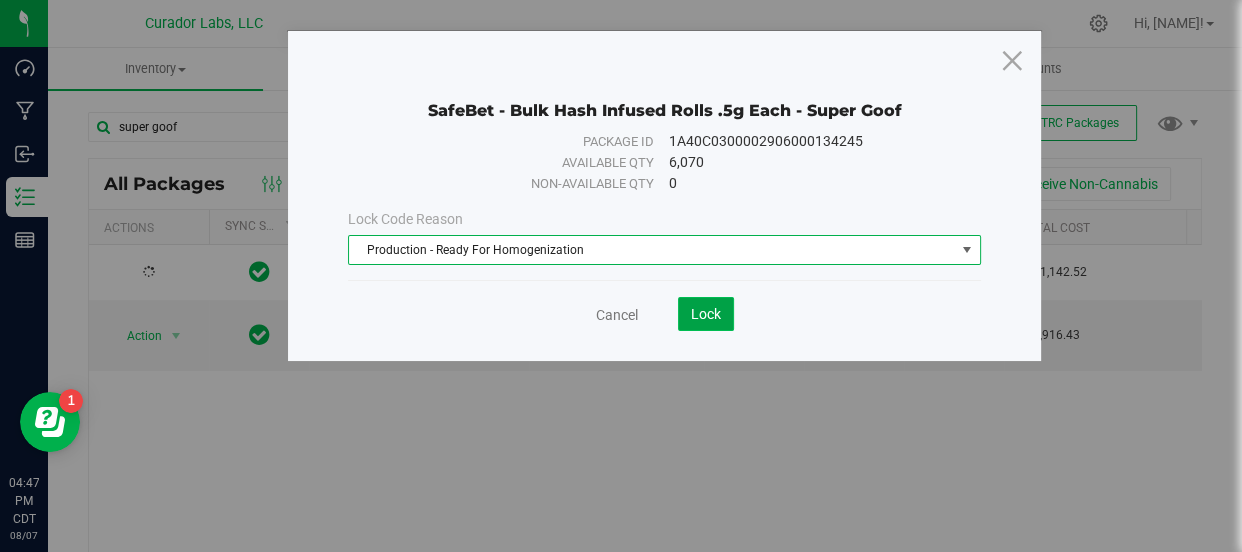 click on "Lock" 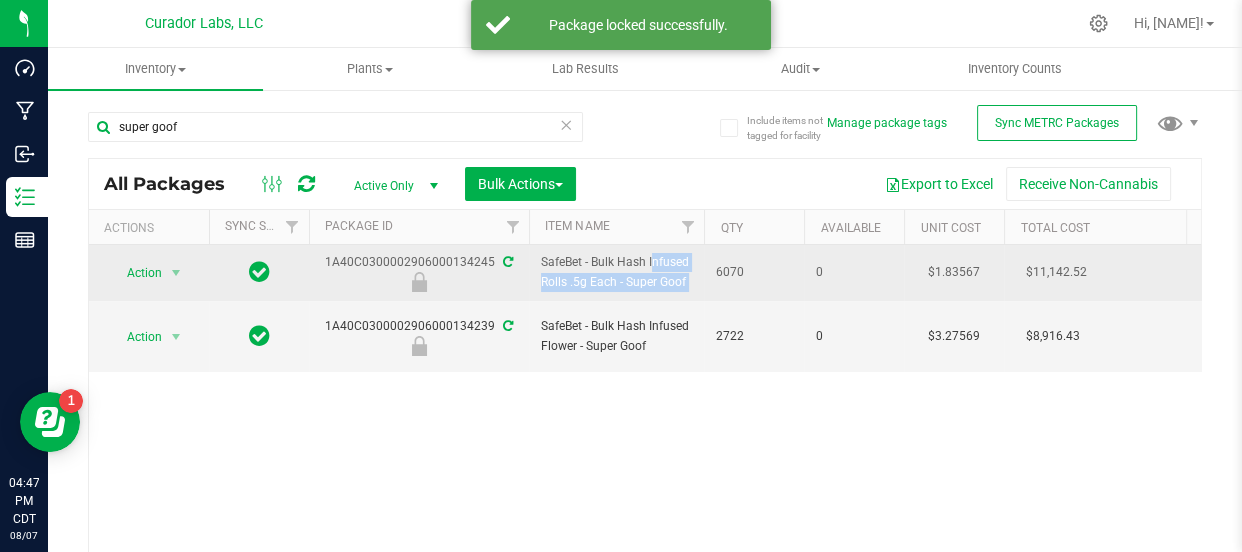 drag, startPoint x: 751, startPoint y: 259, endPoint x: 604, endPoint y: 267, distance: 147.21753 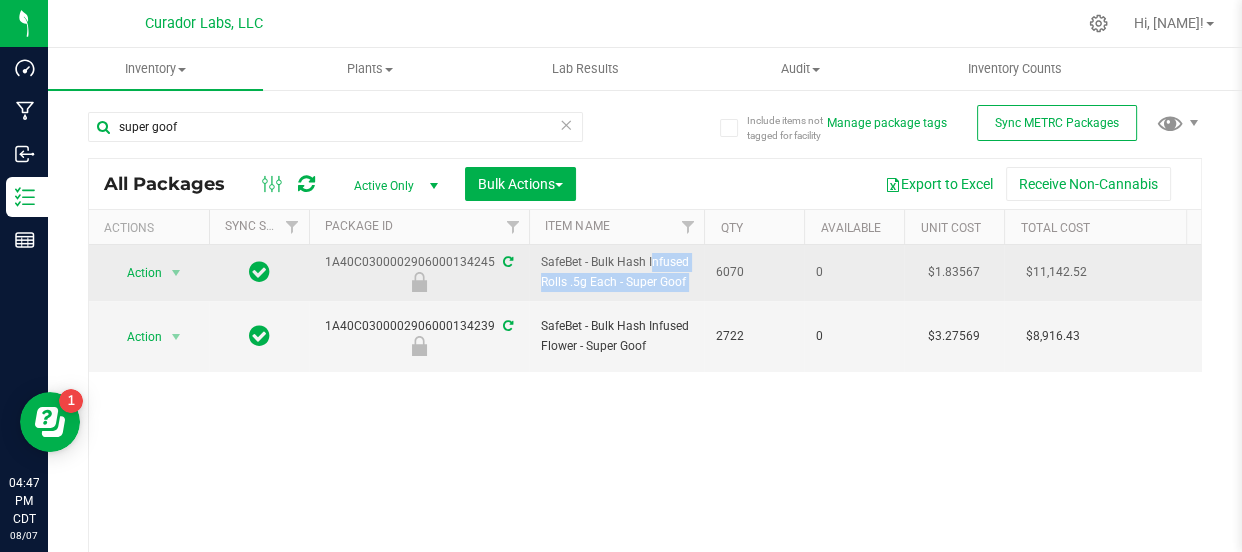 click on "6070" at bounding box center (754, 273) 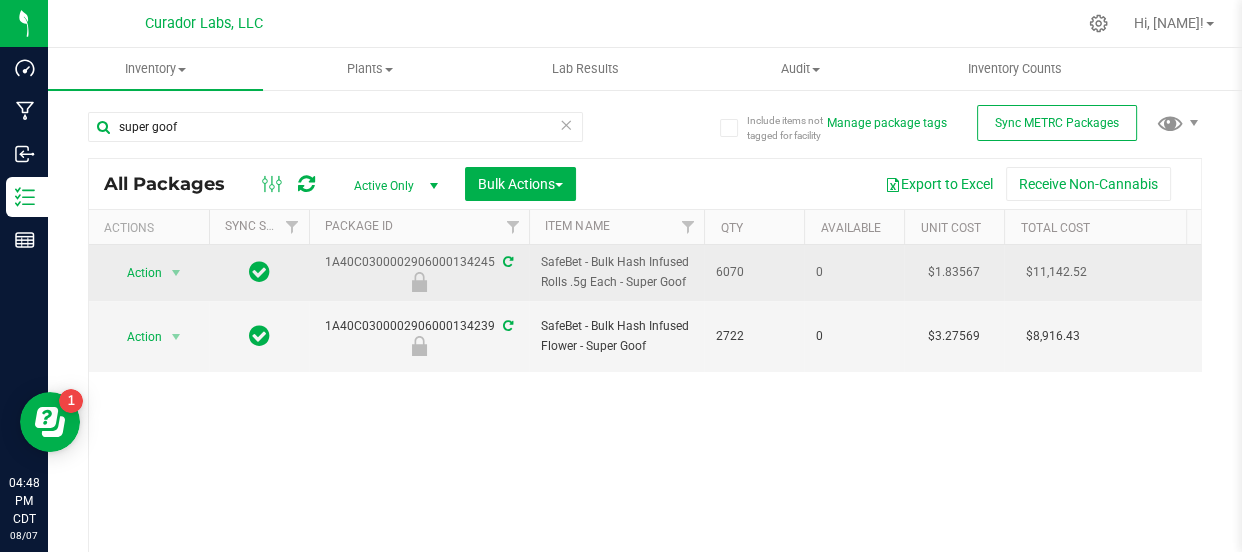 drag, startPoint x: 707, startPoint y: 270, endPoint x: 328, endPoint y: 265, distance: 379.033 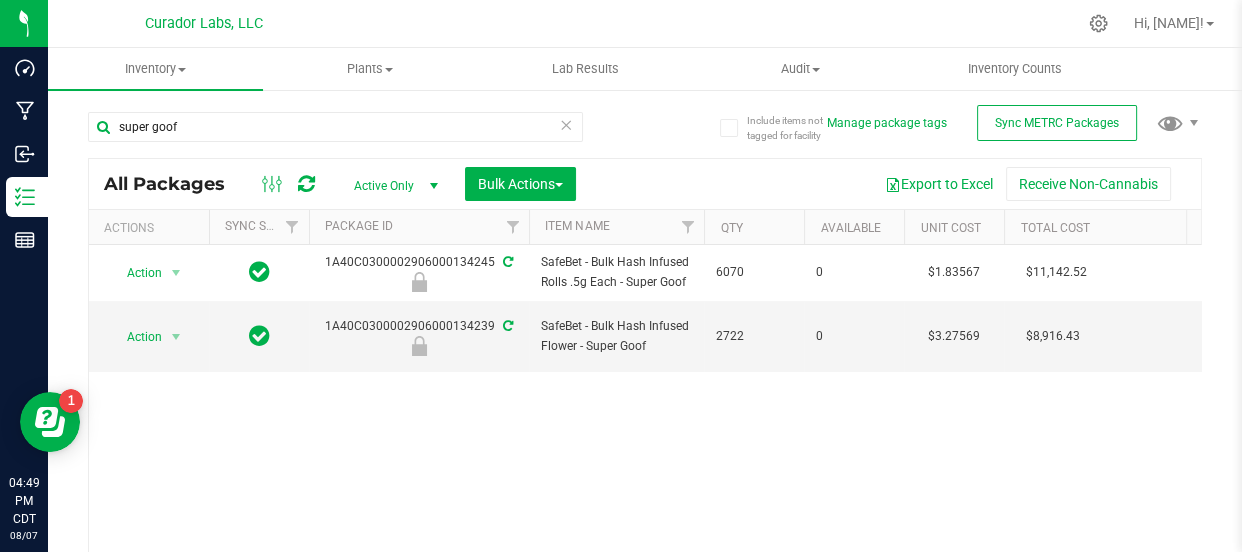 click on "Action Action Edit attributes Global inventory Locate package Package audit log Print package label Record a lab result See history Unlock package
[PRODUCT_CODE]
SafeBet - Bulk Hash Infused Rolls .5g Each - Super Goof
[QUANTITY]
0
[PRICE] [PRICE]
Production - Ready For Homogenization
Each
(0.5 g ea.)
[PRICE]
[PRODUCT_CODE]
Created" at bounding box center (645, 419) 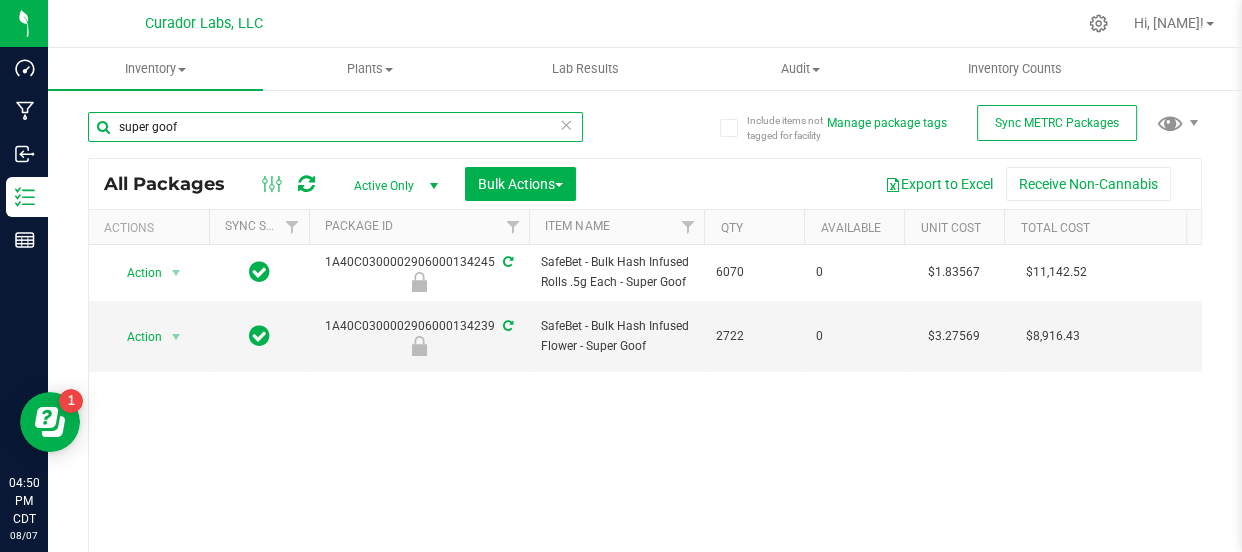 drag, startPoint x: 245, startPoint y: 118, endPoint x: 63, endPoint y: 164, distance: 187.7232 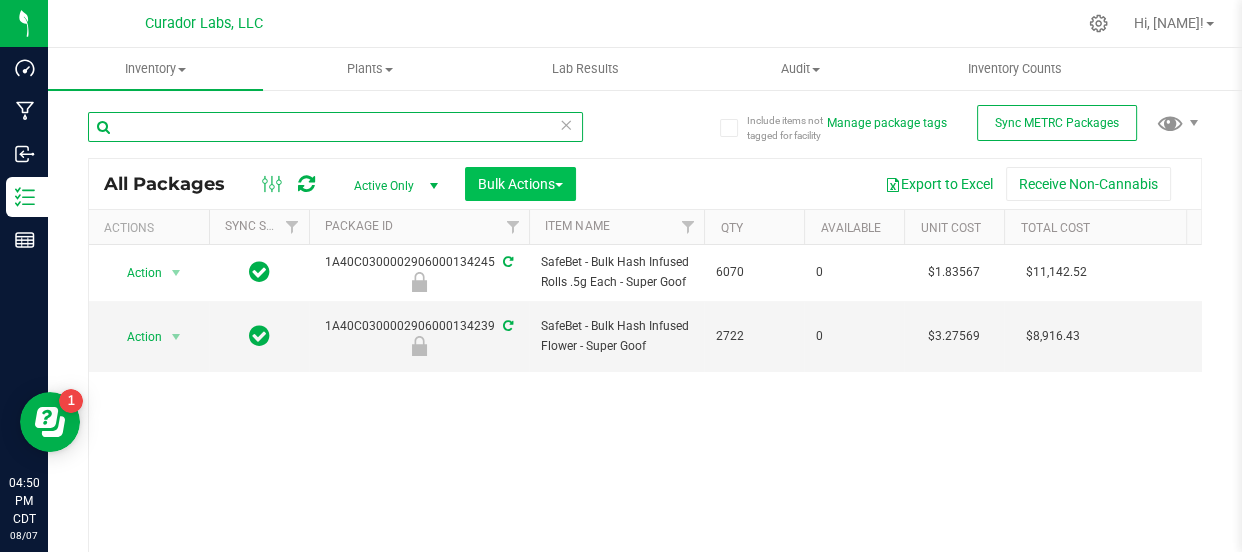type 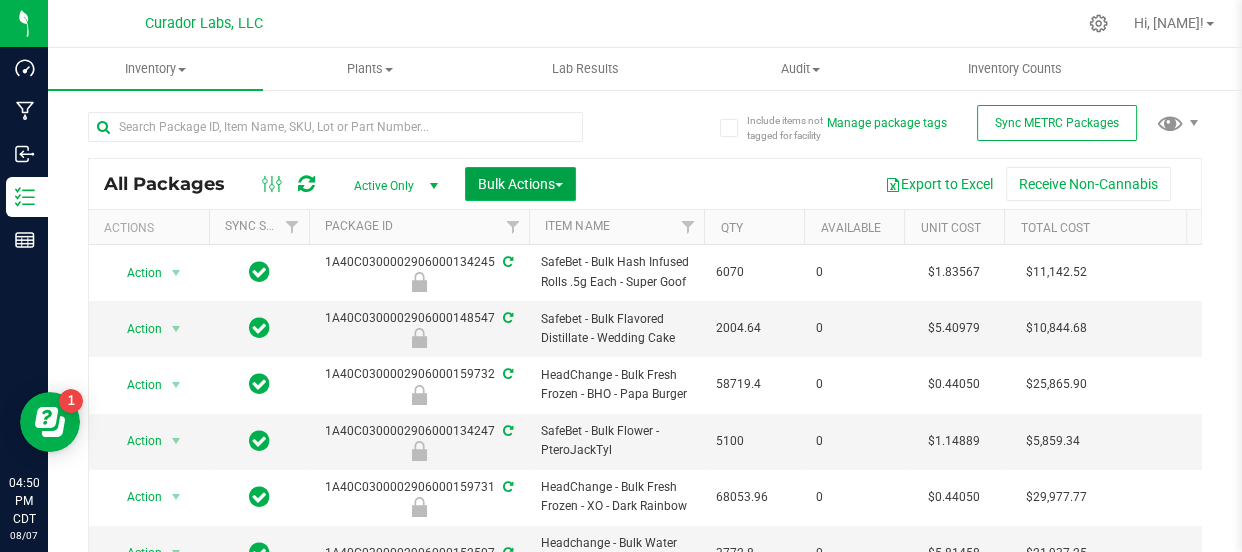 click on "Bulk Actions" at bounding box center (520, 184) 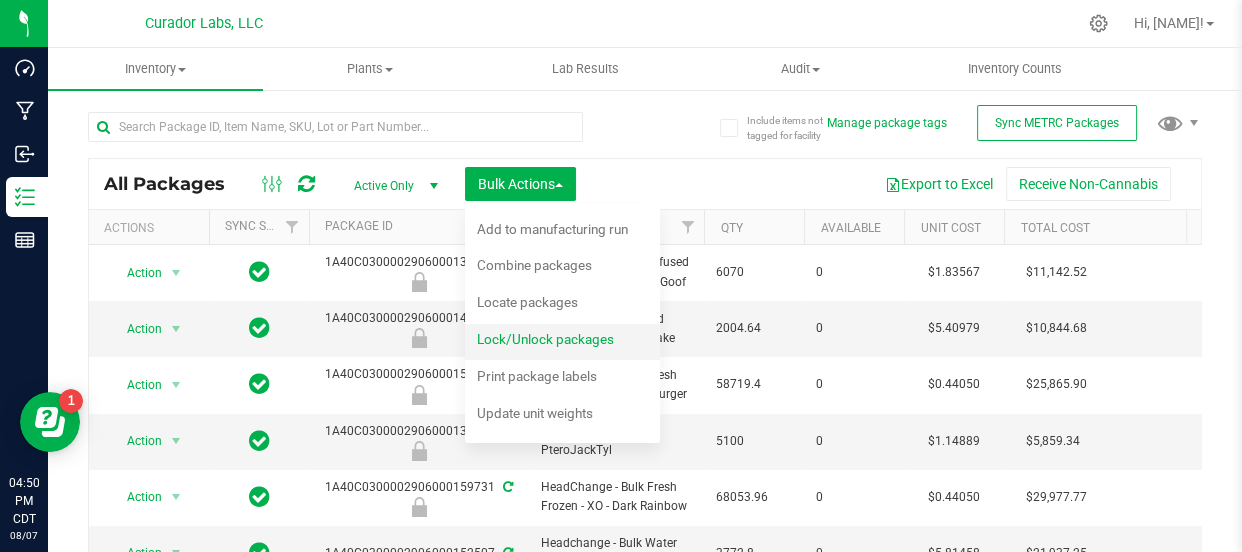 click on "Lock/Unlock packages" at bounding box center (545, 339) 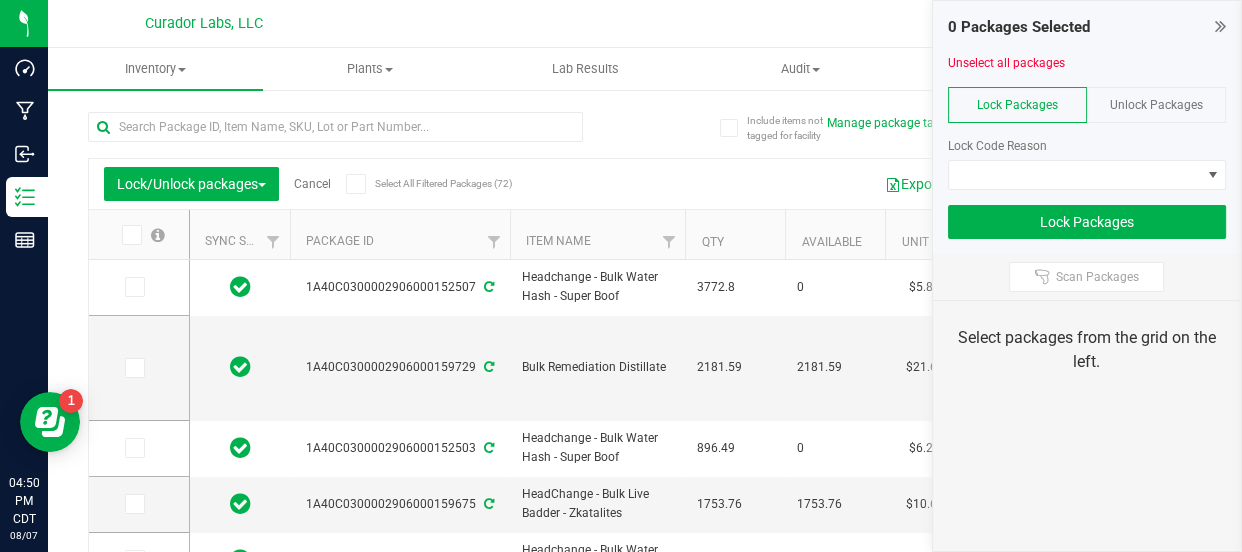scroll, scrollTop: 14, scrollLeft: 0, axis: vertical 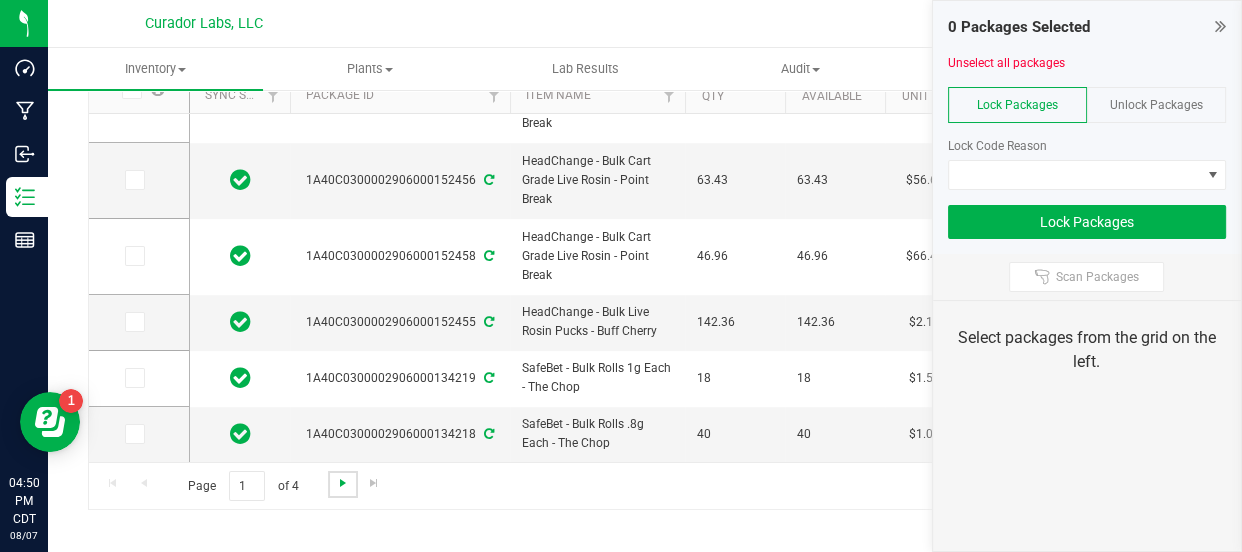 click at bounding box center [343, 483] 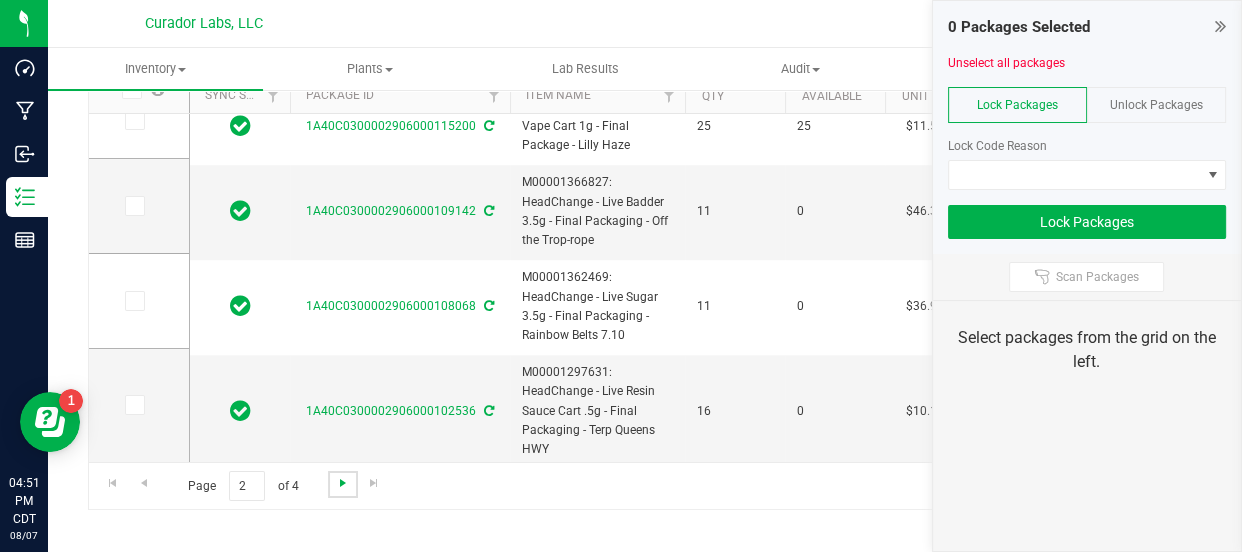 click at bounding box center [343, 483] 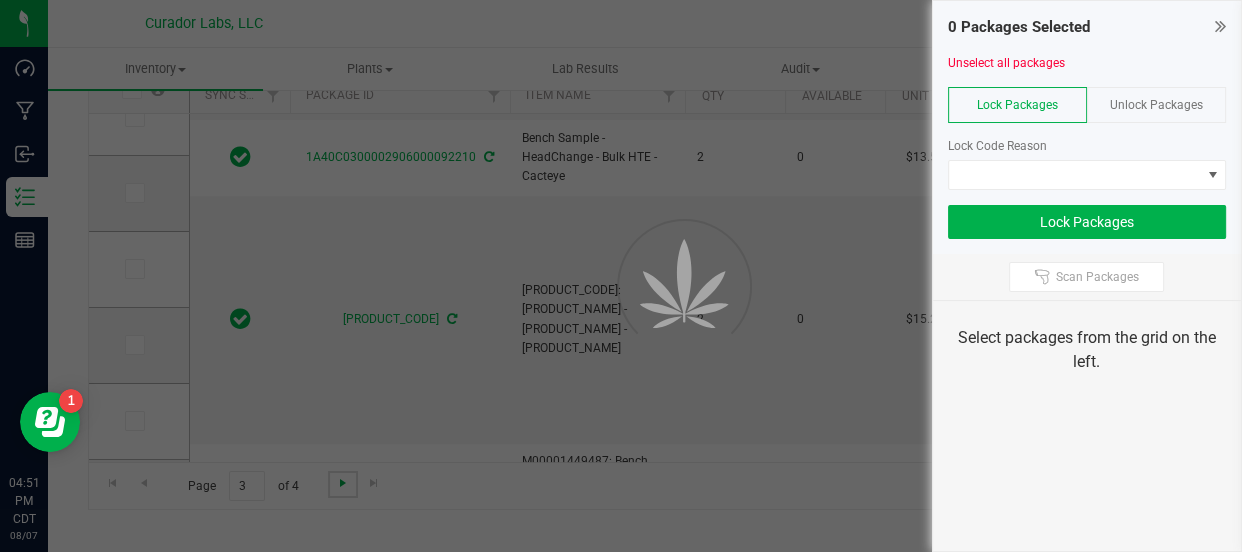 type on "2025-07-30" 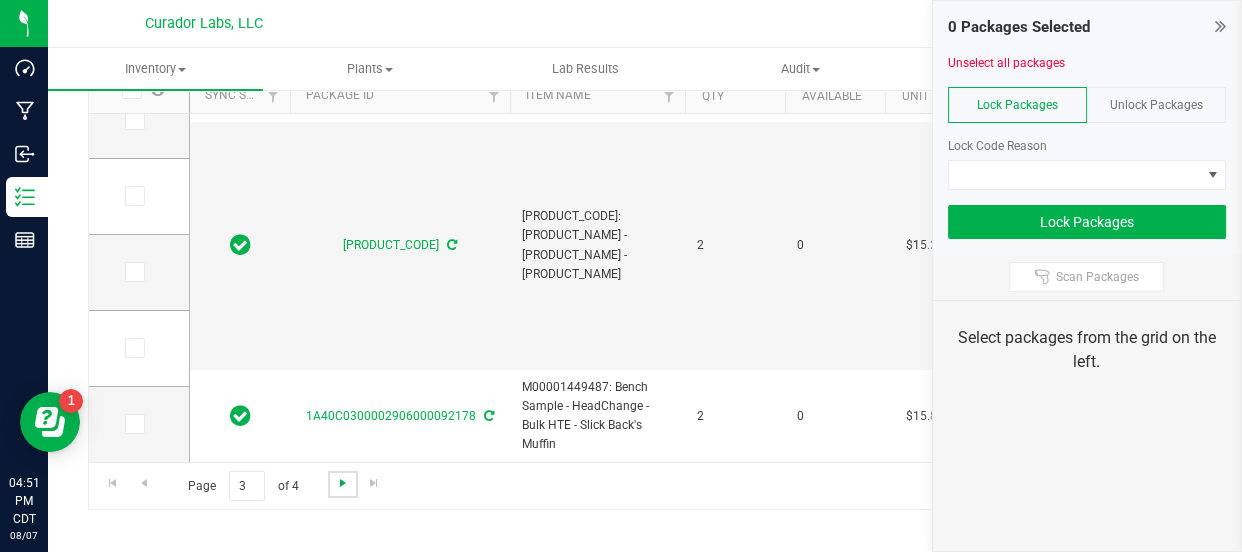 click at bounding box center [343, 483] 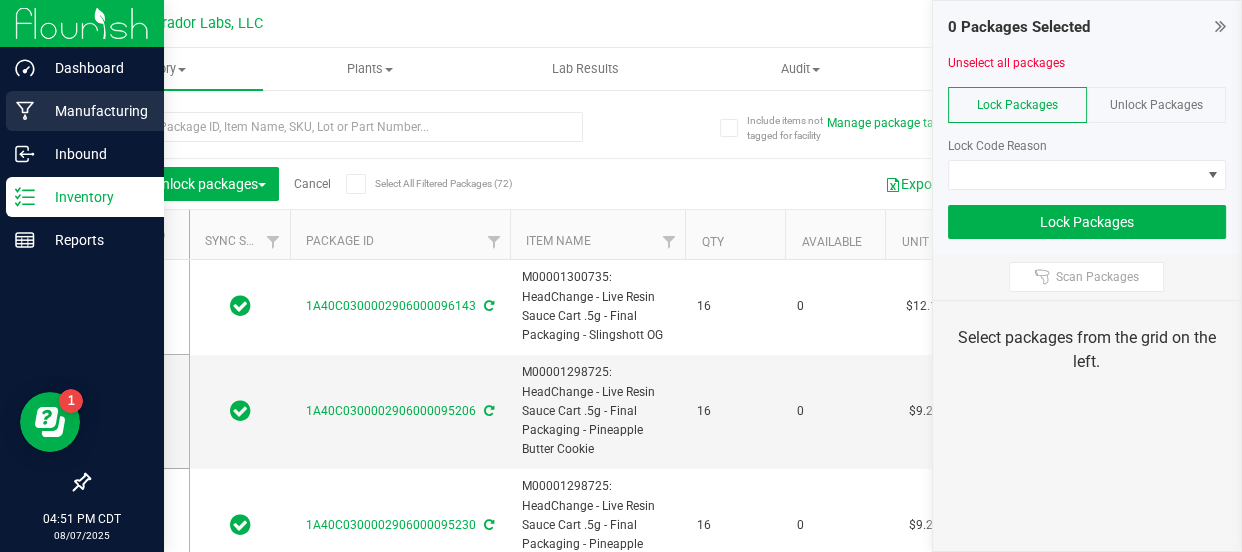 click on "Manufacturing" at bounding box center [95, 111] 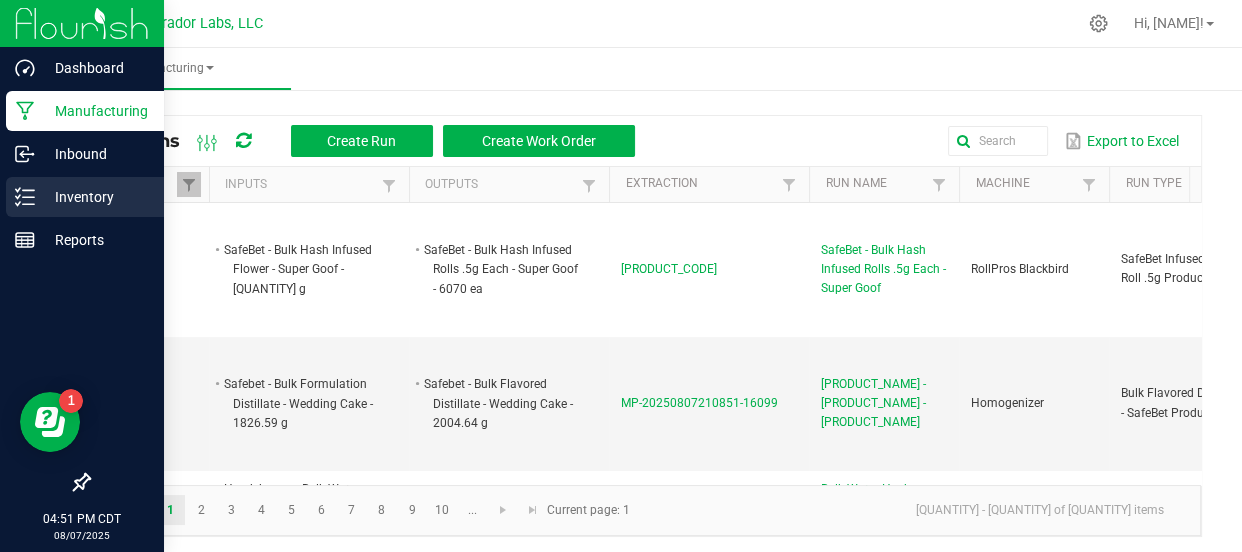 click on "Inventory" at bounding box center (95, 197) 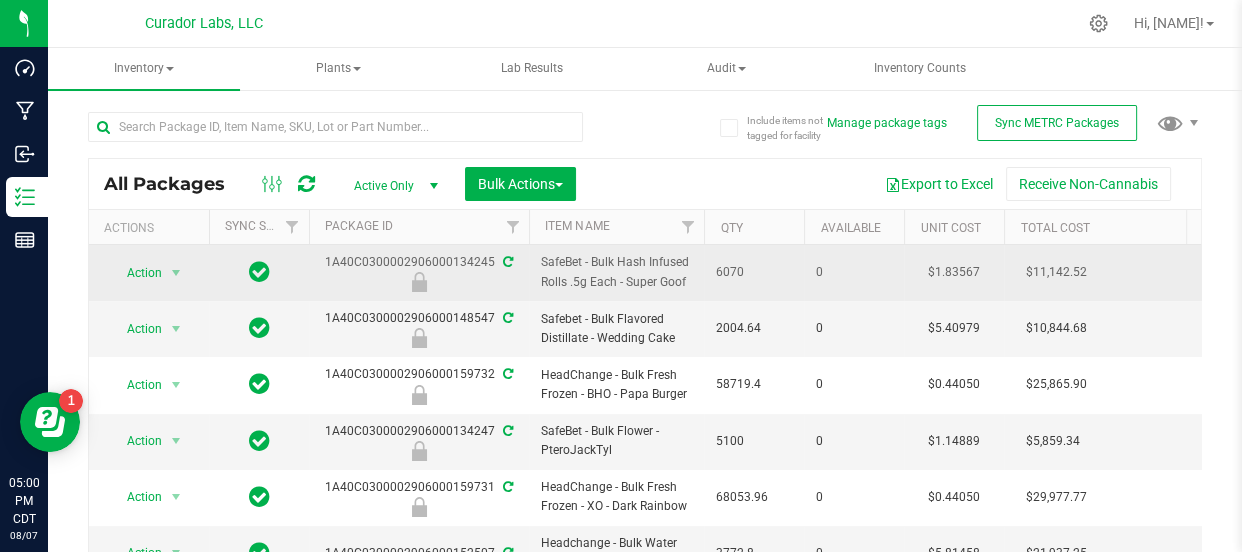 drag, startPoint x: 687, startPoint y: 278, endPoint x: 676, endPoint y: 264, distance: 17.804493 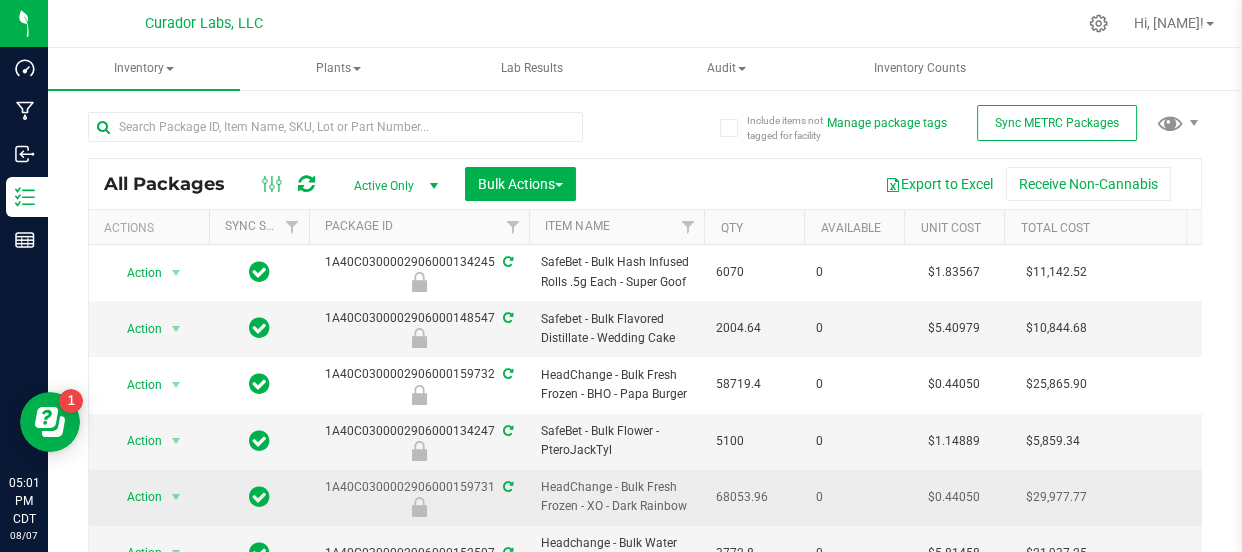 click on "HeadChange - Bulk Fresh Frozen - XO - Dark Rainbow" at bounding box center (616, 497) 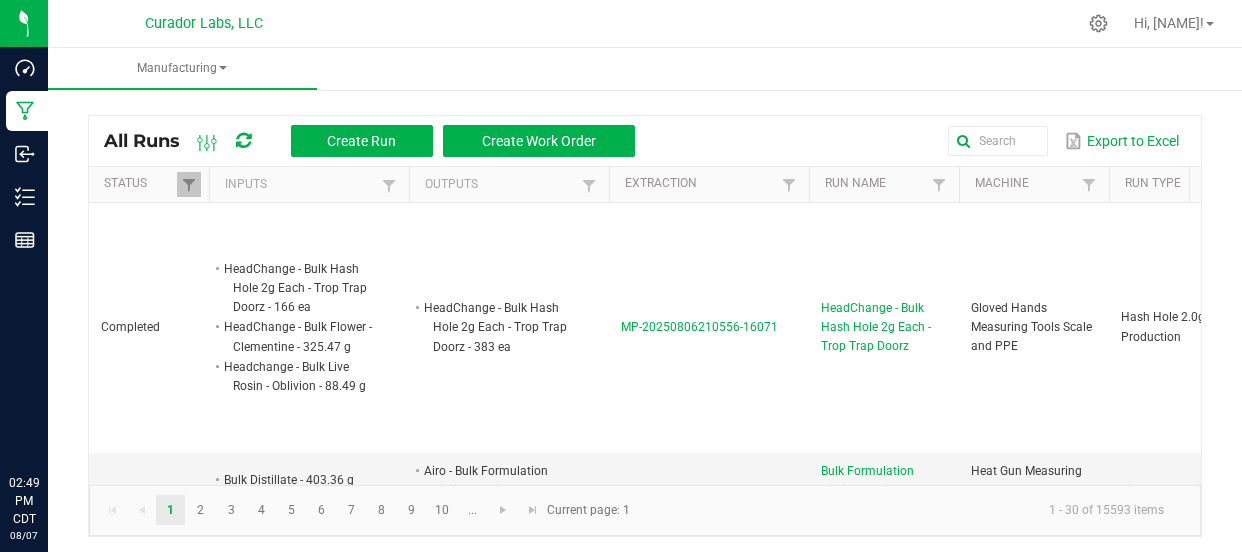 scroll, scrollTop: 0, scrollLeft: 0, axis: both 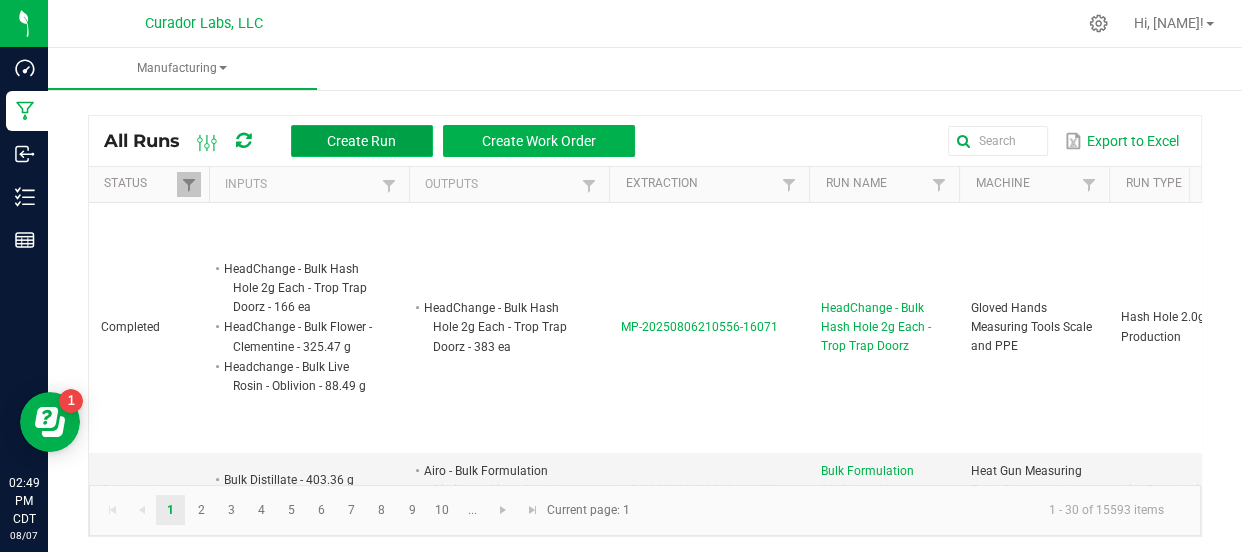 click on "Create Run" at bounding box center [361, 141] 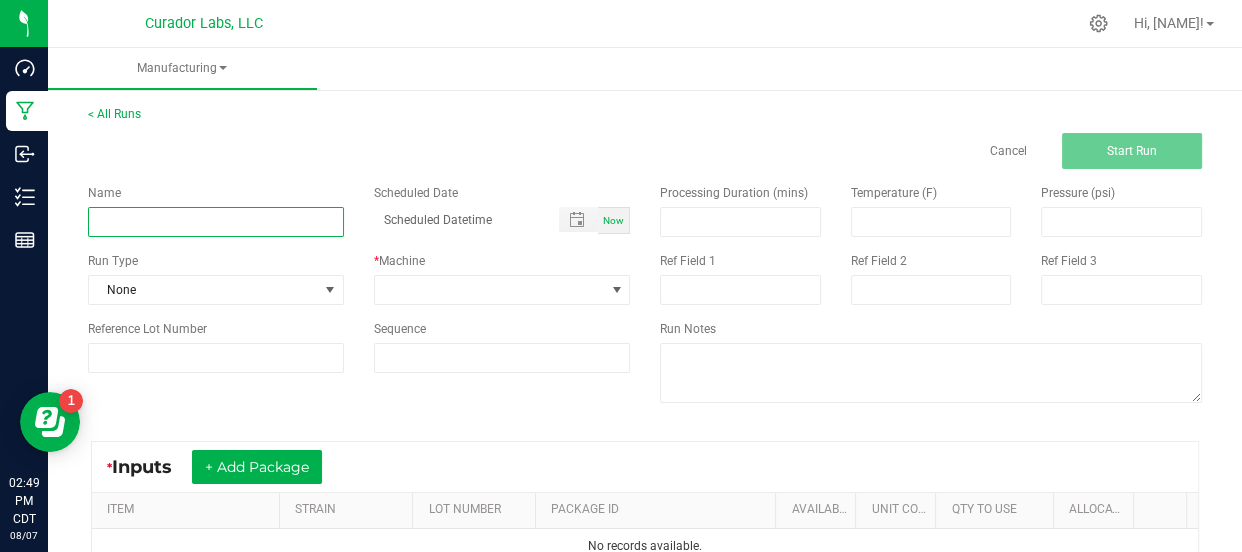 click at bounding box center (216, 222) 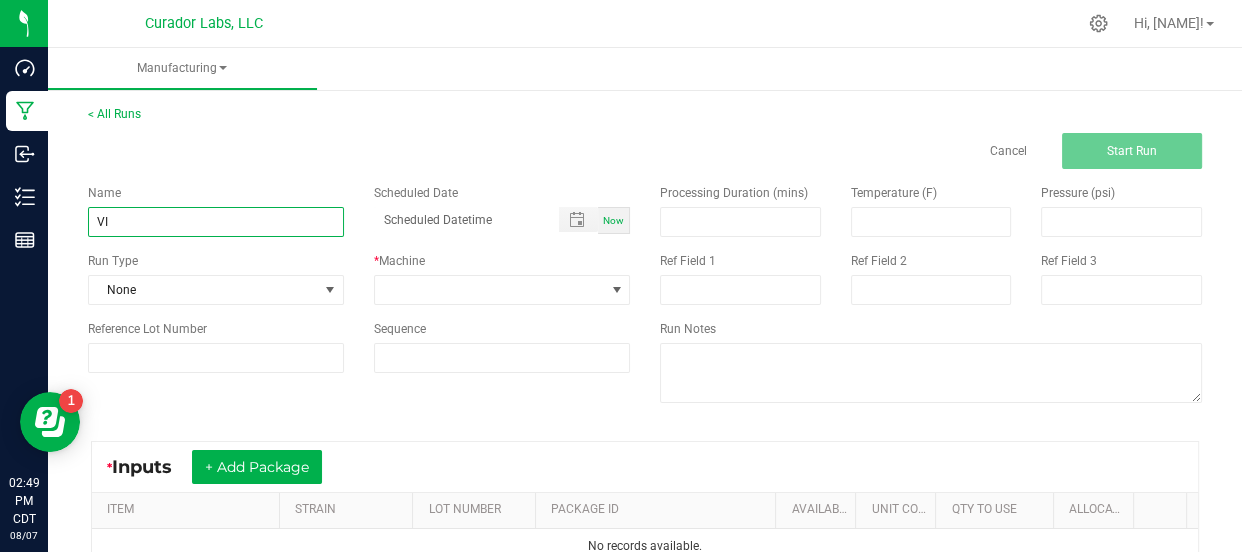type on "V" 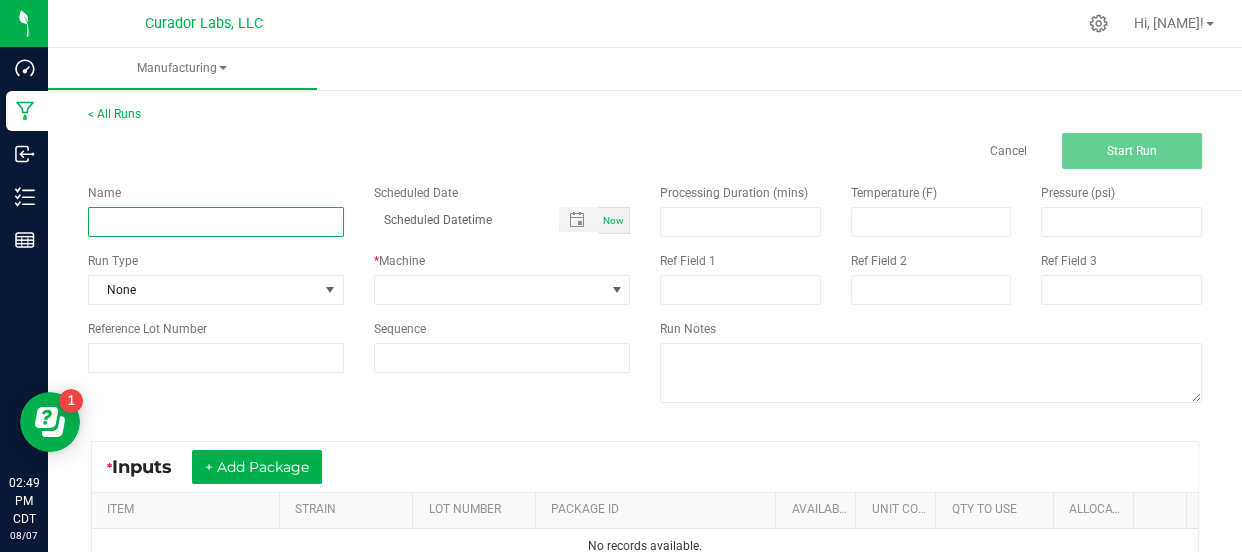 paste on "Bench Sample - SafeBet - Bulk Diamond Infused Rolls .5g - VirgOG" 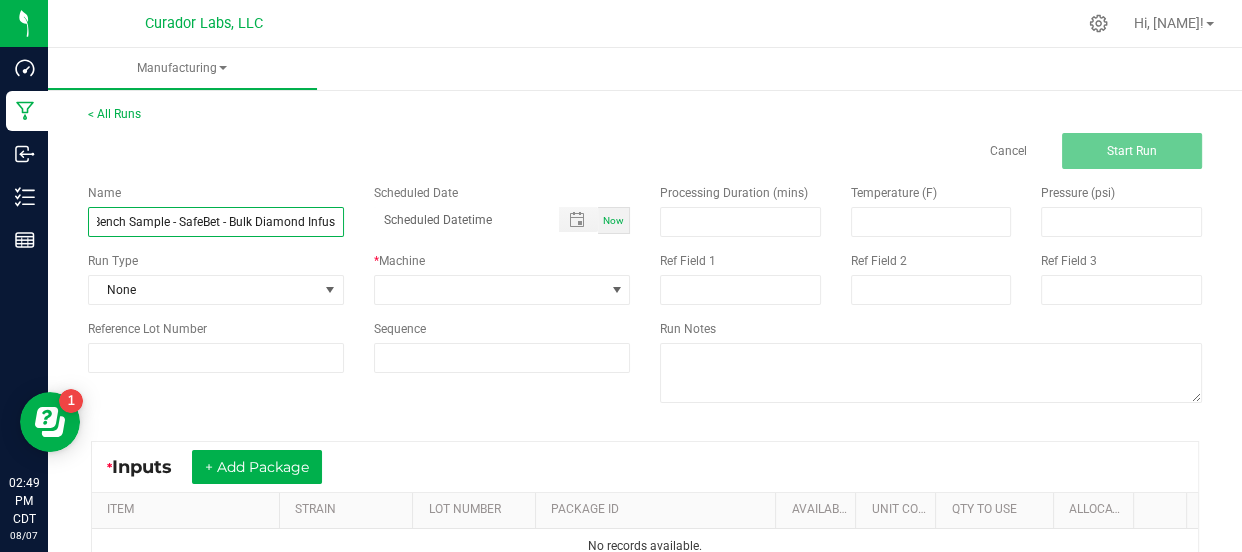 scroll, scrollTop: 0, scrollLeft: 0, axis: both 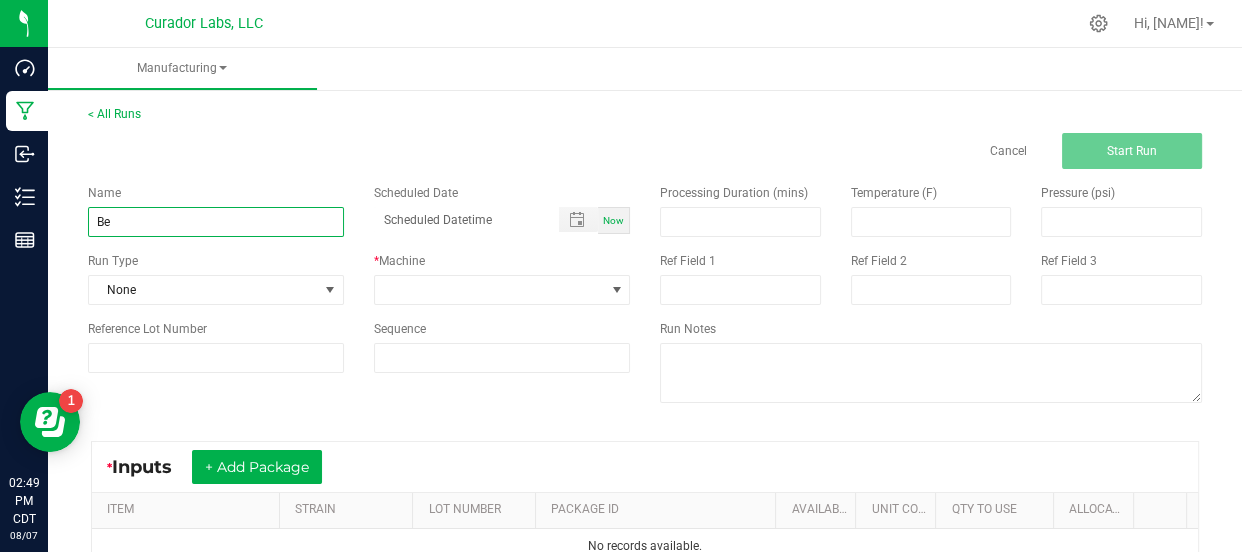 type on "B" 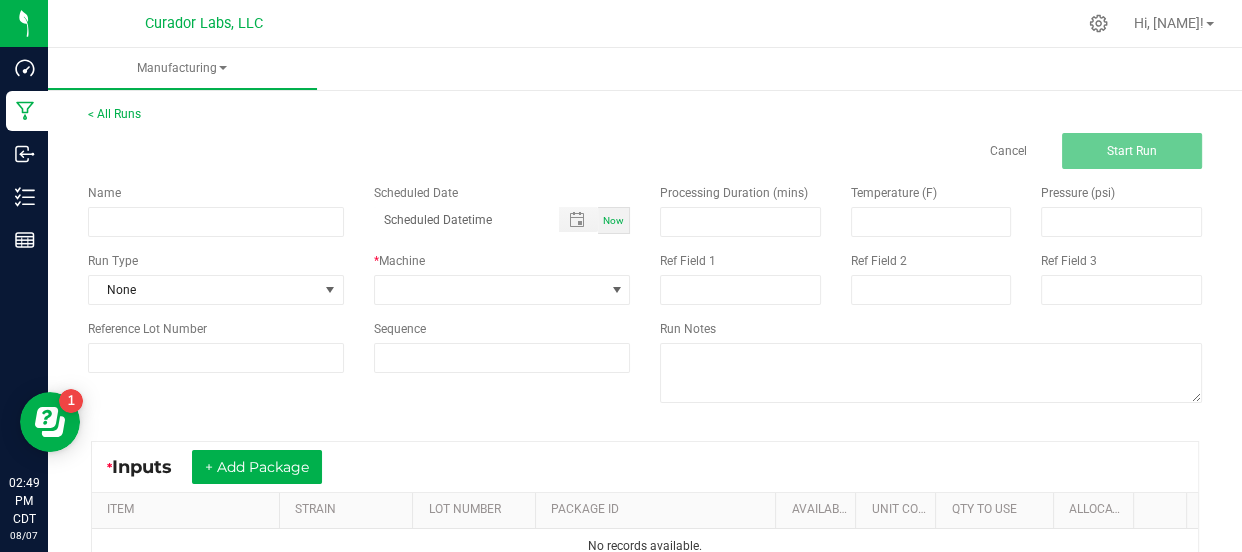 click on "Manufacturing" at bounding box center (669, 69) 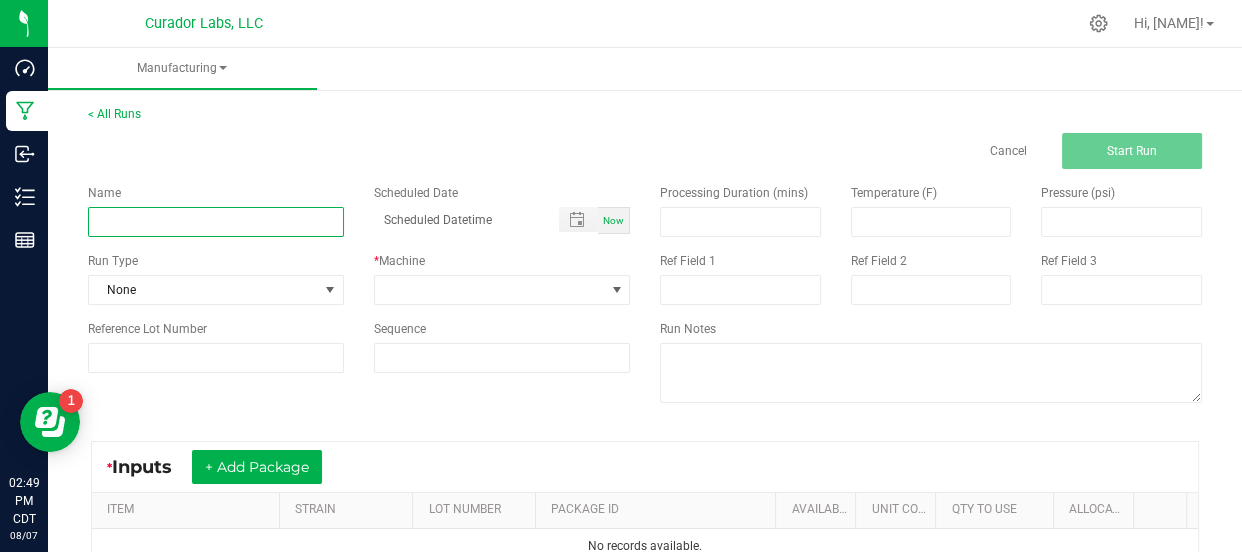 click at bounding box center (216, 222) 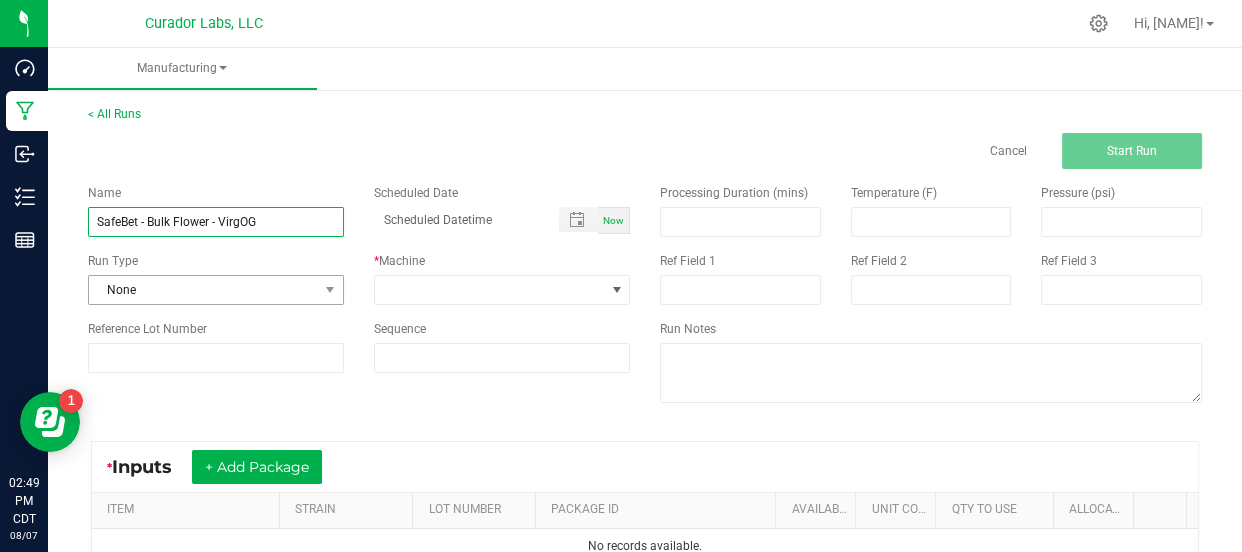 type on "[PRODUCT_NAME] - [PRODUCT_NAME] - [USERNAME]" 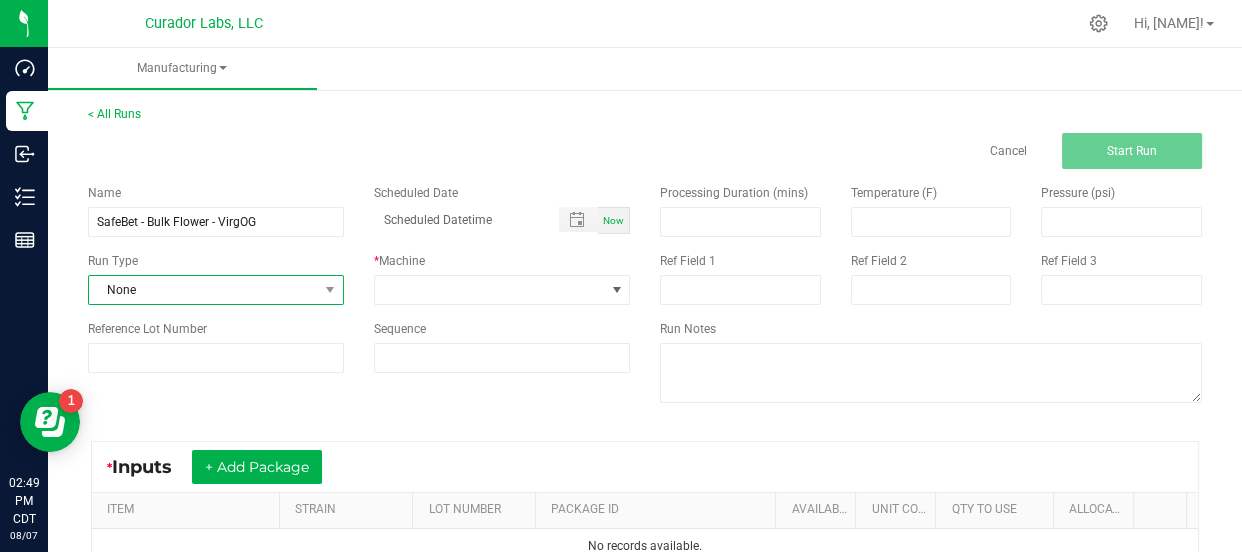 click on "None" at bounding box center (203, 290) 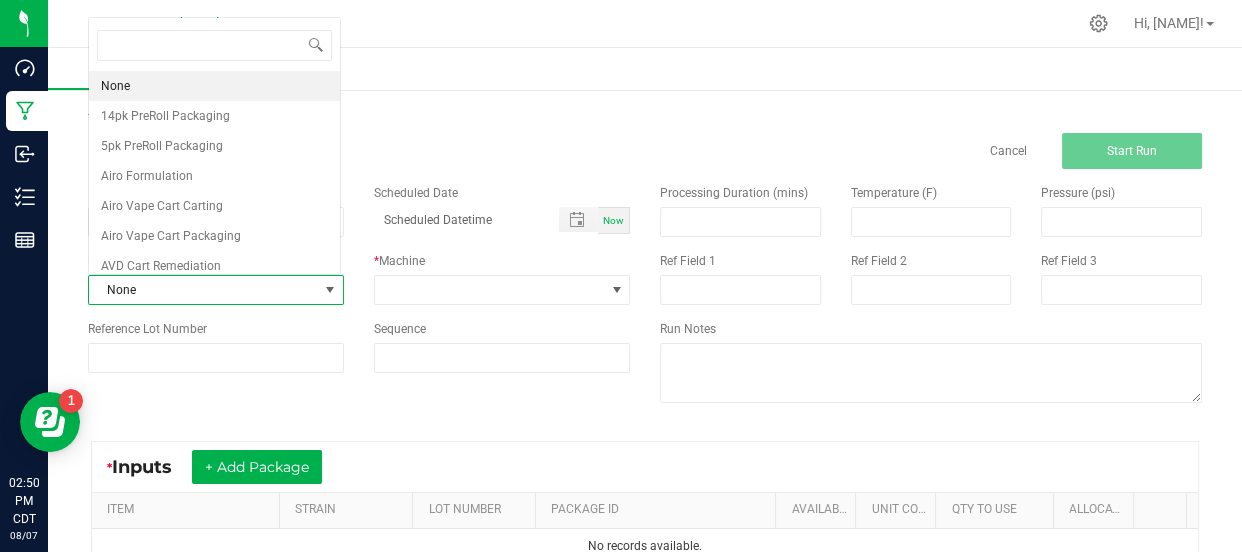 scroll, scrollTop: 0, scrollLeft: 0, axis: both 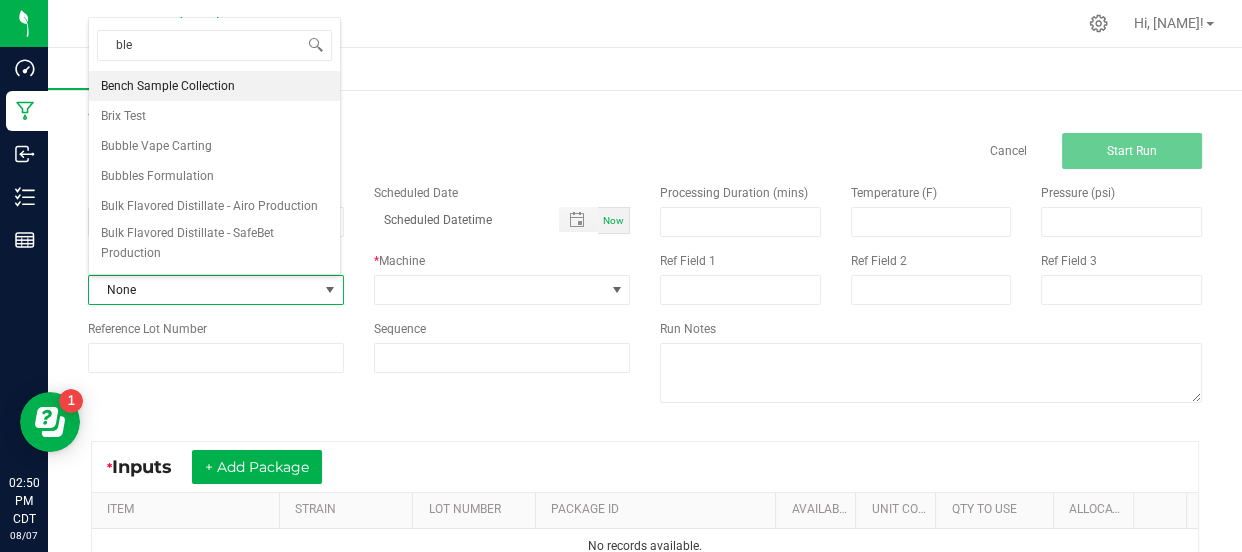 type on "blen" 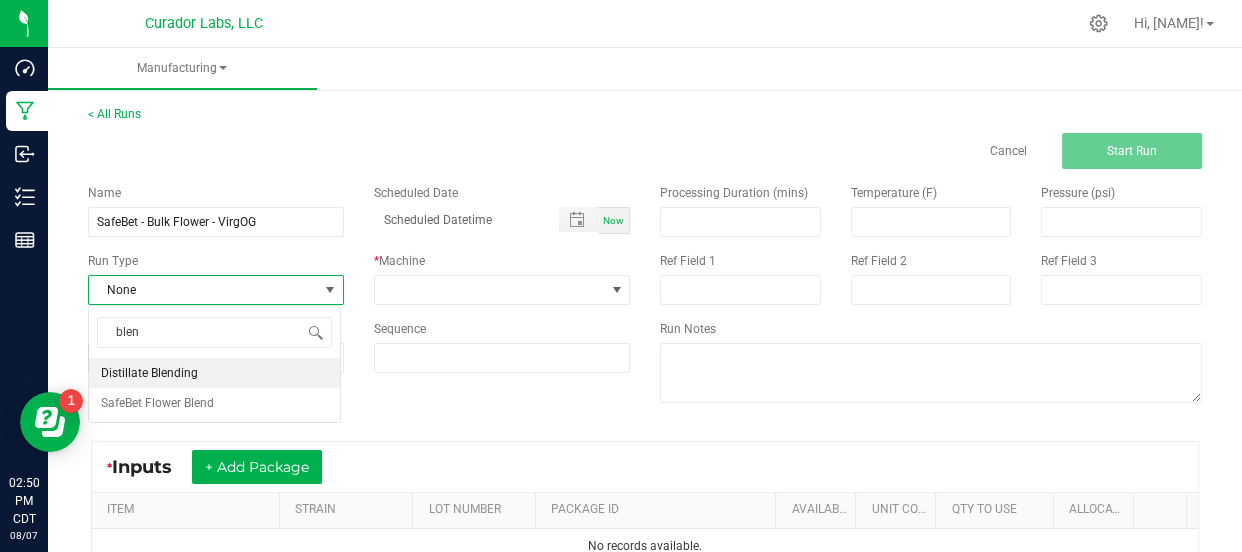 scroll, scrollTop: 0, scrollLeft: 0, axis: both 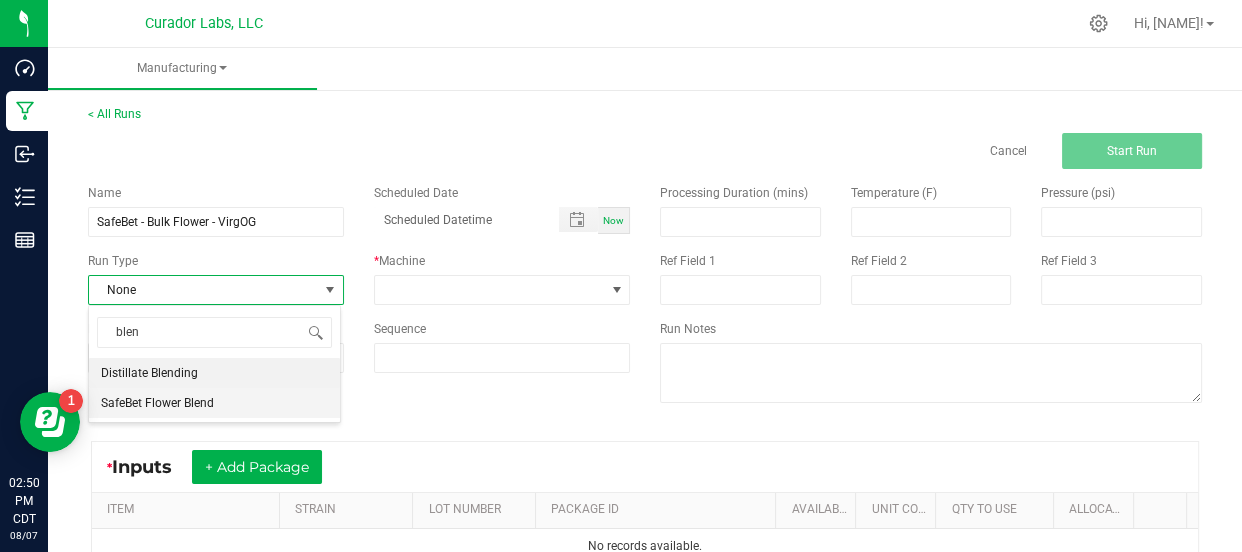 click on "SafeBet Flower Blend" at bounding box center (157, 403) 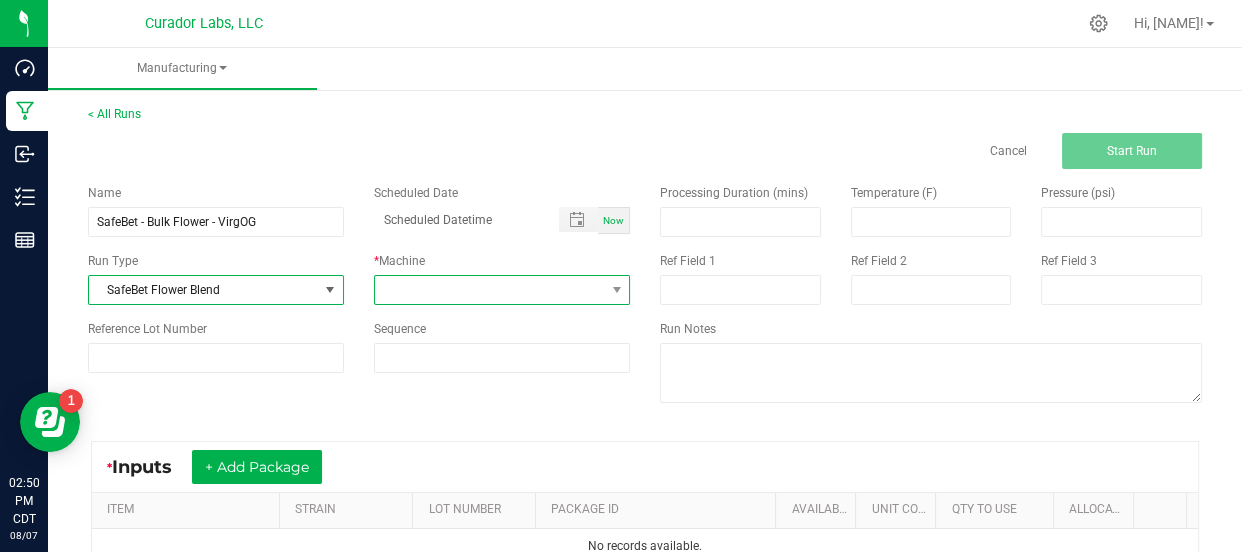 click at bounding box center [489, 290] 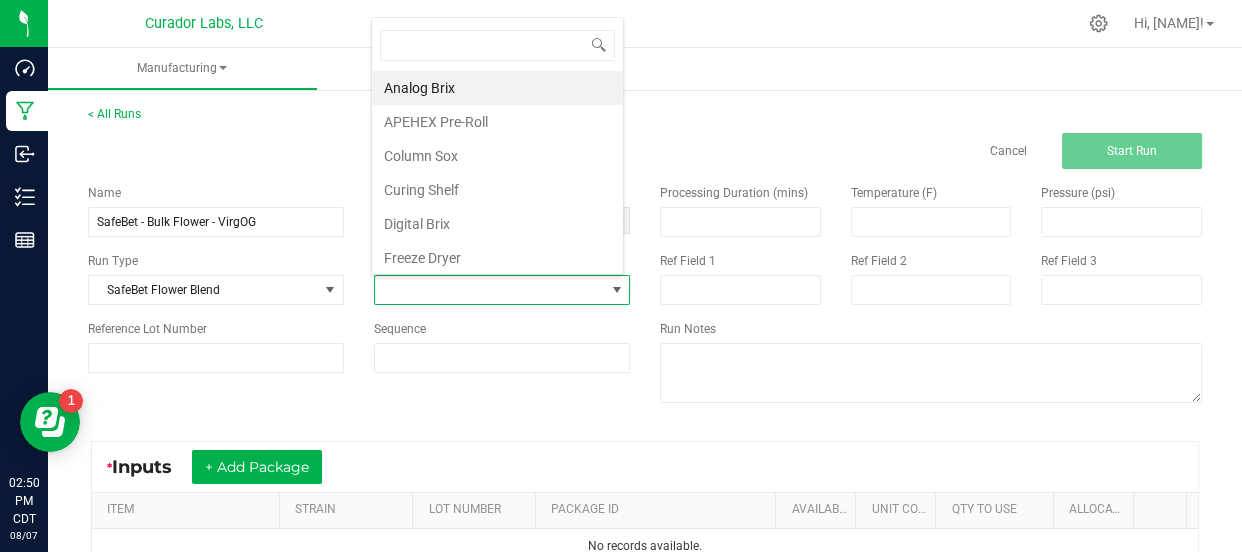 scroll, scrollTop: 99970, scrollLeft: 99747, axis: both 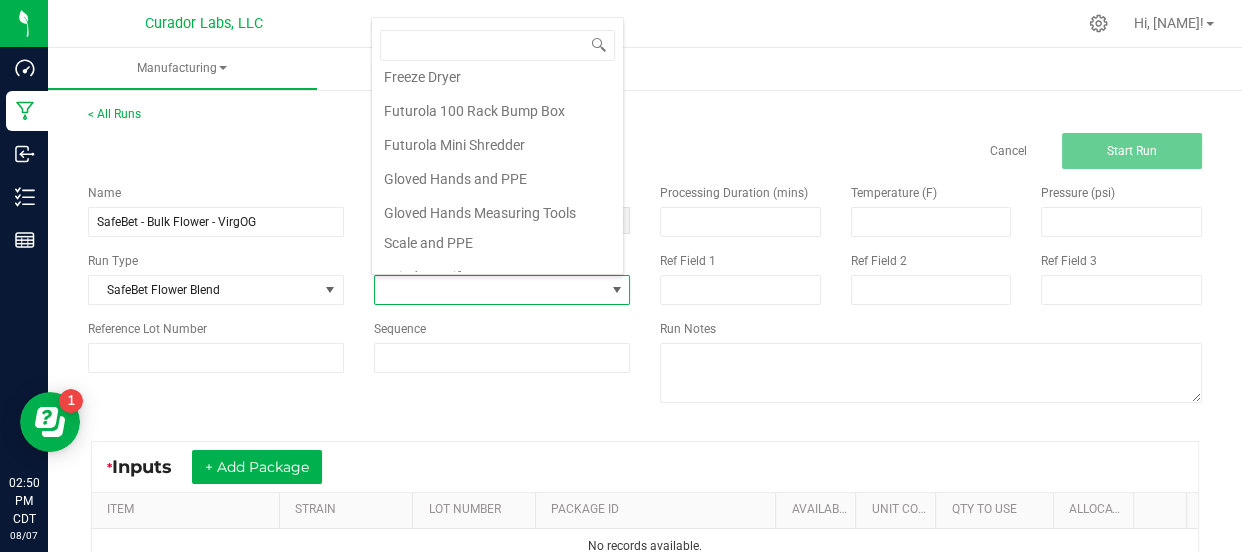 click on "Gloved Hands Measuring Tools Scale and PPE" at bounding box center [497, 228] 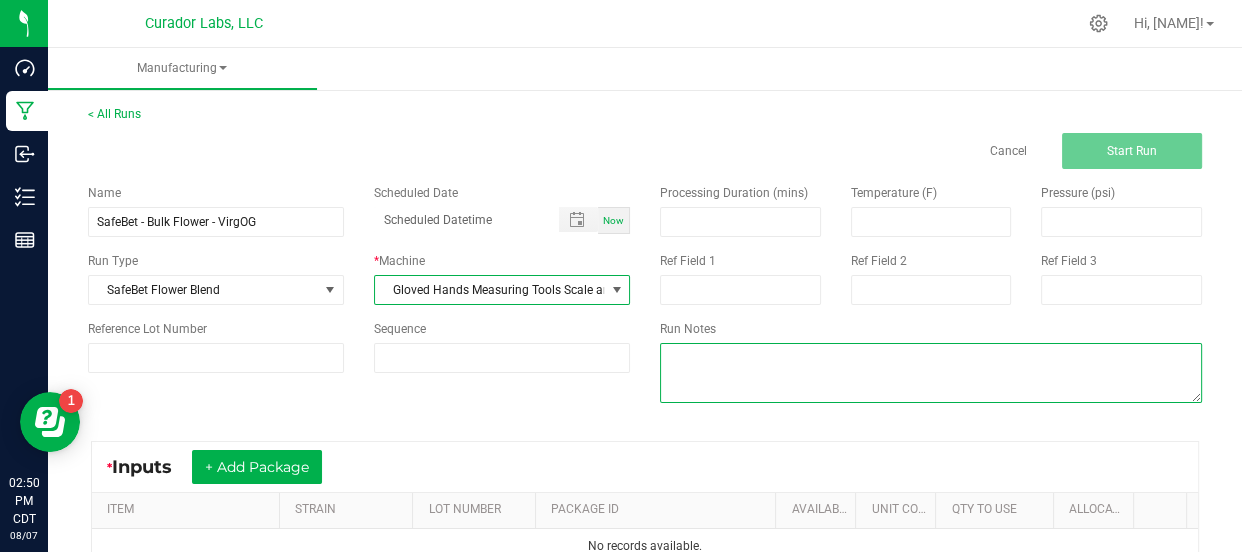 click at bounding box center [931, 373] 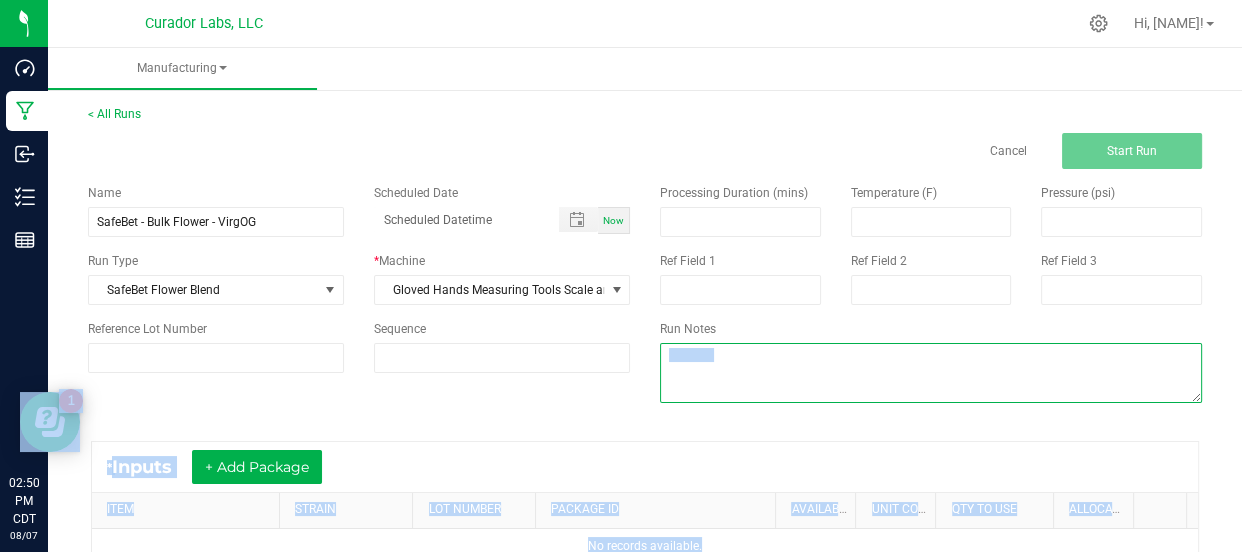 click at bounding box center [931, 373] 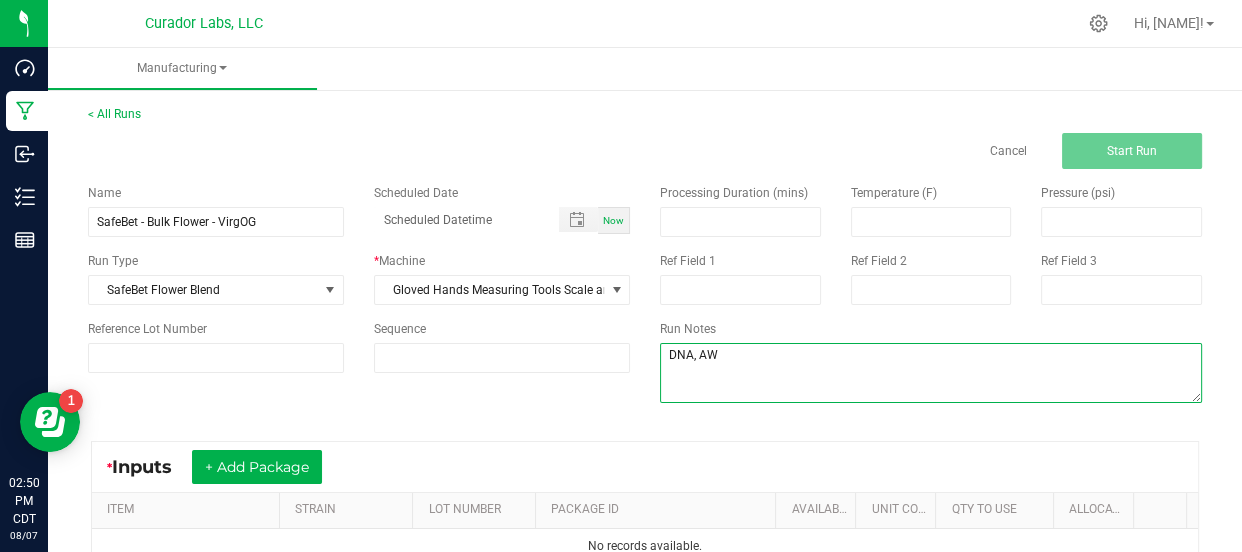 type on "DNA, AW" 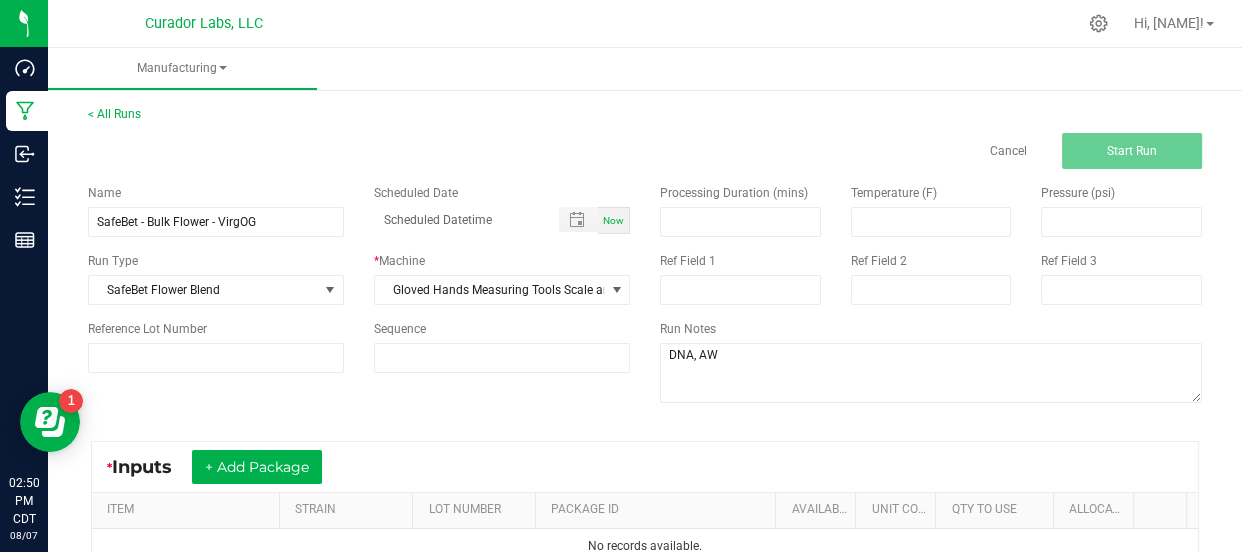 click on "*    Inputs    + Add Package  ITEM STRAIN LOT NUMBER PACKAGE ID AVAILABLE Unit Cost QTY TO USE Allocated Cost  No records available." at bounding box center (645, 503) 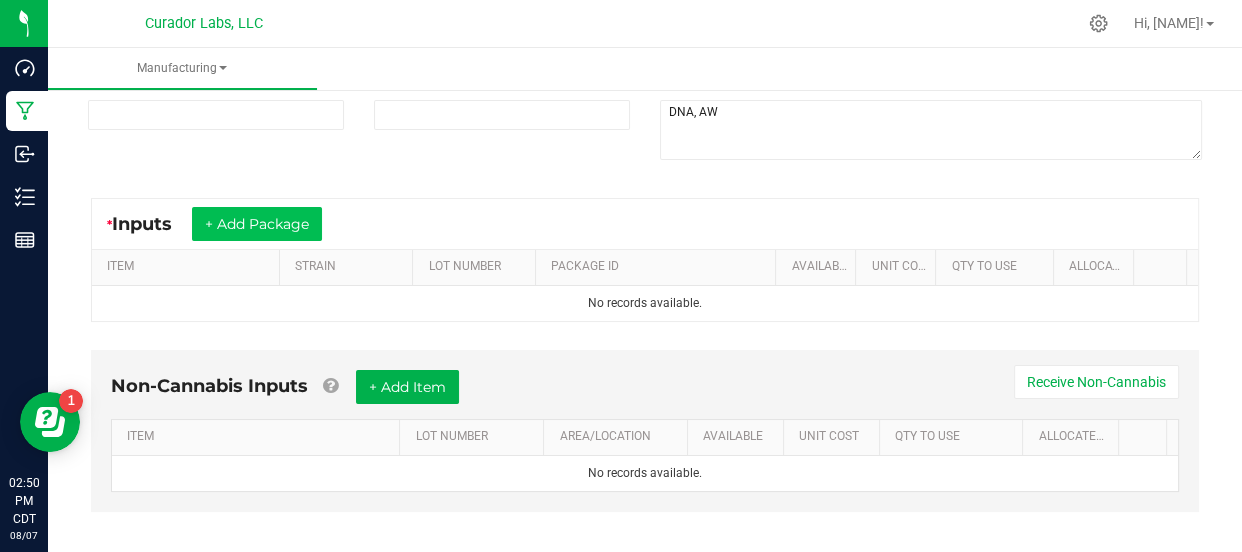 scroll, scrollTop: 260, scrollLeft: 0, axis: vertical 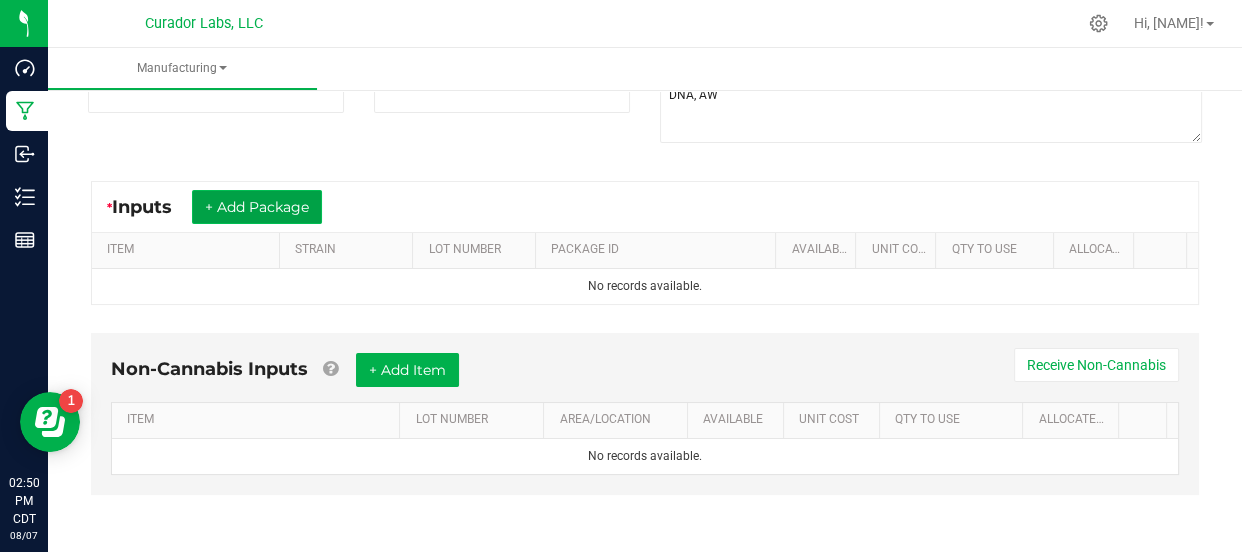 click on "+ Add Package" at bounding box center (257, 207) 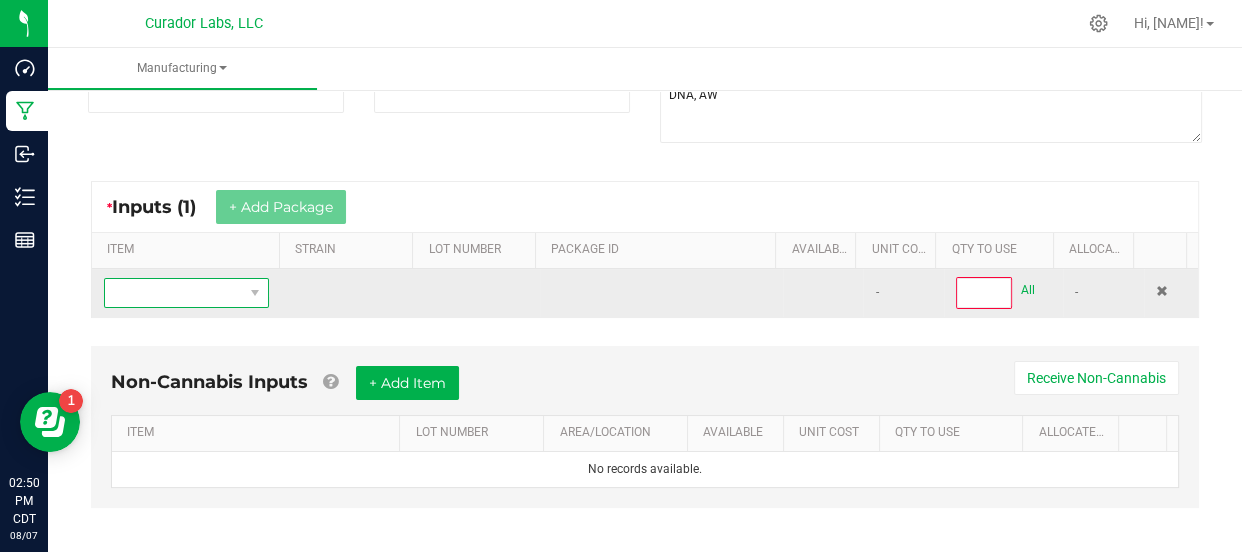 click at bounding box center (174, 293) 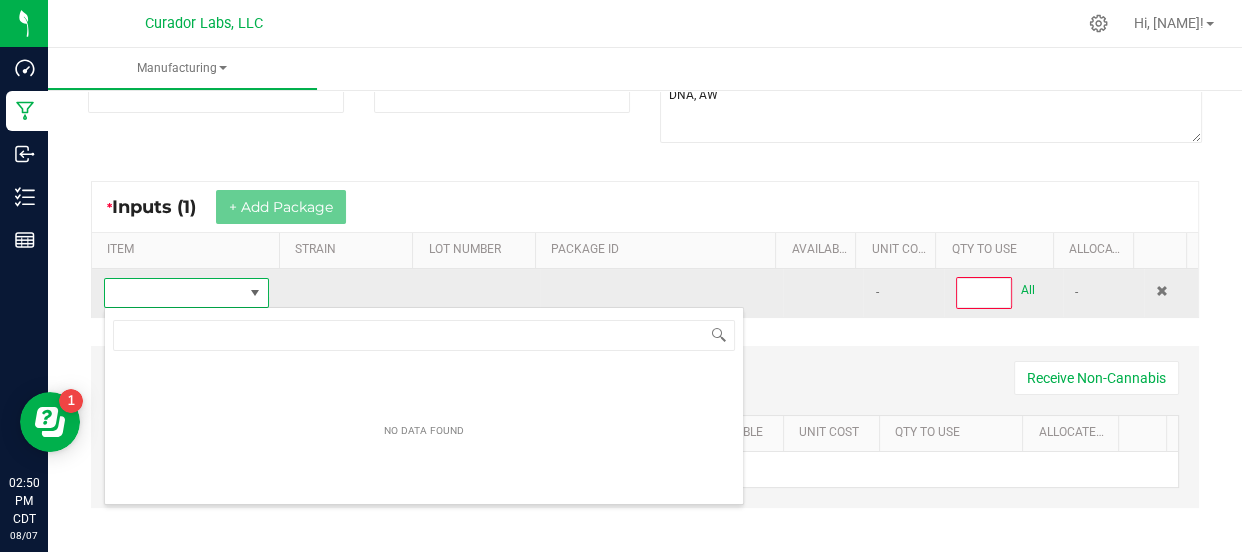 scroll, scrollTop: 99970, scrollLeft: 99840, axis: both 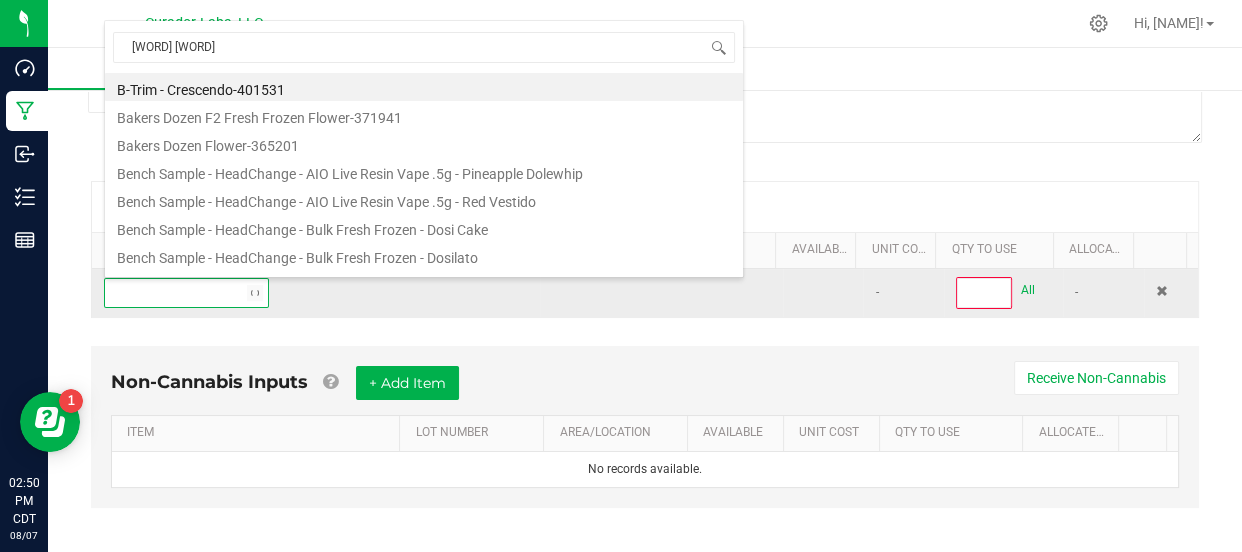type on "don shul" 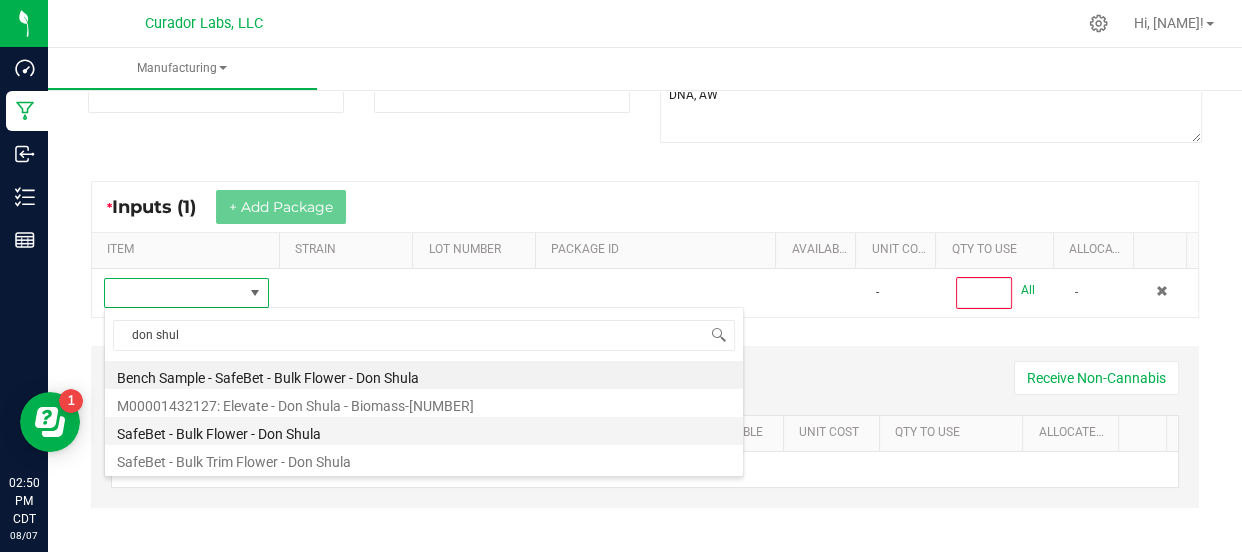 click on "SafeBet - Bulk Flower - Don Shula" at bounding box center (424, 431) 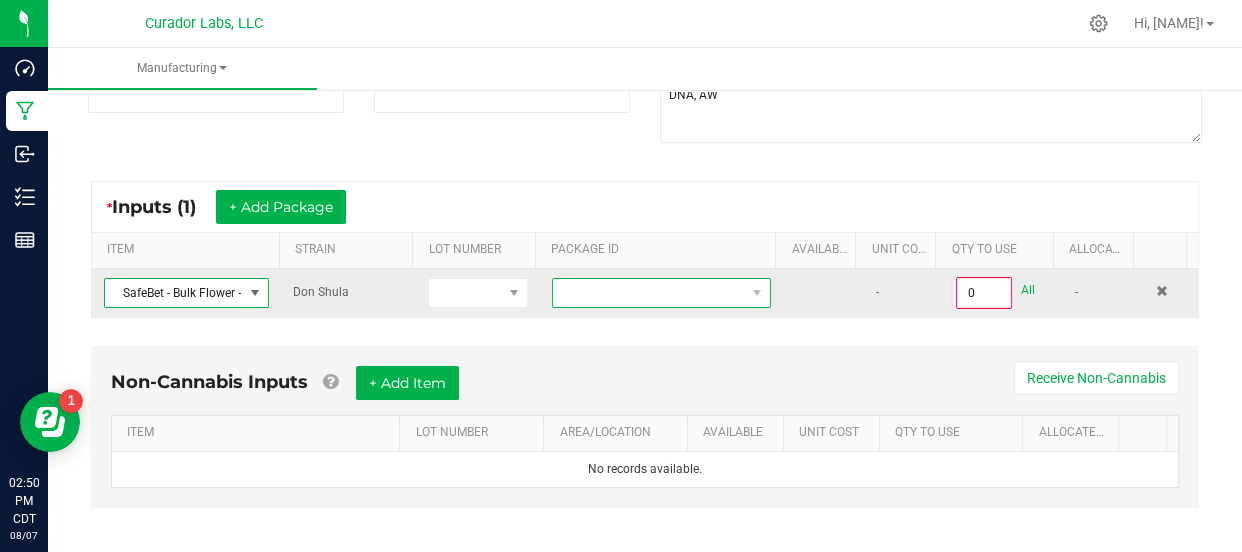 click at bounding box center (649, 293) 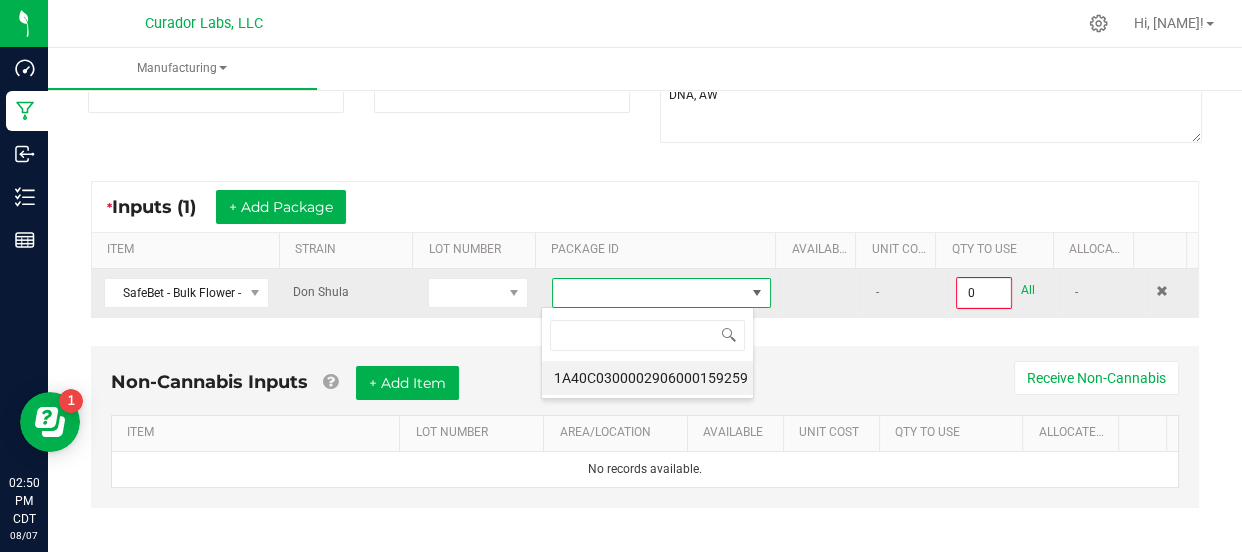 scroll, scrollTop: 99970, scrollLeft: 99787, axis: both 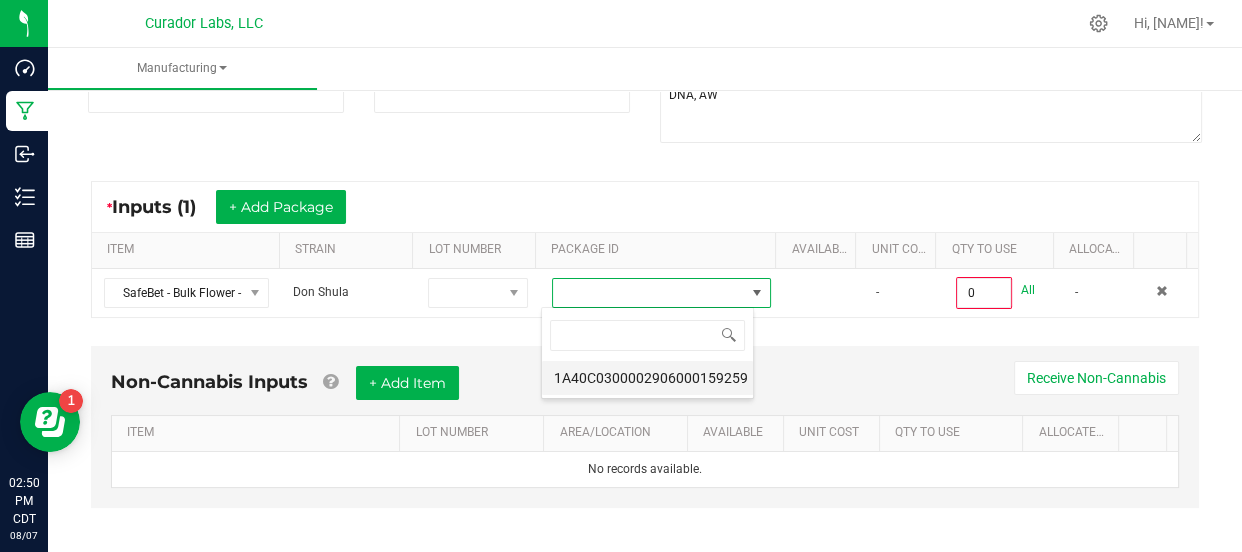 click on "1A40C0300002906000159259" at bounding box center (647, 378) 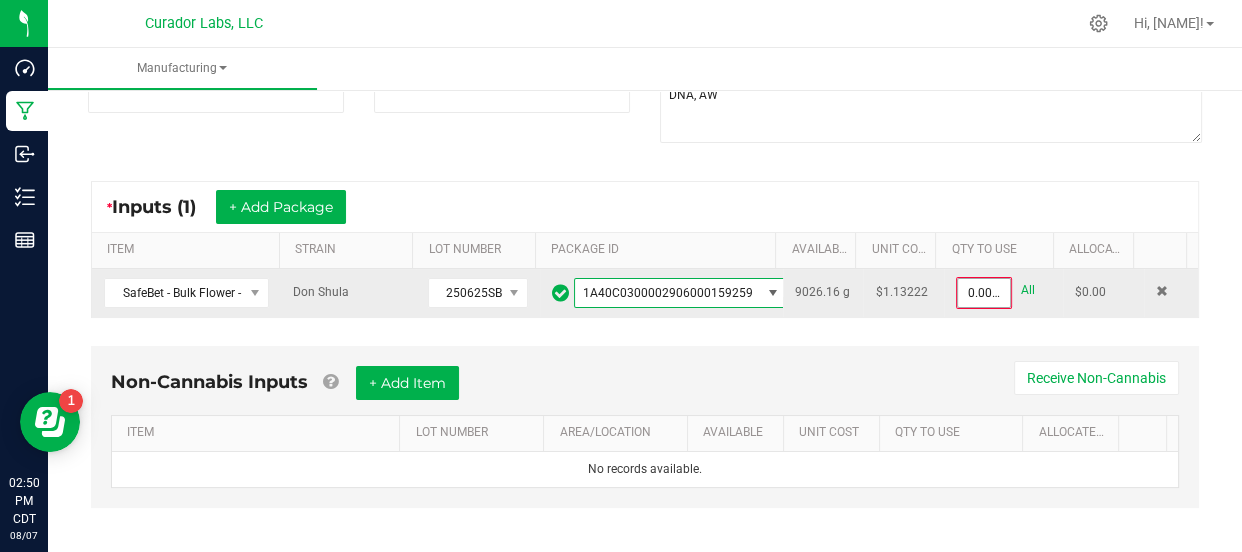 click on "0.0000 g" at bounding box center [983, 293] 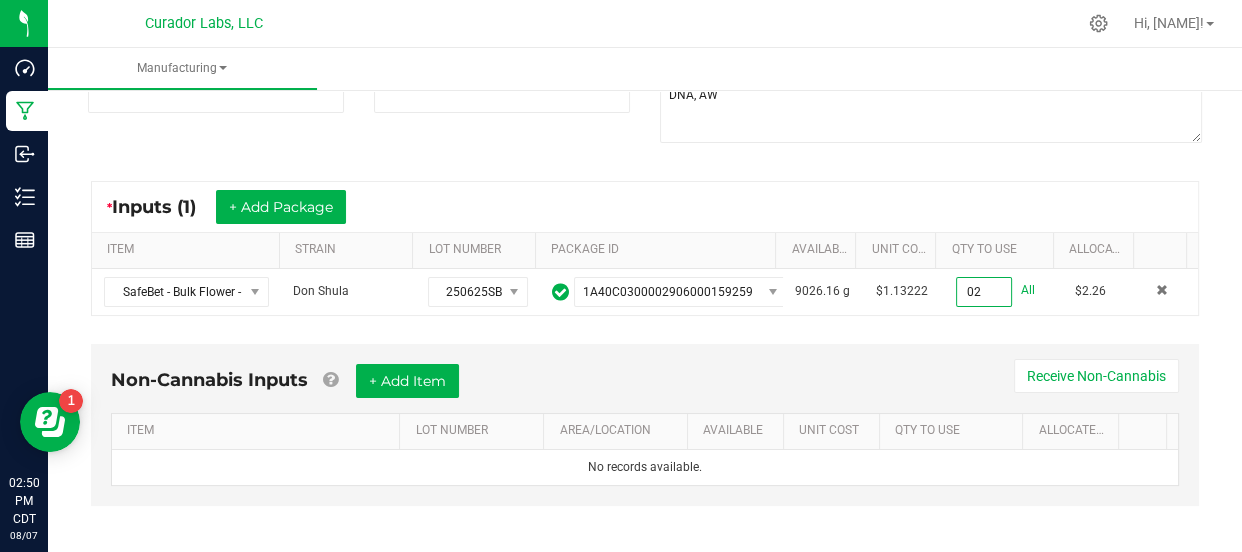 type on "0" 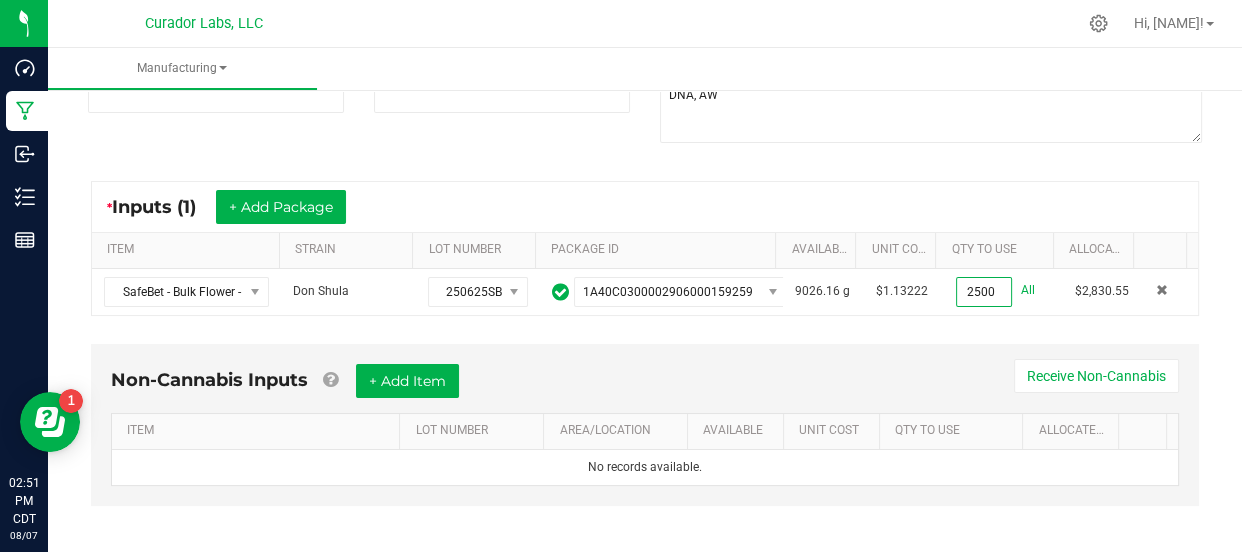 click on "Non-Cannabis Inputs   + Add Item   Receive Non-Cannabis  ITEM LOT NUMBER AREA/LOCATION AVAILABLE Unit Cost QTY TO USE Allocated Cost  No records available." at bounding box center [645, 425] 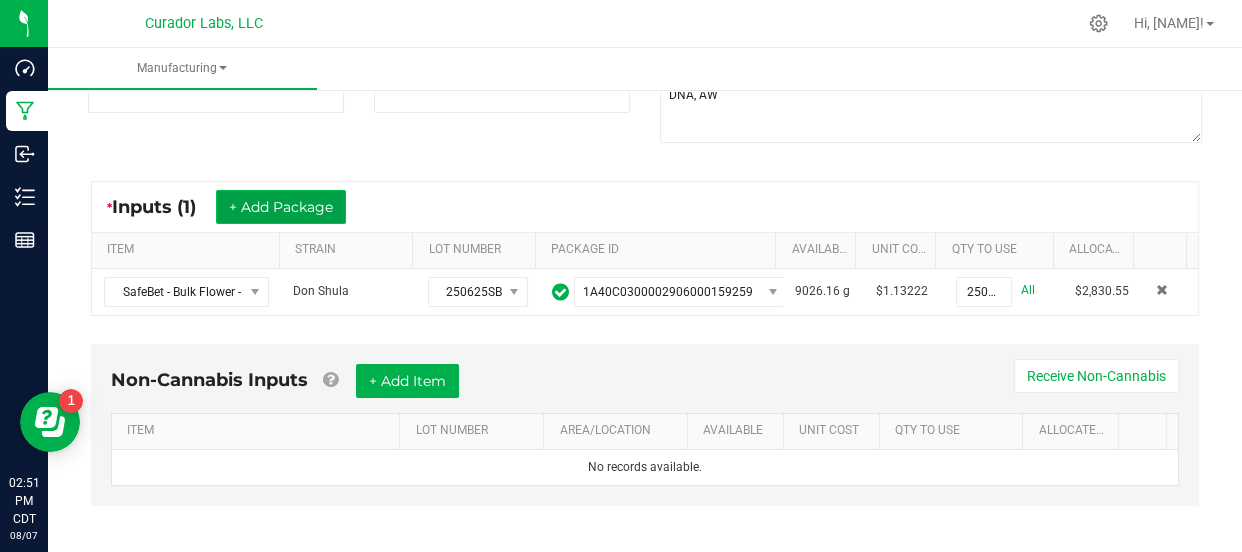 click on "+ Add Package" at bounding box center [281, 207] 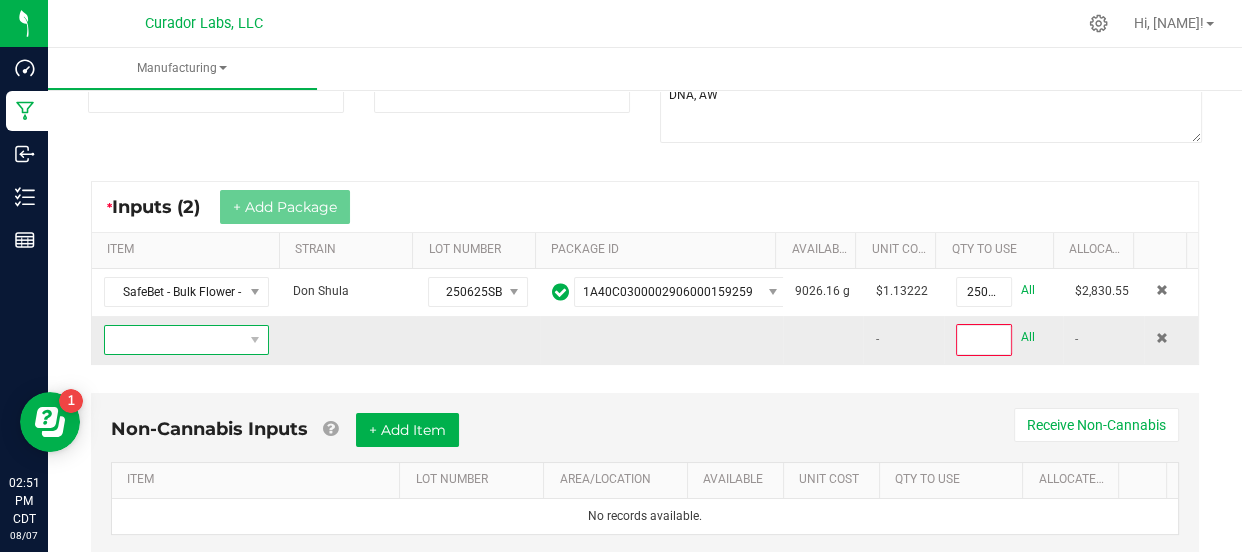 click at bounding box center (174, 340) 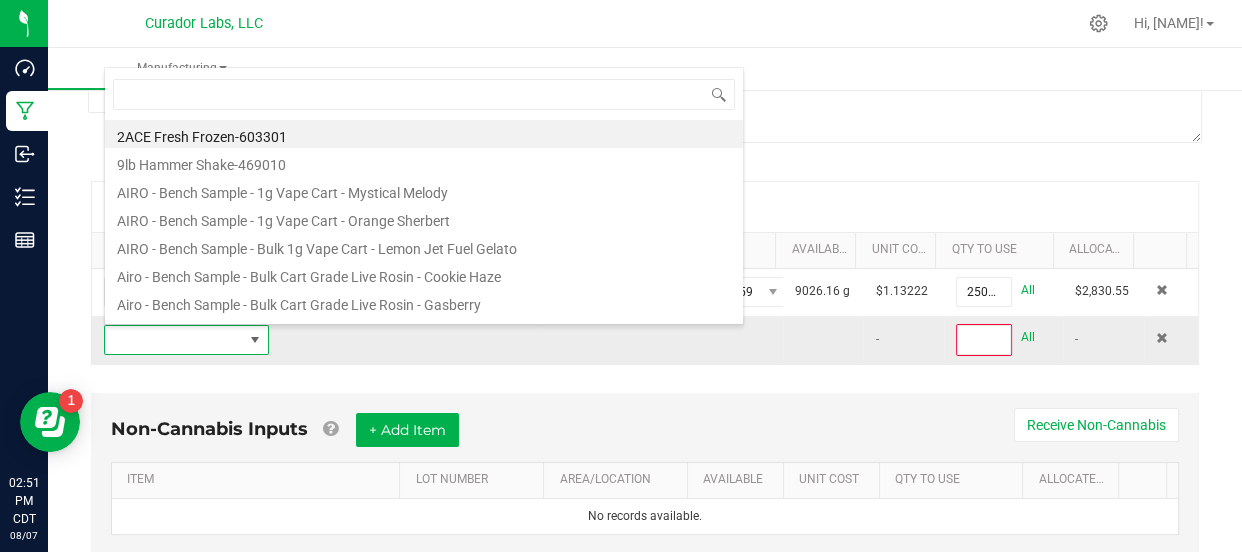 scroll, scrollTop: 99970, scrollLeft: 99840, axis: both 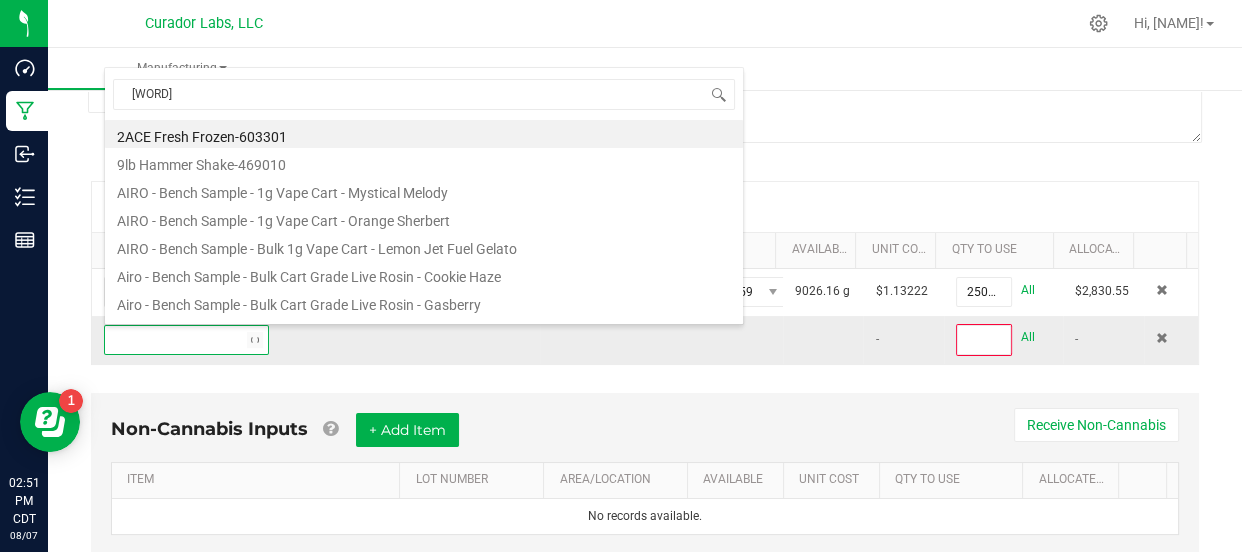 type on "goofie" 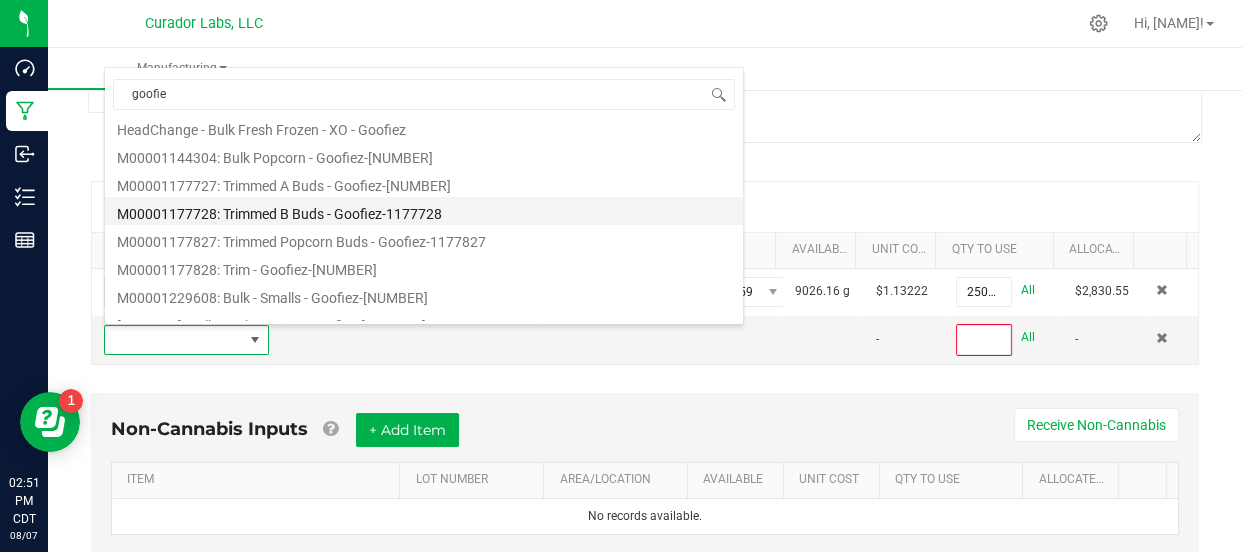 scroll, scrollTop: 163, scrollLeft: 0, axis: vertical 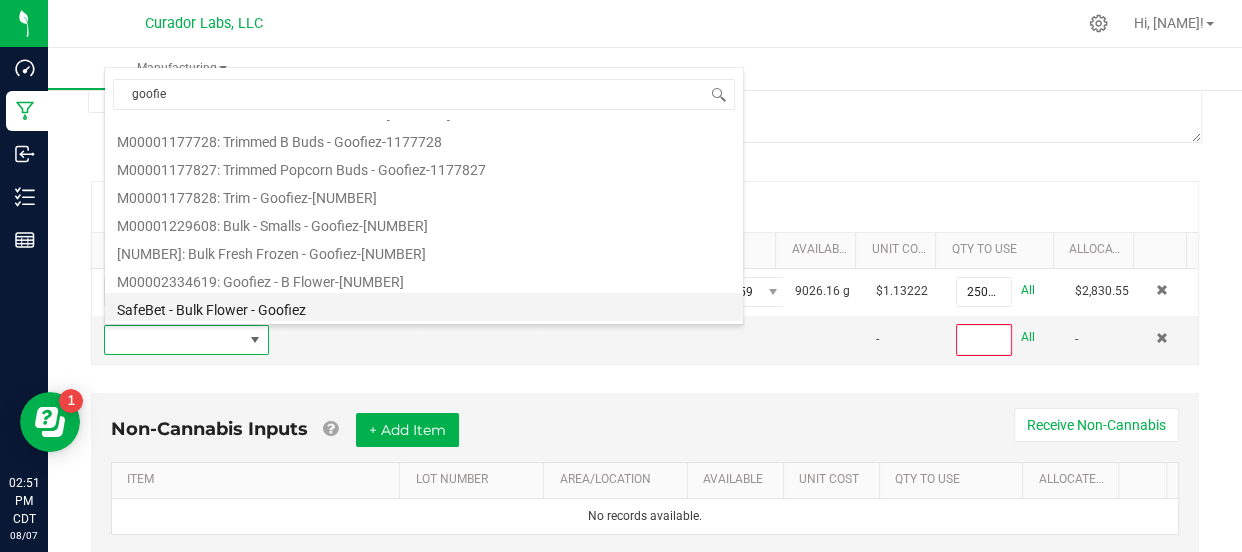 click on "SafeBet - Bulk Flower - Goofiez" at bounding box center [424, 307] 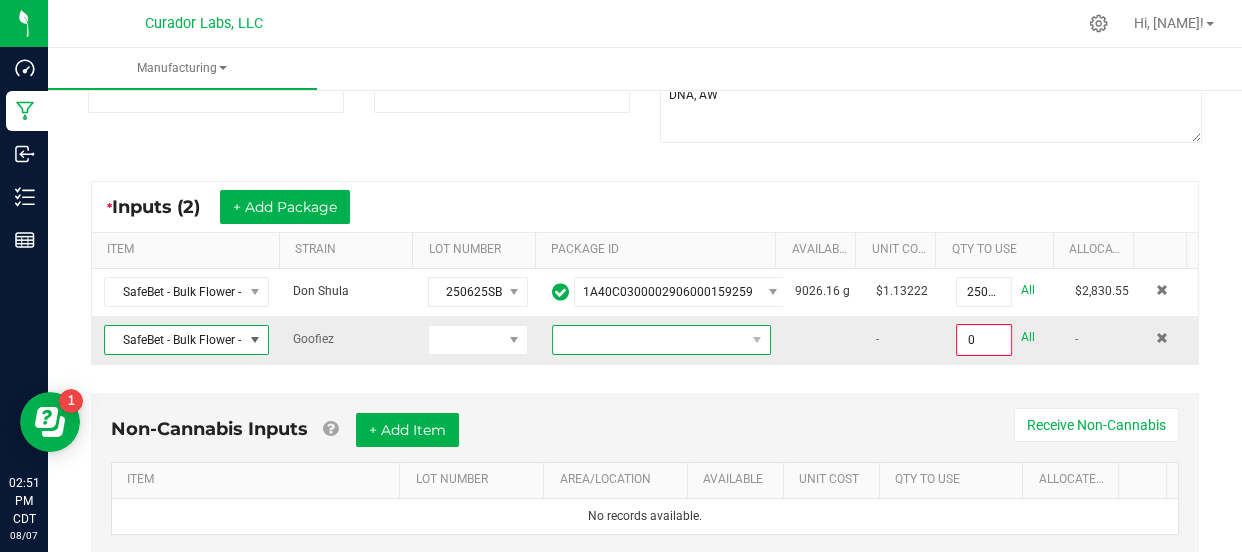 click at bounding box center (649, 340) 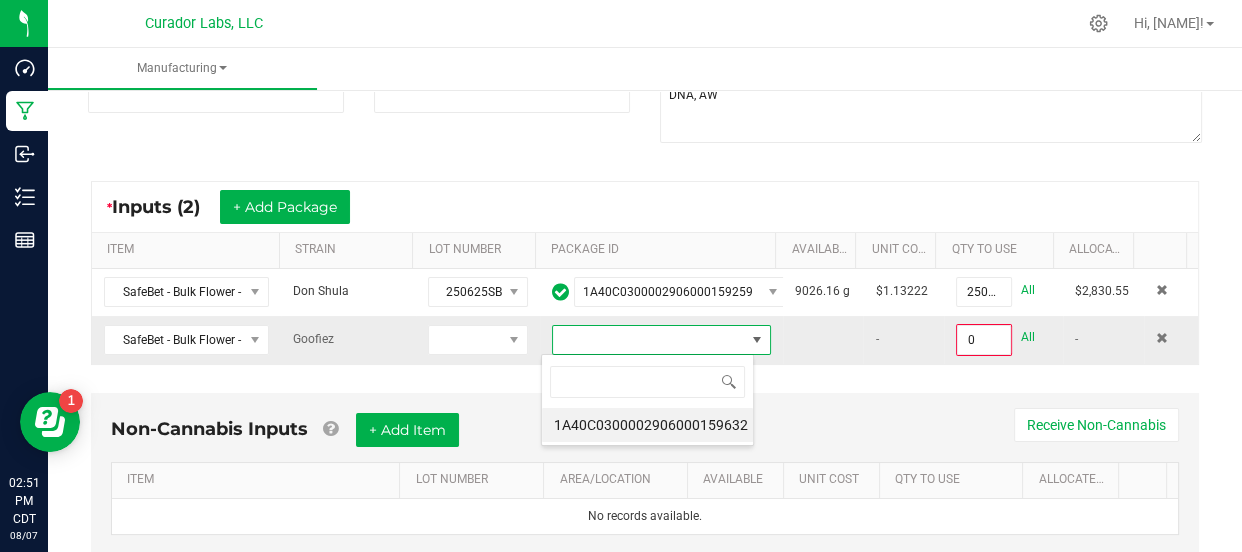 scroll, scrollTop: 99970, scrollLeft: 99787, axis: both 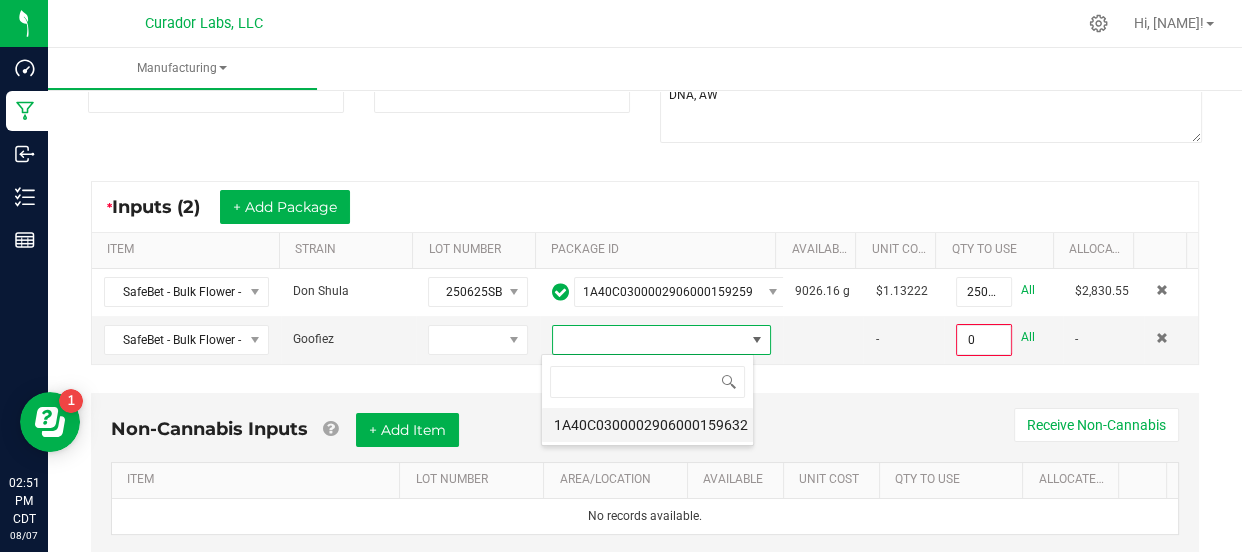 click on "1A40C0300002906000159632" at bounding box center (647, 425) 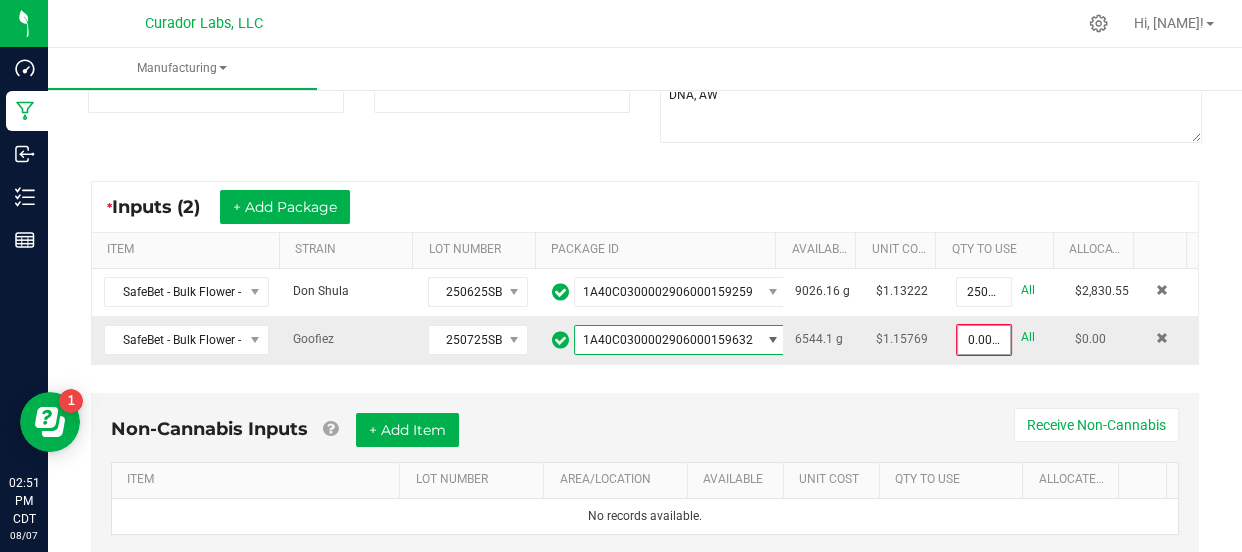 click on "0.0000 g" at bounding box center (983, 340) 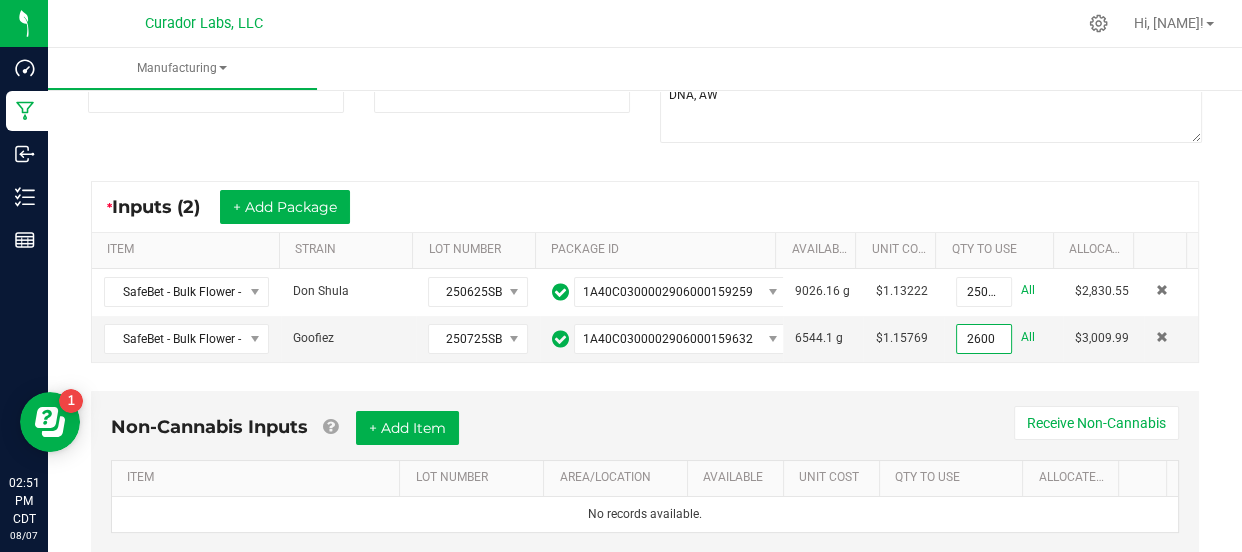 click on "Non-Cannabis Inputs   + Add Item   Receive Non-Cannabis  ITEM LOT NUMBER AREA/LOCATION AVAILABLE Unit Cost QTY TO USE Allocated Cost  No records available." at bounding box center (645, 486) 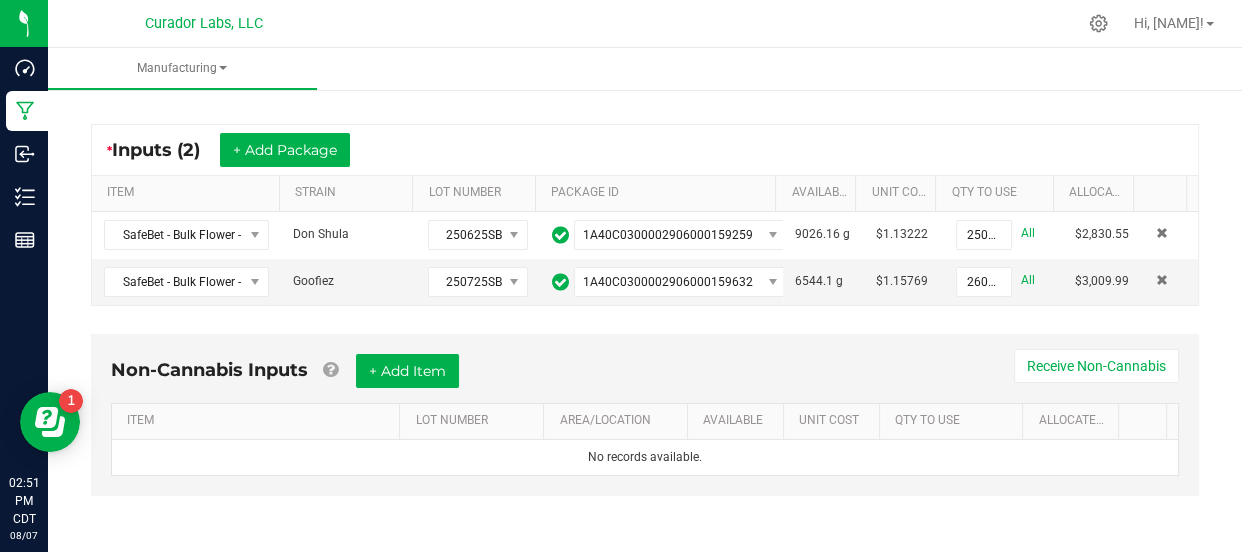 scroll, scrollTop: 0, scrollLeft: 0, axis: both 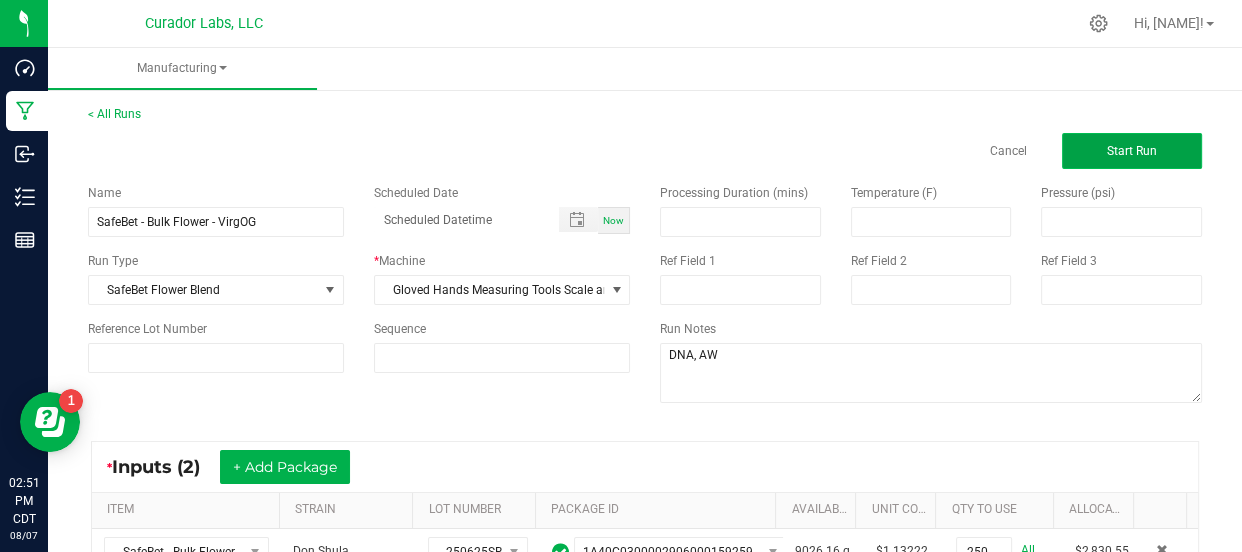 click on "Start Run" 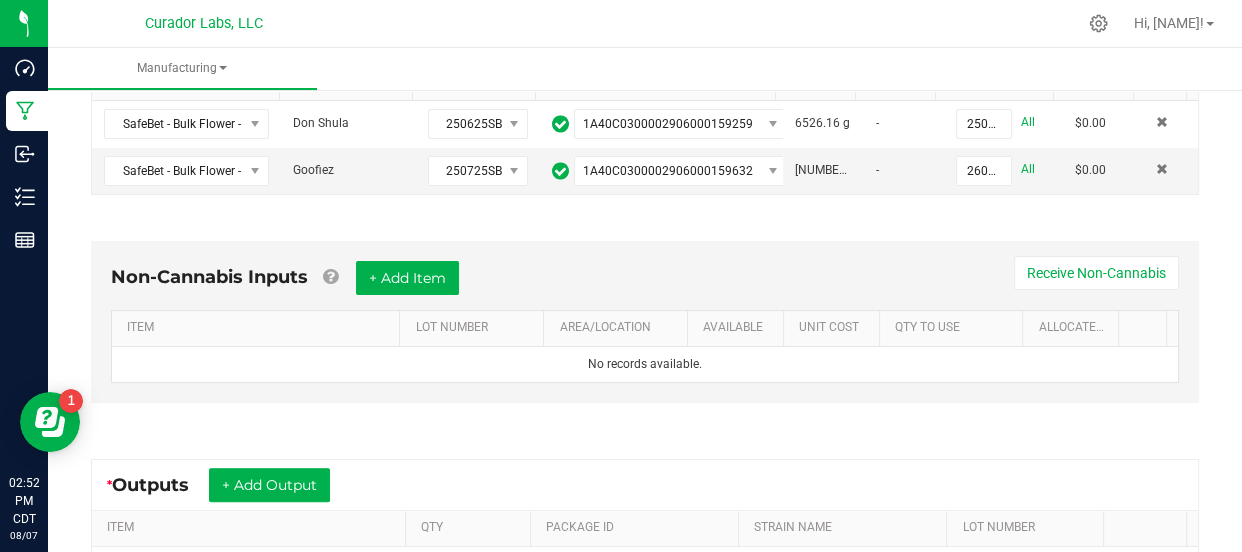 scroll, scrollTop: 0, scrollLeft: 0, axis: both 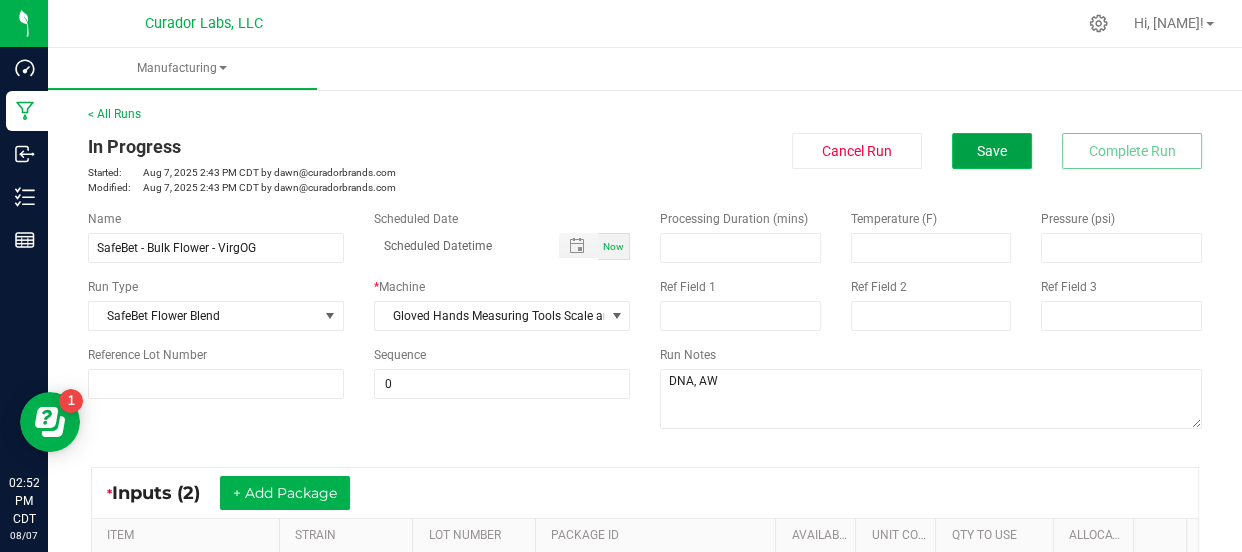 click on "Save" at bounding box center [992, 151] 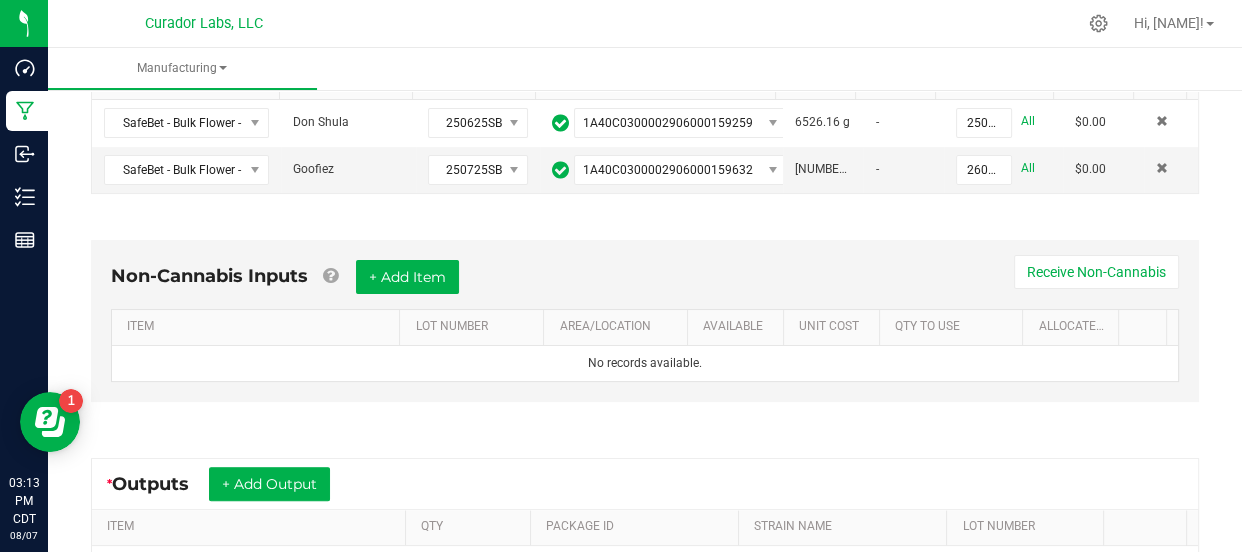 scroll, scrollTop: 606, scrollLeft: 0, axis: vertical 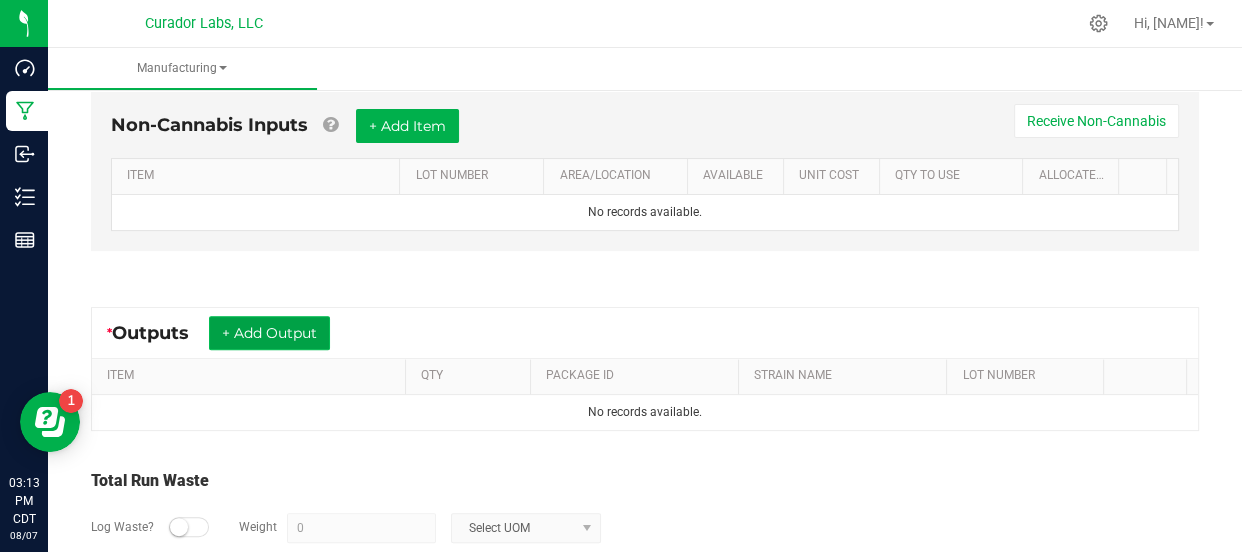 click on "+ Add Output" at bounding box center (269, 333) 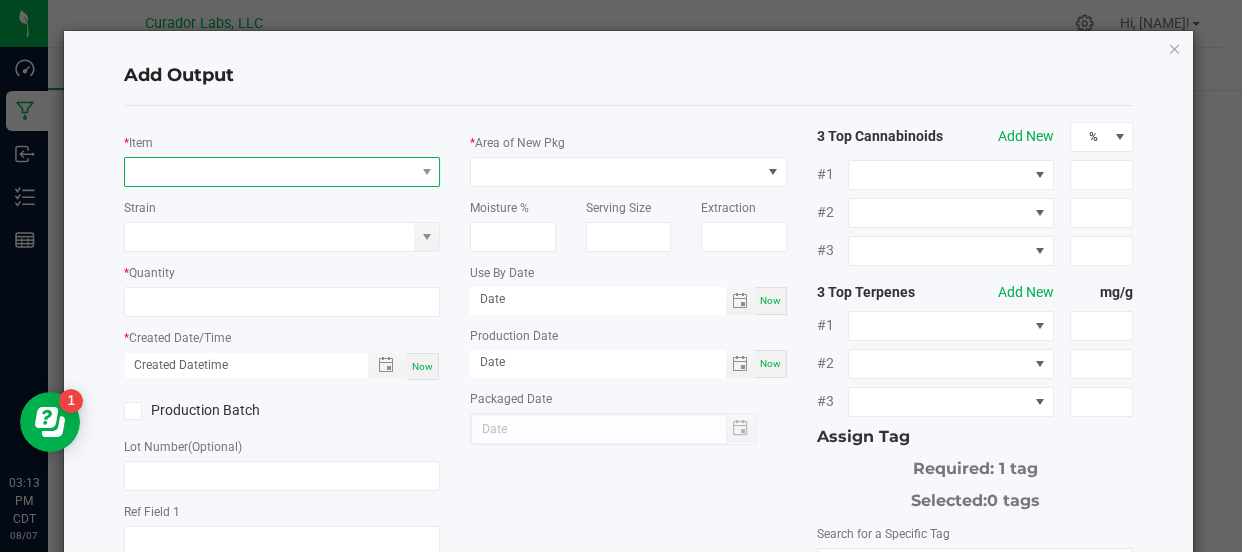 click at bounding box center (269, 172) 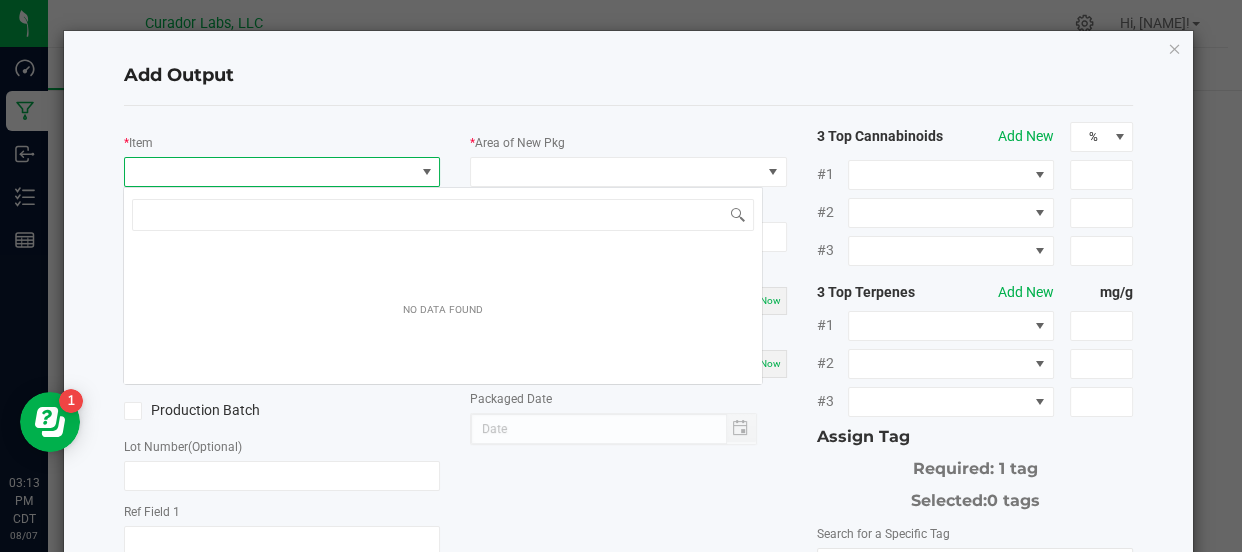 scroll, scrollTop: 99970, scrollLeft: 99687, axis: both 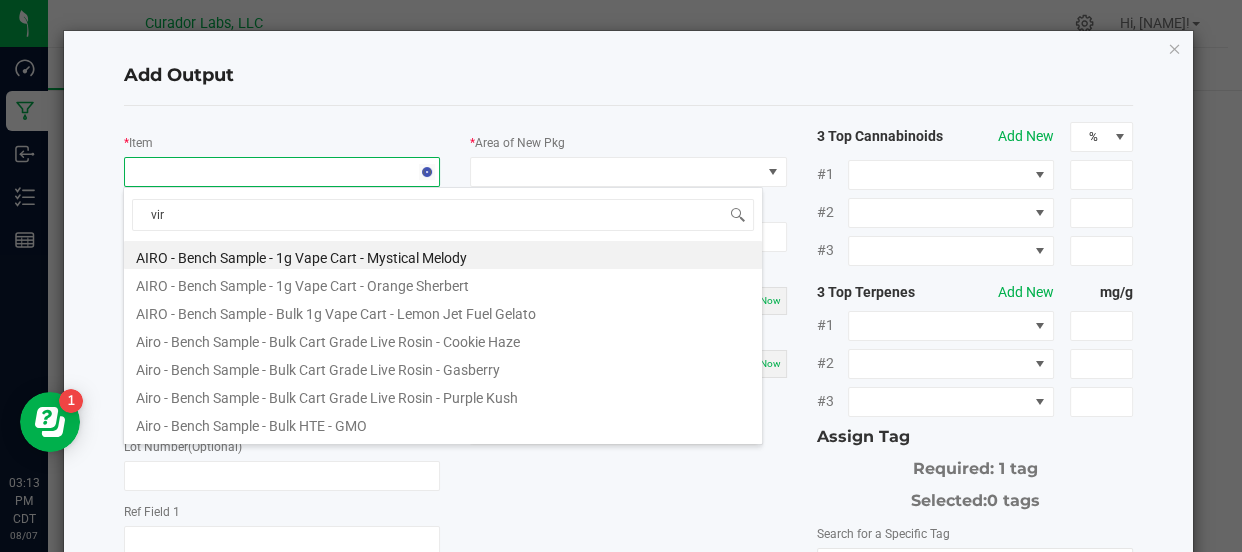 type on "[STATE]" 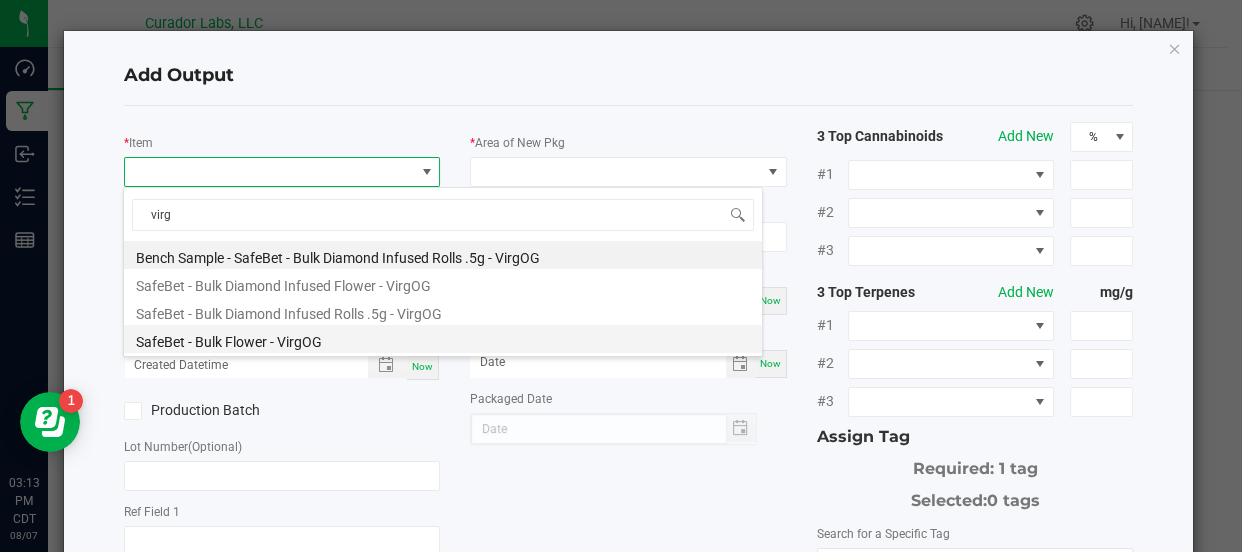 click on "[PRODUCT_NAME] - [PRODUCT_NAME] - [USERNAME]" at bounding box center (443, 339) 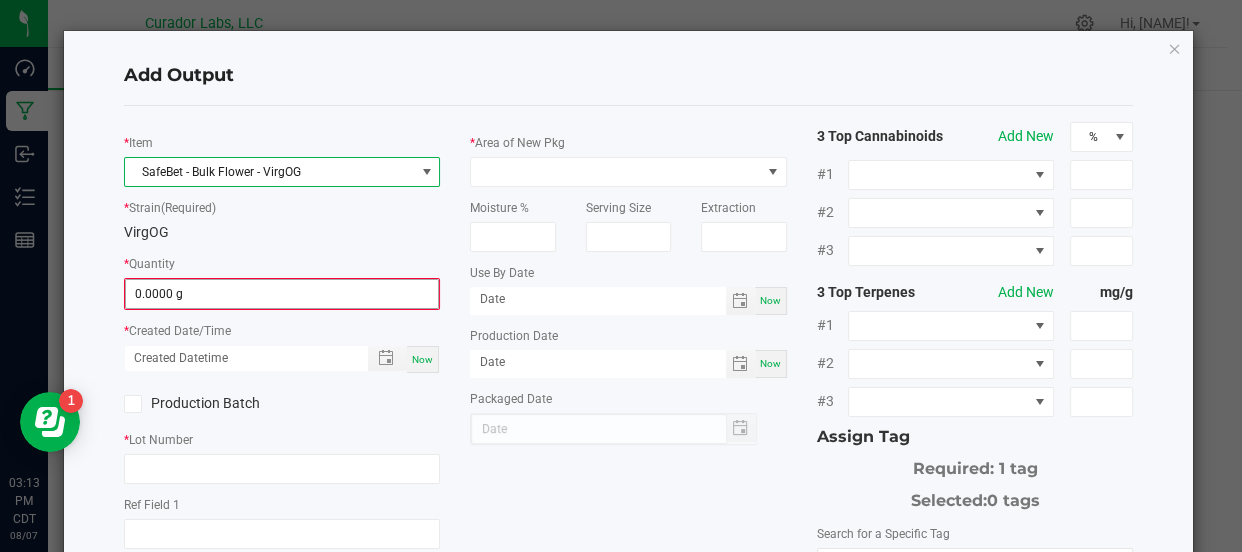 click on "0.0000 g" at bounding box center [282, 294] 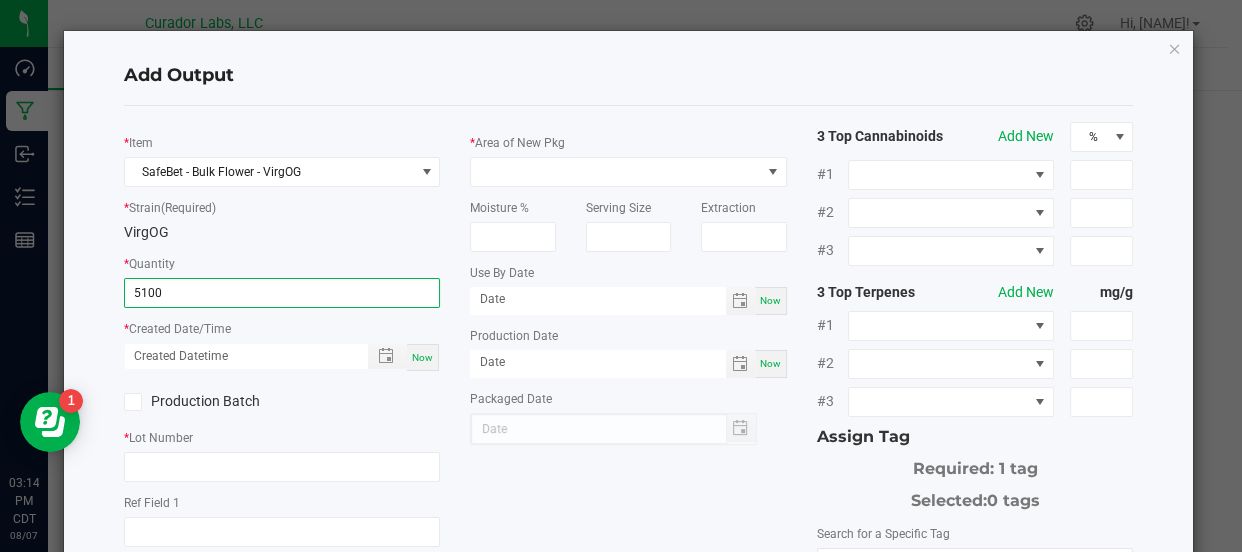 click on "Now" at bounding box center (422, 357) 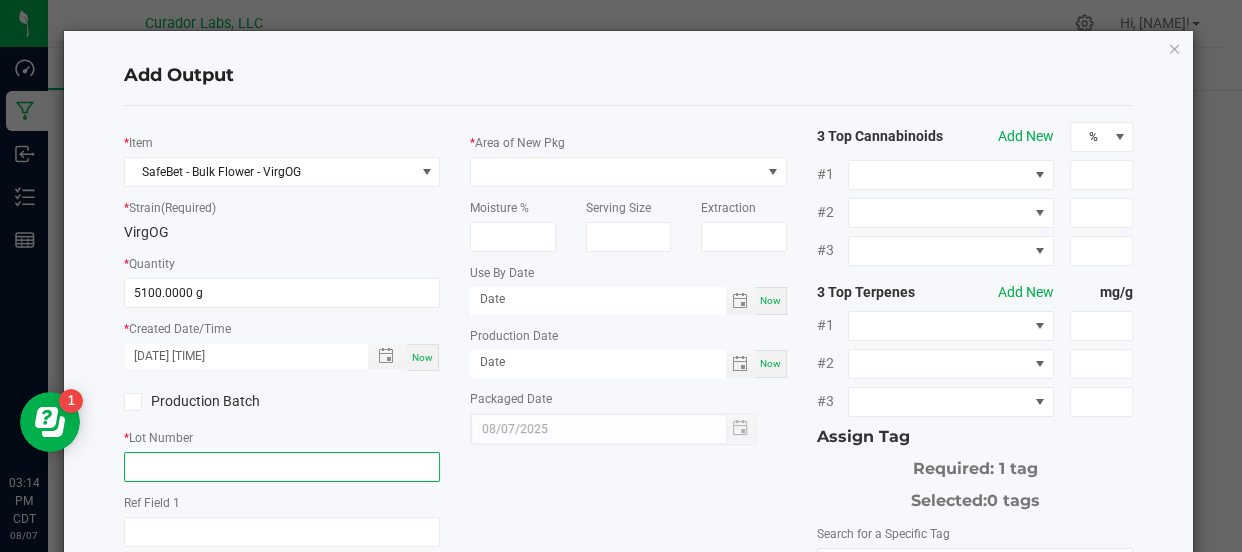click 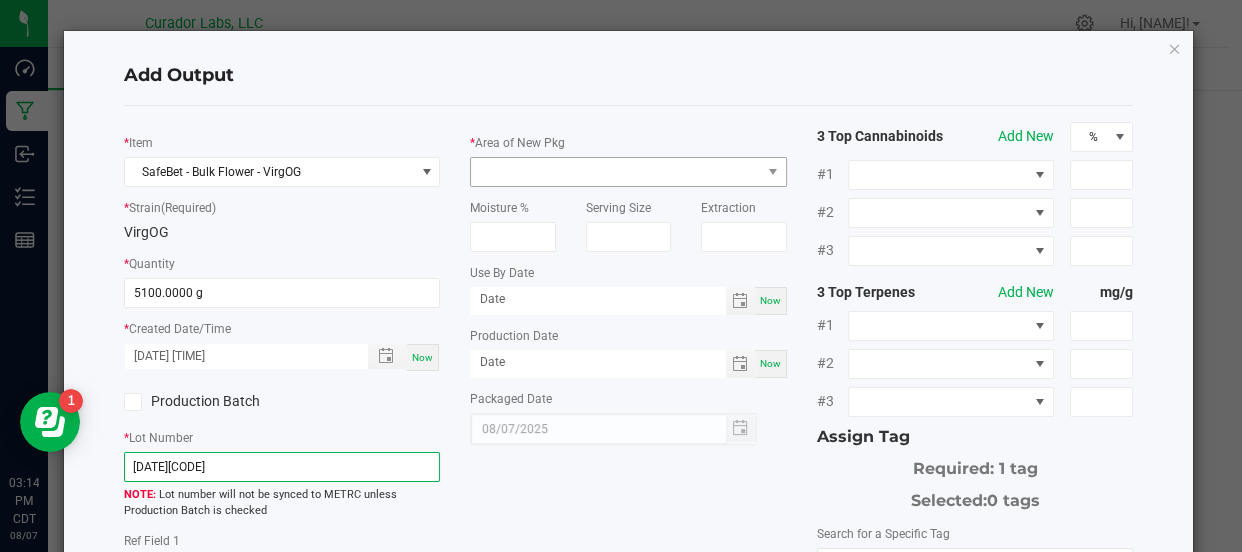 type on "20250807SBBFVRGG" 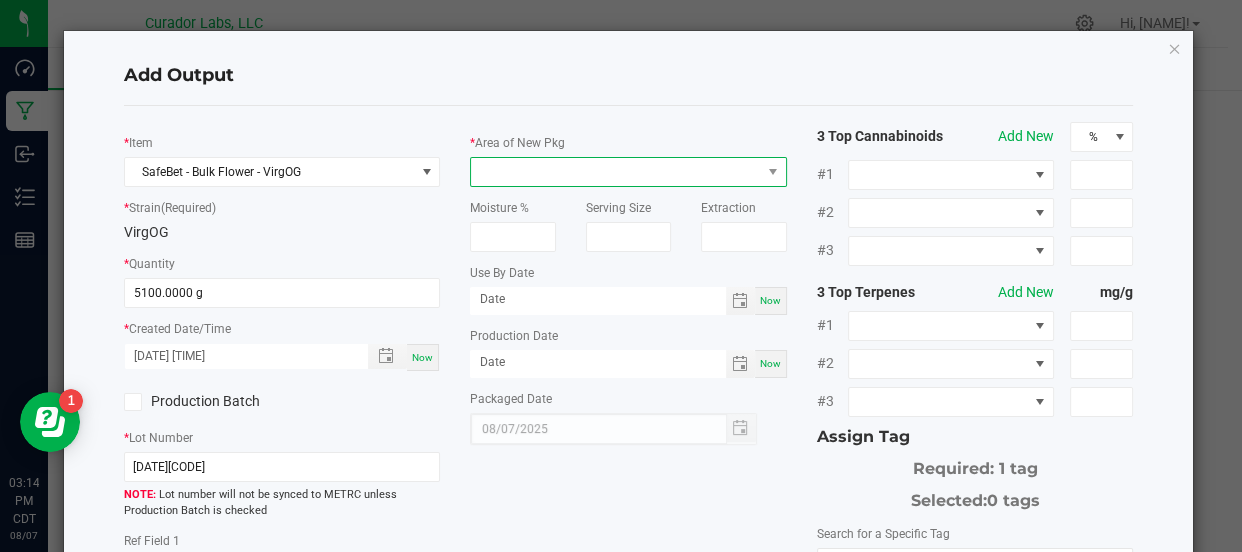 click at bounding box center [615, 172] 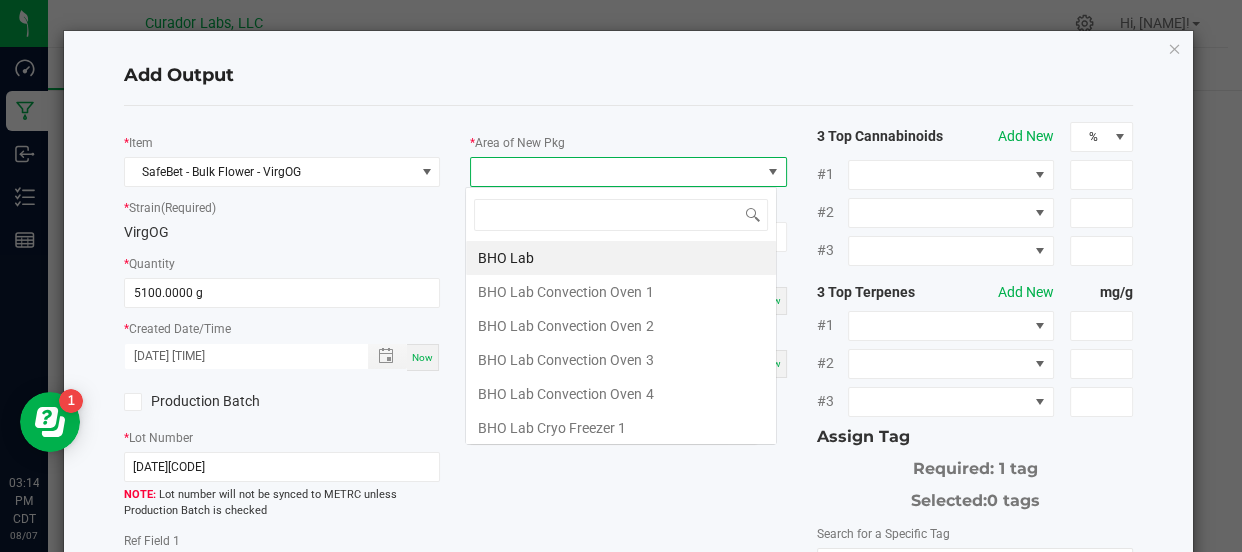 scroll, scrollTop: 99970, scrollLeft: 99687, axis: both 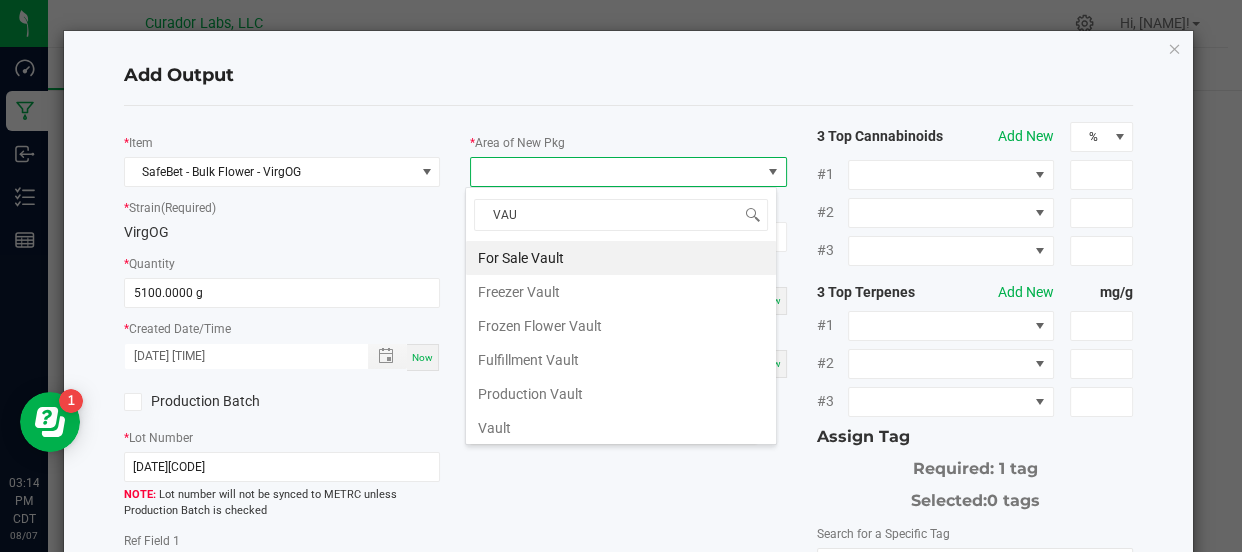 type on "VAUL" 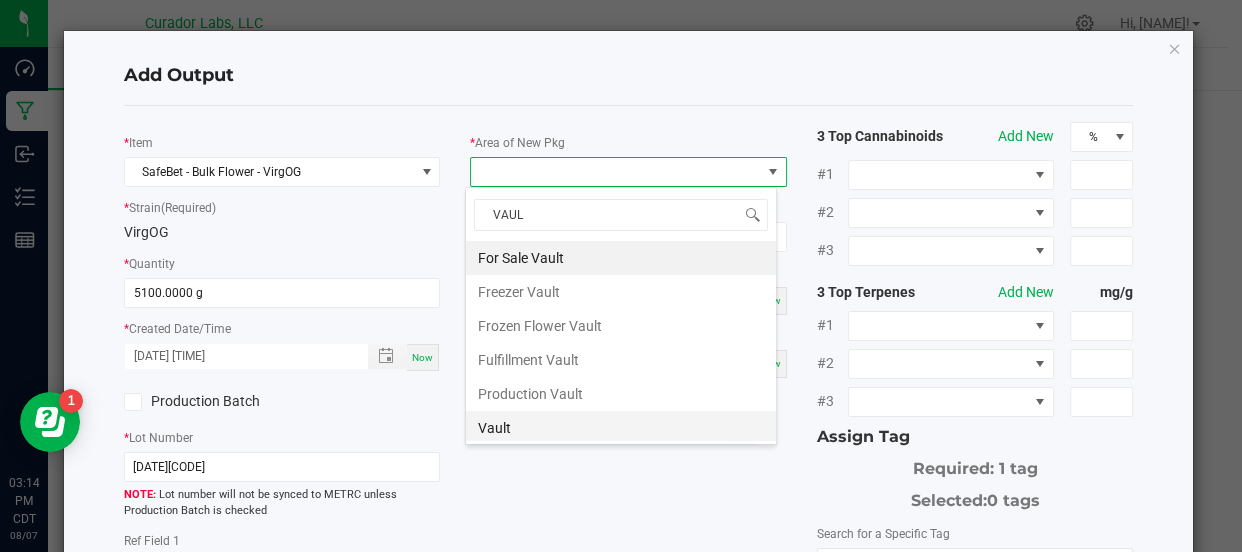 click on "Vault" at bounding box center [621, 428] 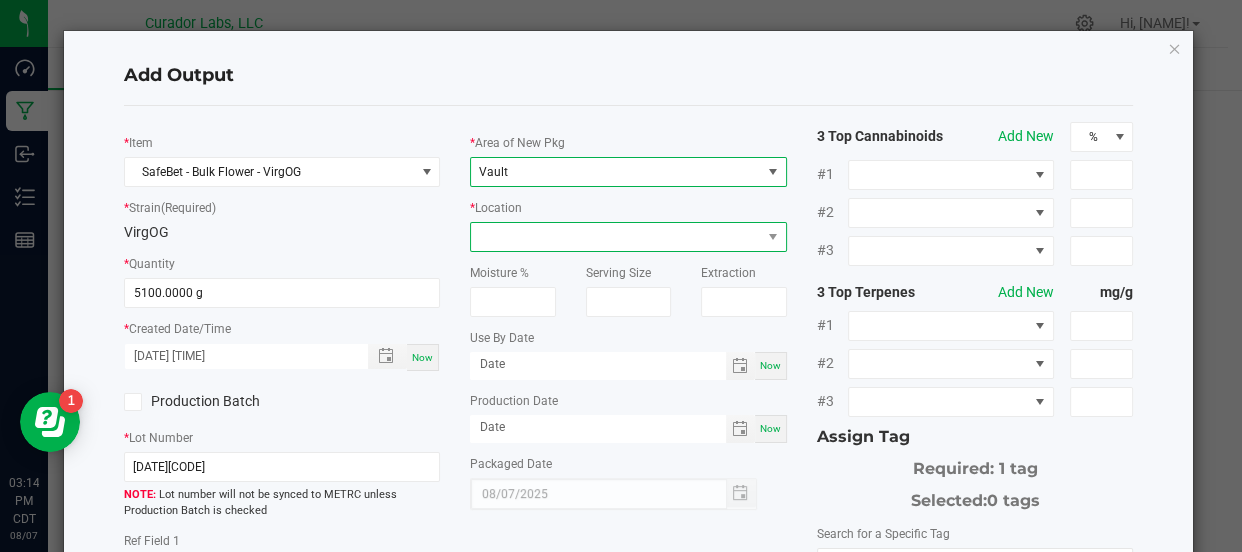 click at bounding box center (615, 237) 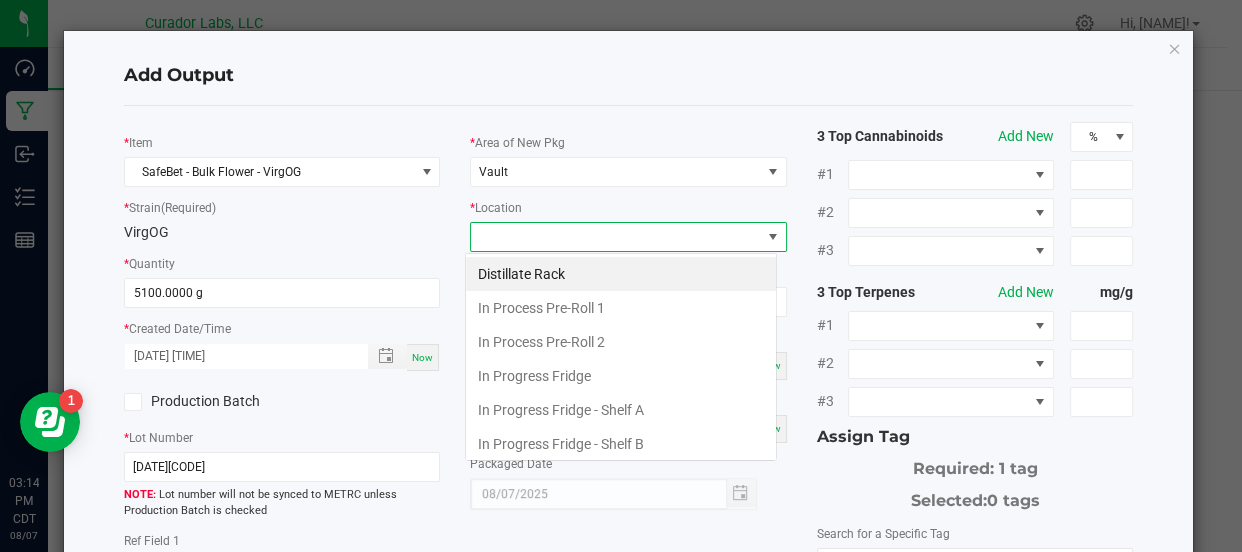 scroll, scrollTop: 99970, scrollLeft: 99687, axis: both 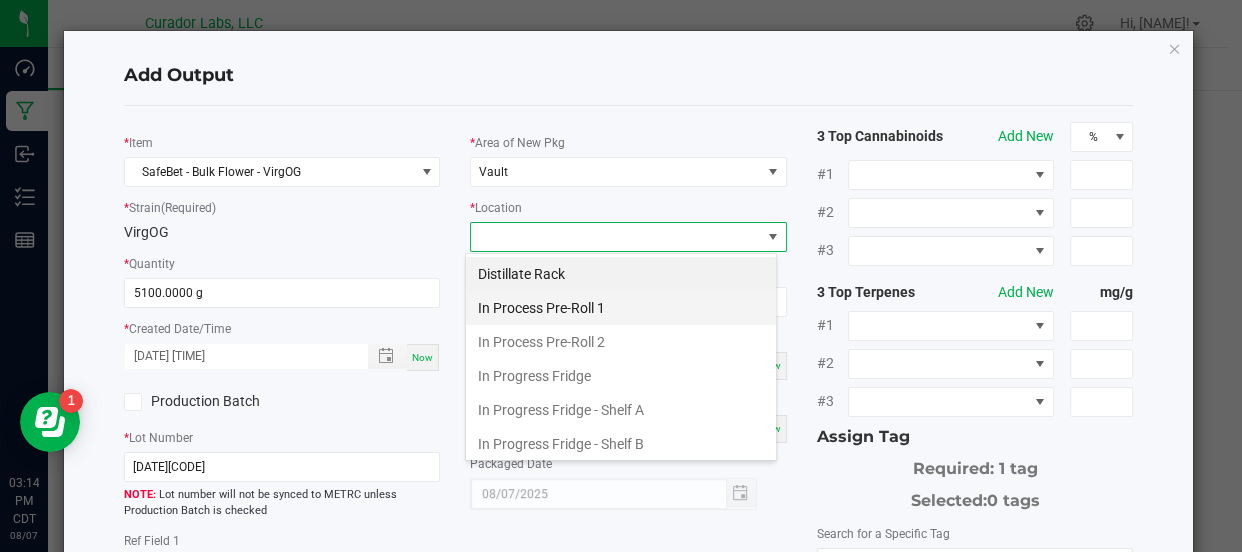 click on "In Process Pre-Roll 1" at bounding box center (621, 308) 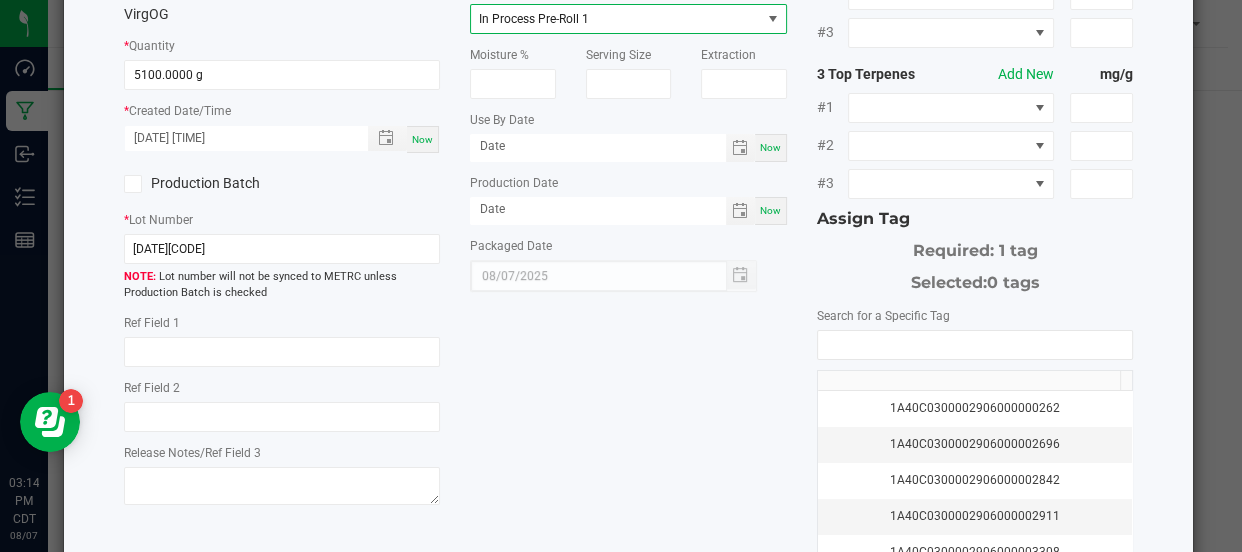 scroll, scrollTop: 242, scrollLeft: 0, axis: vertical 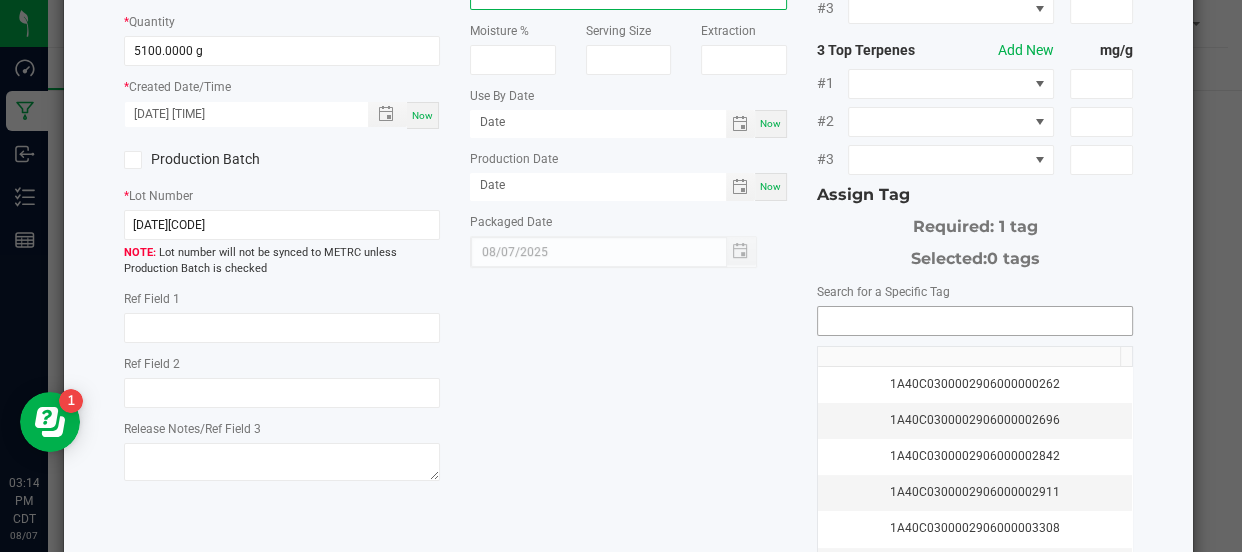 click at bounding box center [975, 321] 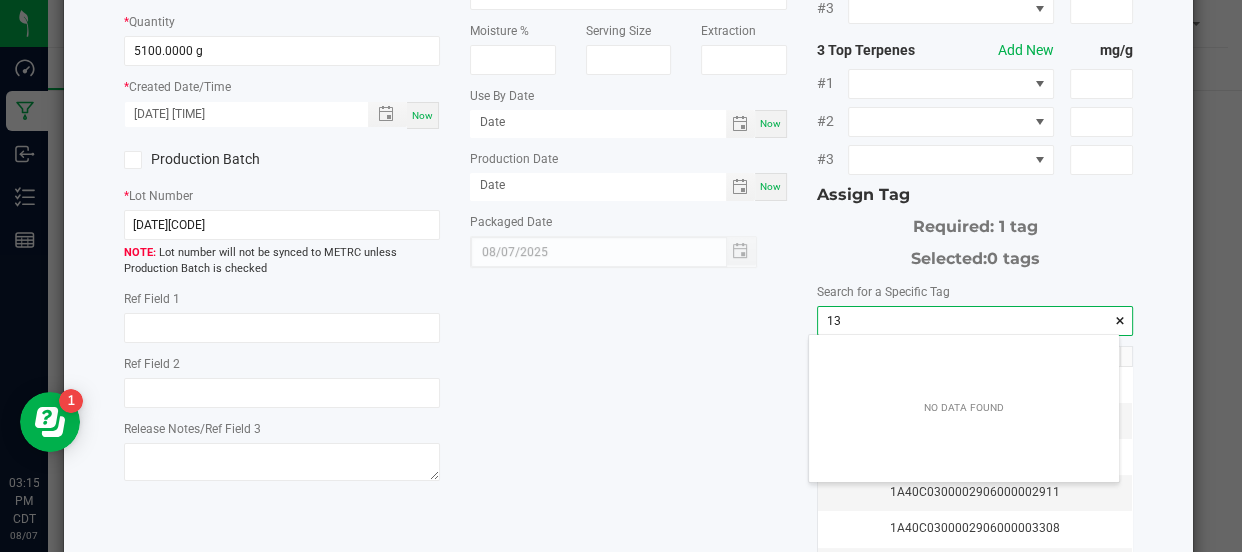 scroll, scrollTop: 99971, scrollLeft: 99689, axis: both 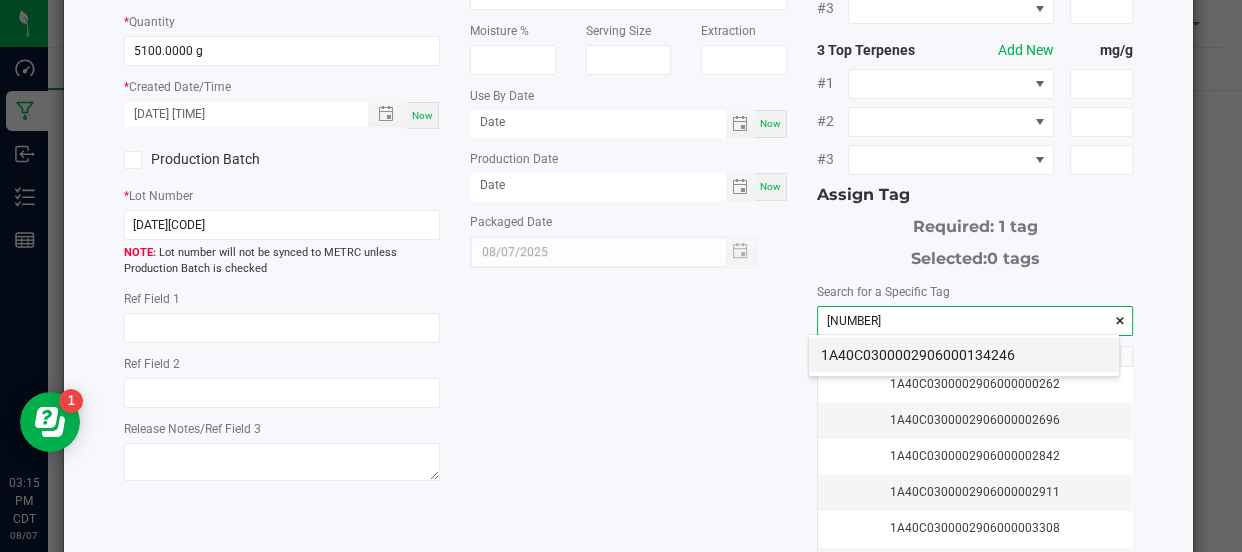 click on "1A40C0300002906000134246" at bounding box center (964, 355) 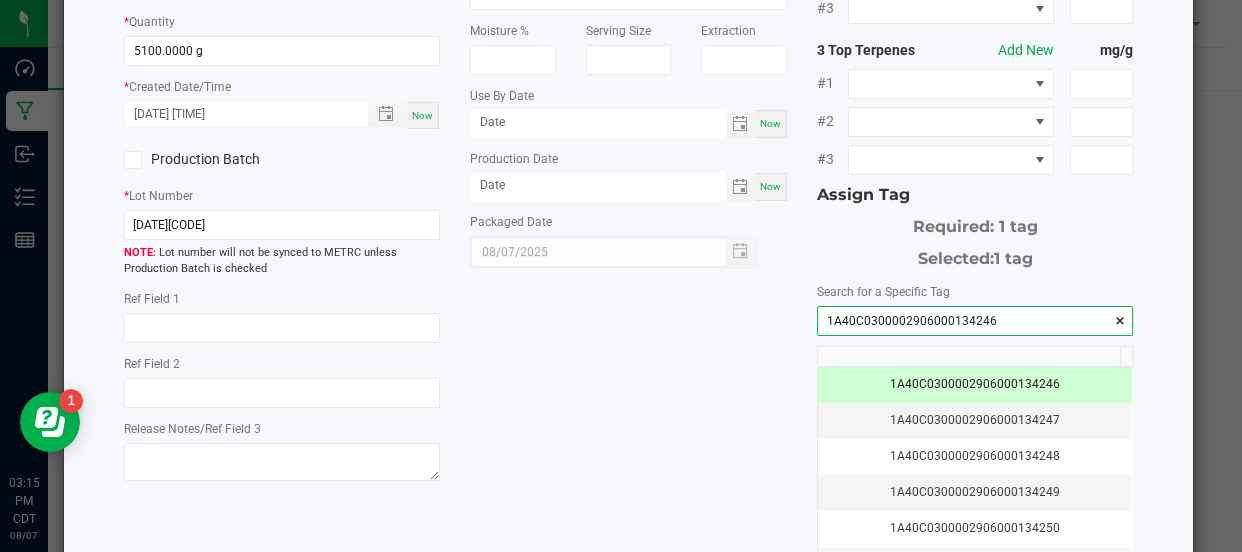 type on "1A40C0300002906000134246" 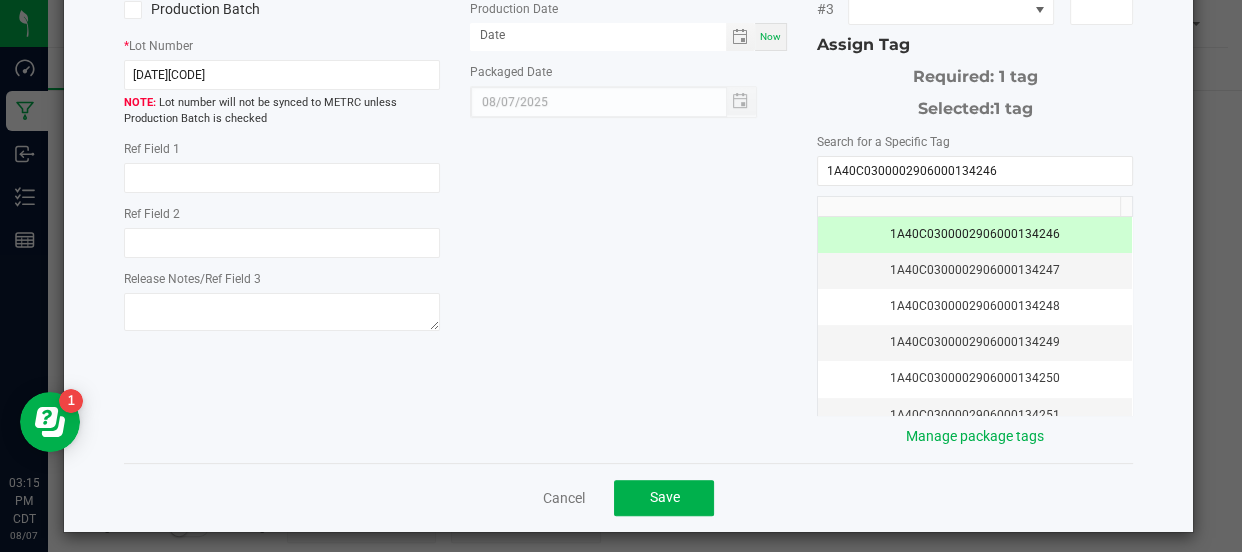 scroll, scrollTop: 401, scrollLeft: 0, axis: vertical 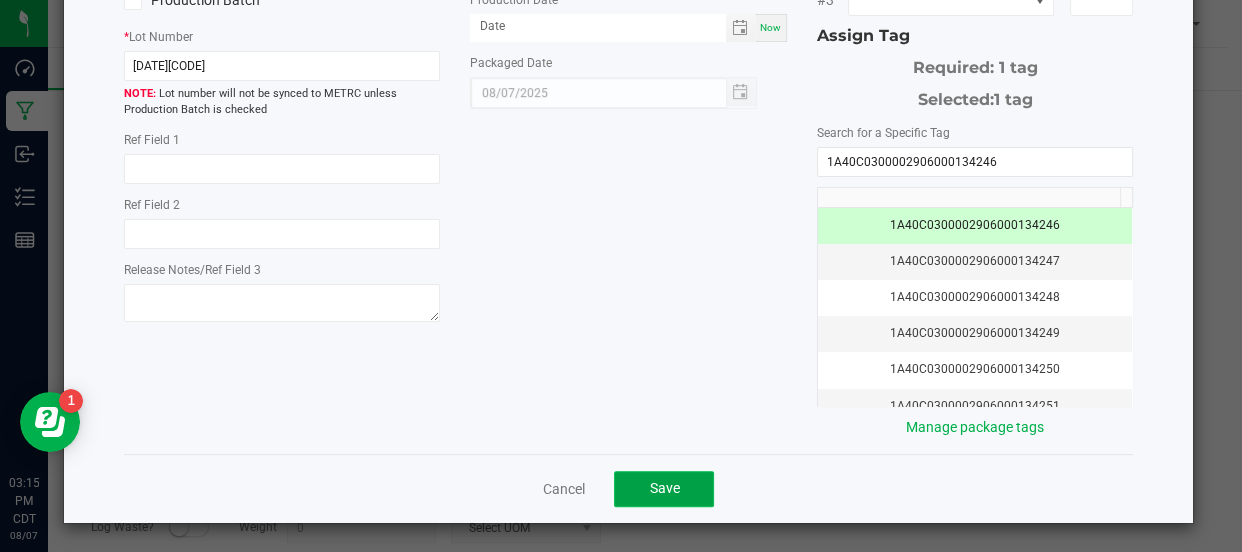 click on "Save" 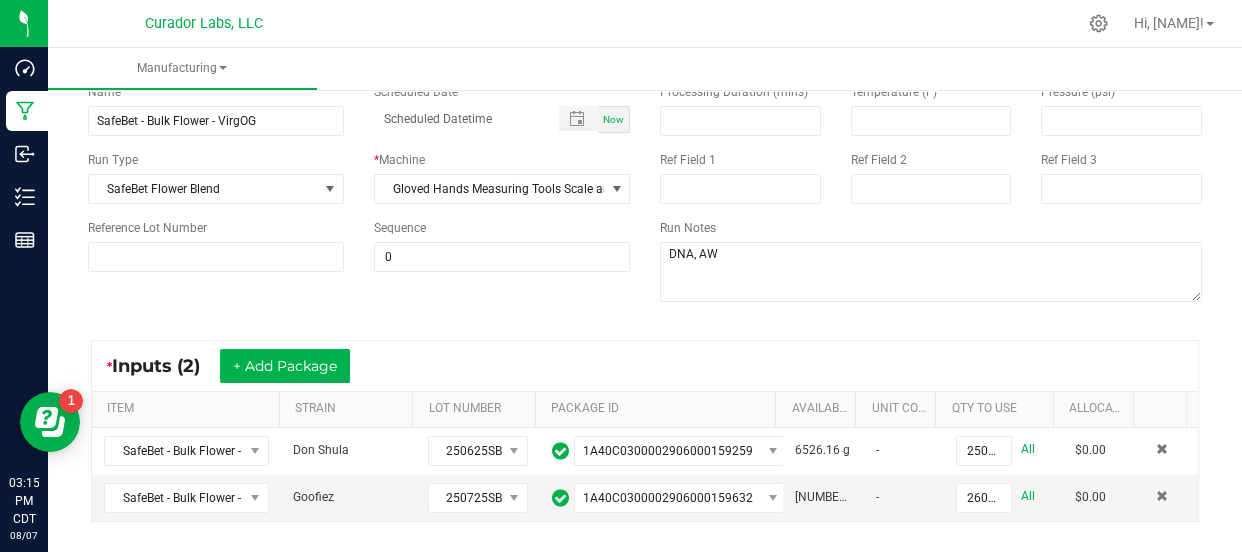scroll, scrollTop: 0, scrollLeft: 0, axis: both 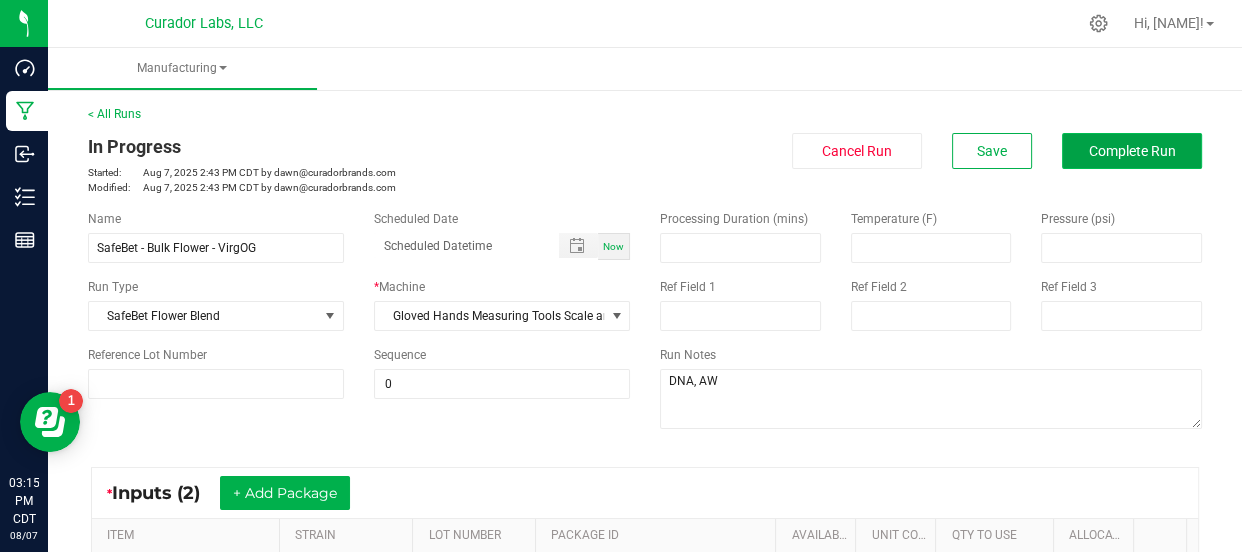 click on "Complete Run" at bounding box center [1132, 151] 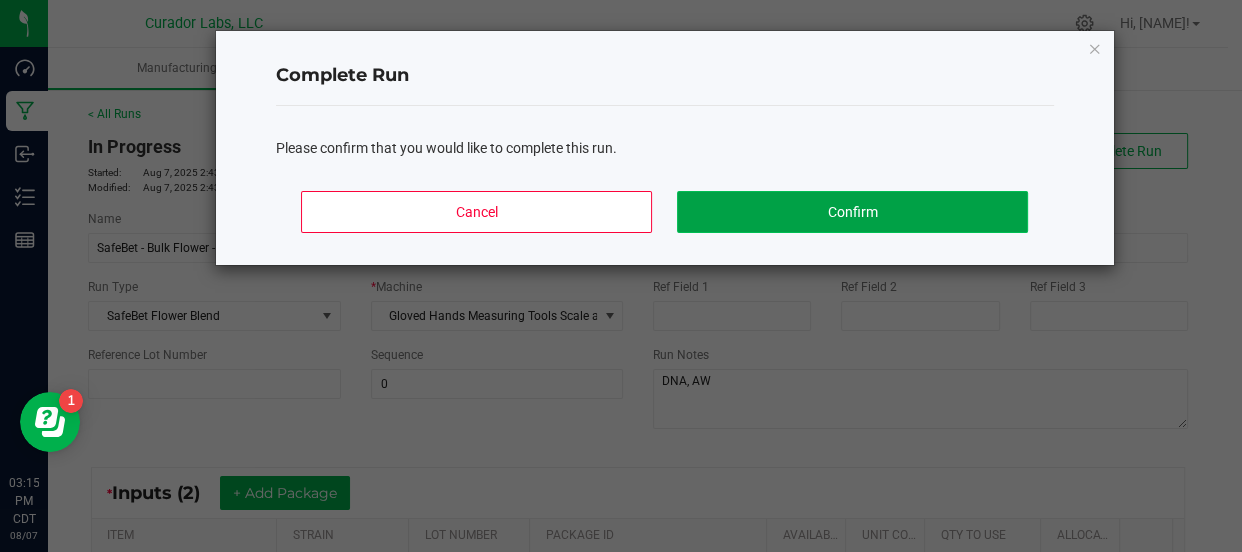 click on "Confirm" 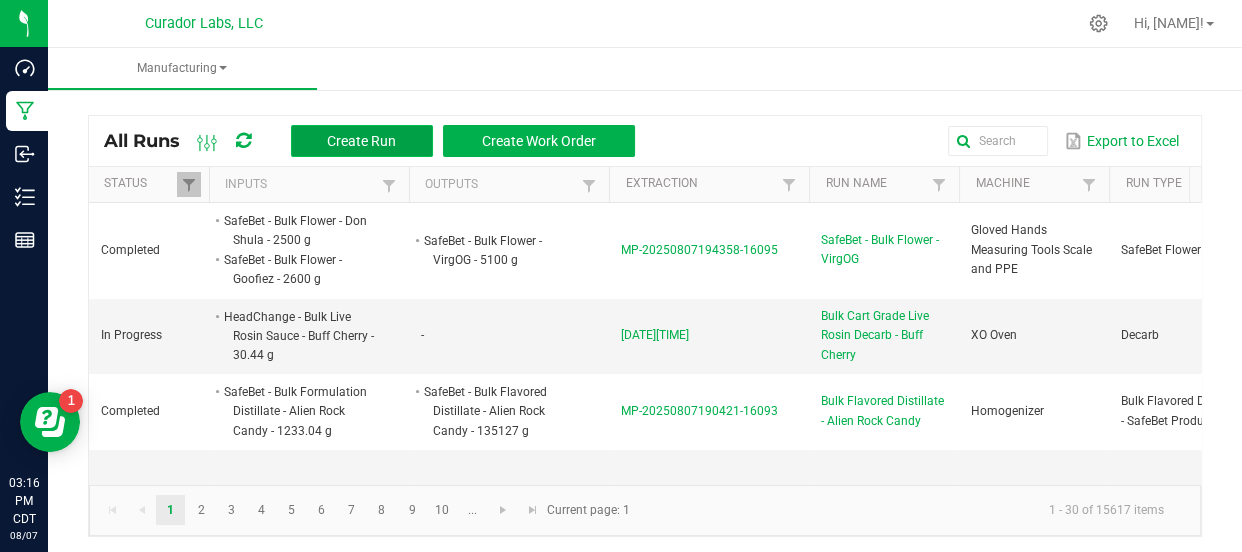 click on "Create Run" at bounding box center [361, 141] 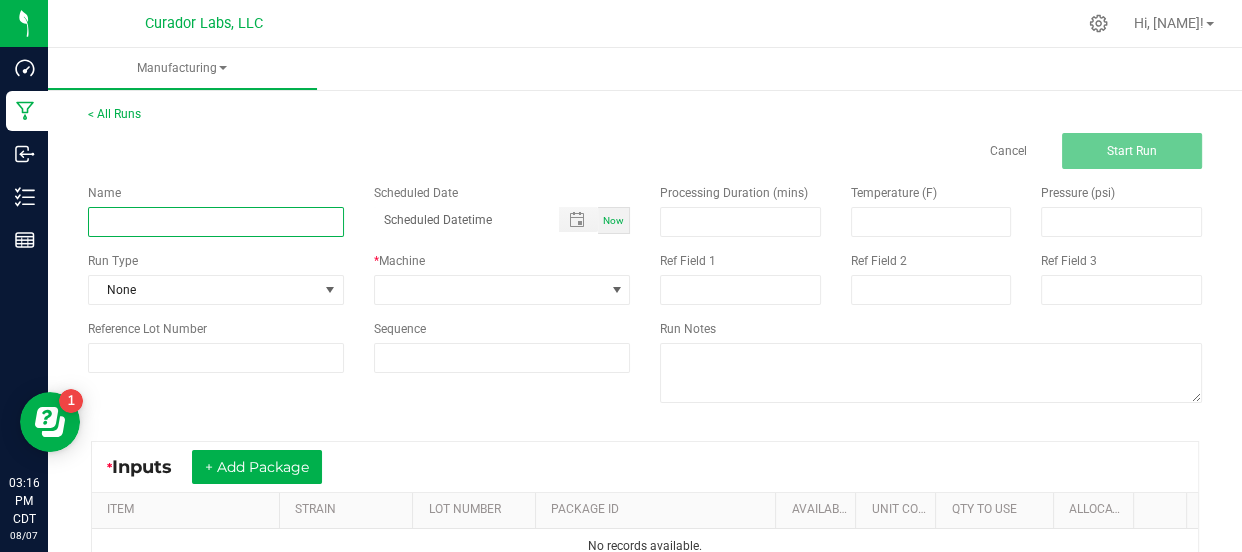 click at bounding box center (216, 222) 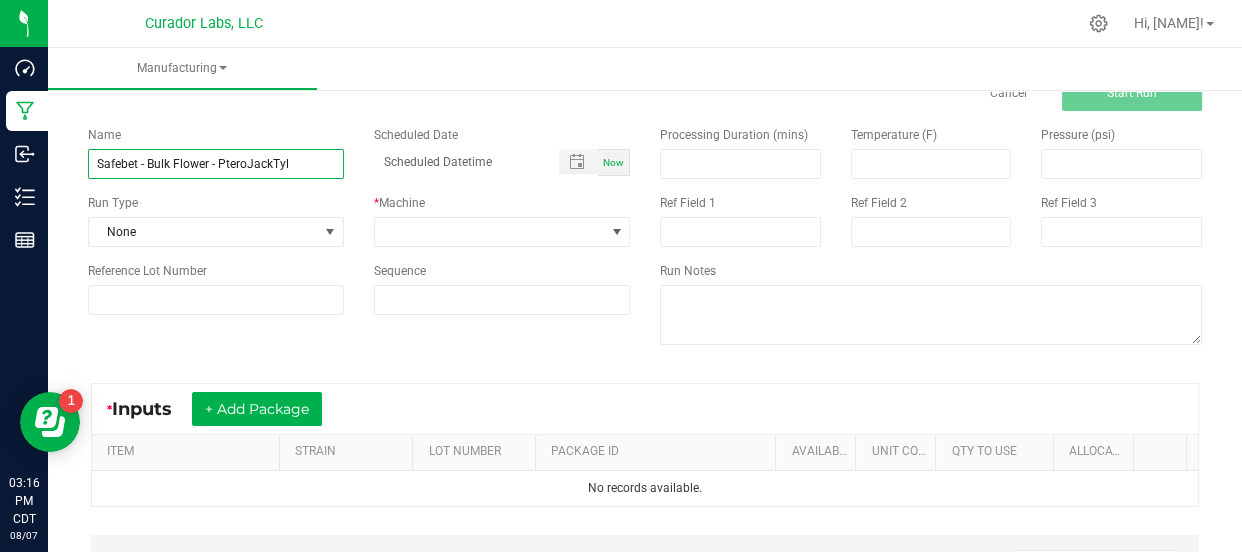 scroll, scrollTop: 60, scrollLeft: 0, axis: vertical 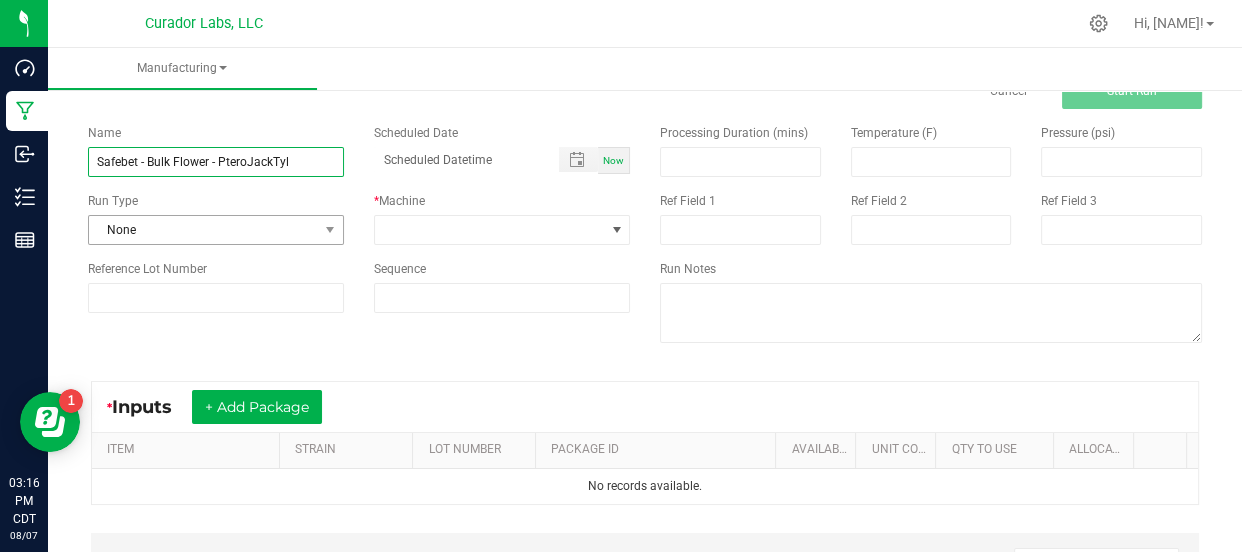 type on "Safebet - Bulk Flower - PteroJackTyl" 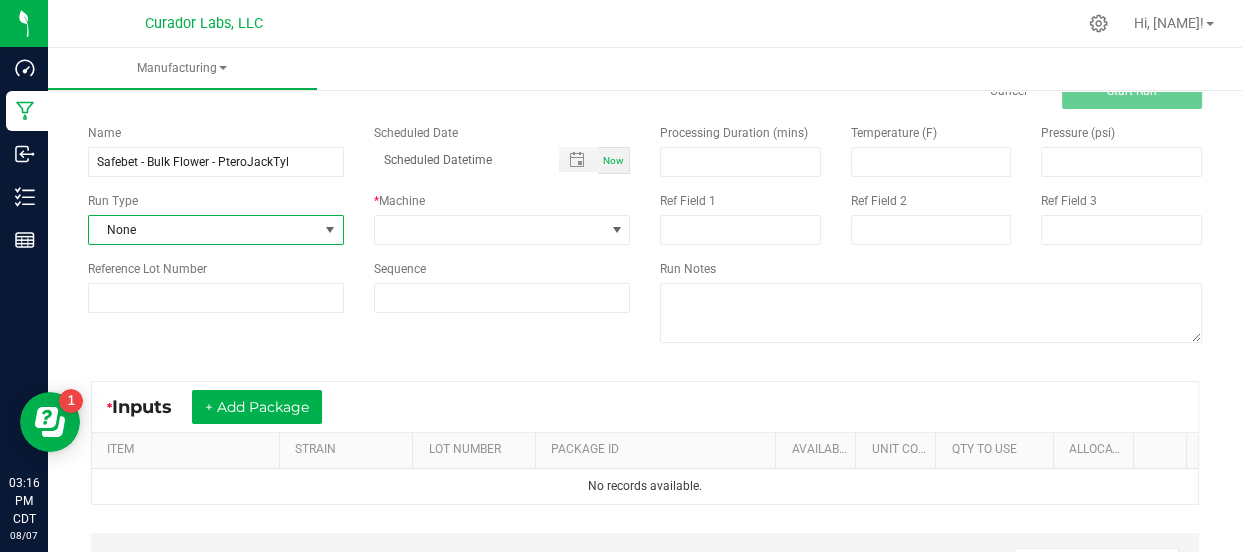 click on "None" at bounding box center [203, 230] 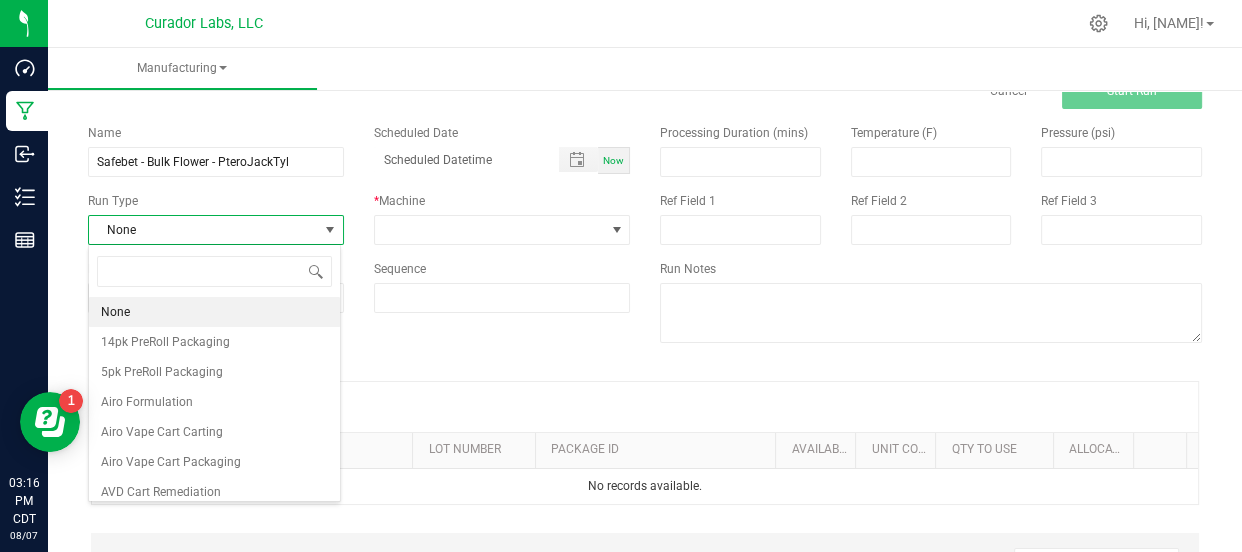 scroll, scrollTop: 99970, scrollLeft: 99747, axis: both 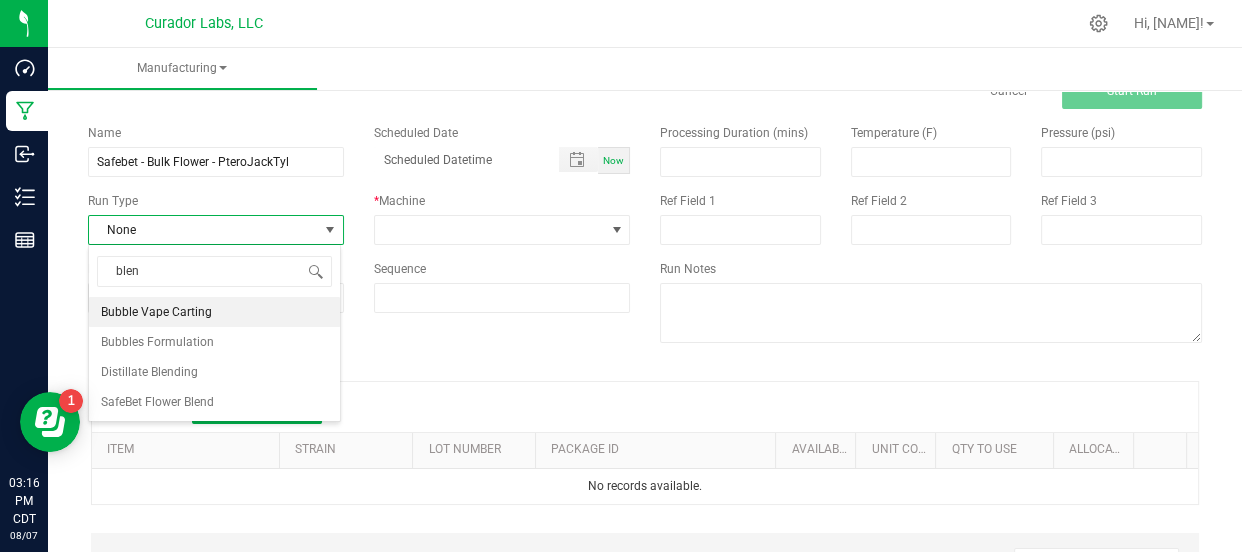 type on "blend" 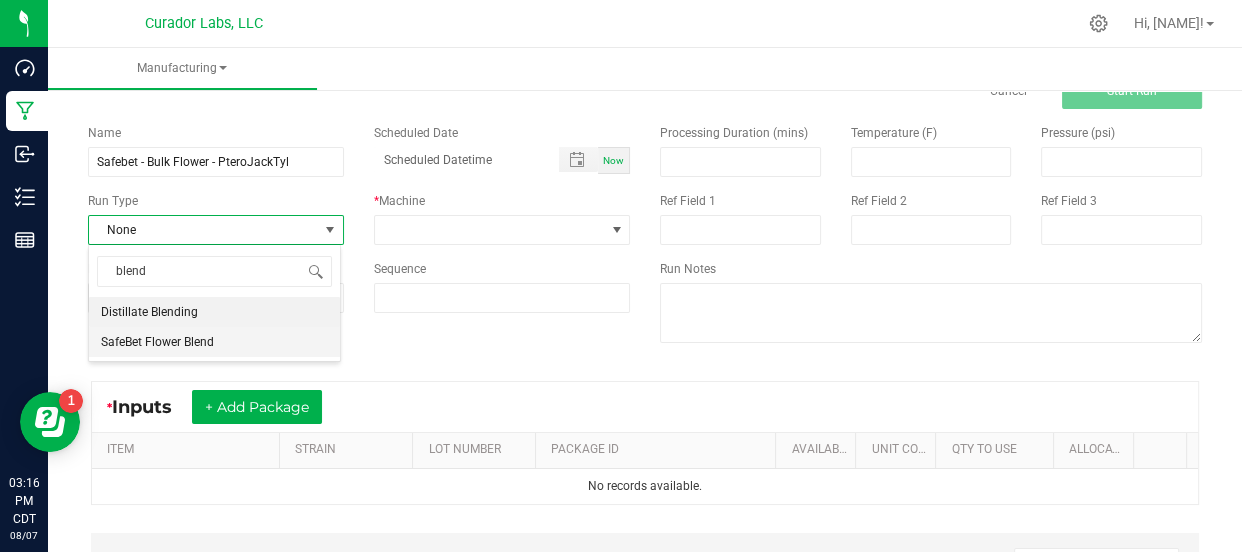 click on "SafeBet Flower Blend" at bounding box center (214, 342) 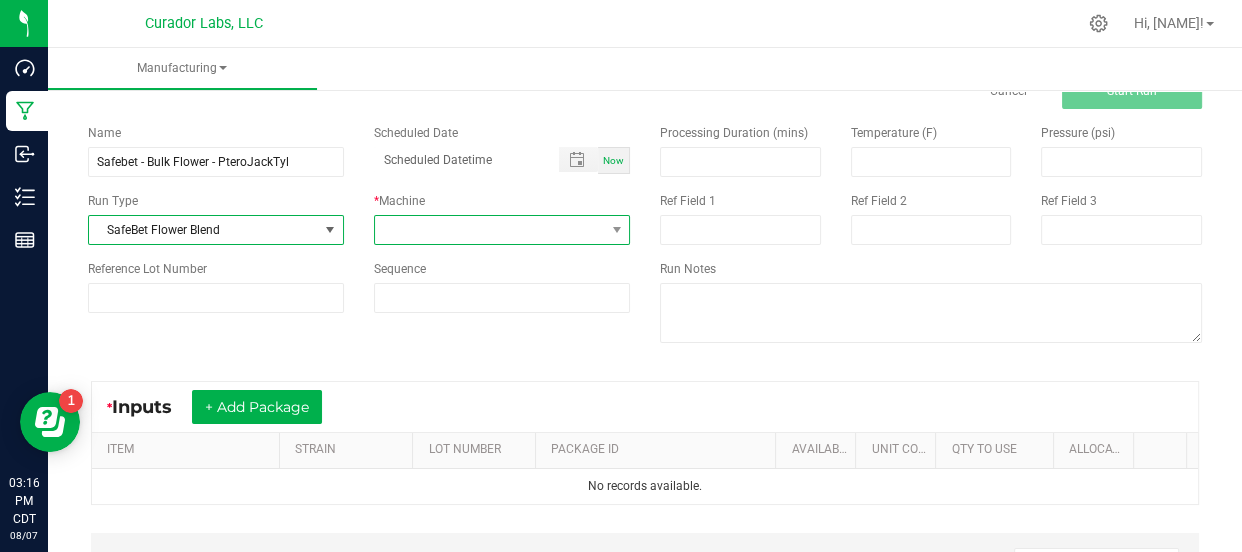click at bounding box center [489, 230] 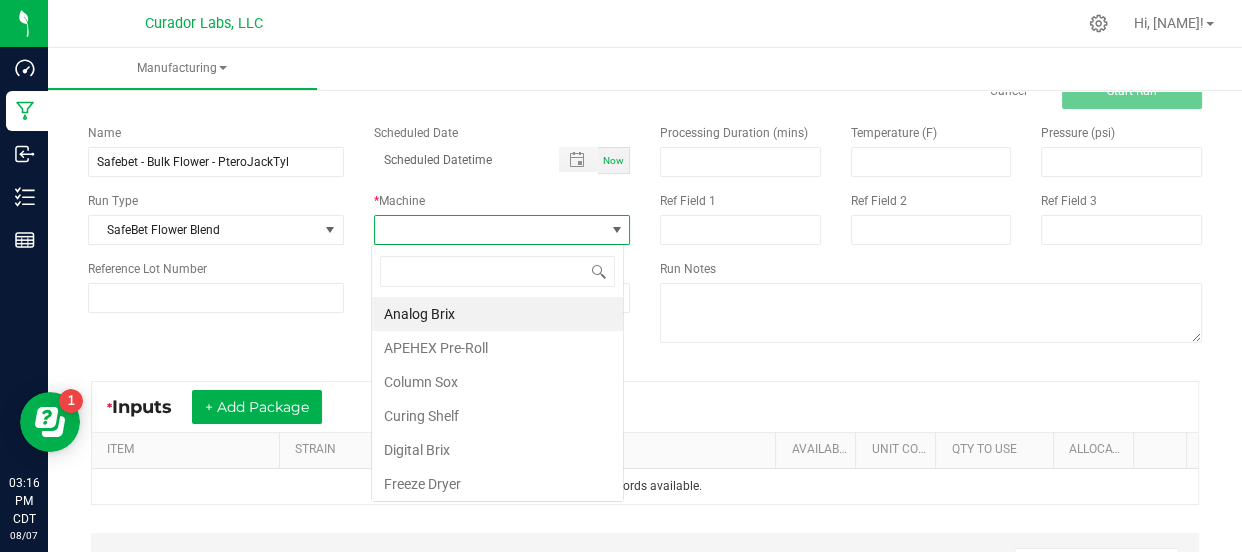 scroll, scrollTop: 99970, scrollLeft: 99747, axis: both 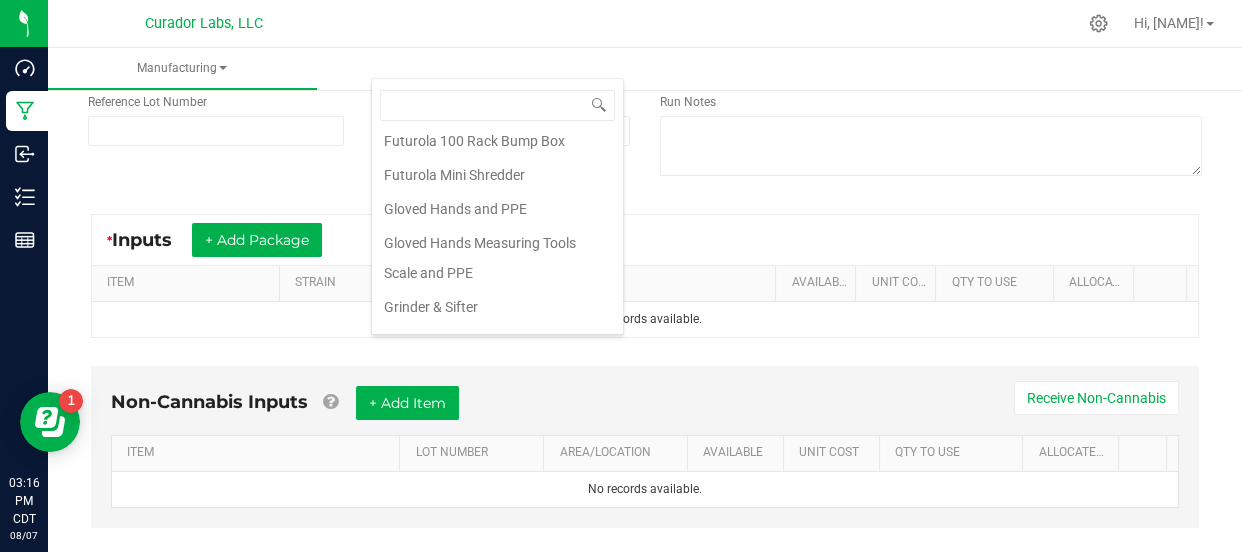 click on "Gloved Hands Measuring Tools Scale and PPE" at bounding box center (497, 258) 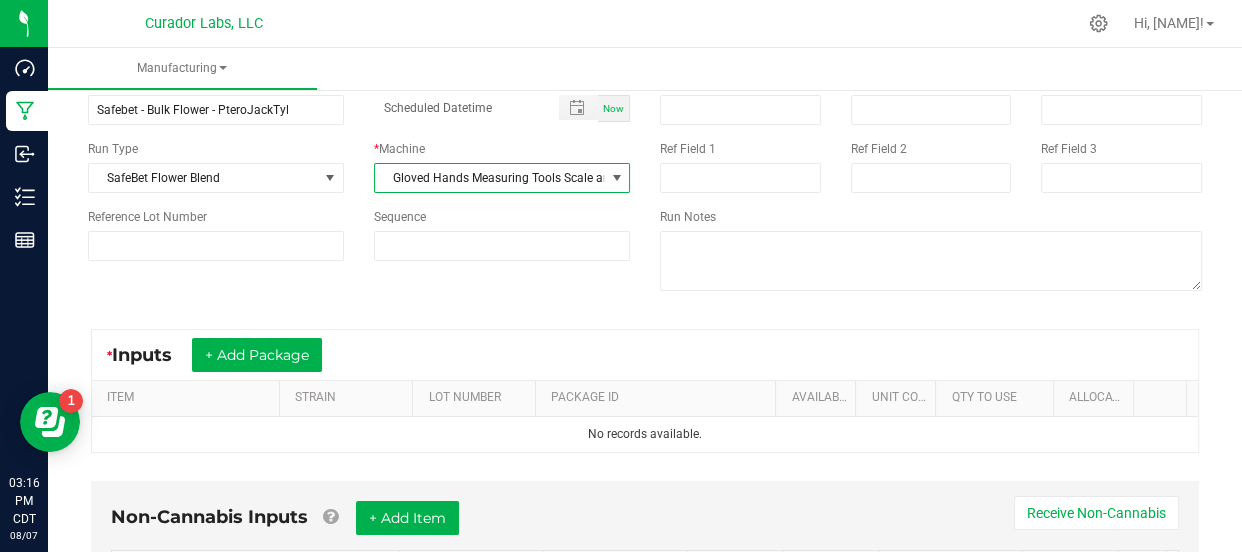 scroll, scrollTop: 90, scrollLeft: 0, axis: vertical 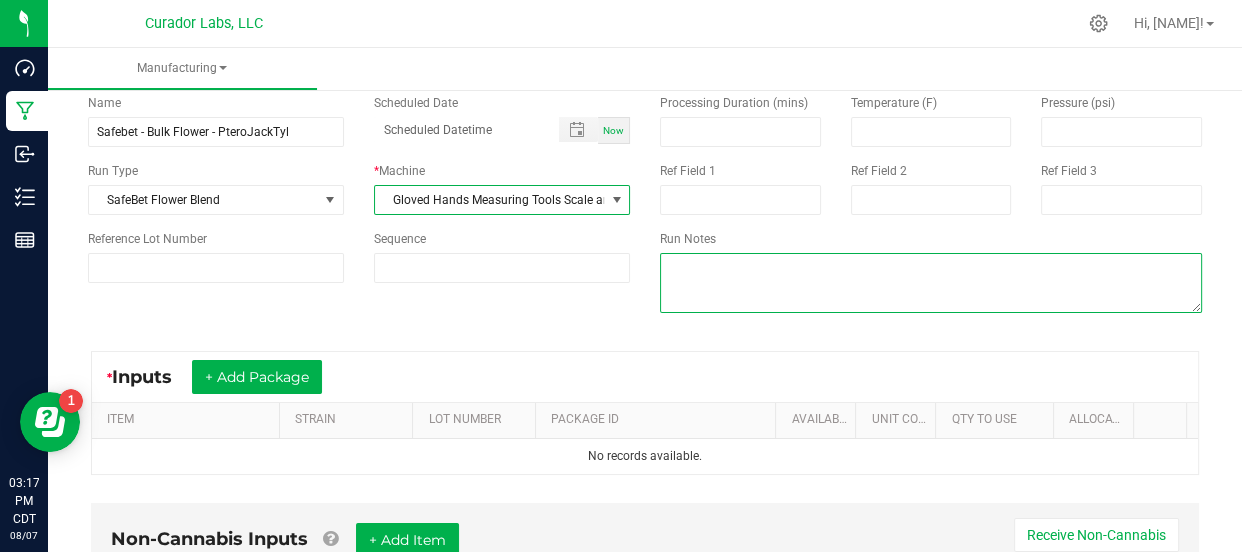 click at bounding box center [931, 283] 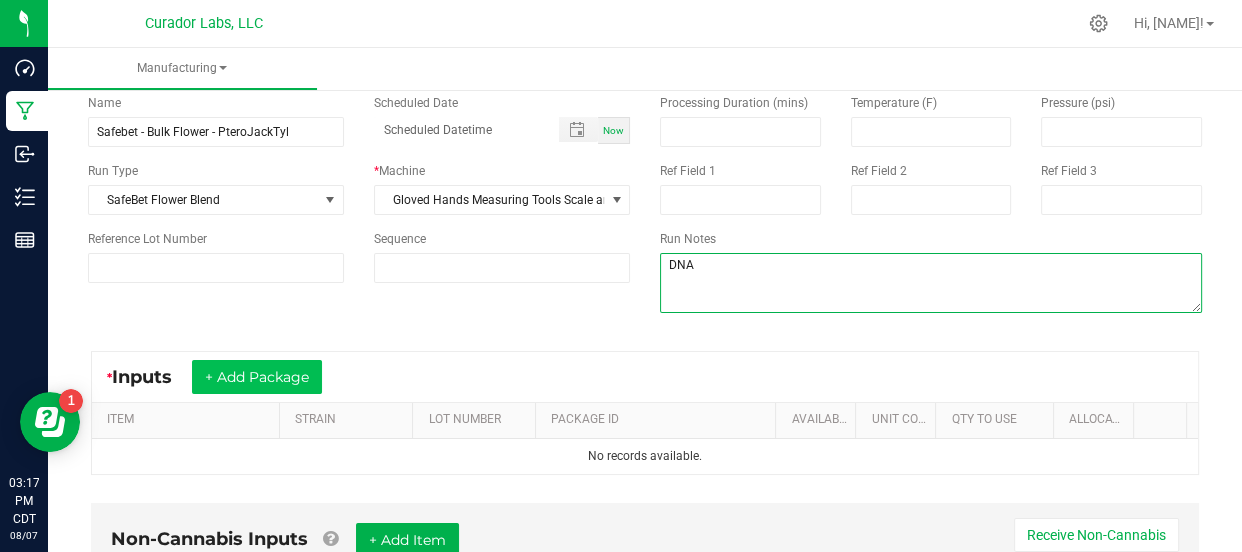 type on "DNA" 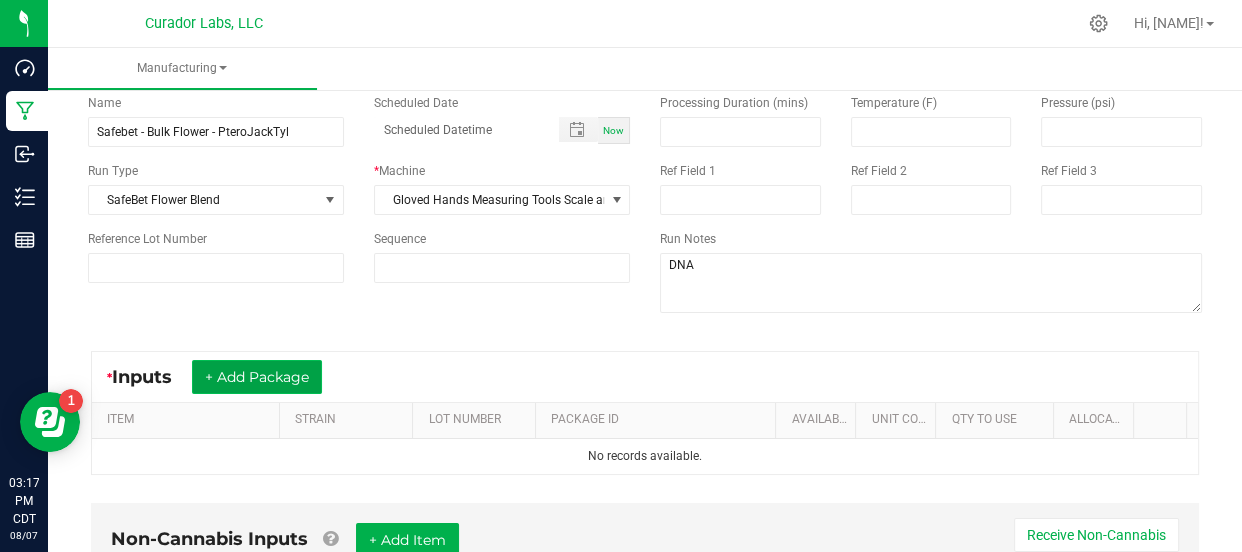 click on "+ Add Package" at bounding box center (257, 377) 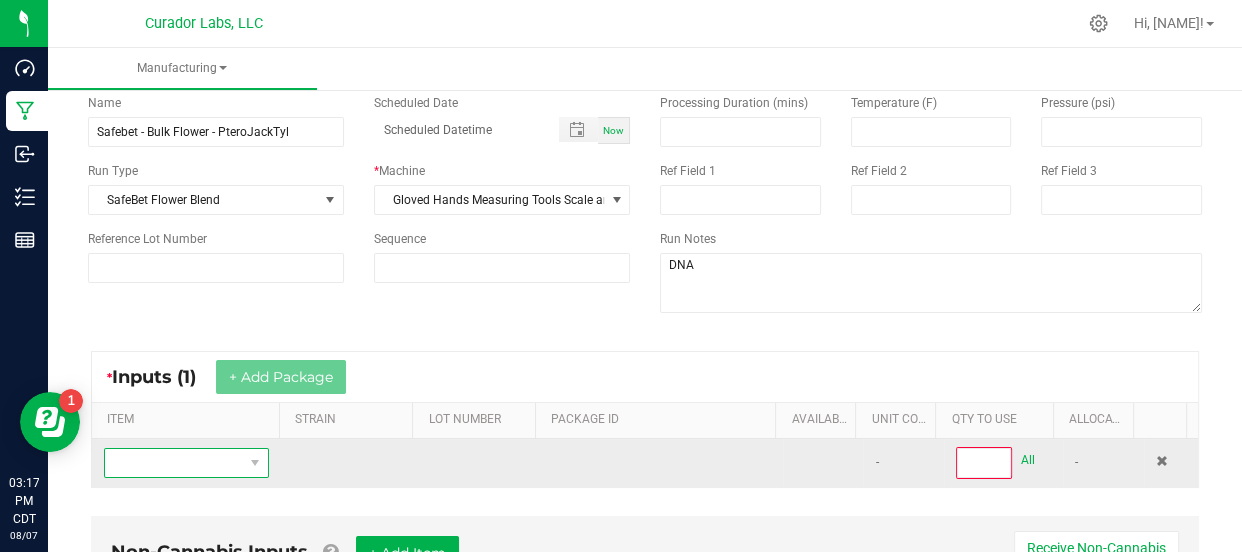 click at bounding box center [174, 463] 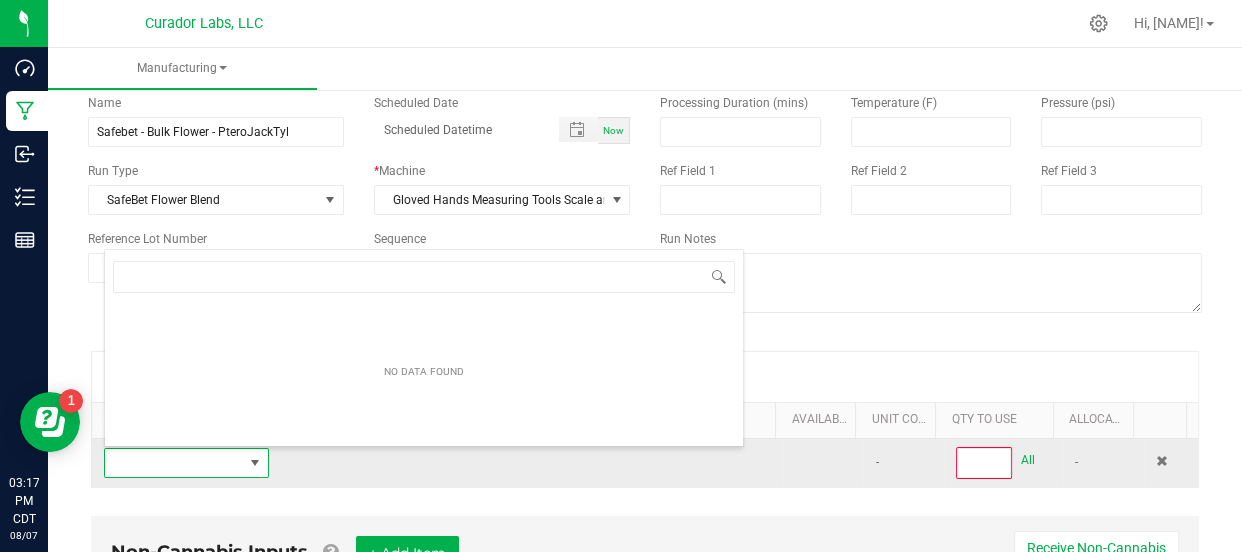 scroll, scrollTop: 99970, scrollLeft: 99840, axis: both 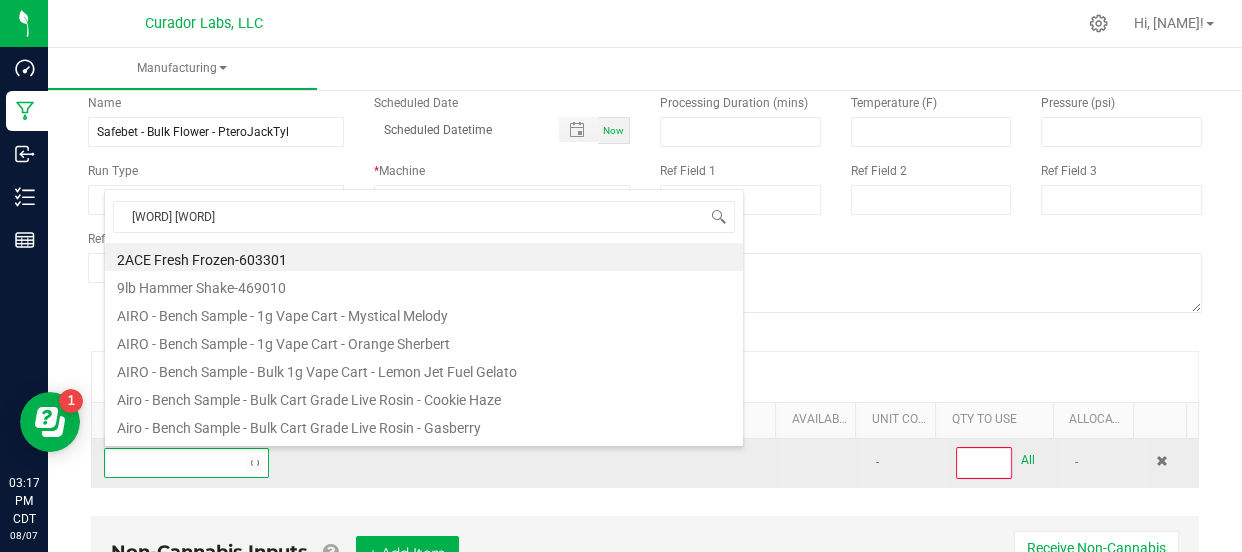 type on "don sh" 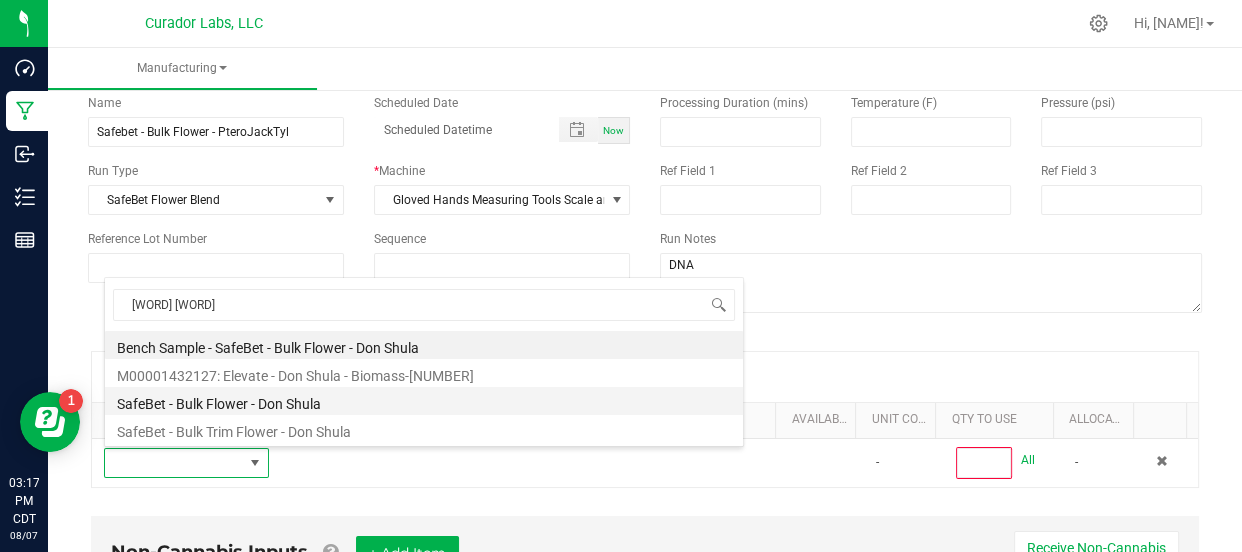 click on "SafeBet - Bulk Flower - Don Shula" at bounding box center [424, 401] 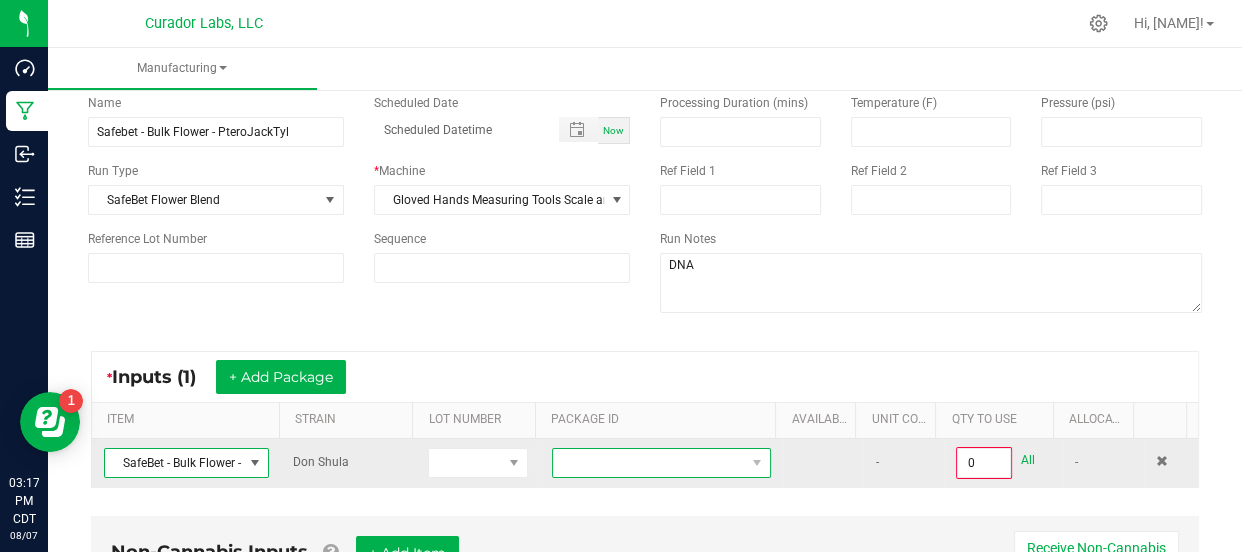 click at bounding box center (649, 463) 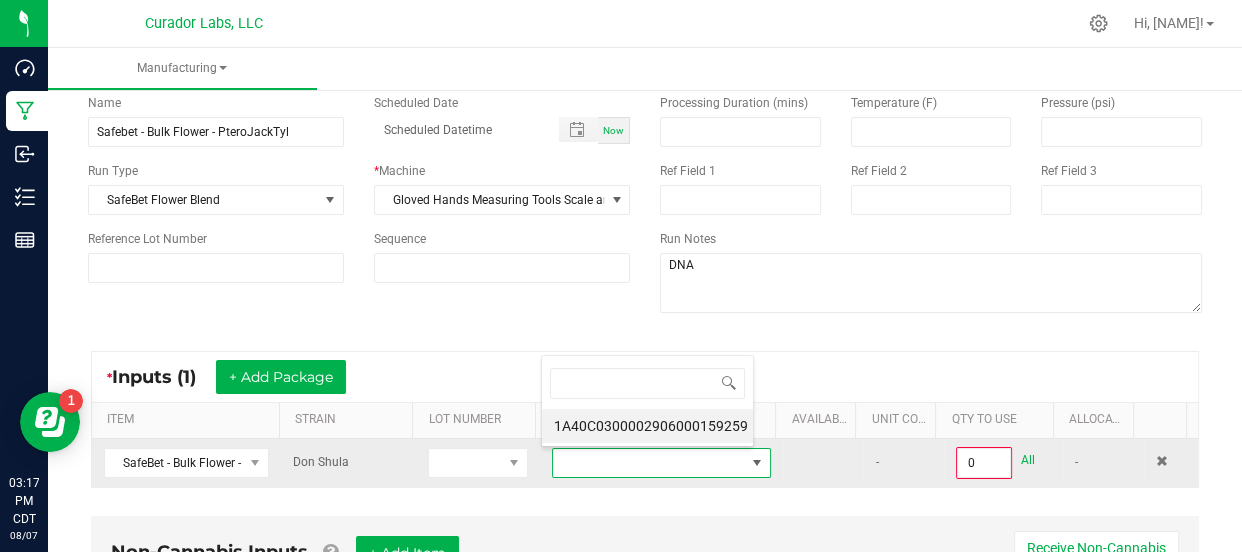 scroll, scrollTop: 99970, scrollLeft: 99787, axis: both 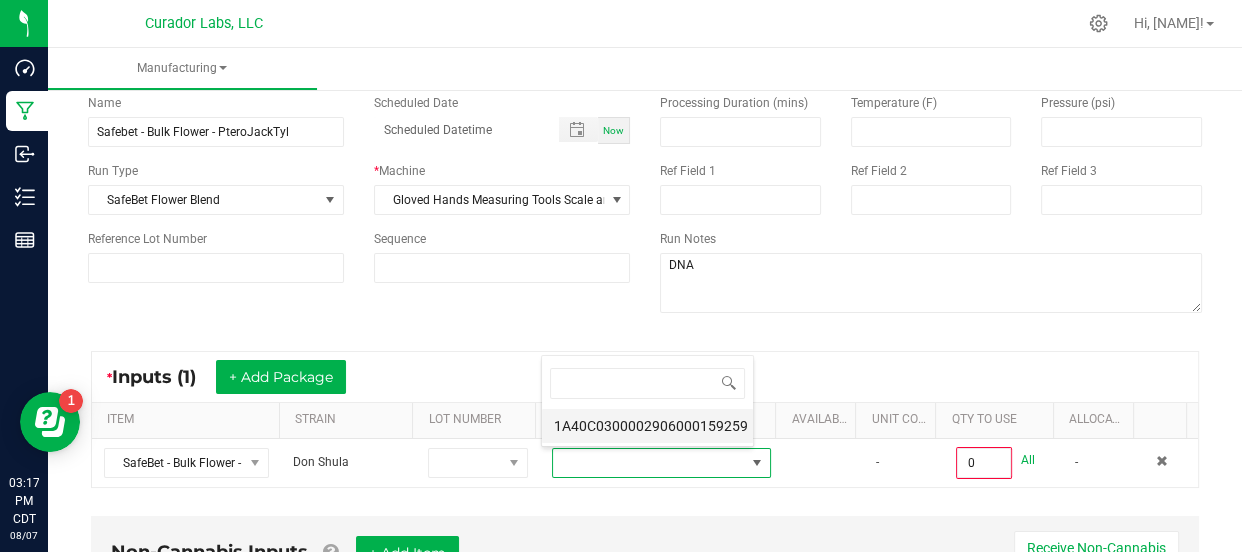 click on "1A40C0300002906000159259" at bounding box center [647, 426] 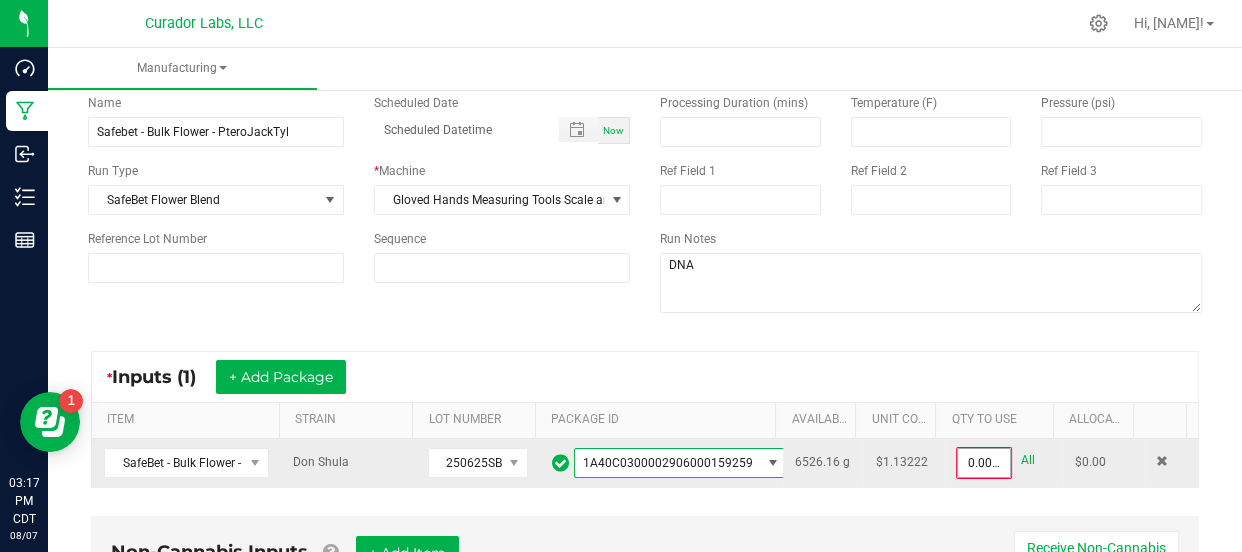 click on "0.0000 g" at bounding box center (983, 463) 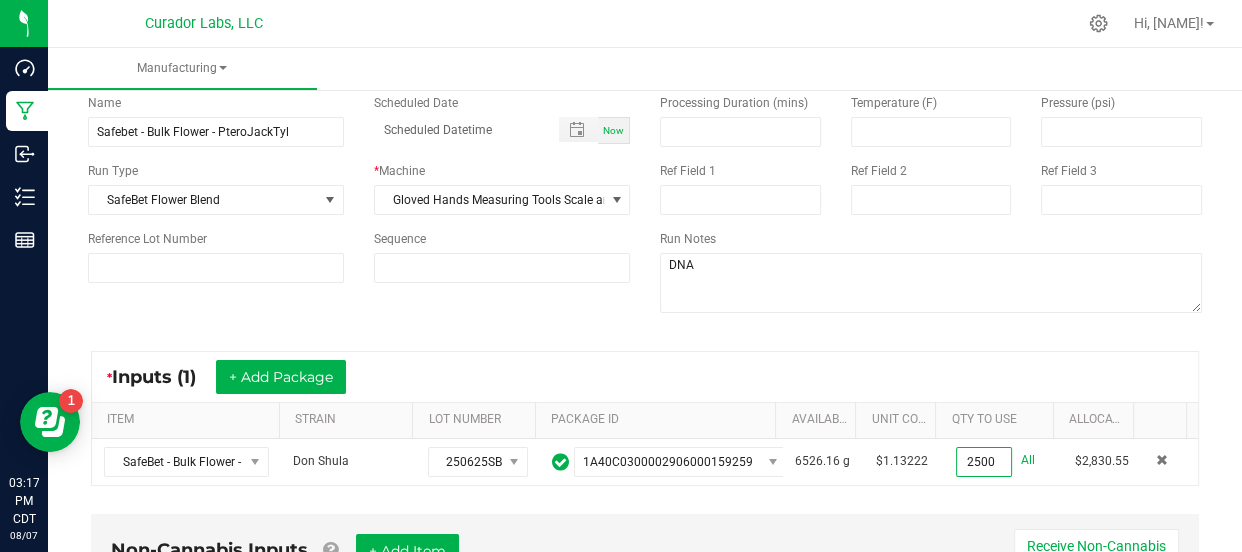 click on "*    Inputs (1)   + Add Package  ITEM STRAIN LOT NUMBER PACKAGE ID AVAILABLE Unit Cost QTY TO USE Allocated Cost SafeBet - Bulk Flower - Don Shula  Don Shula  250625SBBFDNSHL
1A40C0300002906000159259 6526.16   g  $1.13222  2500 All  $2,830.55" at bounding box center [645, 418] 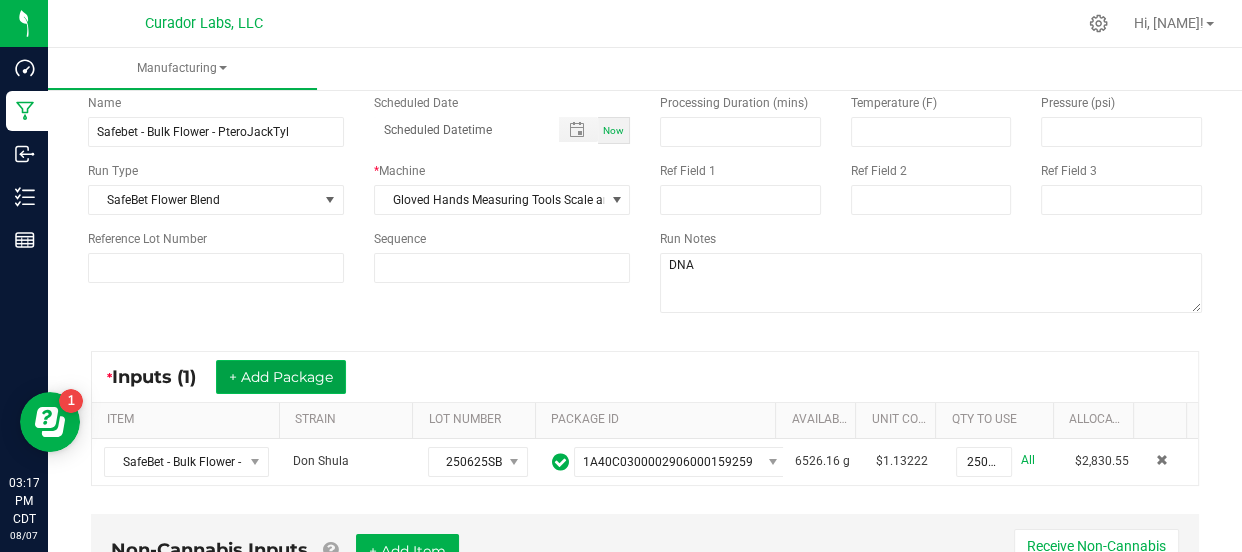 click on "+ Add Package" at bounding box center [281, 377] 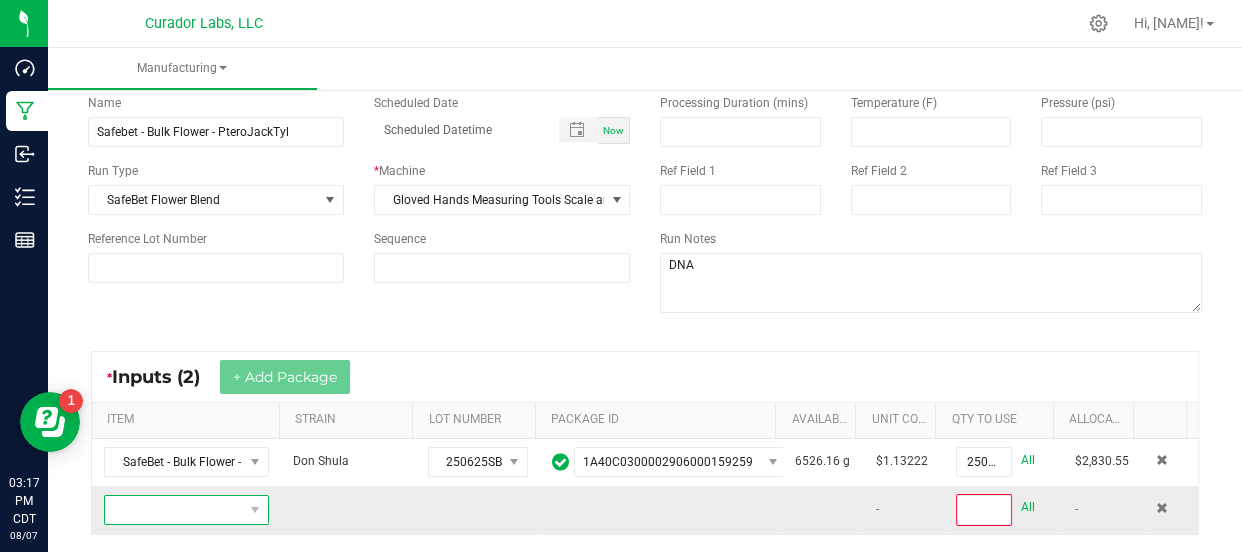 click at bounding box center (174, 510) 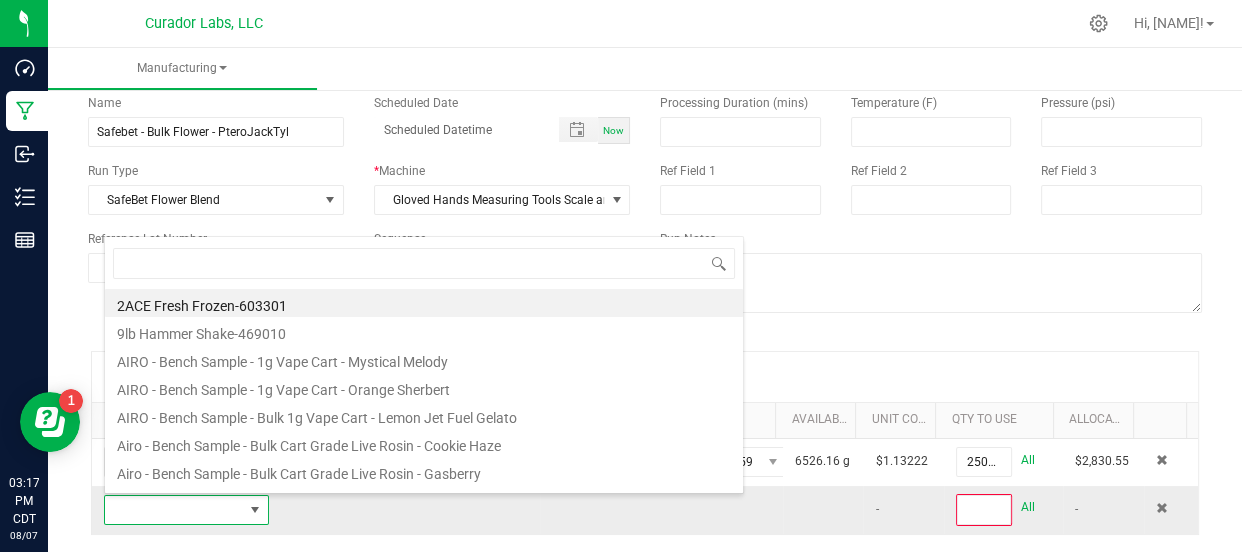 scroll, scrollTop: 99970, scrollLeft: 99840, axis: both 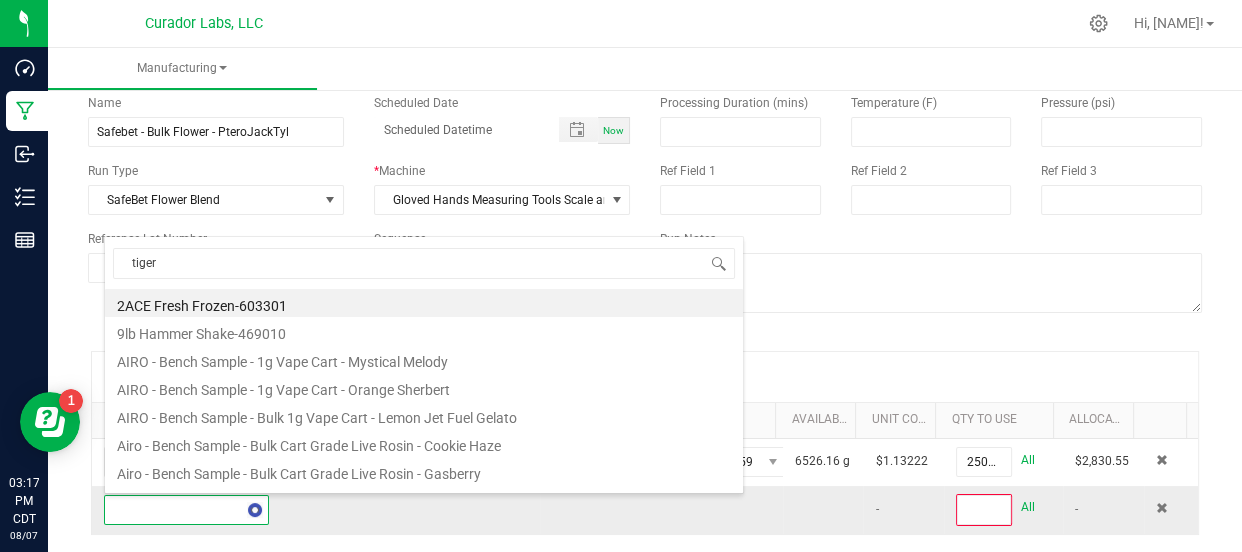 type on "tiger m" 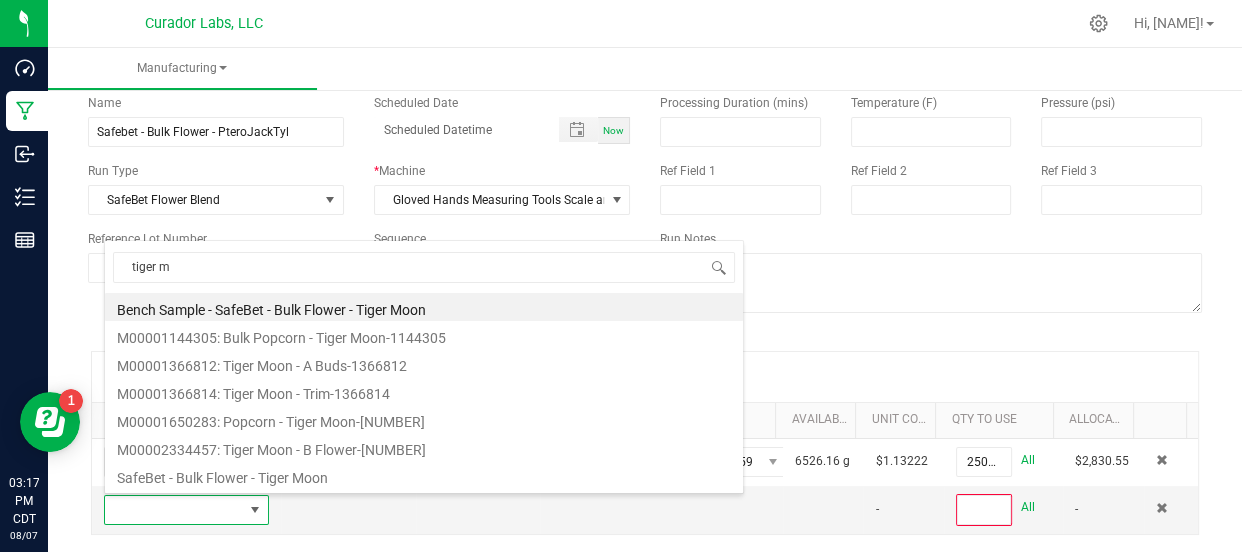 scroll, scrollTop: 0, scrollLeft: 0, axis: both 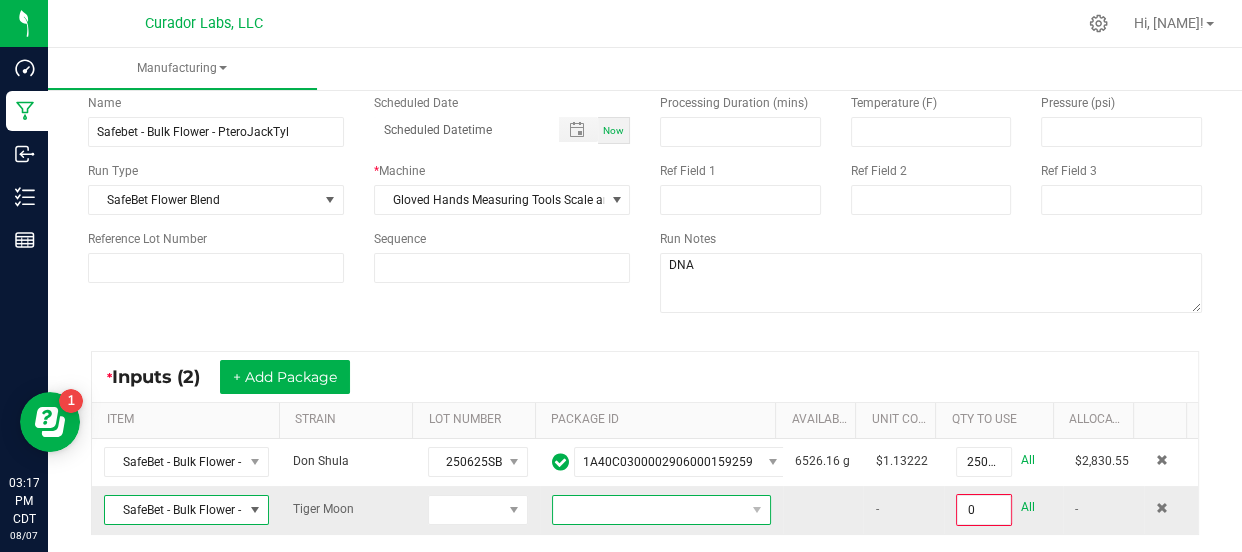 click at bounding box center [649, 510] 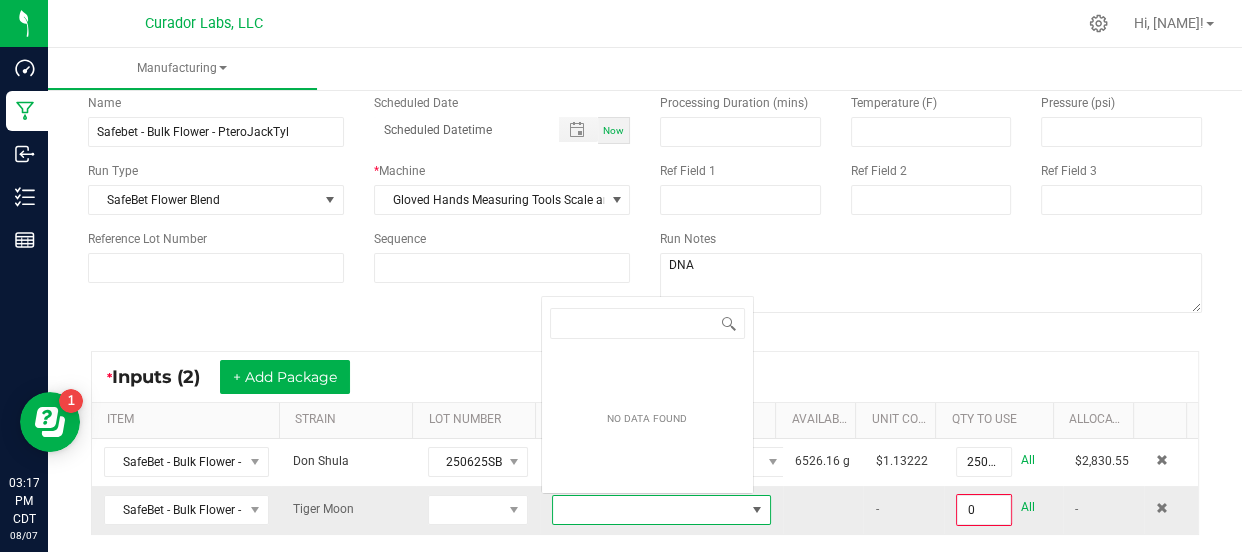 scroll, scrollTop: 0, scrollLeft: 0, axis: both 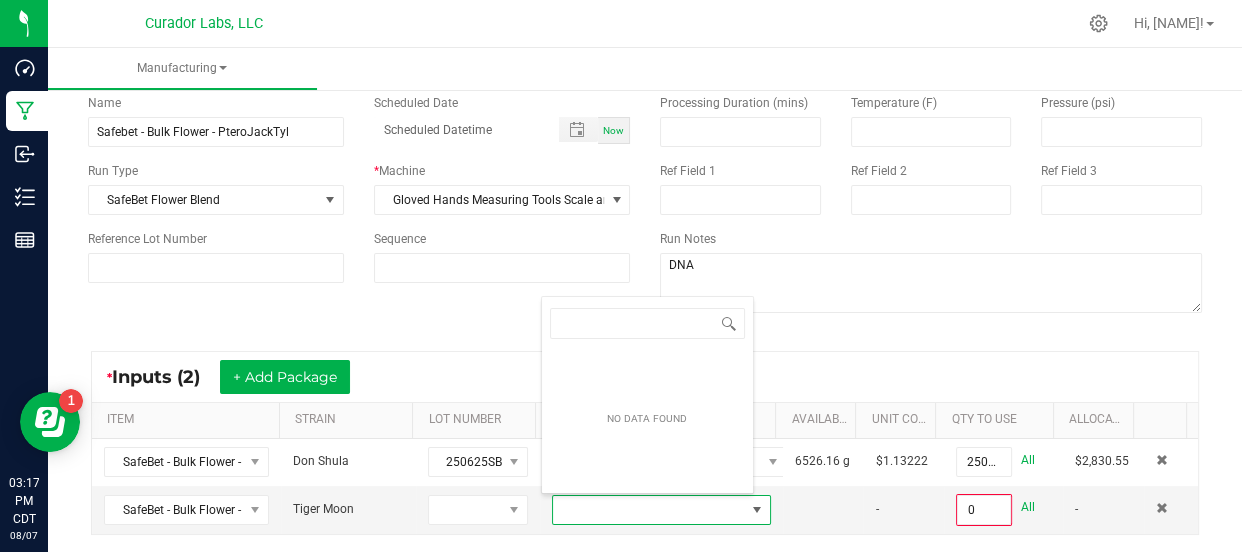 click on "*    Inputs (2)   + Add Package  ITEM STRAIN LOT NUMBER PACKAGE ID AVAILABLE Unit Cost QTY TO USE Allocated Cost SafeBet - Bulk Flower - Don Shula  Don Shula  250625SBBFDNSHL
1A40C0300002906000159259 6526.16   g  $1.13222  2500.0000 g All  $2,830.55  SafeBet - Bulk Flower - Tiger Moon  Tiger Moon   -  0 All  -" at bounding box center (645, 443) 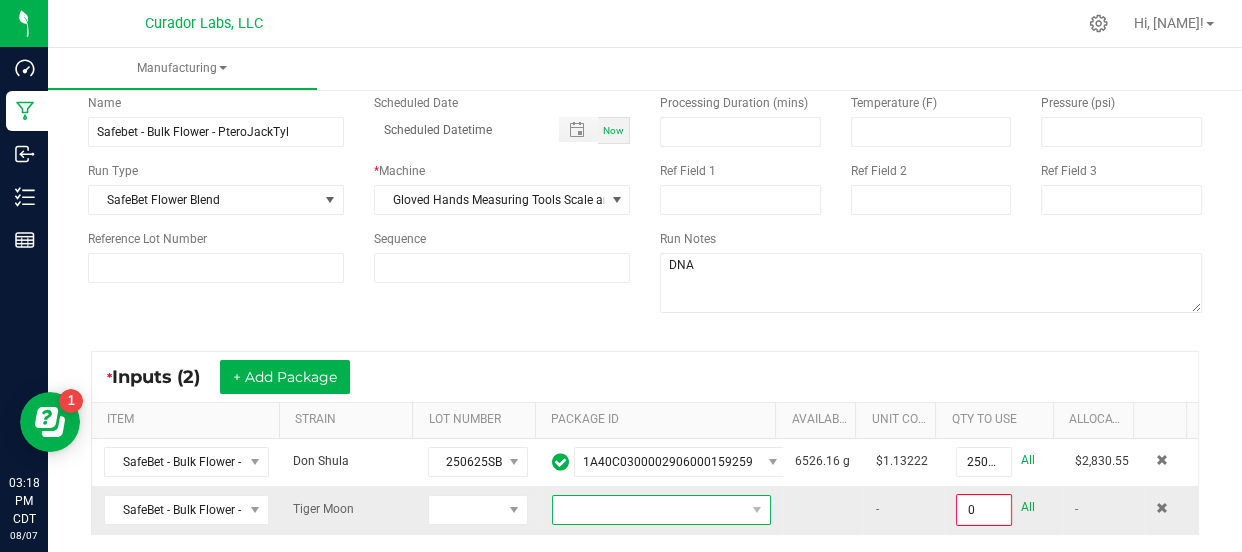 click at bounding box center [649, 510] 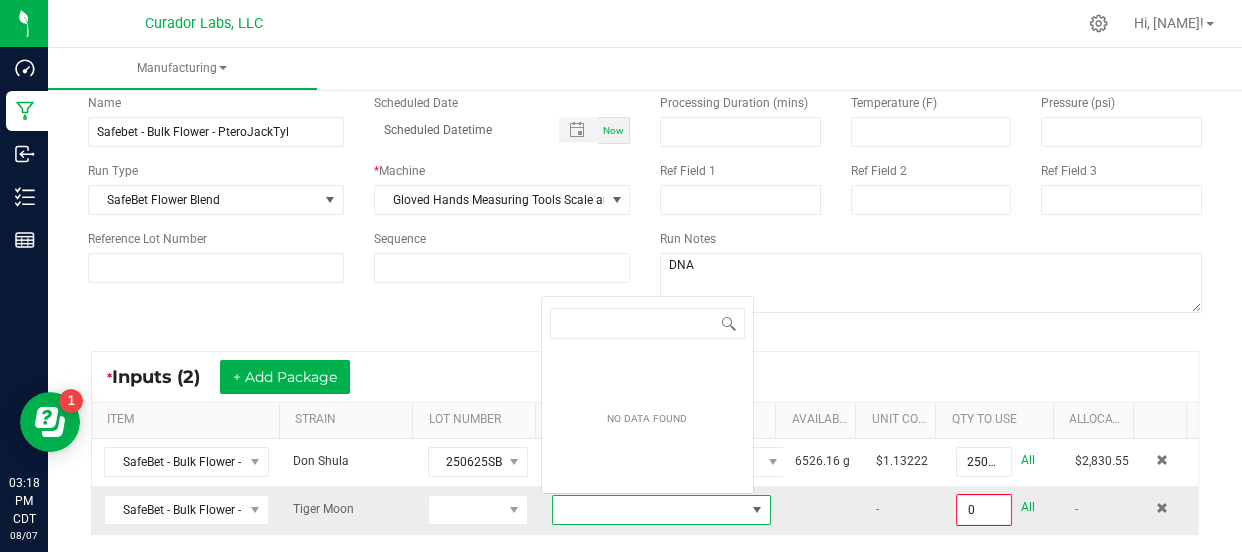 scroll, scrollTop: 0, scrollLeft: 0, axis: both 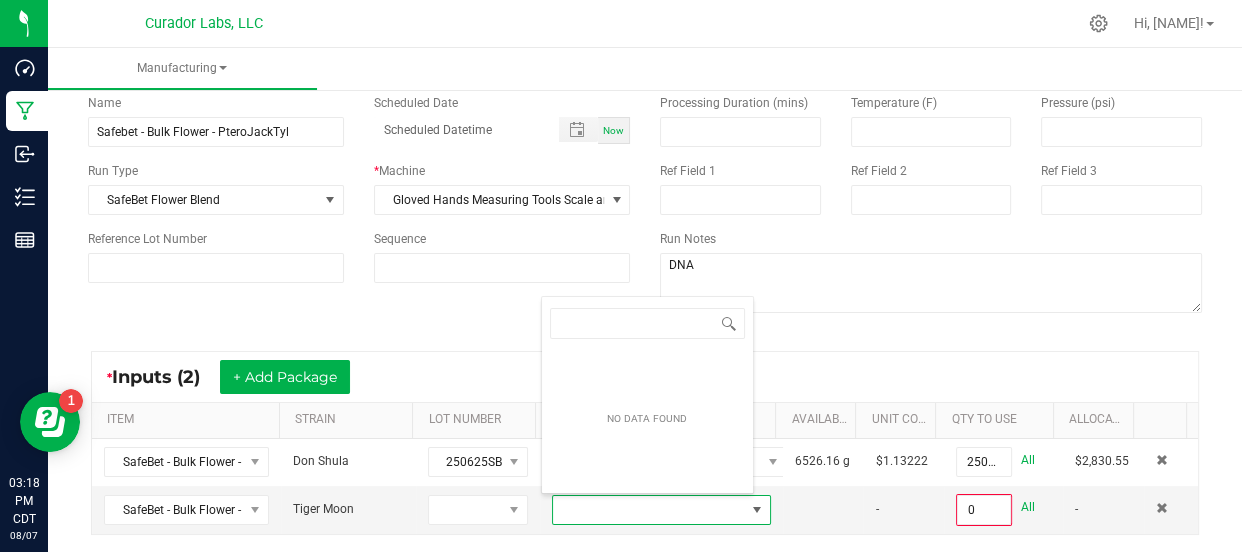 click on "Name  Safebet - Bulk Flower - PteroJackTyl  Scheduled Date  Now  Run Type  SafeBet Flower Blend  *   Machine  Gloved Hands Measuring Tools Scale and PPE  Reference Lot Number   Sequence   Processing Duration (mins)   Temperature (F)   Pressure (psi)   Ref Field 1   Ref Field 2   Ref Field 3   Run Notes" at bounding box center [645, 206] 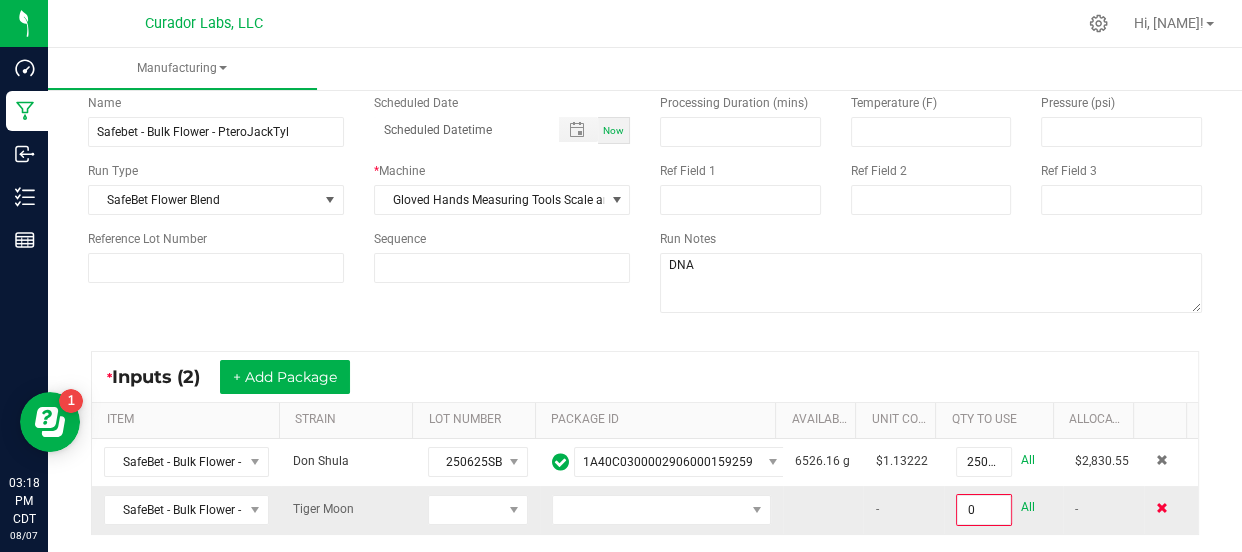 click at bounding box center [1162, 508] 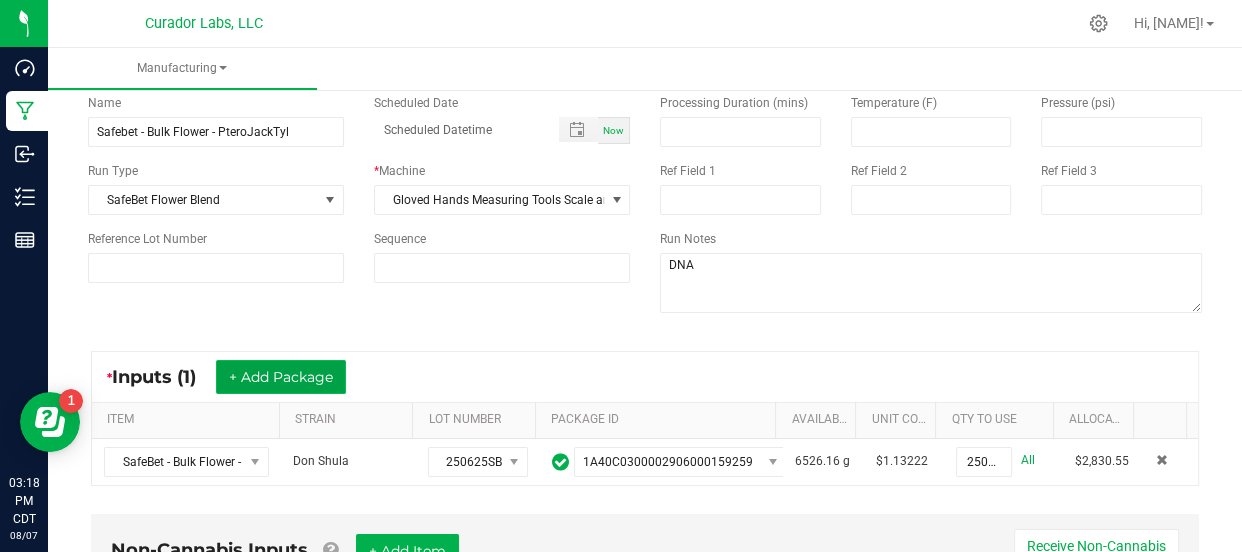click on "+ Add Package" at bounding box center [281, 377] 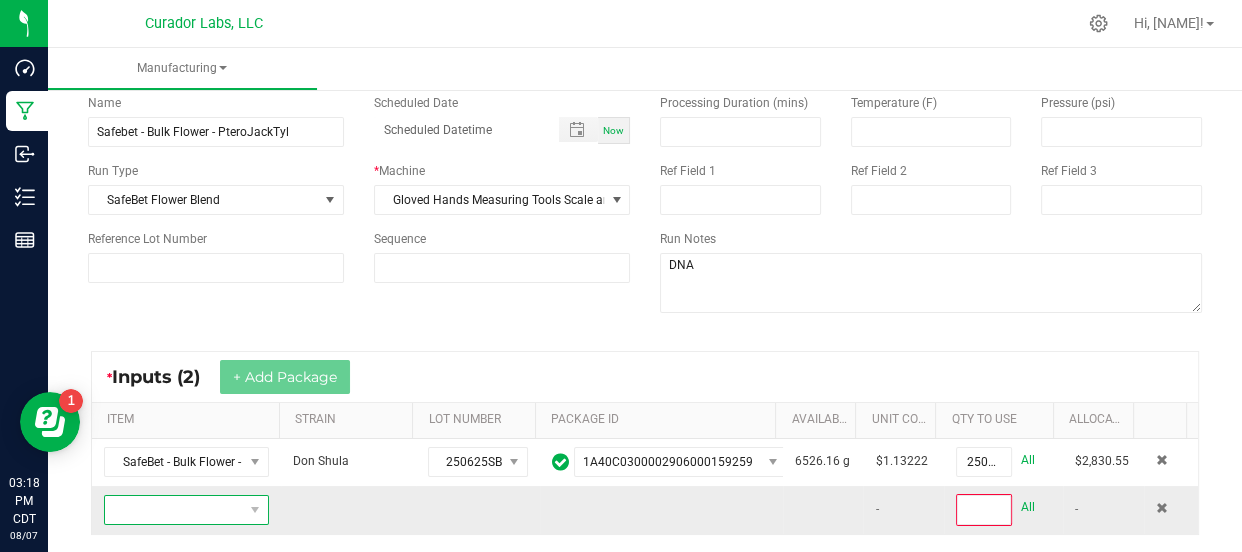 click at bounding box center (174, 510) 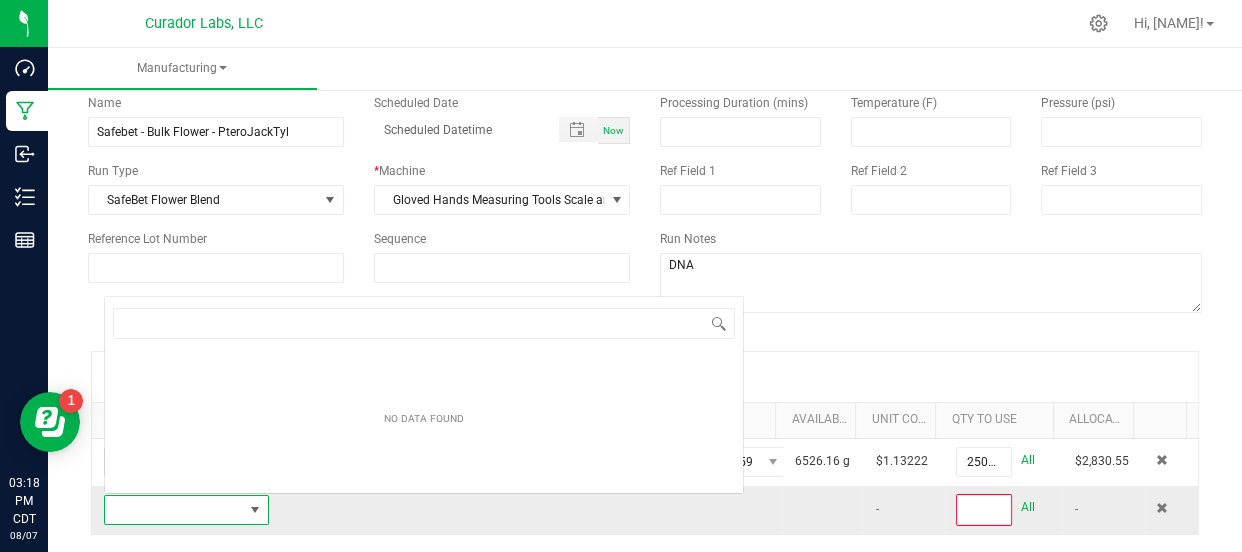 scroll, scrollTop: 0, scrollLeft: 0, axis: both 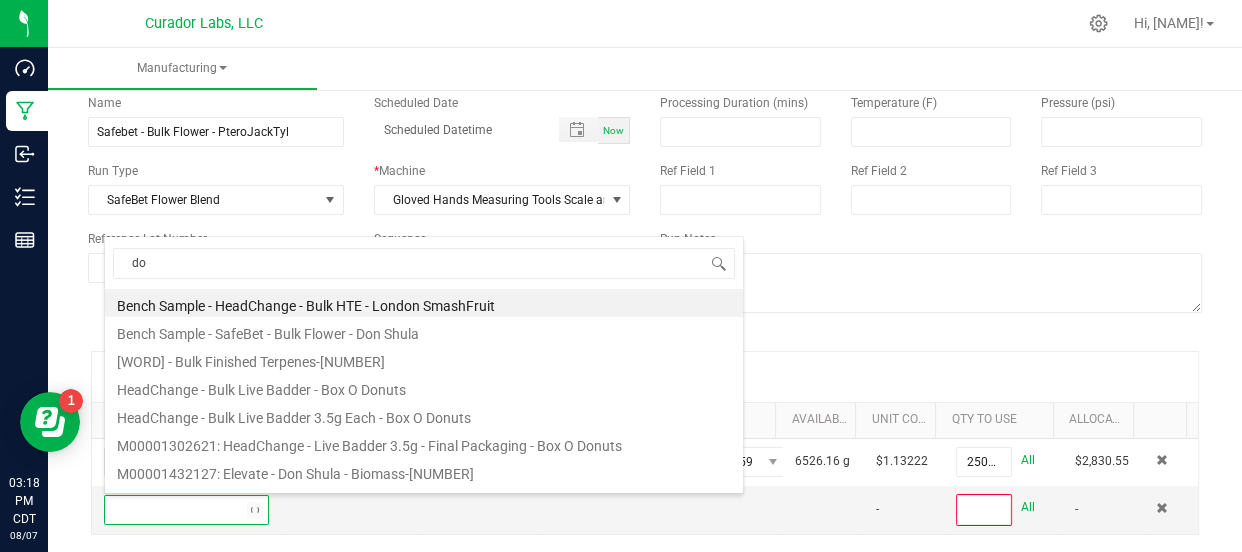 type on "d" 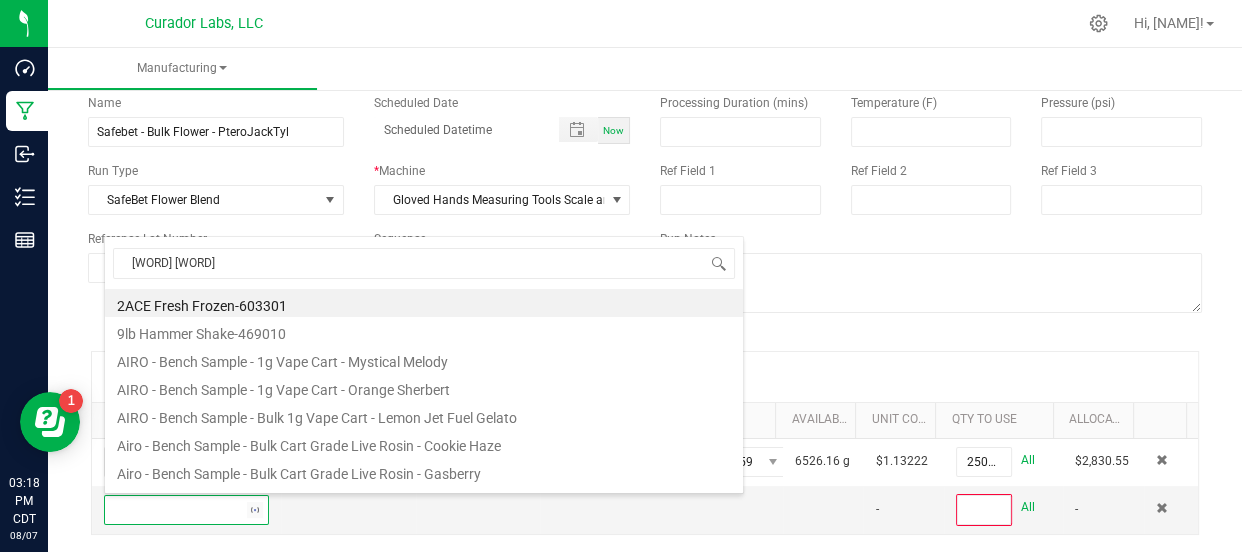 type on "tiger moon" 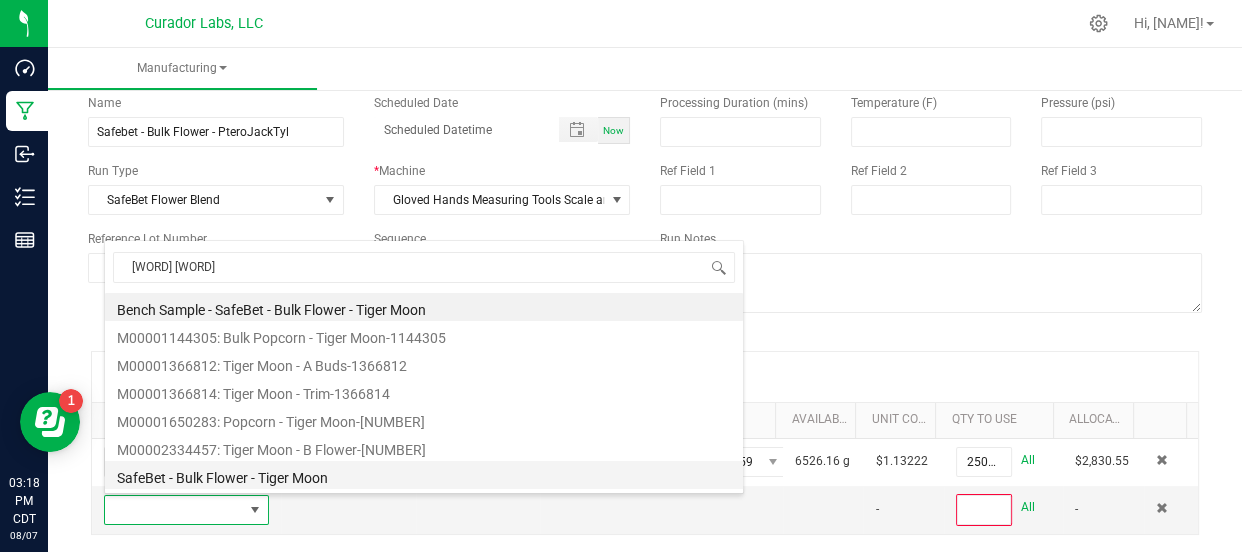 click on "SafeBet - Bulk Flower - Tiger Moon" at bounding box center [424, 475] 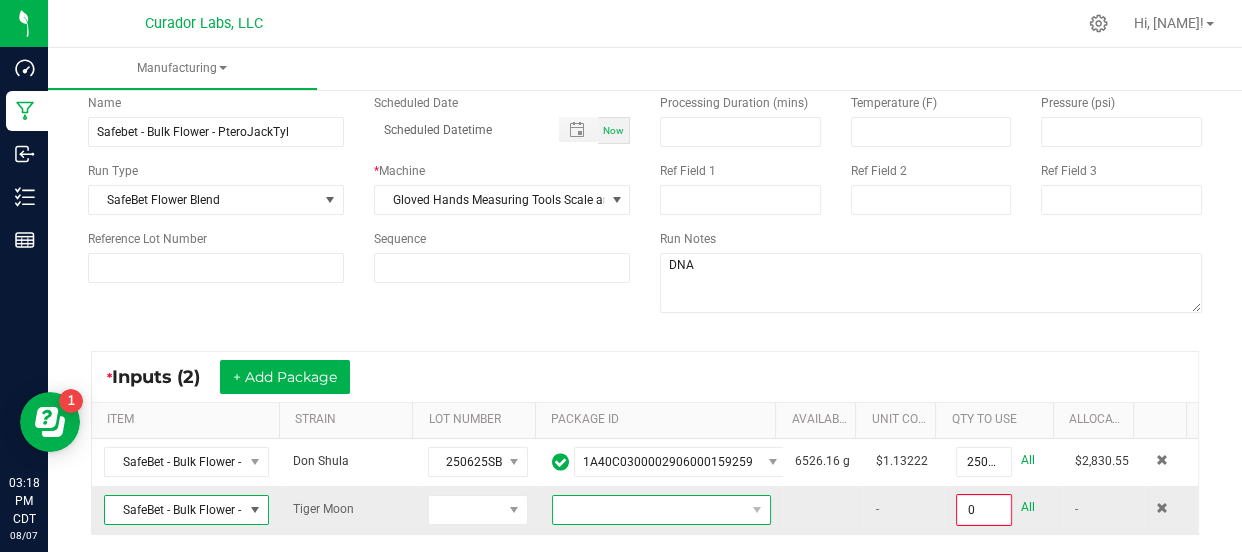 click at bounding box center [649, 510] 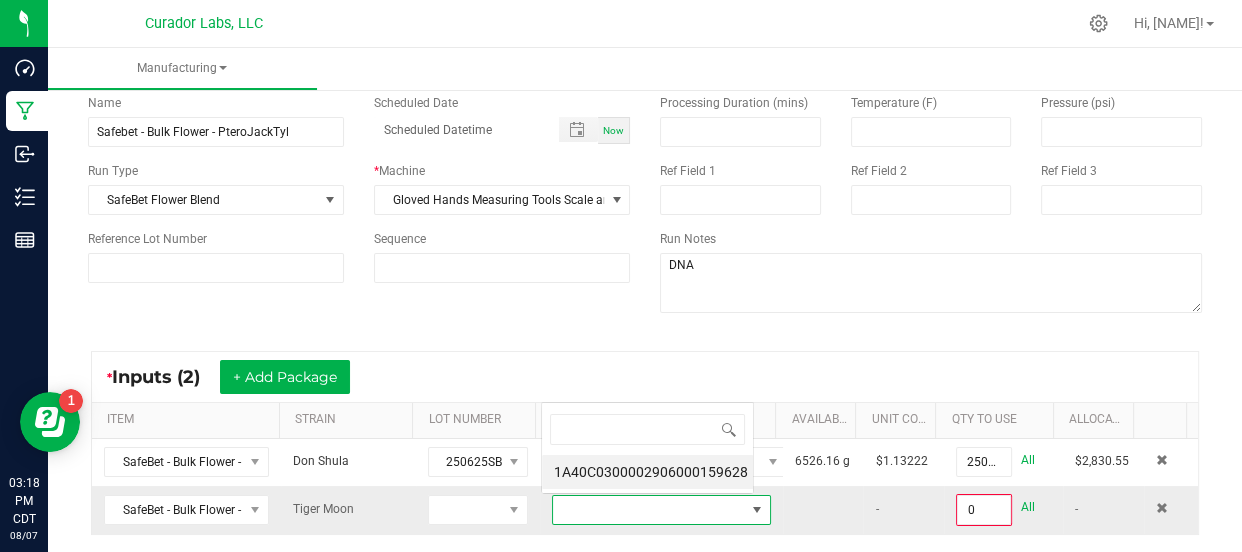 scroll, scrollTop: 0, scrollLeft: 0, axis: both 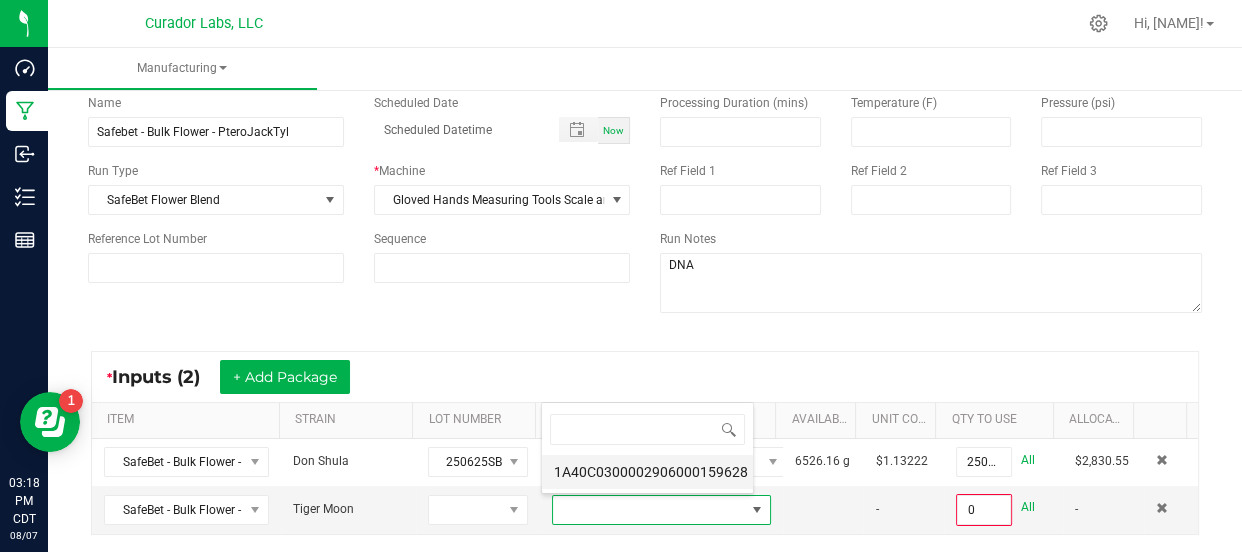 click on "1A40C0300002906000159628" at bounding box center [647, 472] 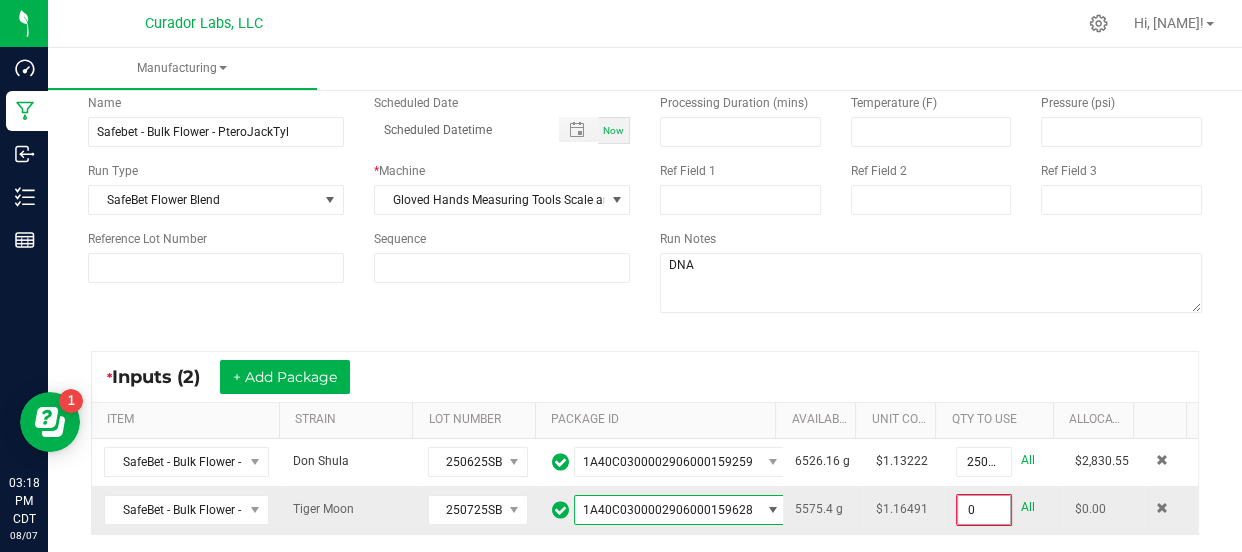 click on "0" at bounding box center [983, 510] 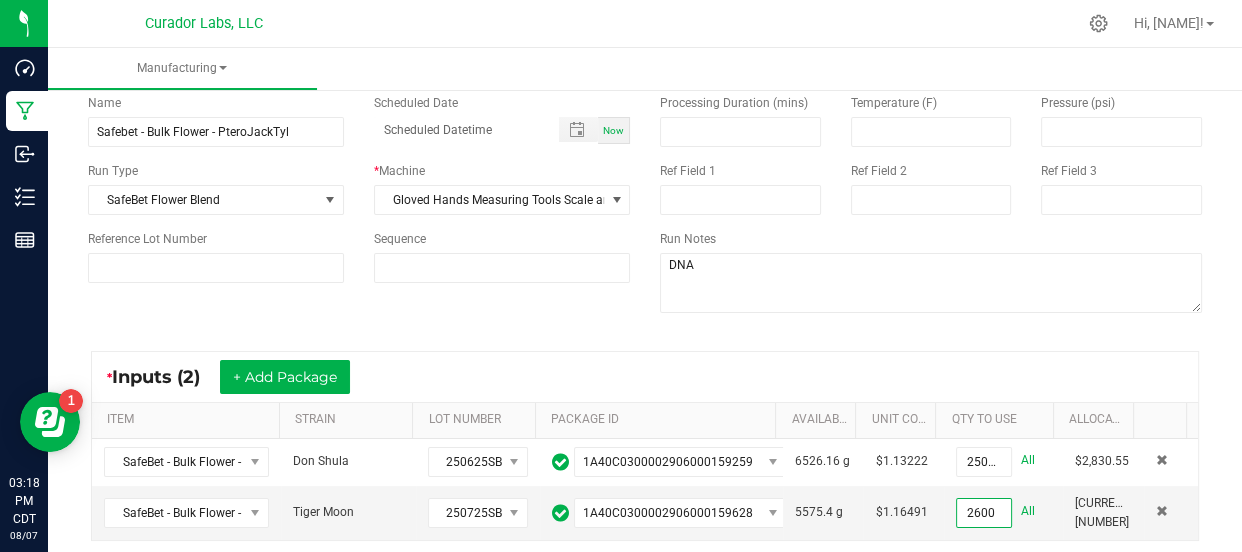 type on "2600.0000 g" 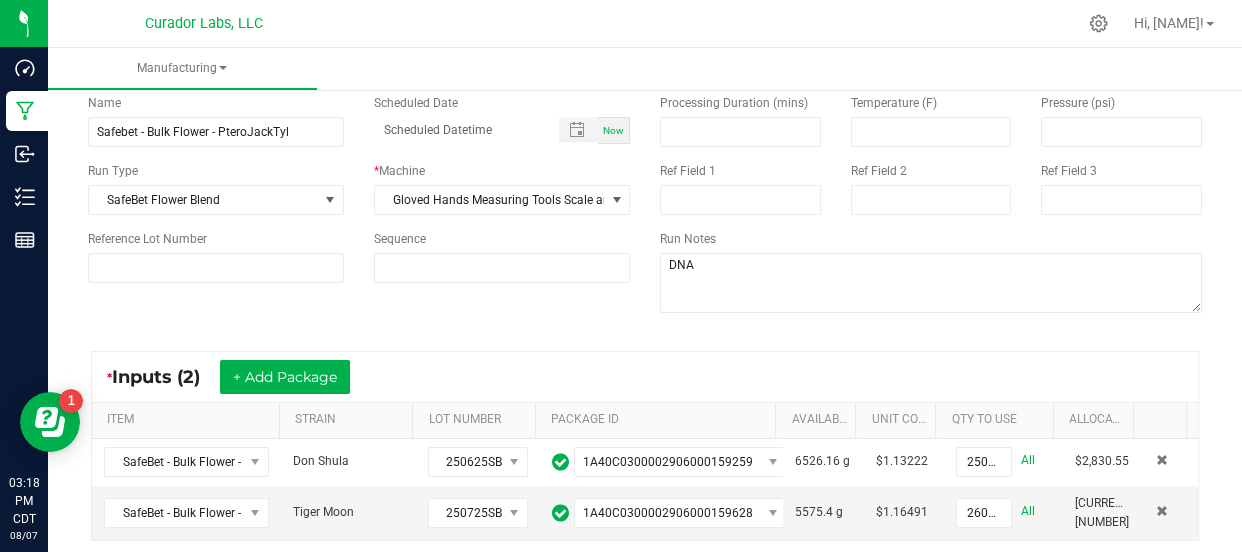 click on "*    Inputs (2)   + Add Package" at bounding box center [645, 377] 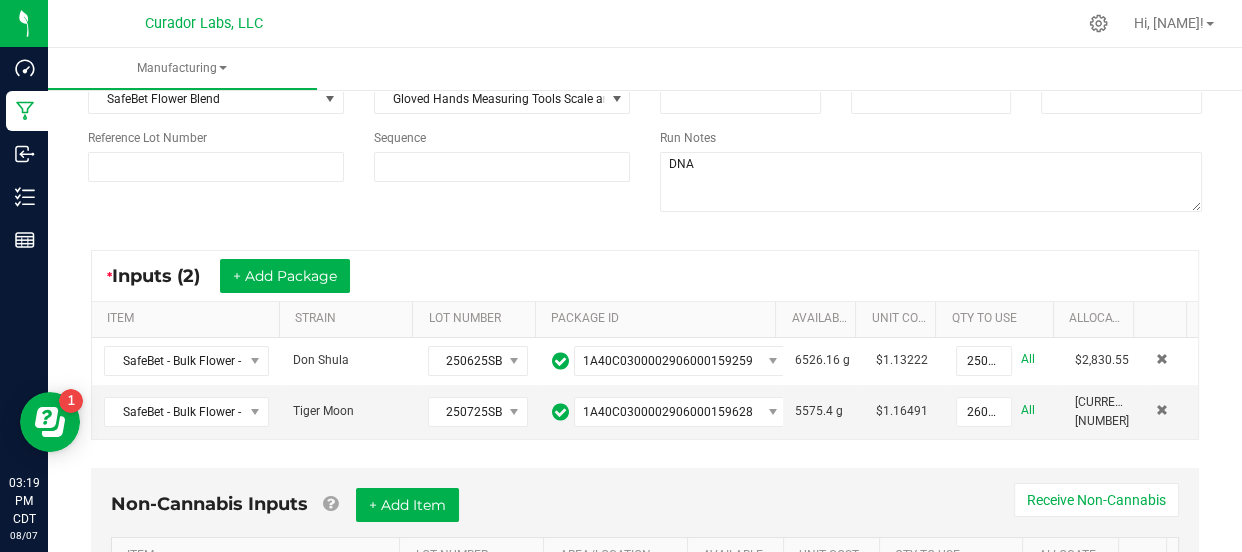 scroll, scrollTop: 0, scrollLeft: 0, axis: both 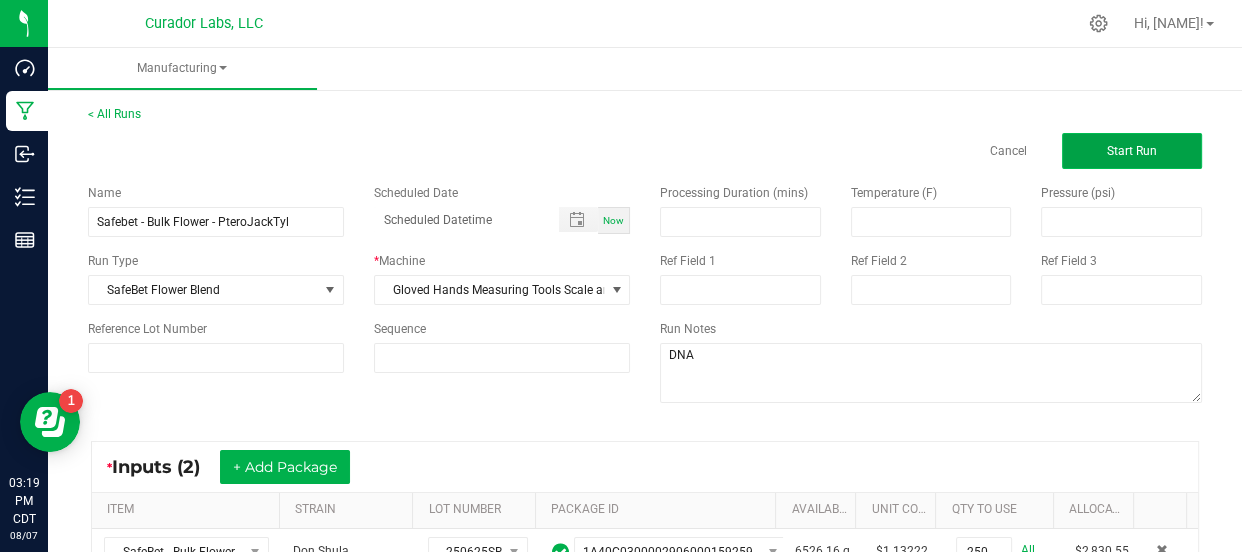 click on "Start Run" 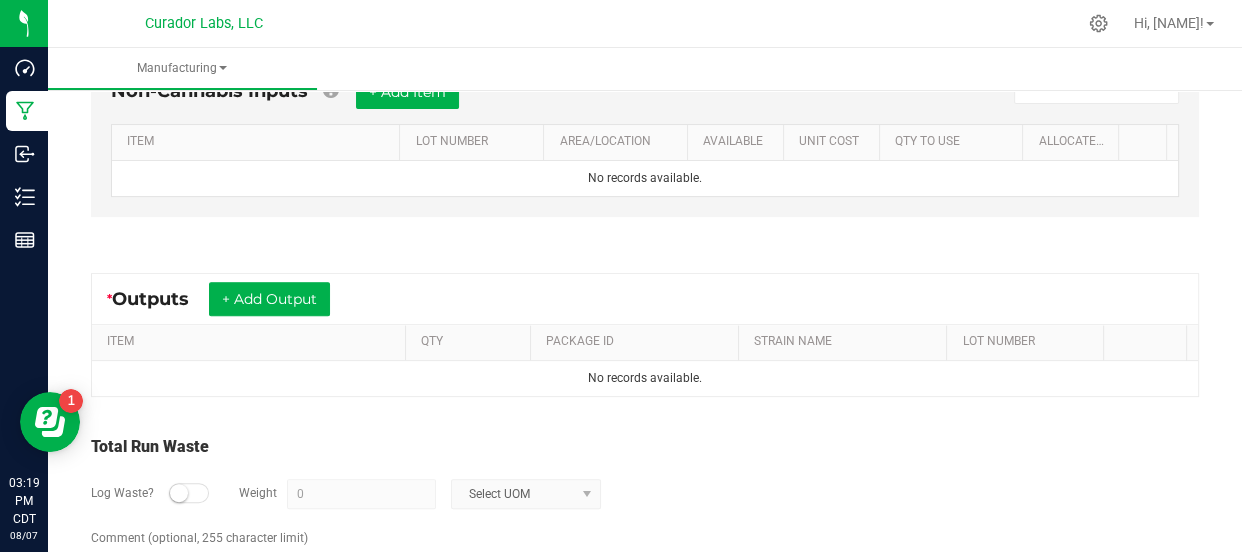 scroll, scrollTop: 666, scrollLeft: 0, axis: vertical 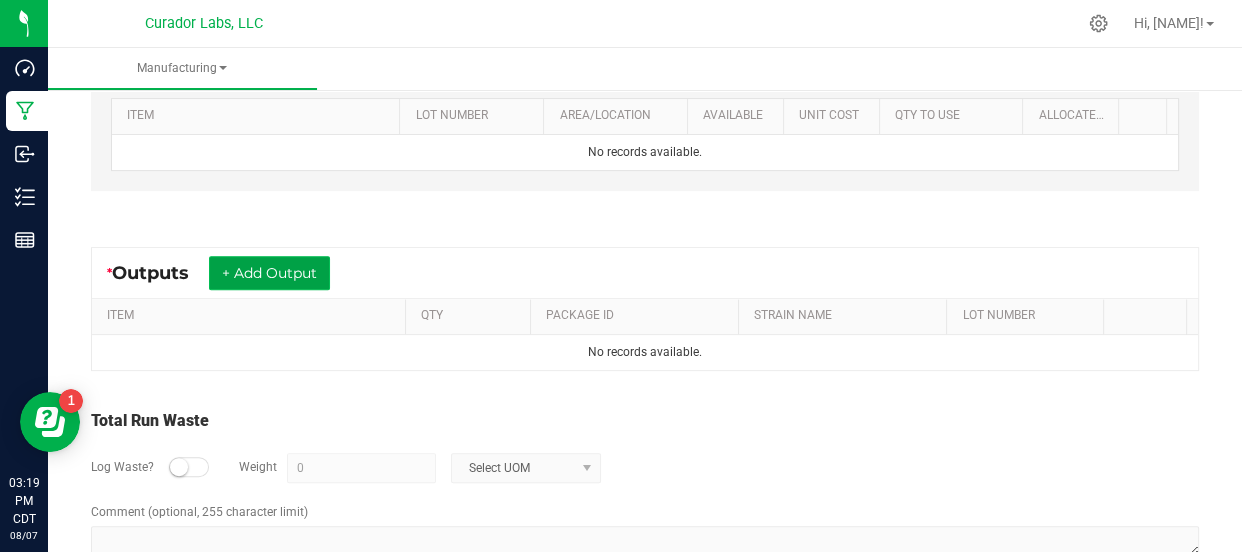 click on "+ Add Output" at bounding box center [269, 273] 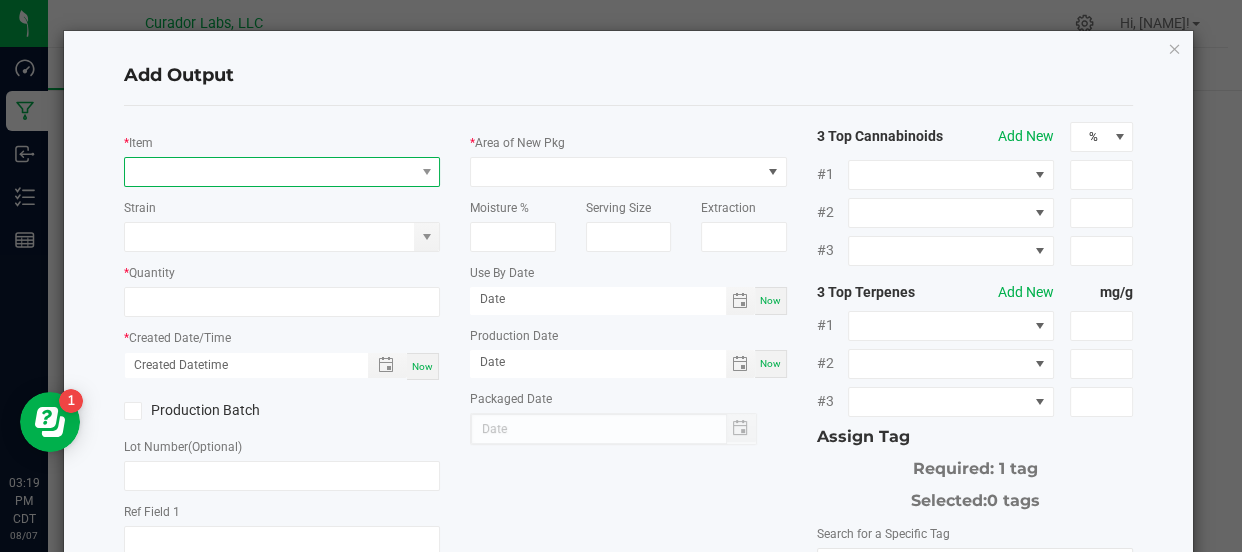 click at bounding box center (269, 172) 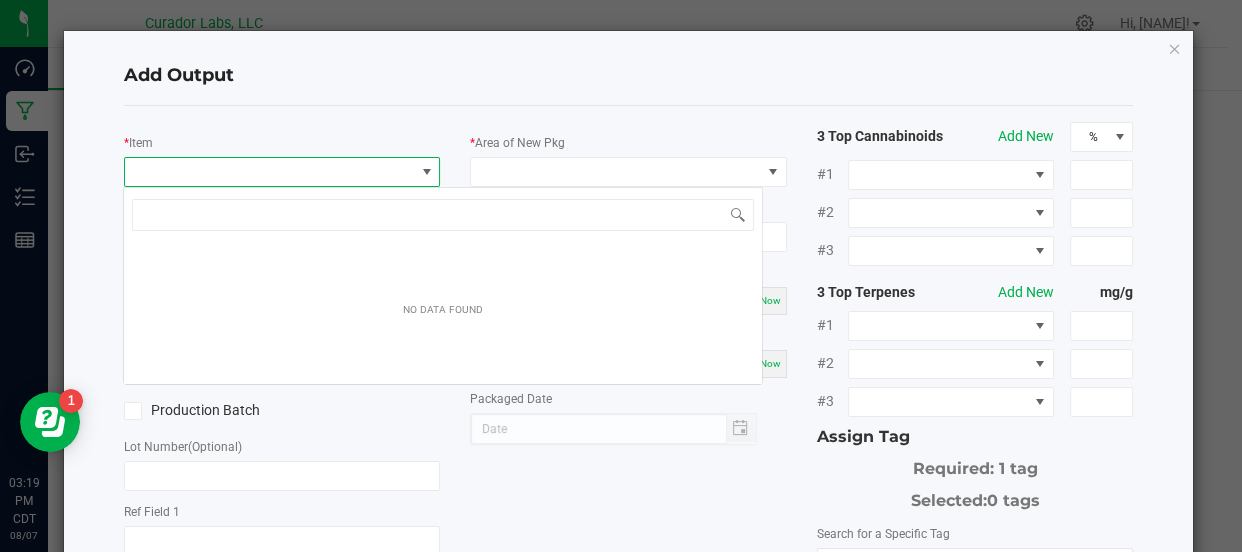 scroll, scrollTop: 99970, scrollLeft: 99687, axis: both 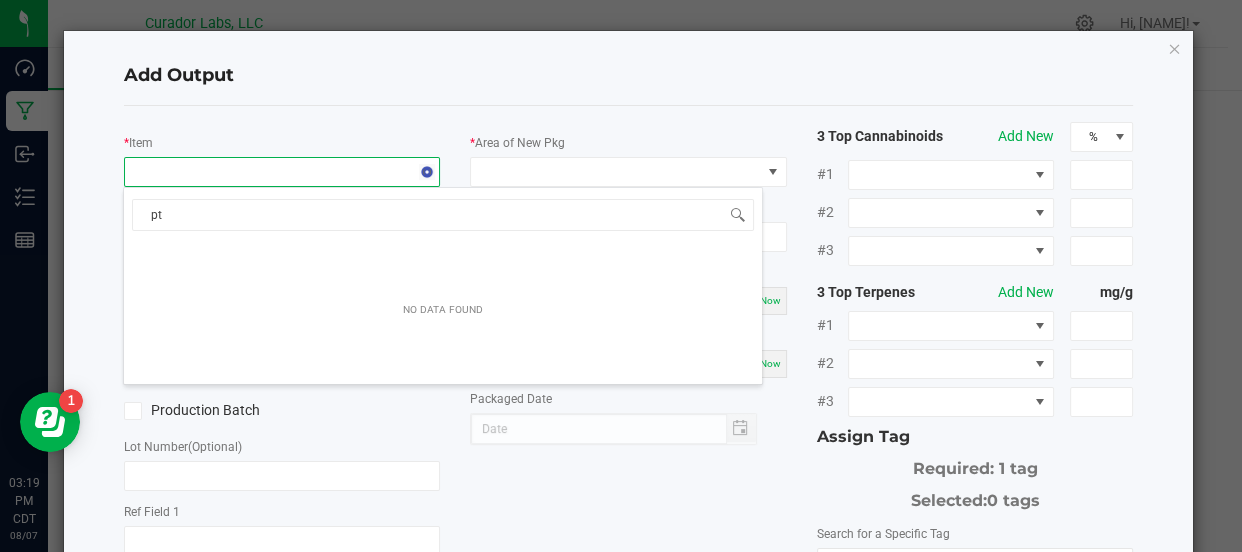 type on "p" 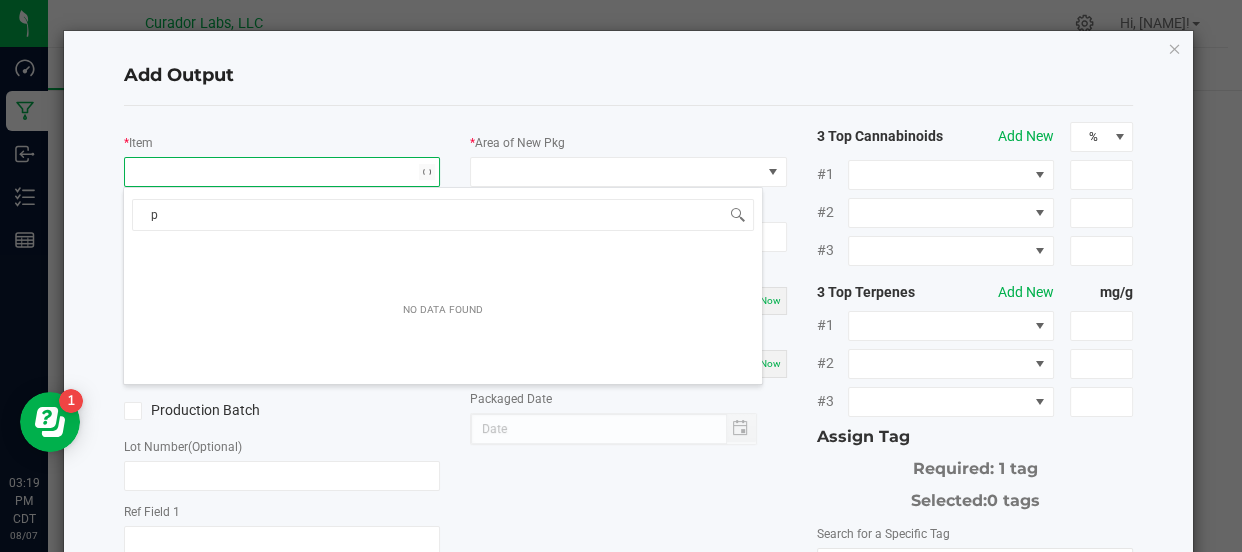 type 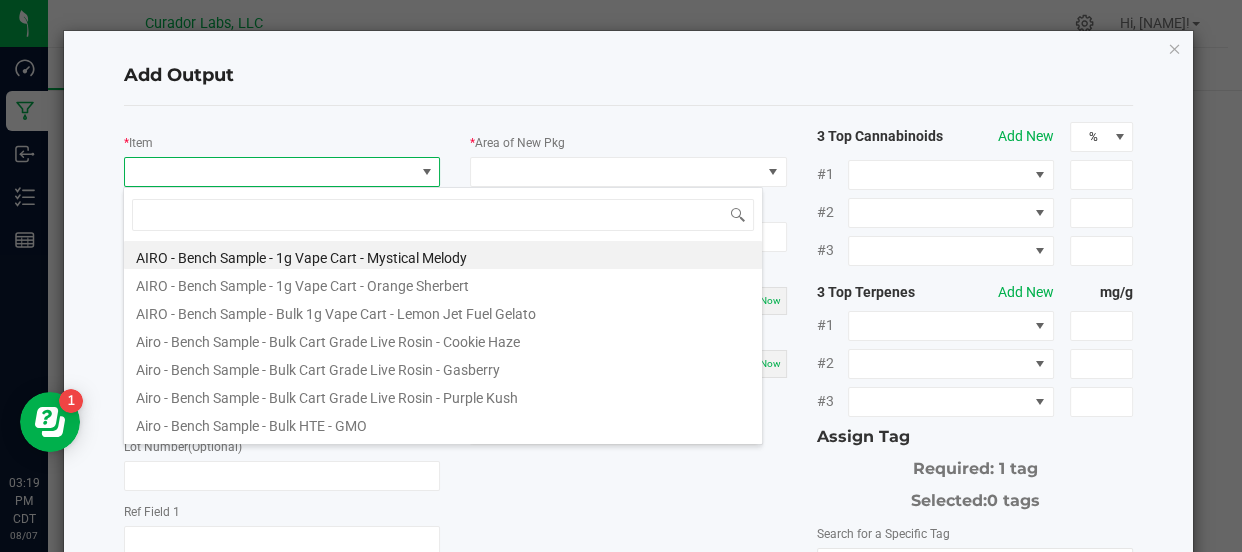 click on "Add Output   *   Item   Strain   *   Quantity   *   Created Date/Time  Now  Production Batch   Lot Number  (Optional)     Ref Field 1   Ref Field 2   Release Notes/Ref Field 3   *   Area of New Pkg   Moisture %   Serving Size   Extraction   Use By Date  Now  Production Date  Now  Packaged Date  3 Top Cannabinoids  Add New  % #1 #2 #3 3 Top Terpenes  Add New  mg/g #1 #2 #3 Assign Tag  Required: 1 tag   Selected:   0 tags   Search for a Specific Tag   1A40C0300002906000000262   1A40C0300002906000002696   1A40C0300002906000002842   1A40C0300002906000002911   1A40C0300002906000003308   1A40C0300002906000003553   1A40C0300002906000003667   1A40C0300002906000004697   1A40C0300002906000004746   1A40C0300002906000005597   1A40C0300002906000005881   1A40C0300002906000005884   1A40C0300002906000005958   1A40C0300002906000005995   1A40C0300002906000007537   1A40C0300002906000007635   1A40C0300002906000007662   1A40C0300002906000007663   1A40C0300002906000007685   1A40C0300002906000007686   1A40C0300002906000007687" 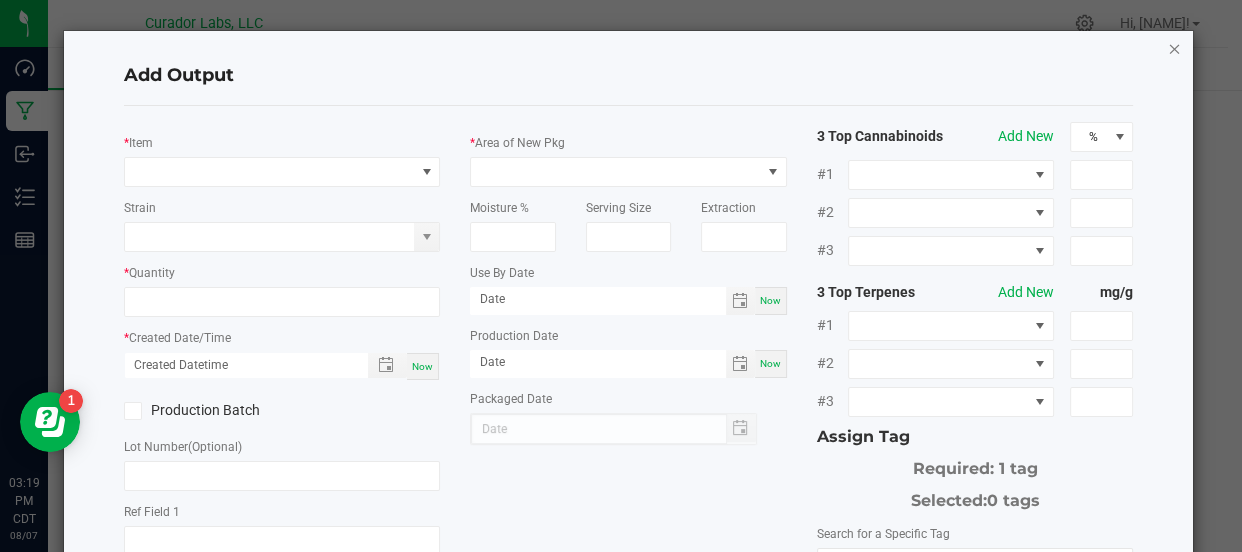 click 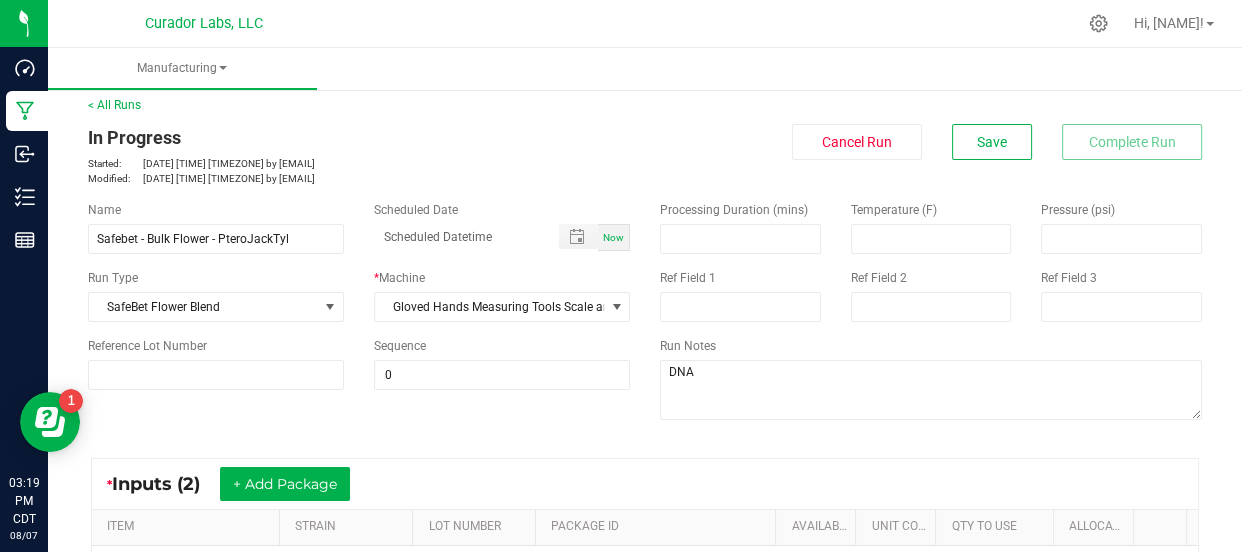scroll, scrollTop: 0, scrollLeft: 0, axis: both 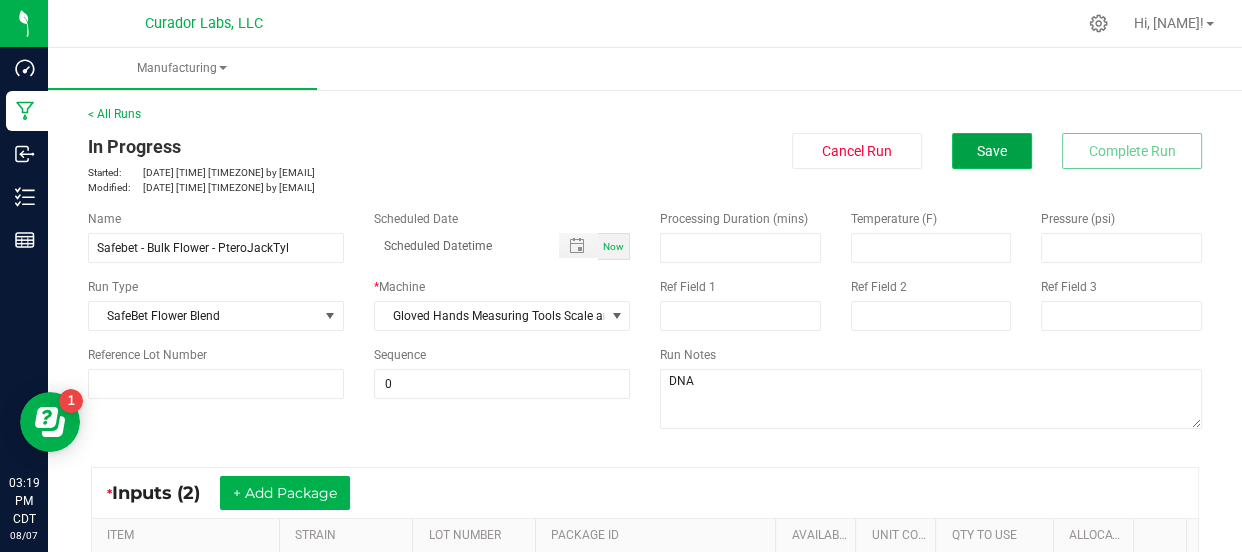 click on "Save" at bounding box center [992, 151] 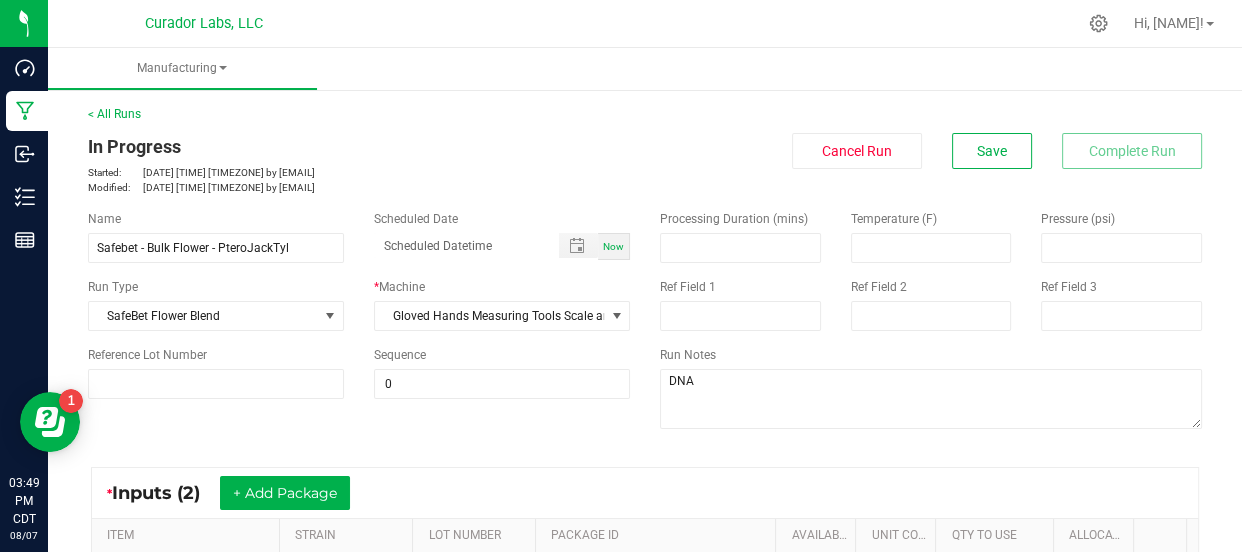 scroll, scrollTop: 710, scrollLeft: 0, axis: vertical 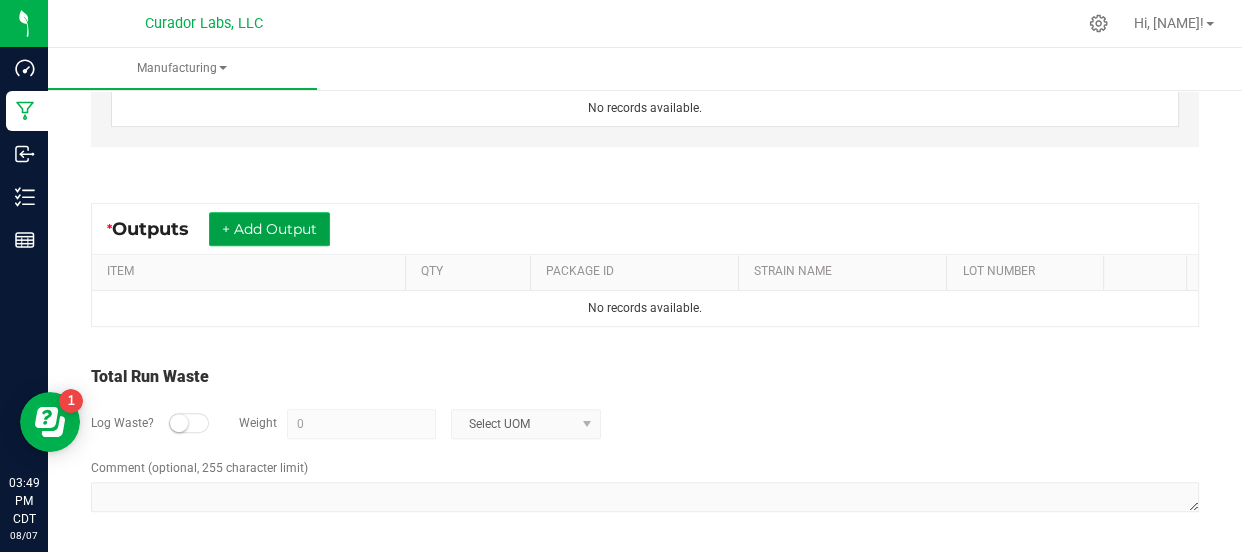 click on "+ Add Output" at bounding box center (269, 229) 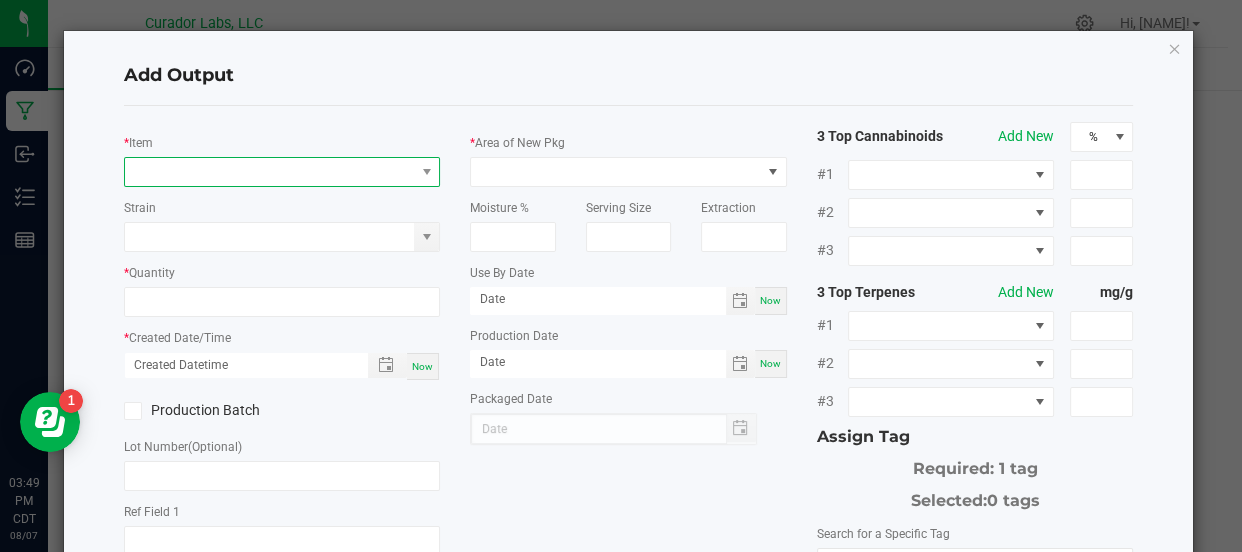 click at bounding box center [269, 172] 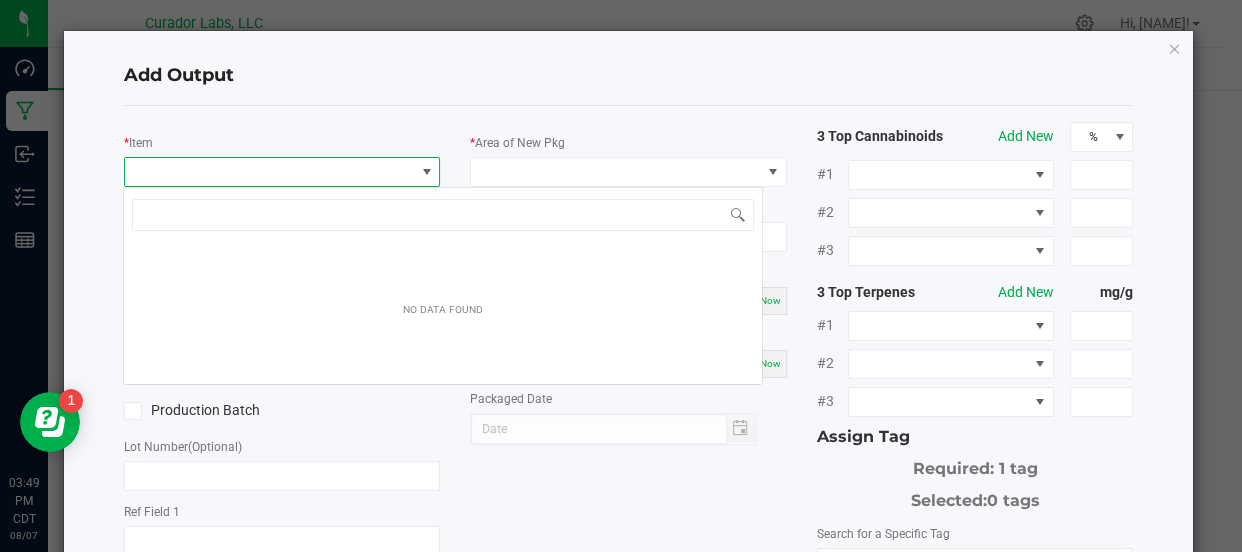 scroll, scrollTop: 99970, scrollLeft: 99687, axis: both 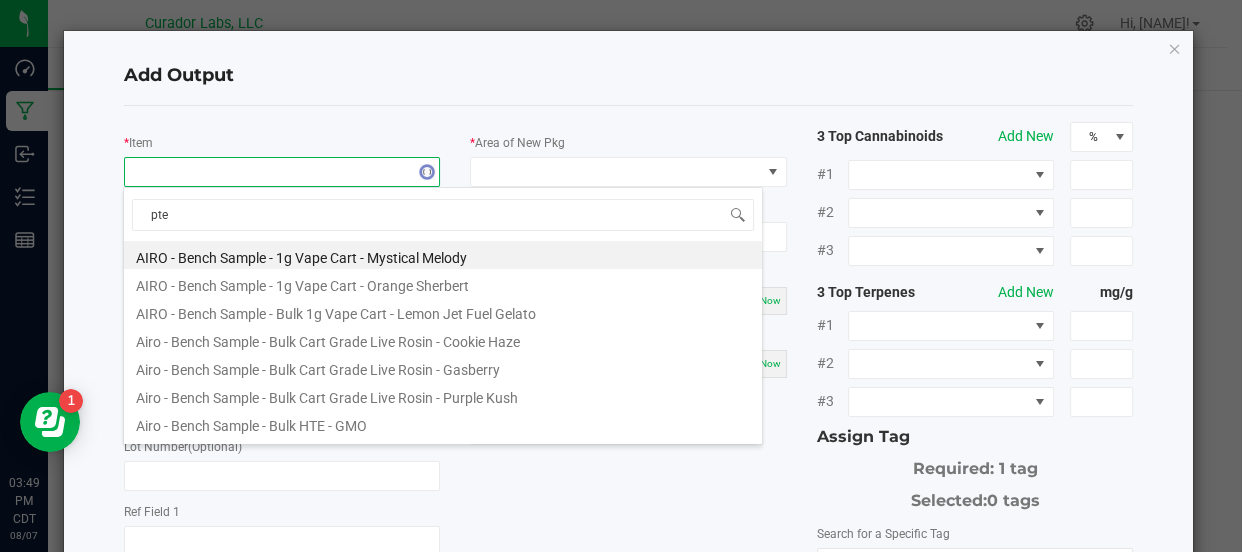 type on "pter" 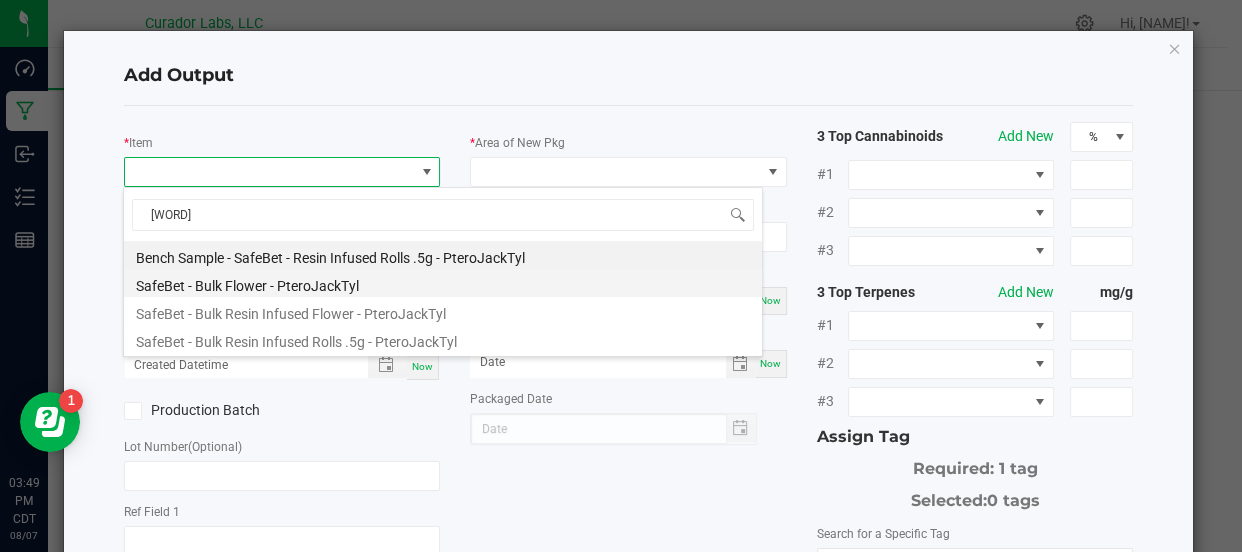 click on "SafeBet - Bulk Flower - PteroJackTyl" at bounding box center (443, 283) 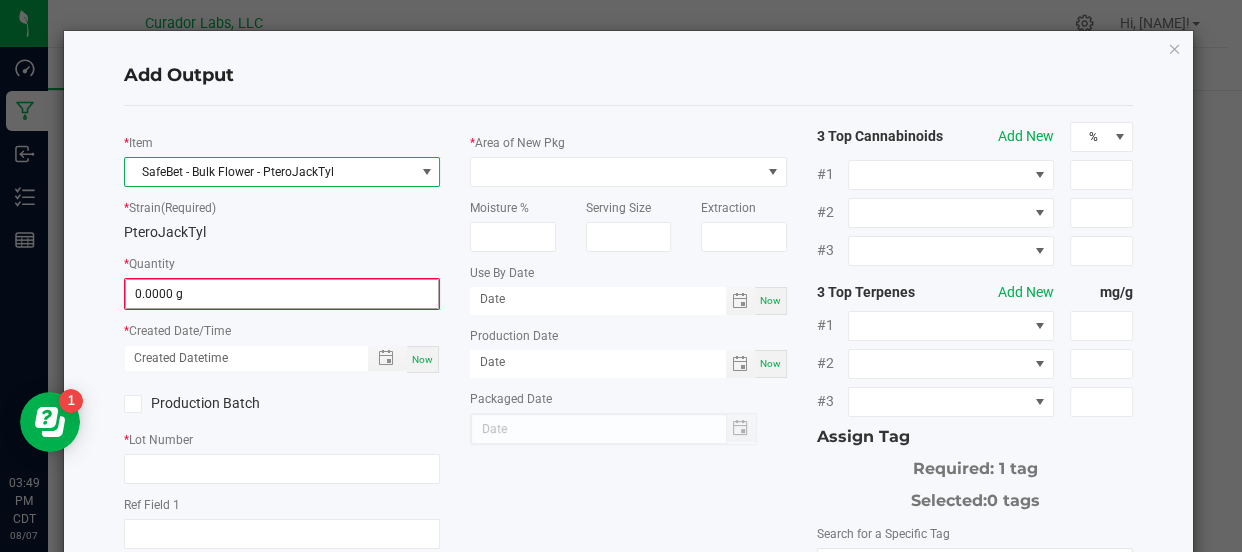 click on "0.0000 g" at bounding box center [282, 294] 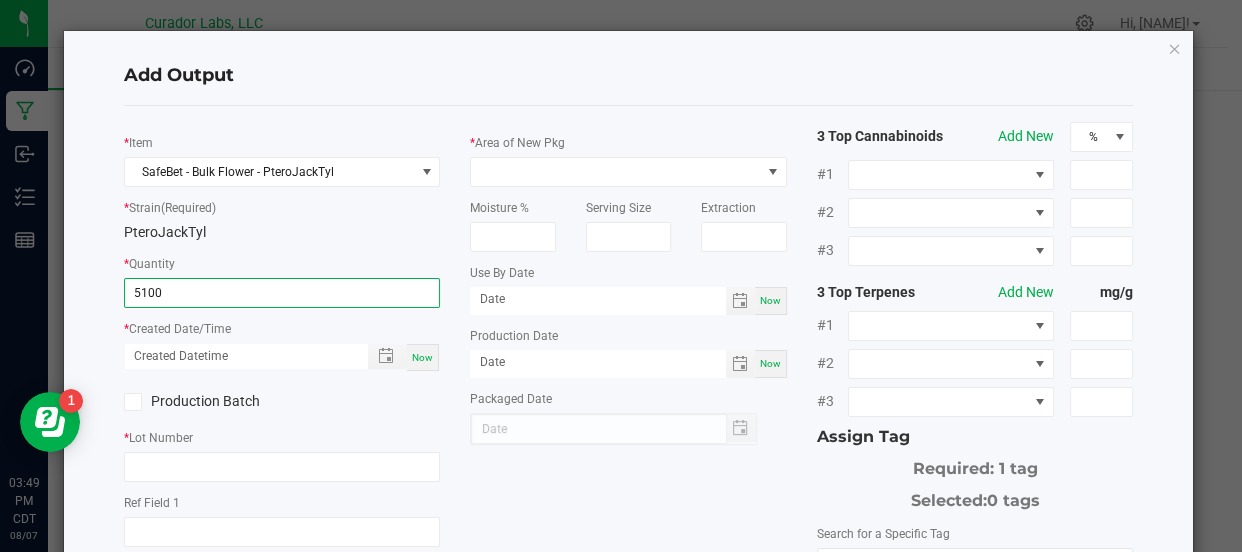 type on "5100.0000 g" 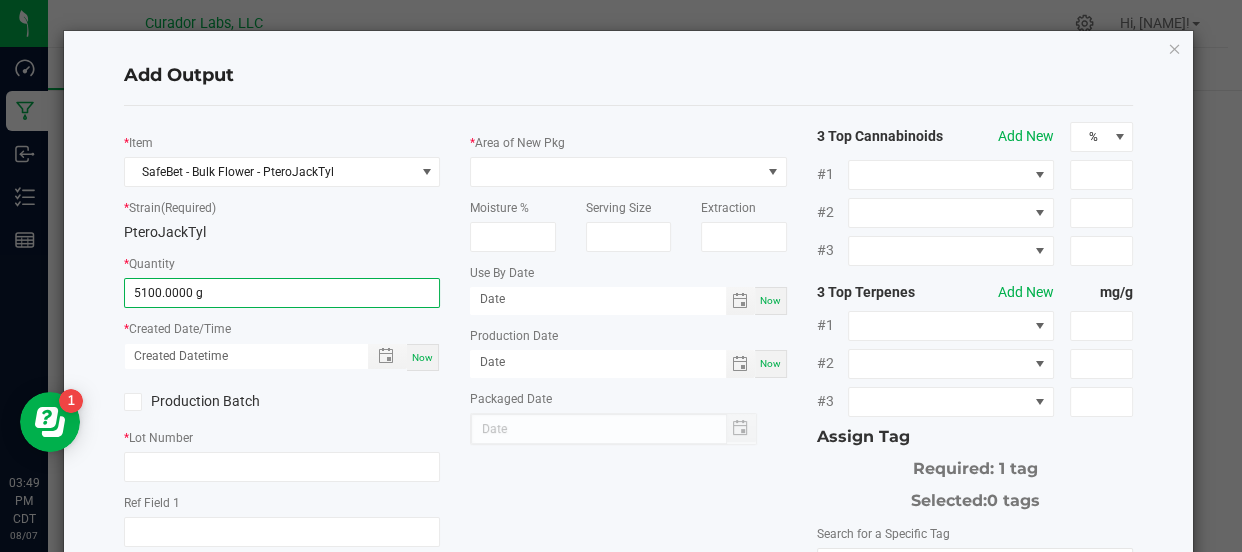 click on "Now" at bounding box center (422, 357) 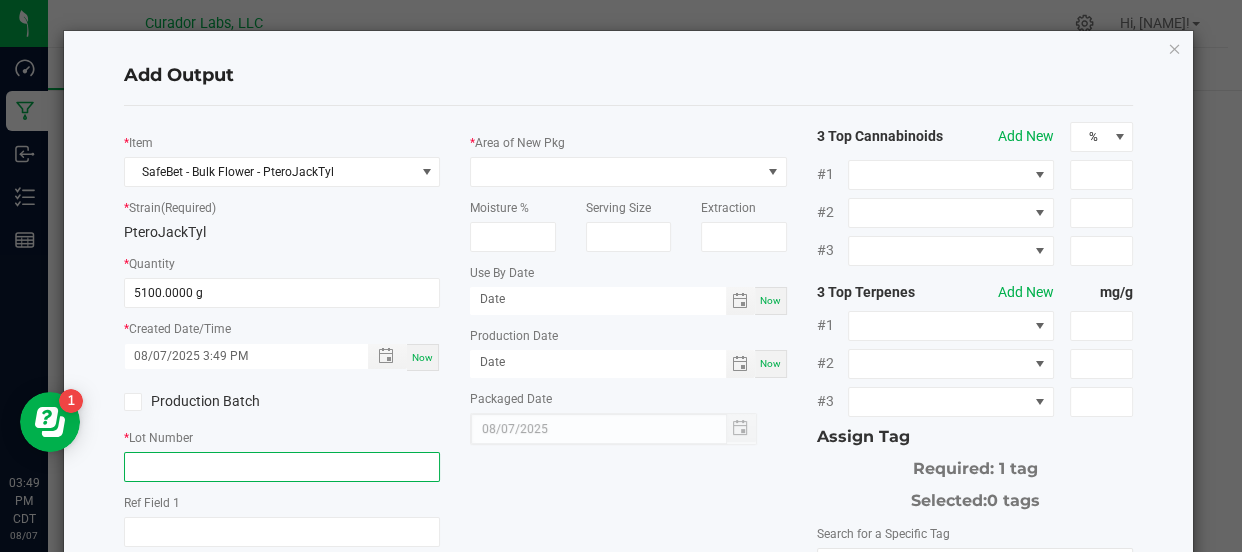 click 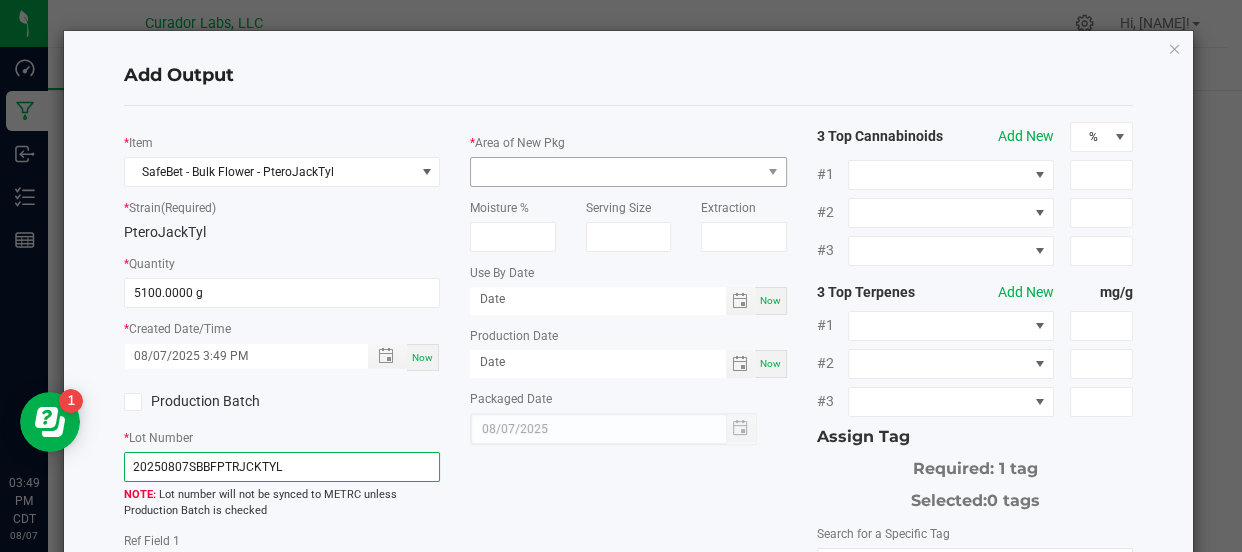 type on "[PRODUCT_CODE]" 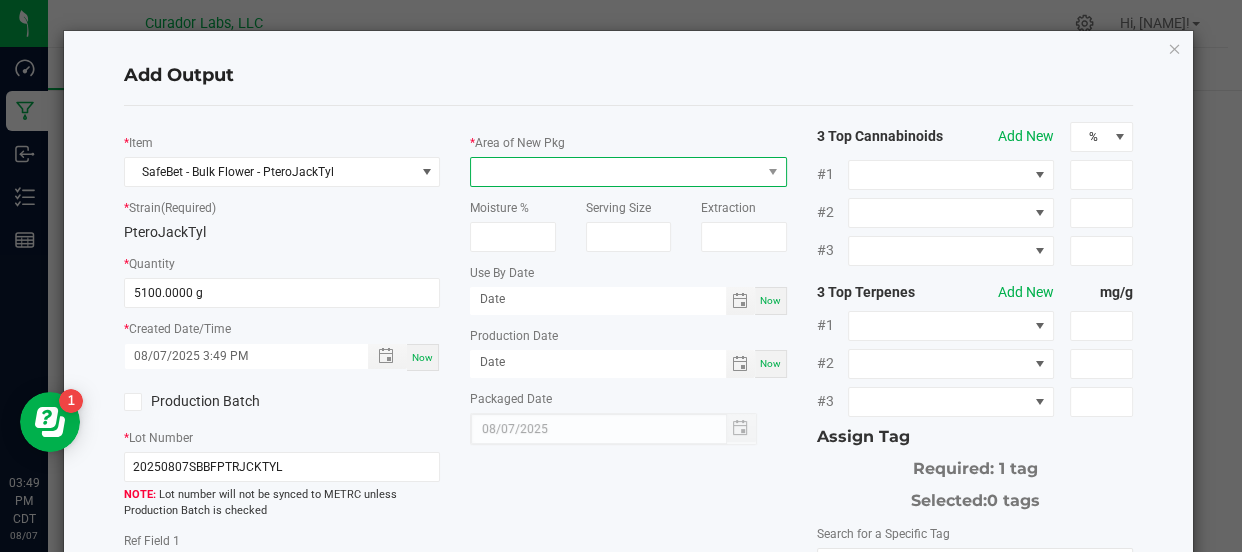 click at bounding box center [615, 172] 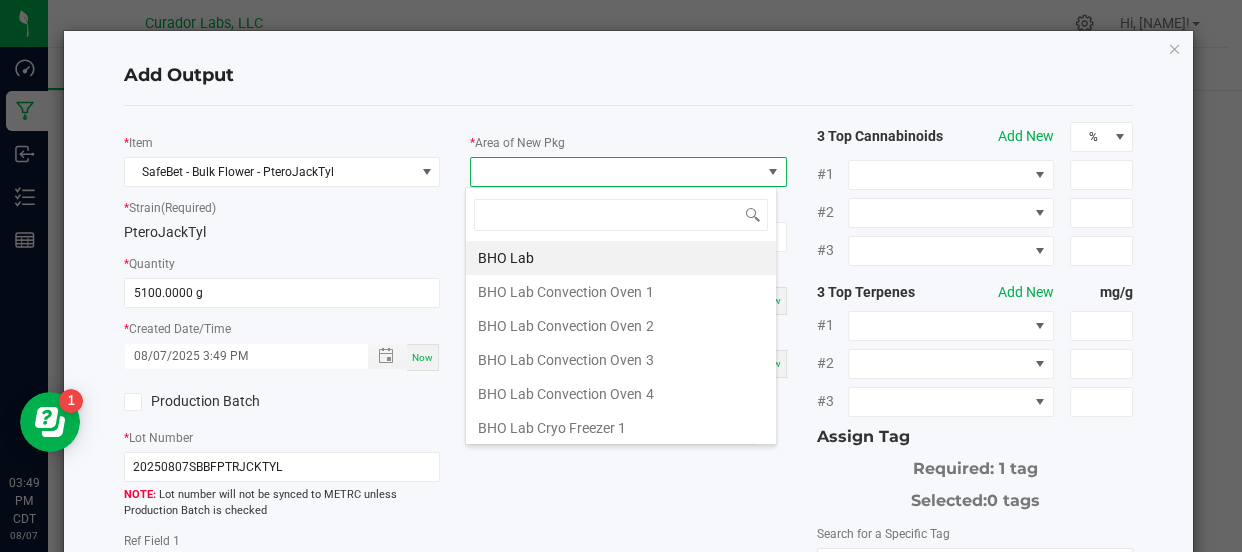 scroll, scrollTop: 99970, scrollLeft: 99687, axis: both 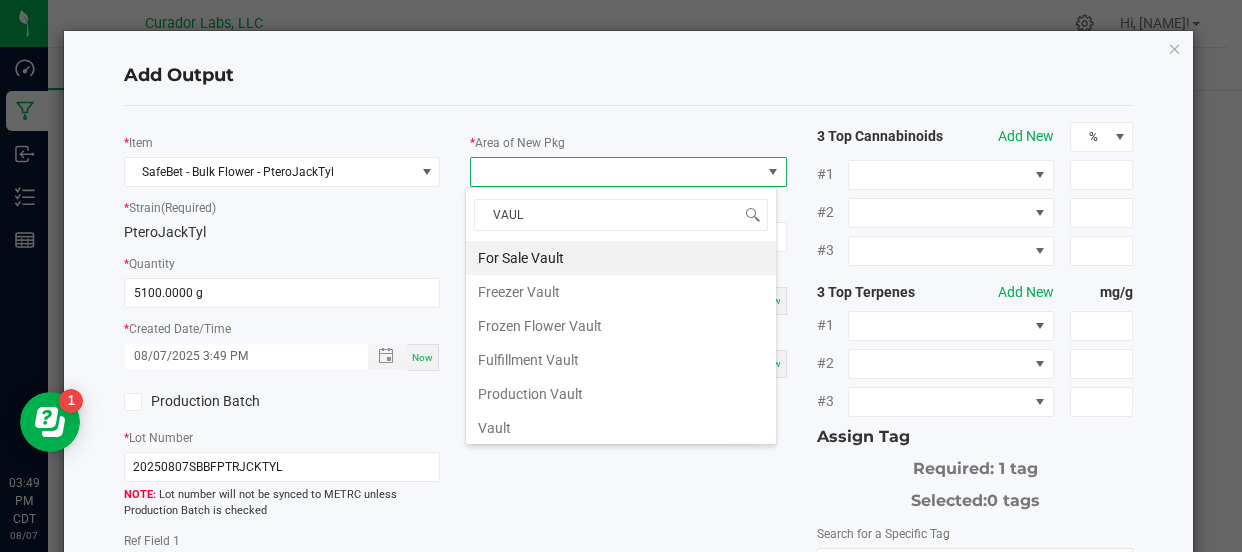 type on "VAULT" 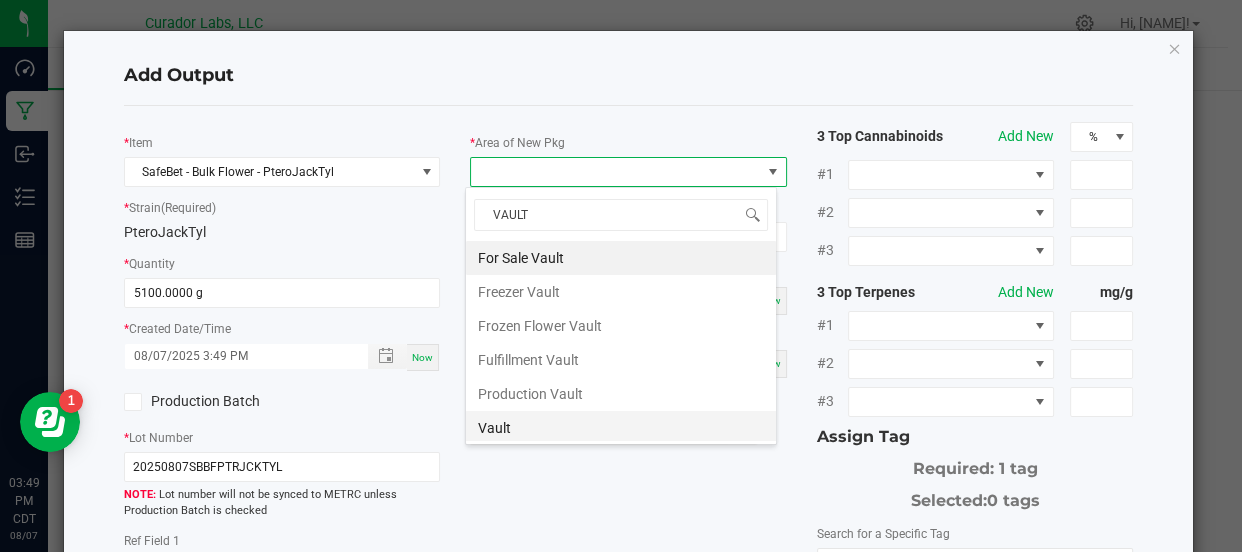click on "Vault" at bounding box center [621, 428] 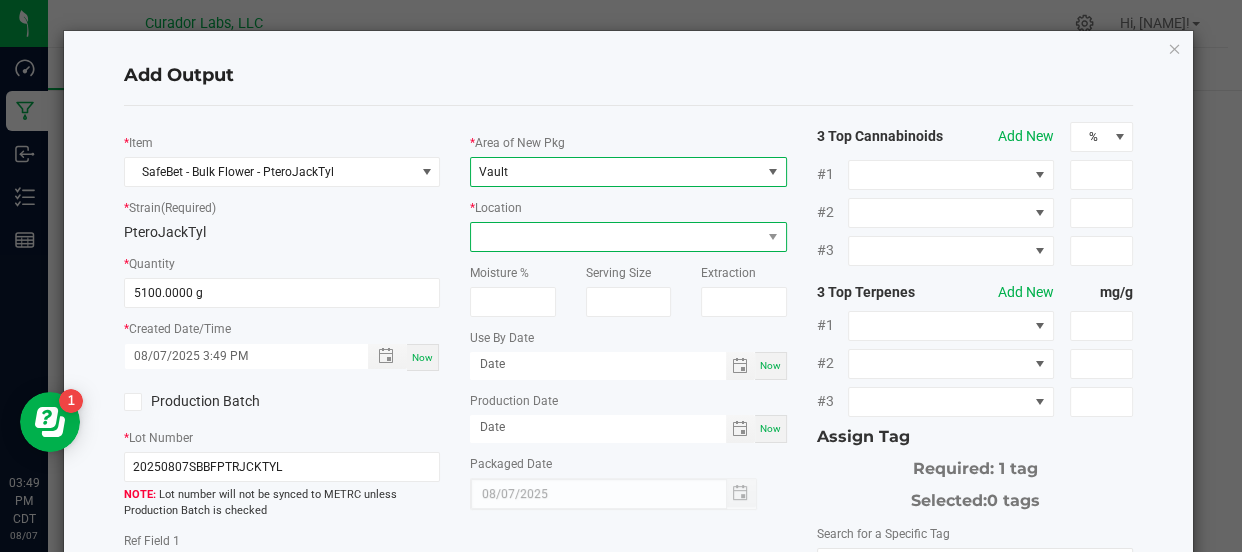 click at bounding box center [615, 237] 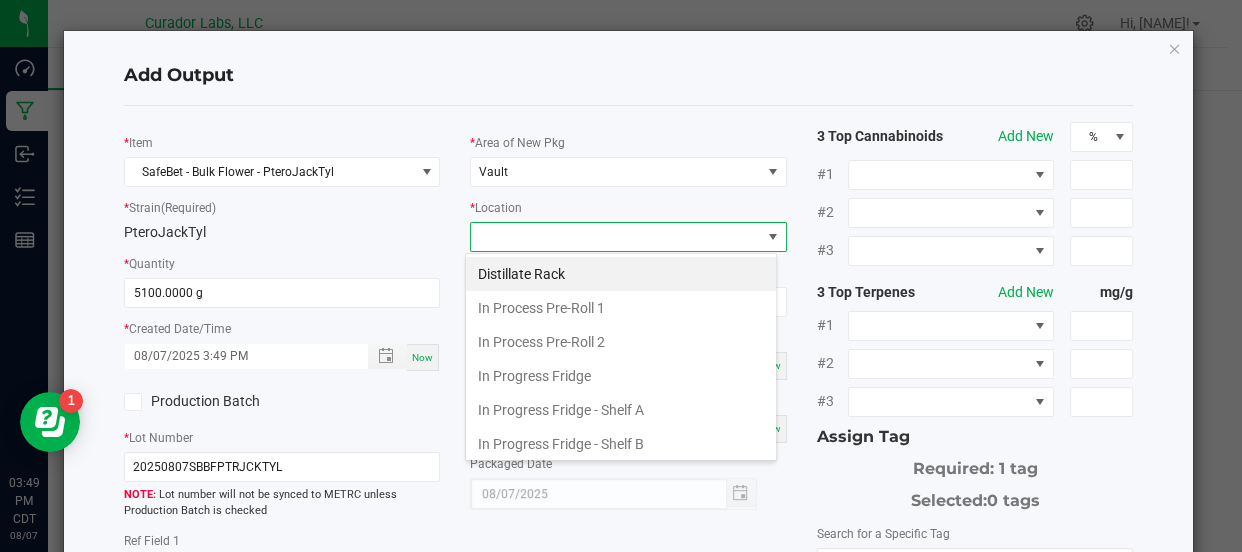 scroll, scrollTop: 99970, scrollLeft: 99687, axis: both 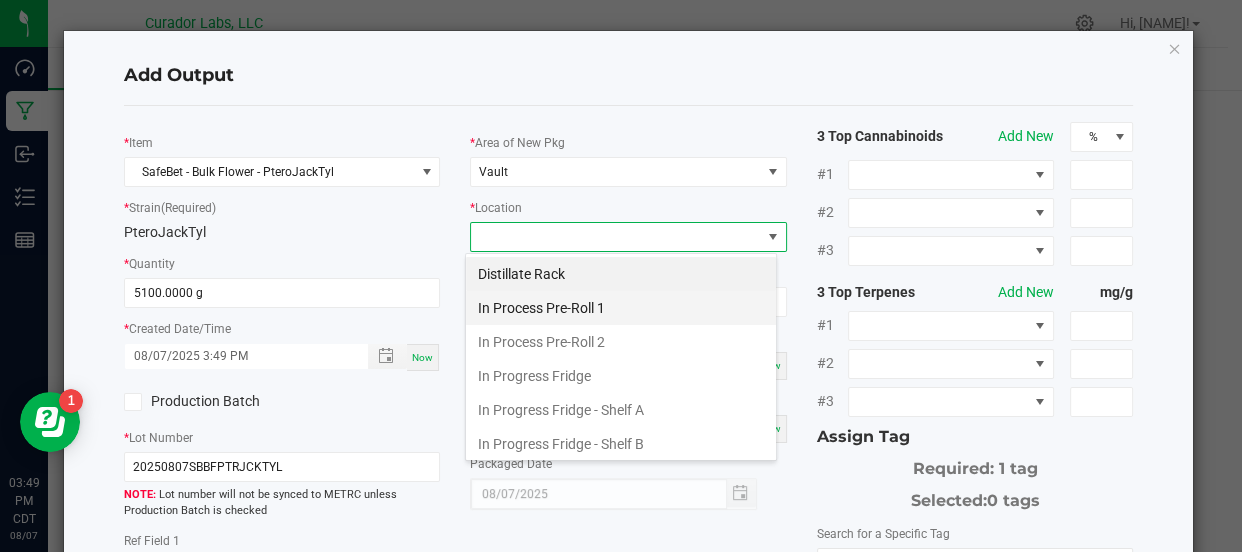 click on "In Process Pre-Roll 1" at bounding box center (621, 308) 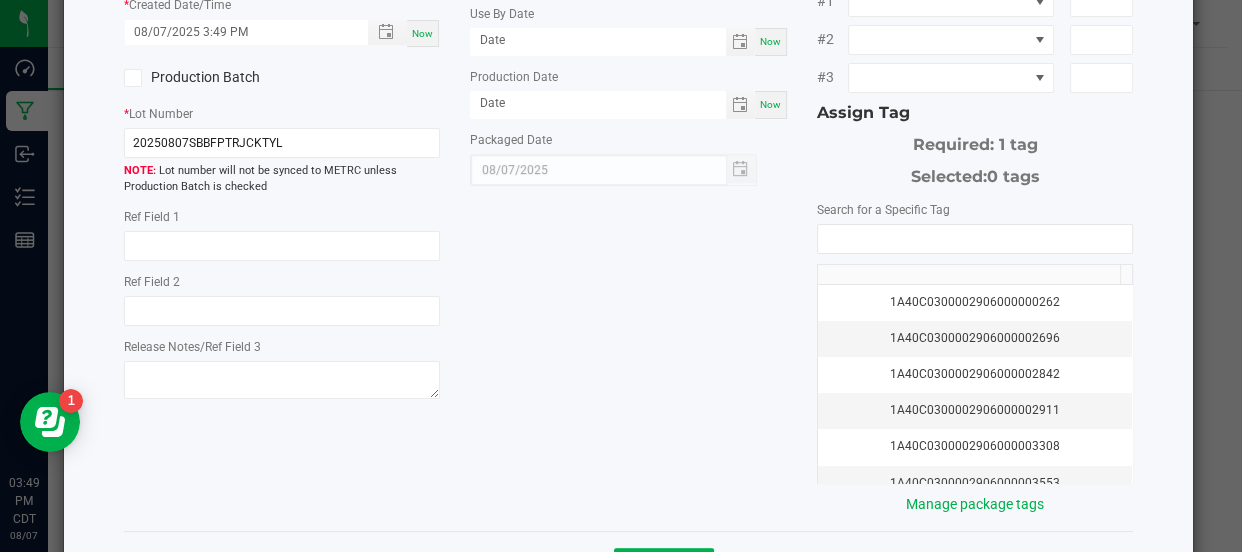 scroll, scrollTop: 401, scrollLeft: 0, axis: vertical 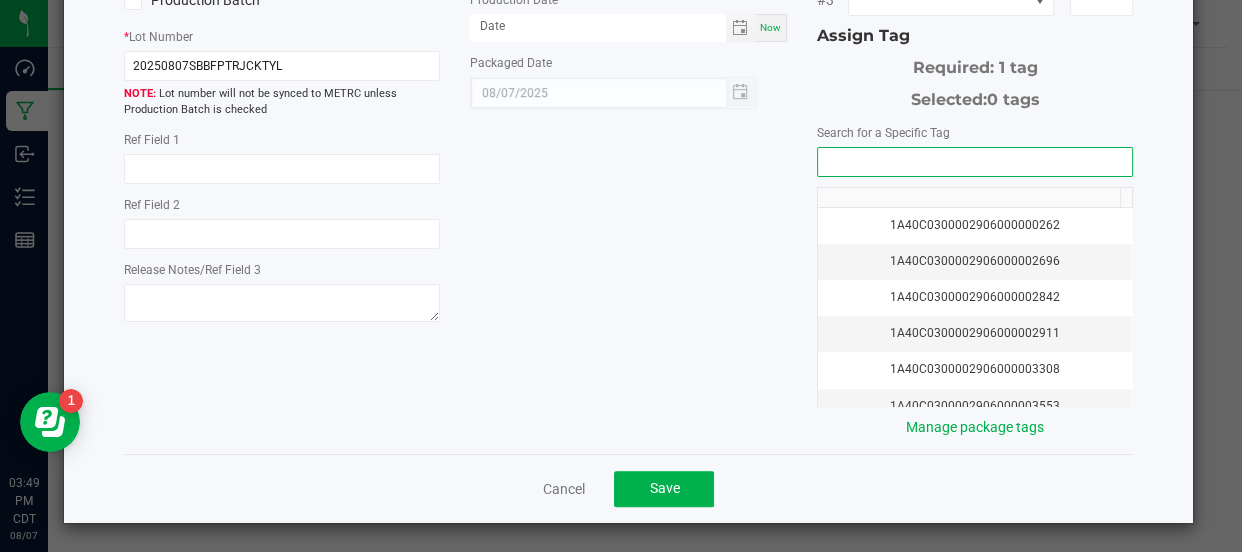 click at bounding box center [975, 162] 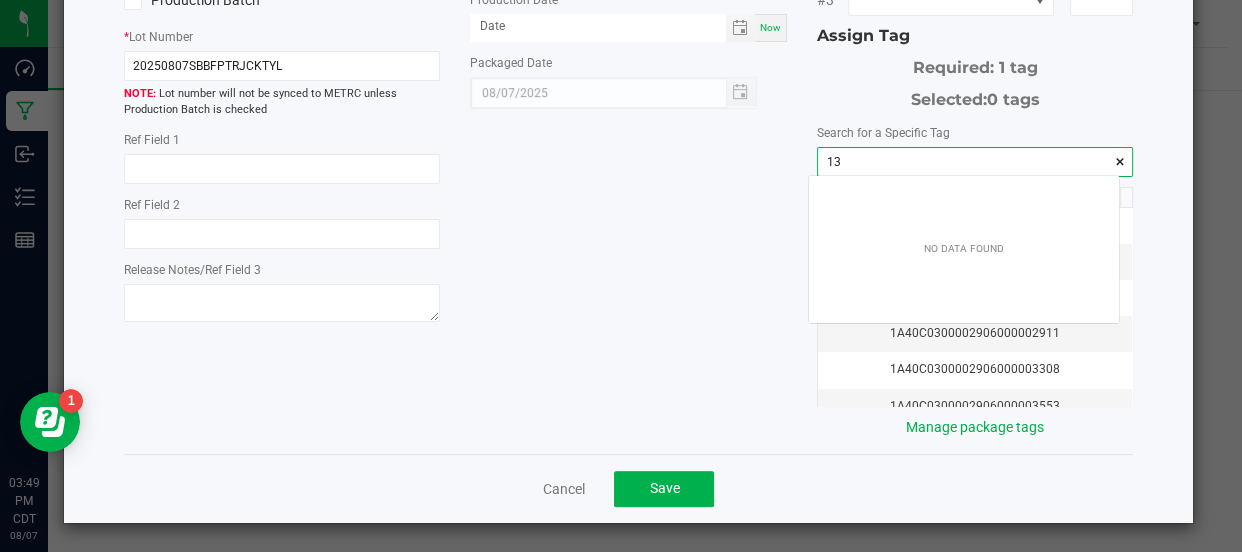 scroll, scrollTop: 99971, scrollLeft: 99689, axis: both 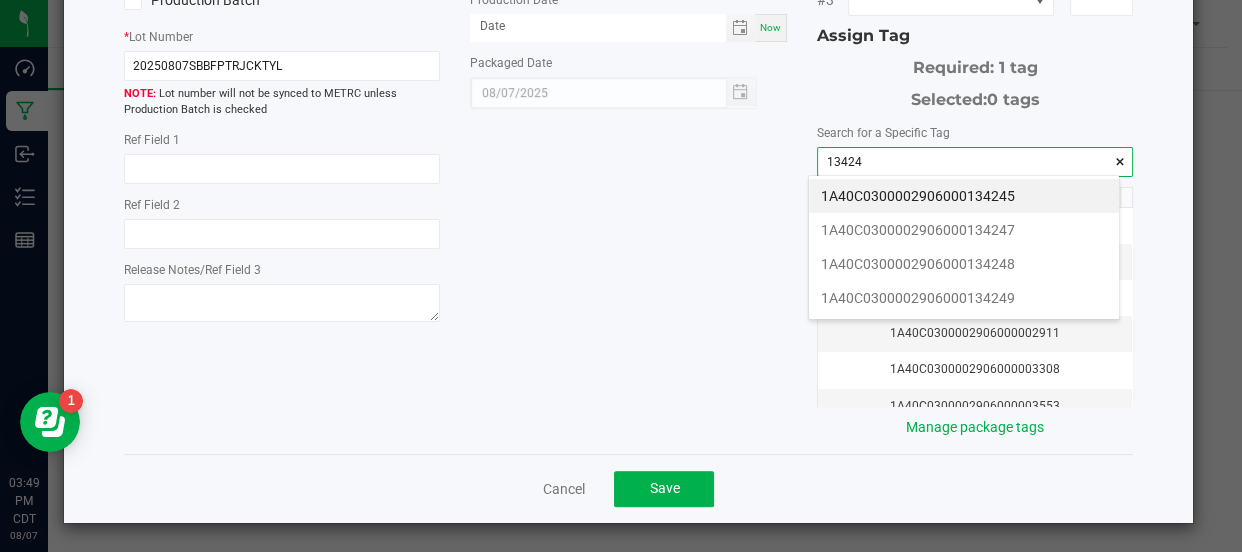 type on "134247" 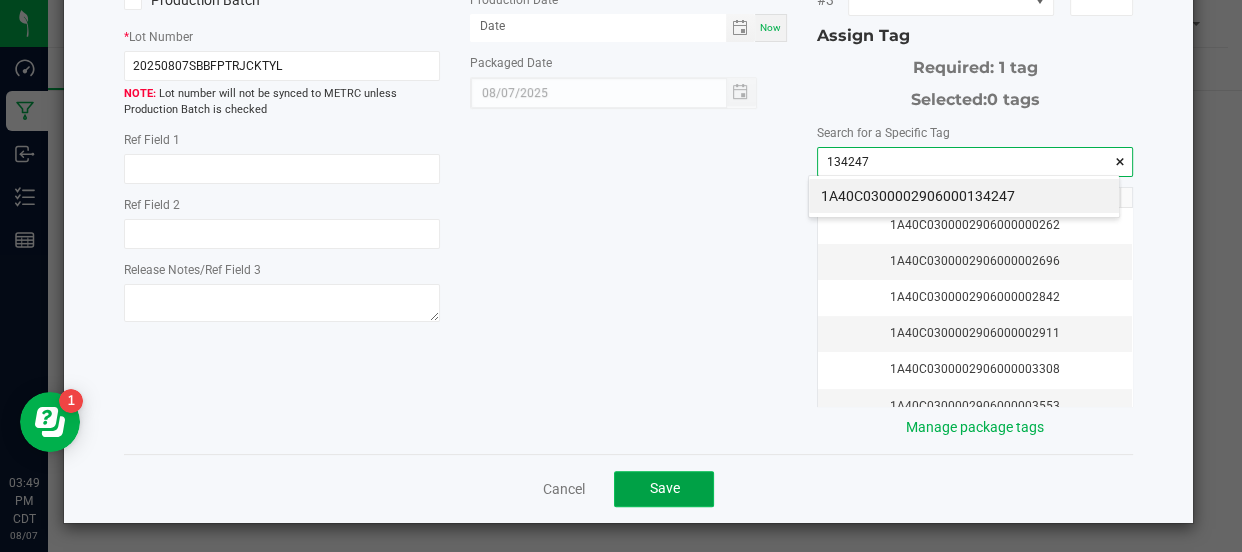 click on "Save" 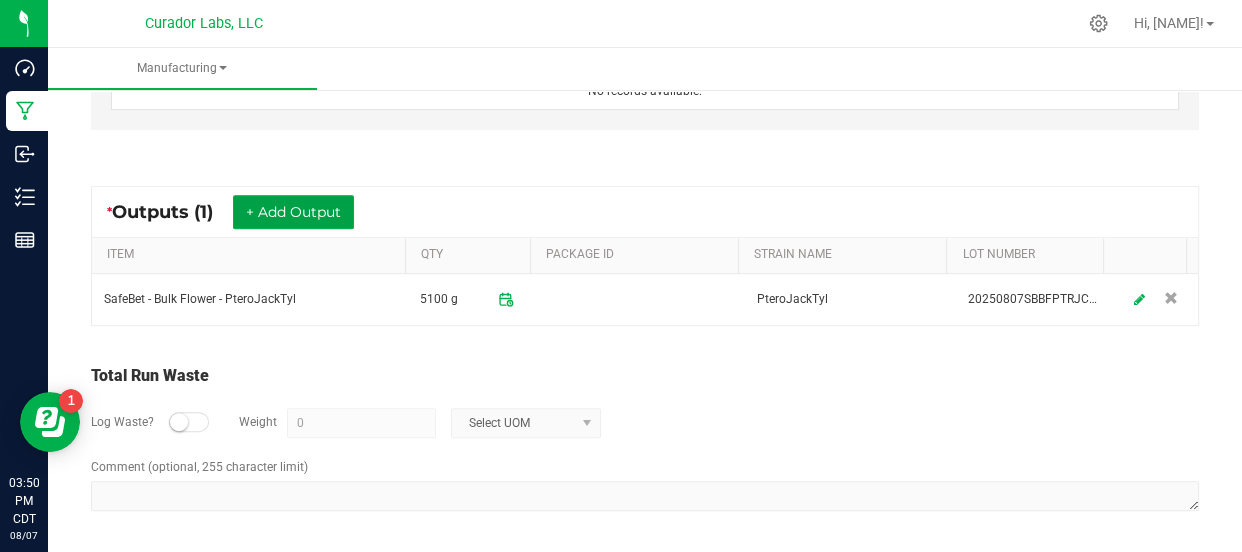 scroll, scrollTop: 0, scrollLeft: 0, axis: both 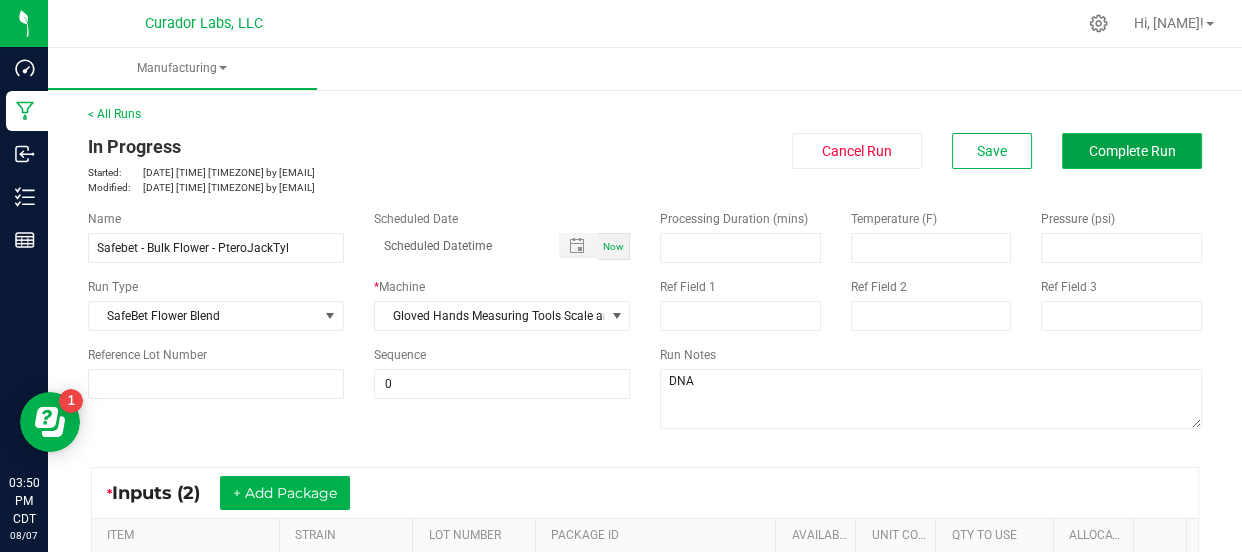 click on "Complete Run" at bounding box center [1132, 151] 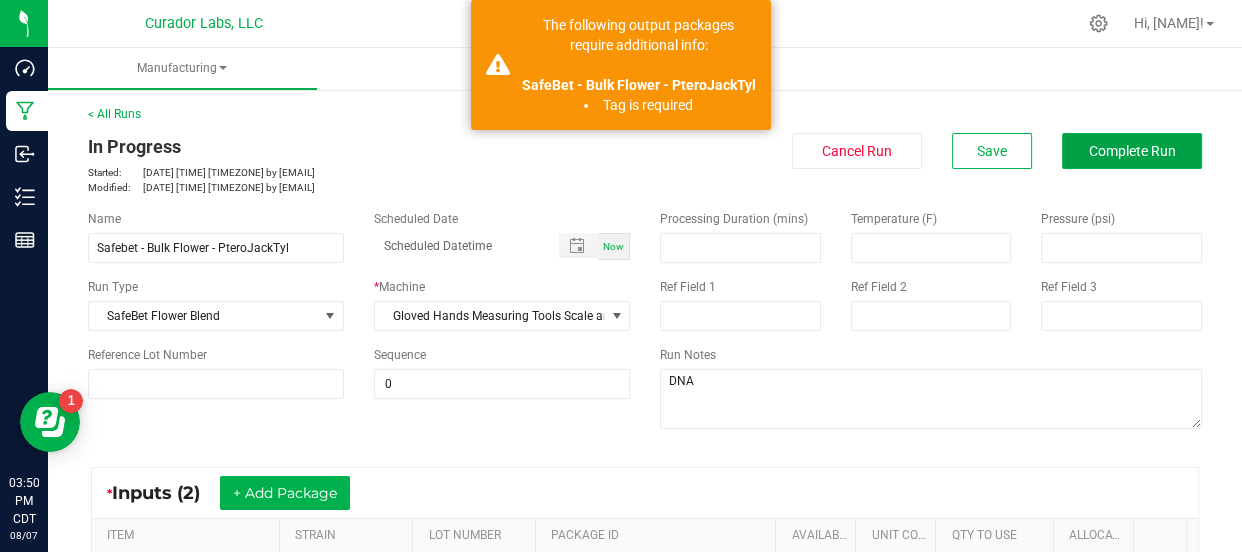 scroll, scrollTop: 727, scrollLeft: 0, axis: vertical 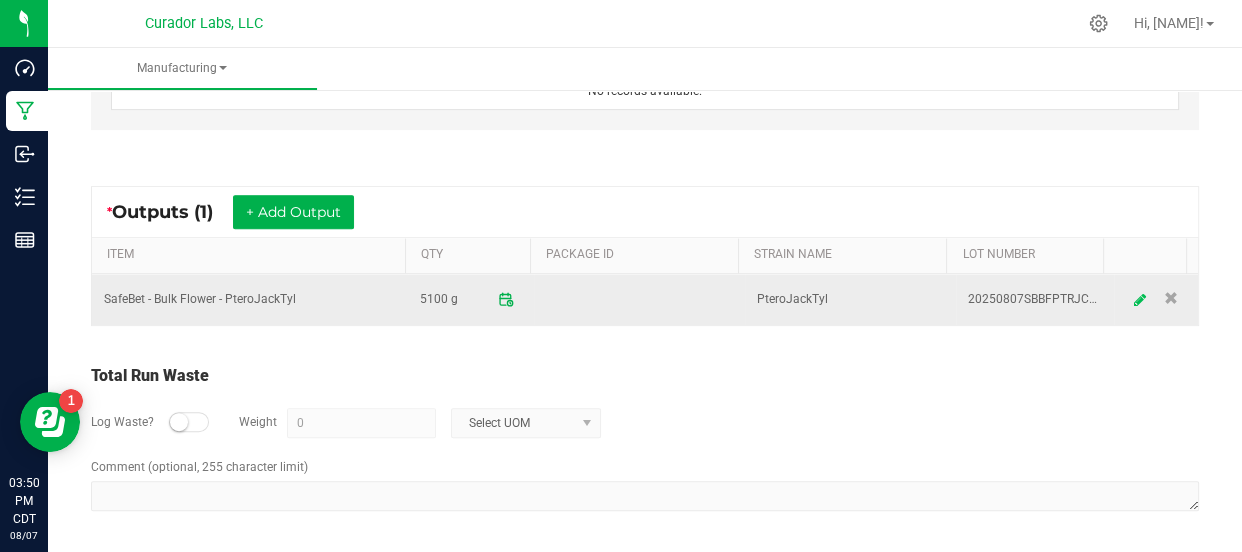 click at bounding box center [1139, 299] 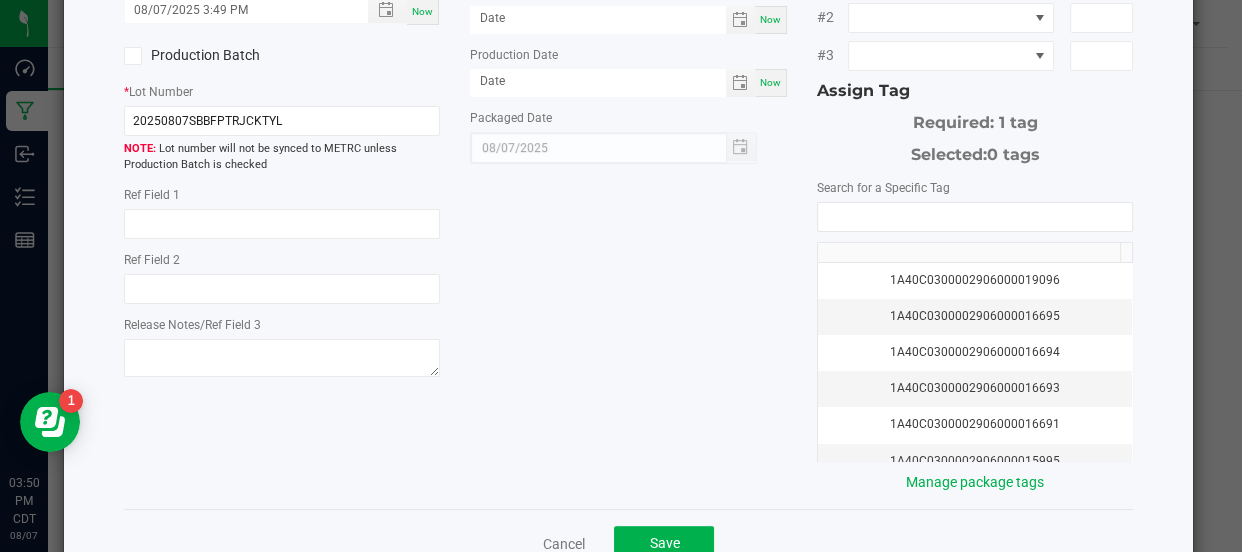 scroll, scrollTop: 348, scrollLeft: 0, axis: vertical 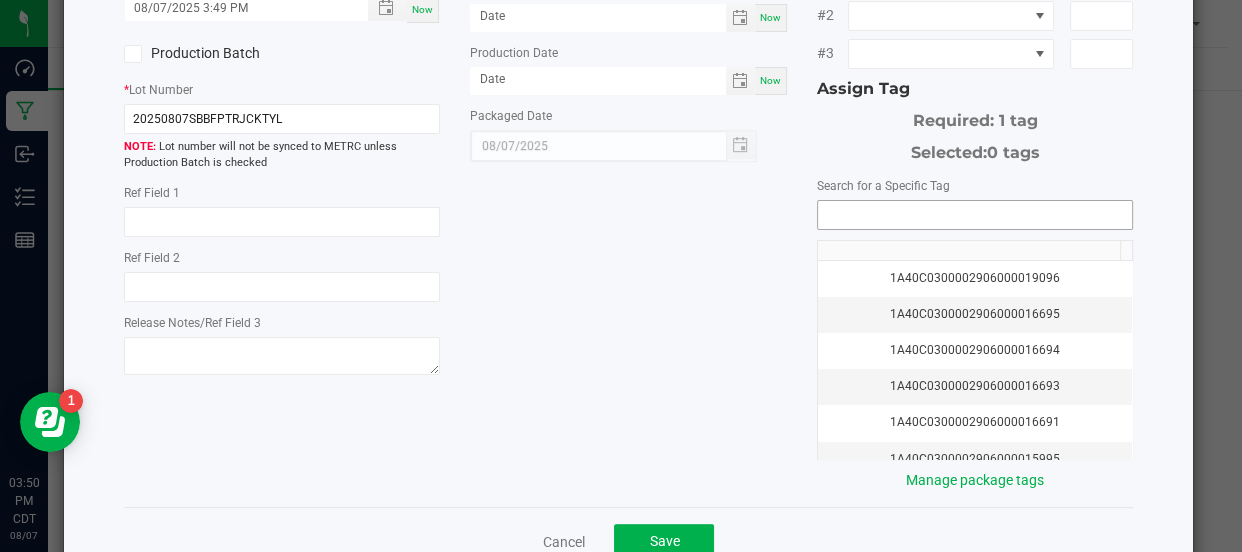 click at bounding box center (975, 215) 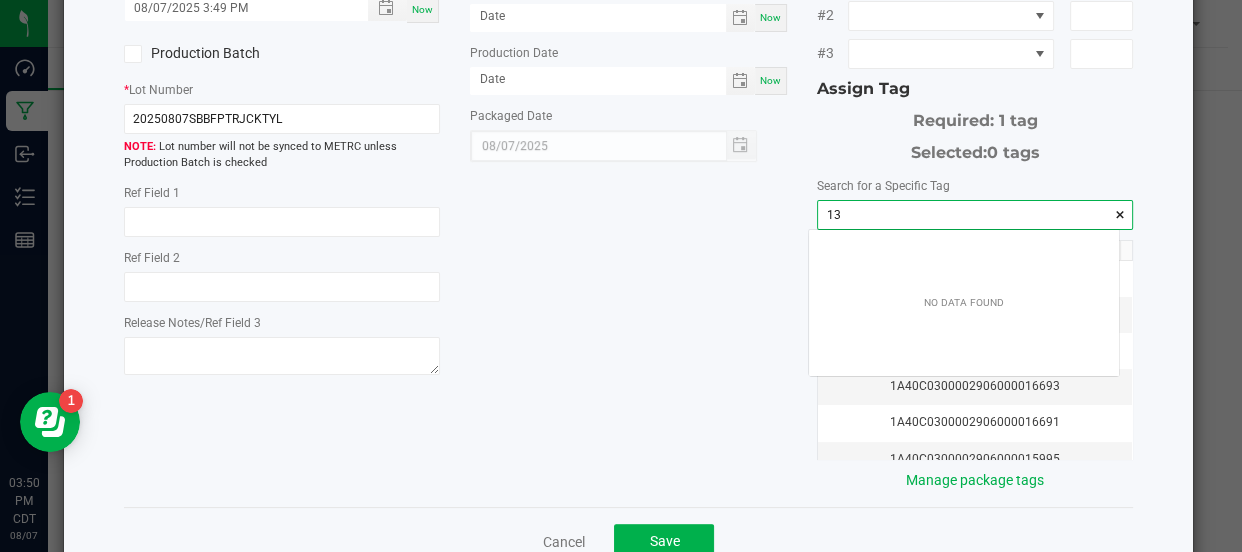 scroll, scrollTop: 99971, scrollLeft: 99689, axis: both 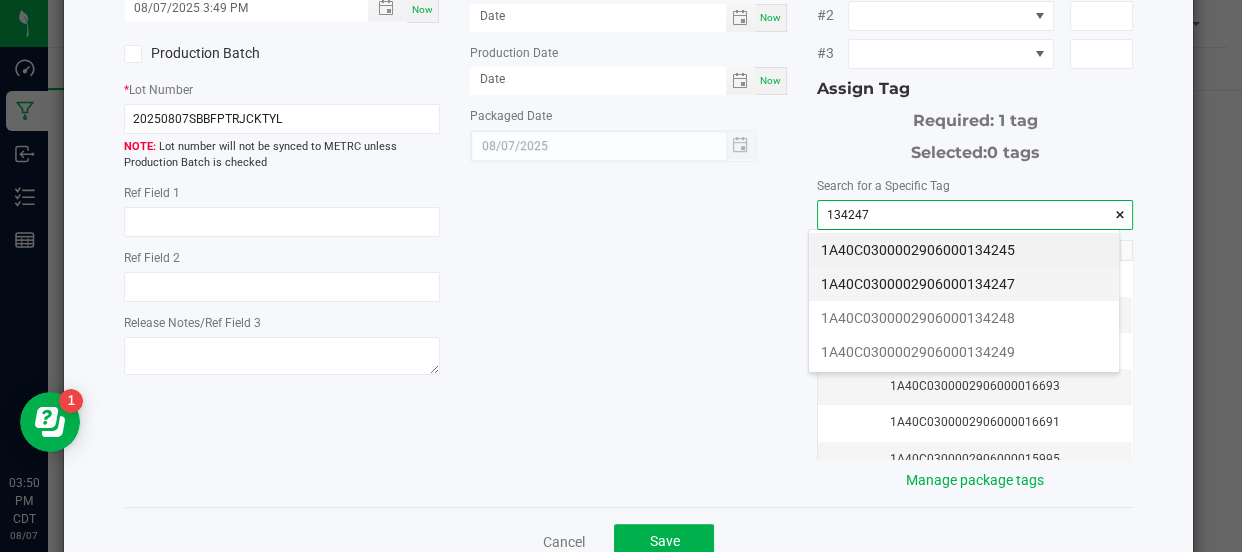 click on "1A40C0300002906000134247" at bounding box center (964, 284) 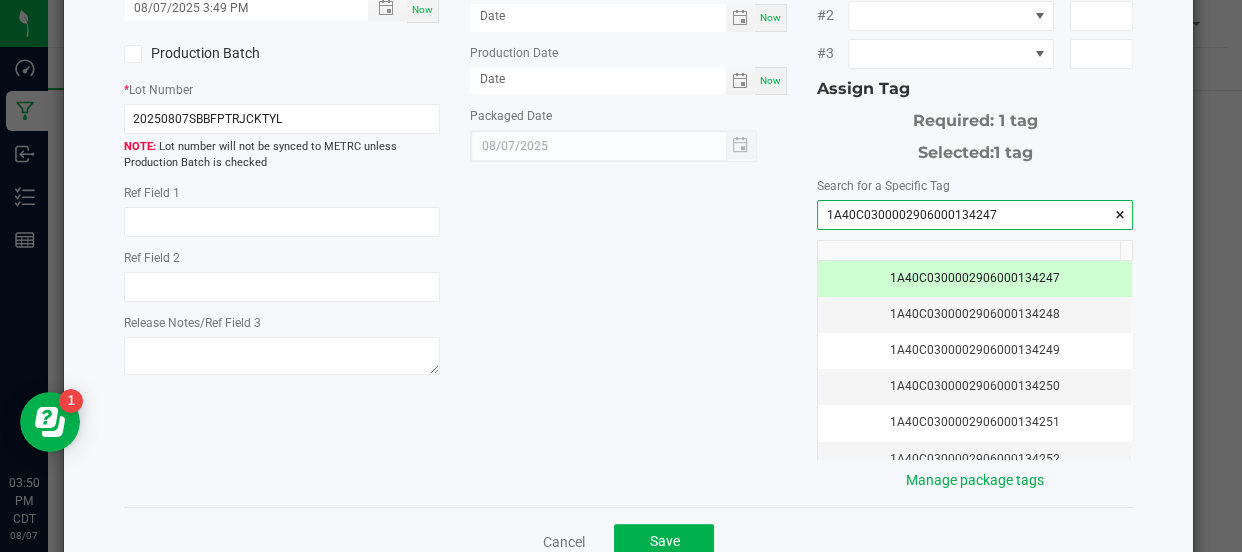 type on "1A40C0300002906000134247" 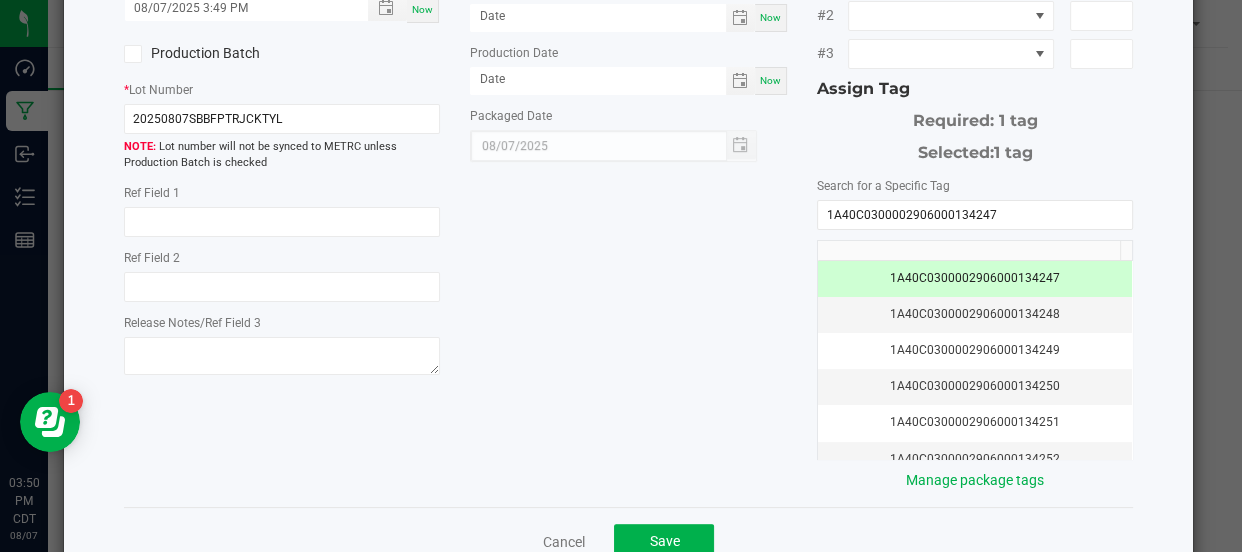 click on "*   Item  SafeBet - Bulk Flower - PteroJackTyl  *   Strain  (Required)  PteroJackTyl   *   Quantity  5100.0000 g  *   Created Date/Time  08/07/2025 3:49 PM Now  Production Batch   *   Lot Number  20250807SBBFPTRJCKTYL     Lot number will not be synced to METRC unless Production Batch is checked   Ref Field 1   Ref Field 2   Release Notes/Ref Field 3   *   Area of New Pkg  Vault  *   Location  In Process Pre-Roll 1  Moisture %   Serving Size   Extraction   Use By Date  Now  Production Date  Now  Packaged Date  08/07/2025 3 Top Cannabinoids  Add New  % #1 #2 #3 3 Top Terpenes  Add New  mg/g #1 #2 #3 Assign Tag  Required: 1 tag   Selected:   1 tag   Search for a Specific Tag  1A40C0300002906000134247  1A40C0300002906000134247   1A40C0300002906000134248   1A40C0300002906000134249   1A40C0300002906000134250   1A40C0300002906000134251   1A40C0300002906000134252   1A40C0300002906000134253   1A40C0300002906000134254   1A40C0300002906000134255   1A40C0300002906000134256   1A40C0300002906000134257" 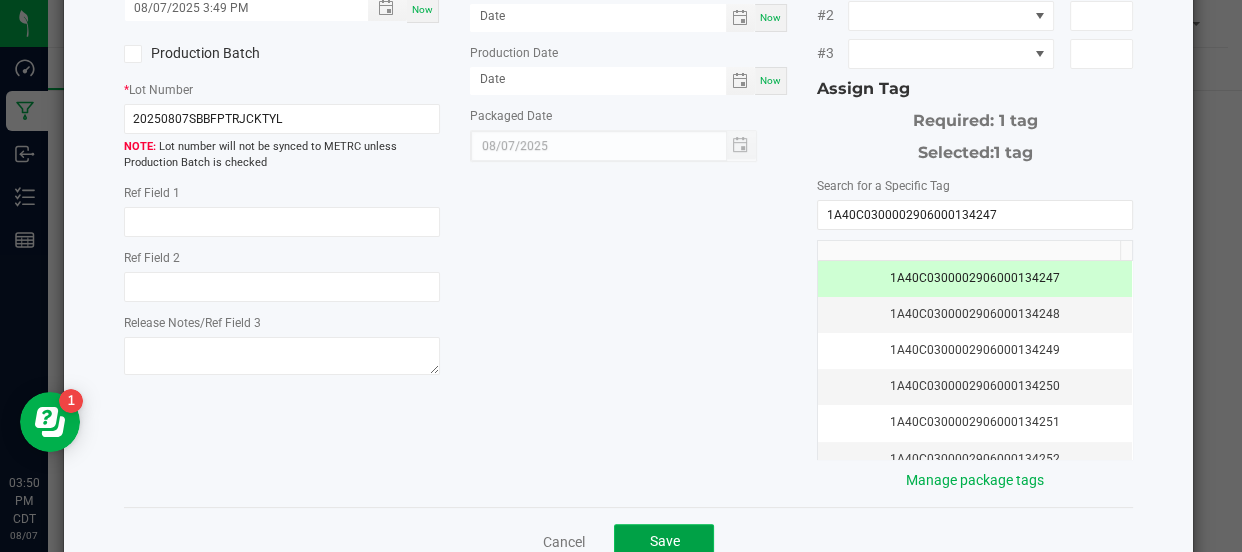 click on "Save" 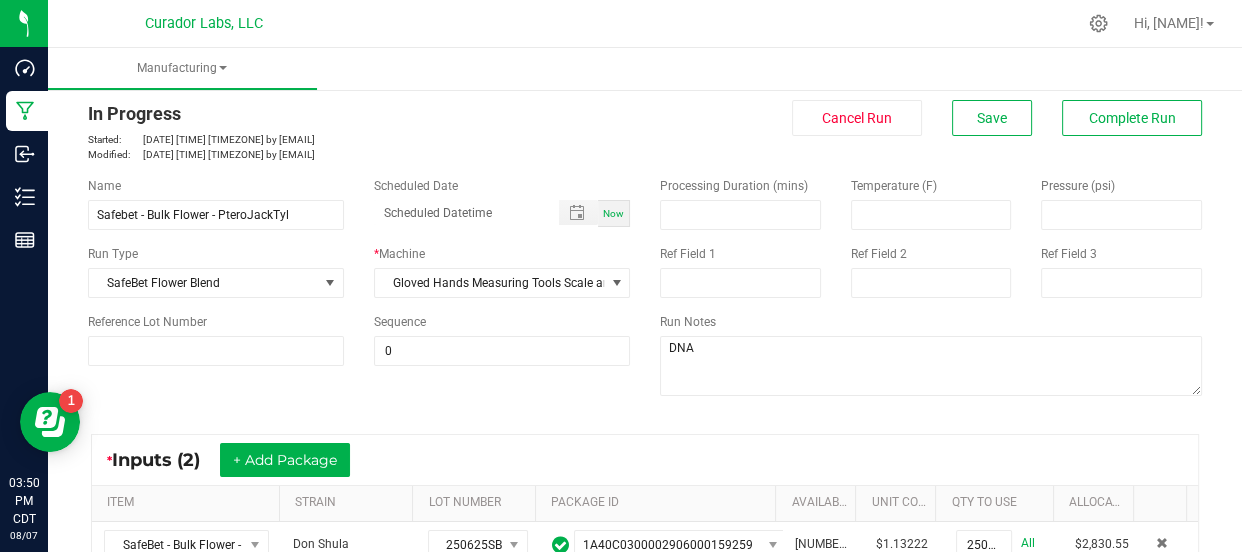 scroll, scrollTop: 0, scrollLeft: 0, axis: both 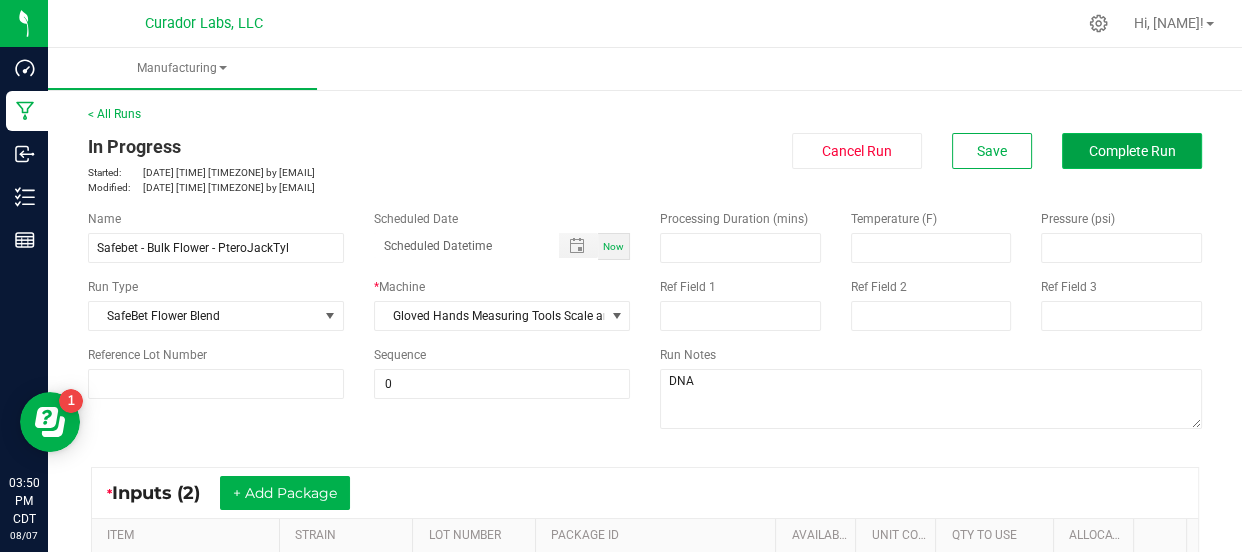 click on "Complete Run" at bounding box center (1132, 151) 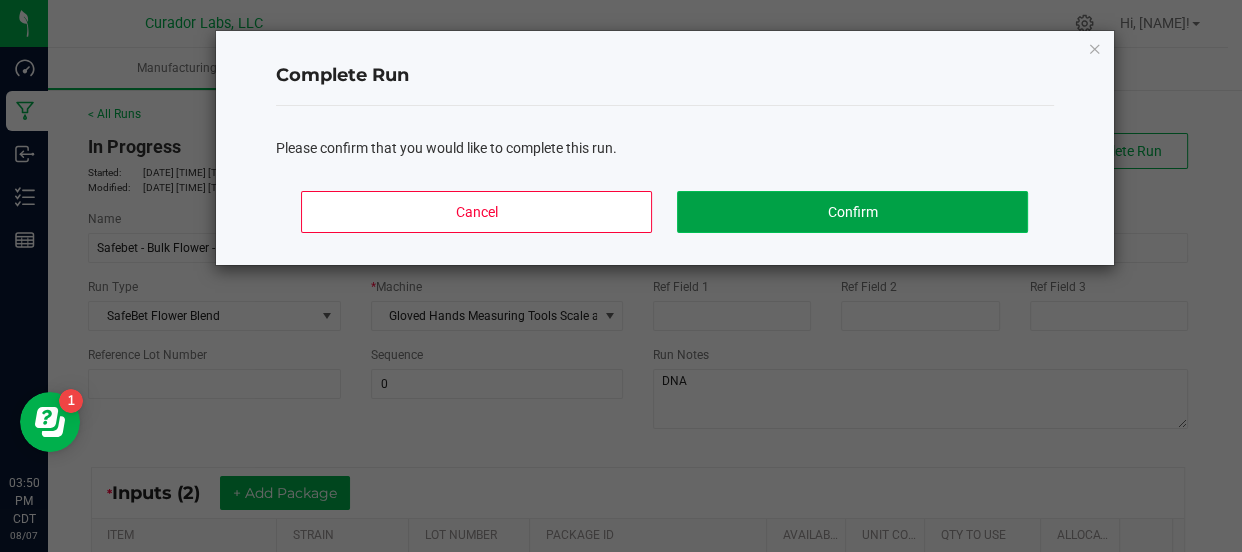click on "Confirm" 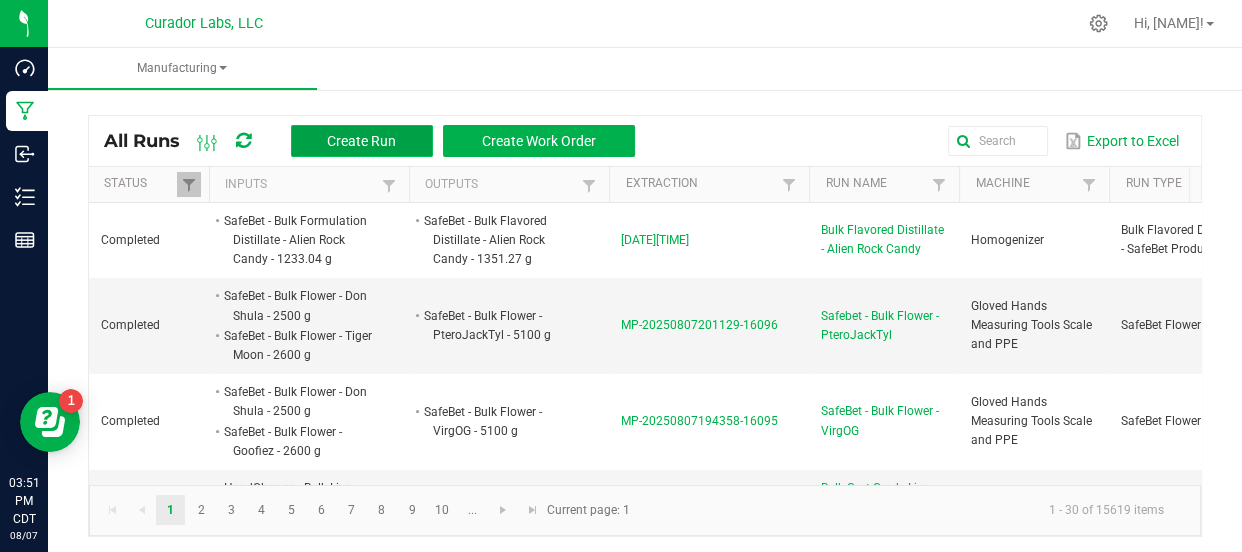 click on "Create Run" at bounding box center (361, 141) 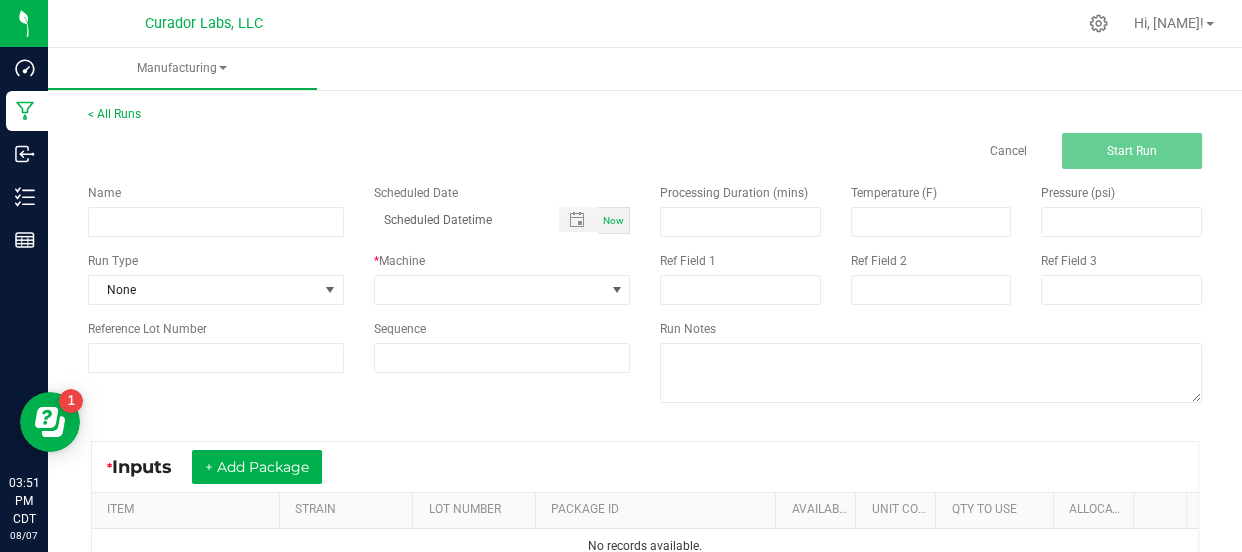 click on "Name   Scheduled Date  Now  Run Type  None  *   Machine   Reference Lot Number   Sequence" at bounding box center (359, 278) 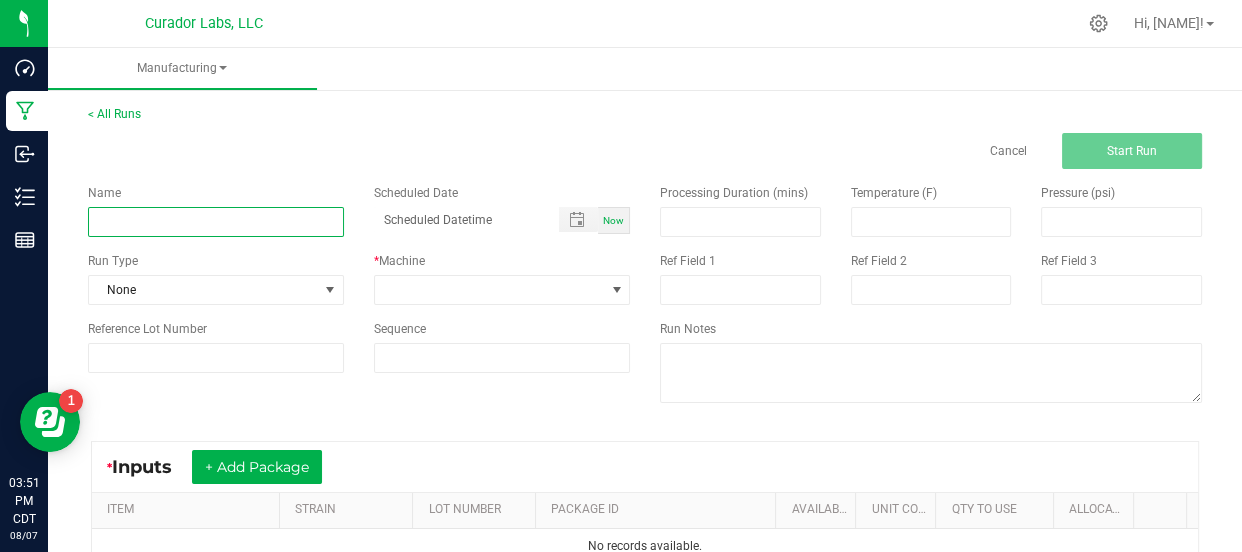 click at bounding box center [216, 222] 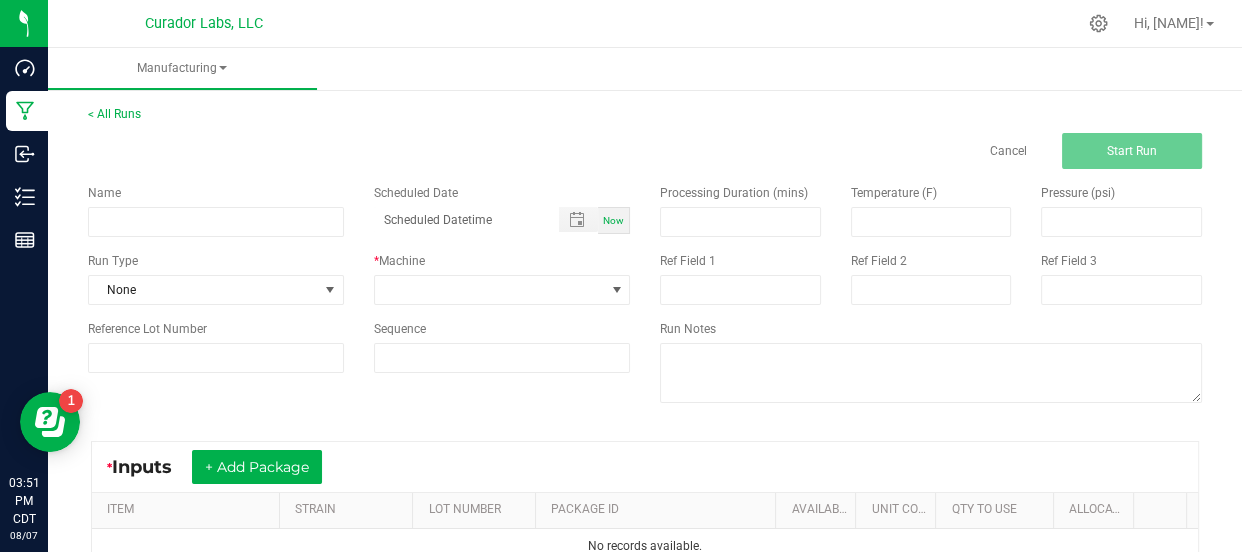 click on "Run Type" at bounding box center [216, 261] 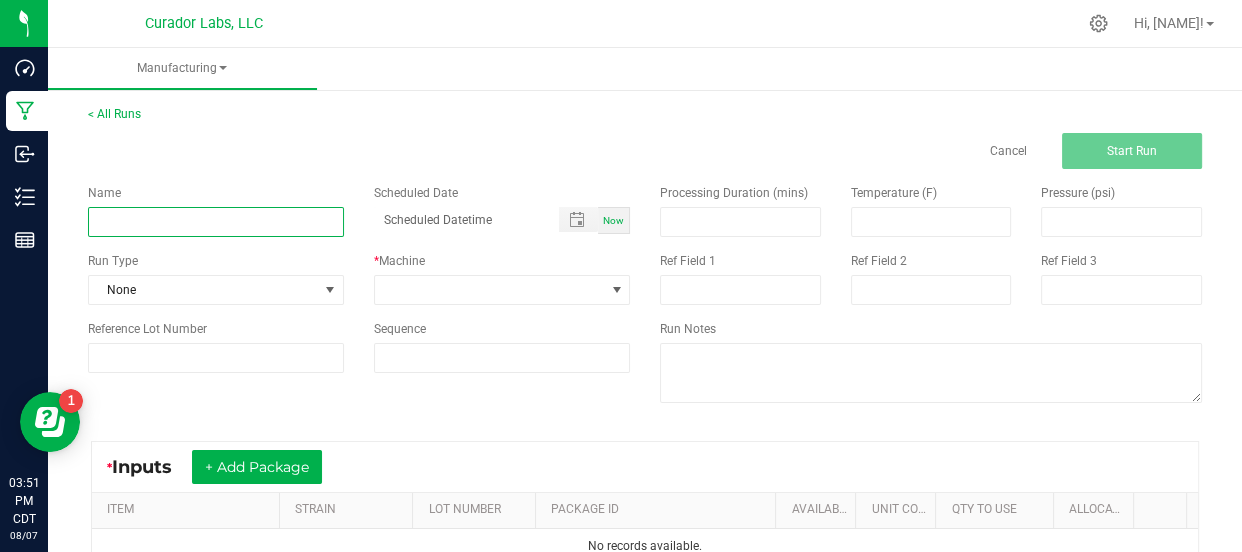 click at bounding box center (216, 222) 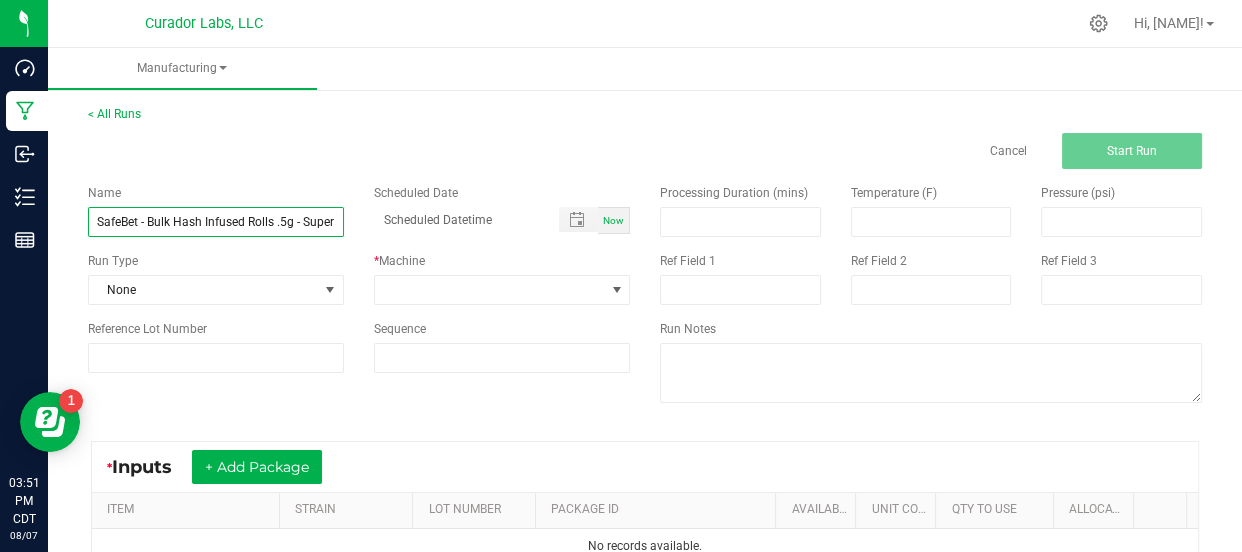 scroll, scrollTop: 0, scrollLeft: 30, axis: horizontal 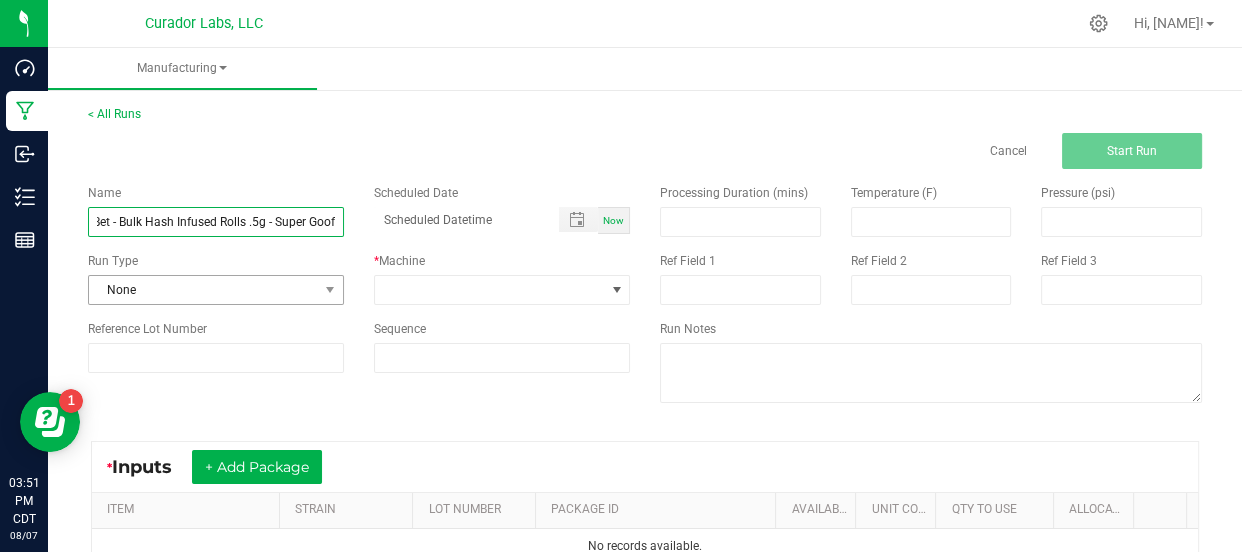 type on "SafeBet - Bulk Hash Infused Rolls .5g - Super Goof" 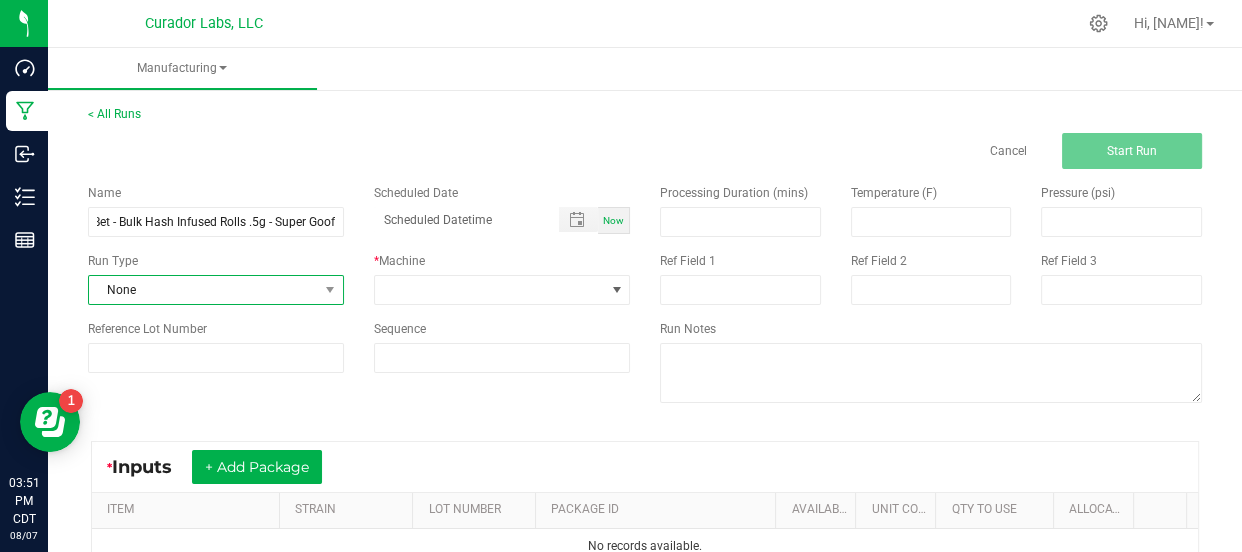 click on "None" at bounding box center (203, 290) 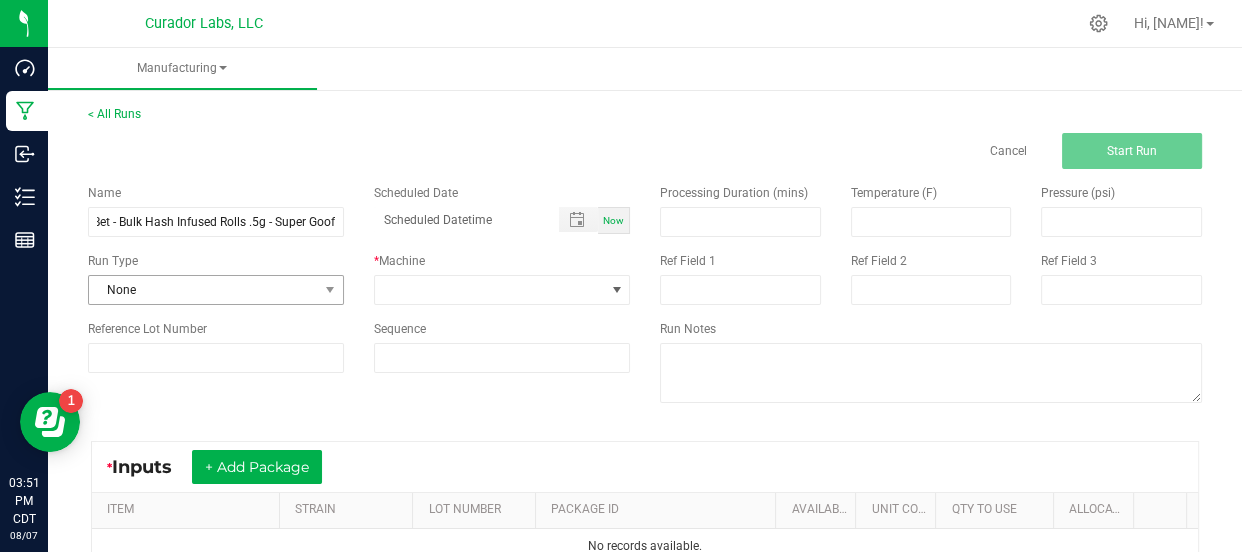 scroll, scrollTop: 0, scrollLeft: 0, axis: both 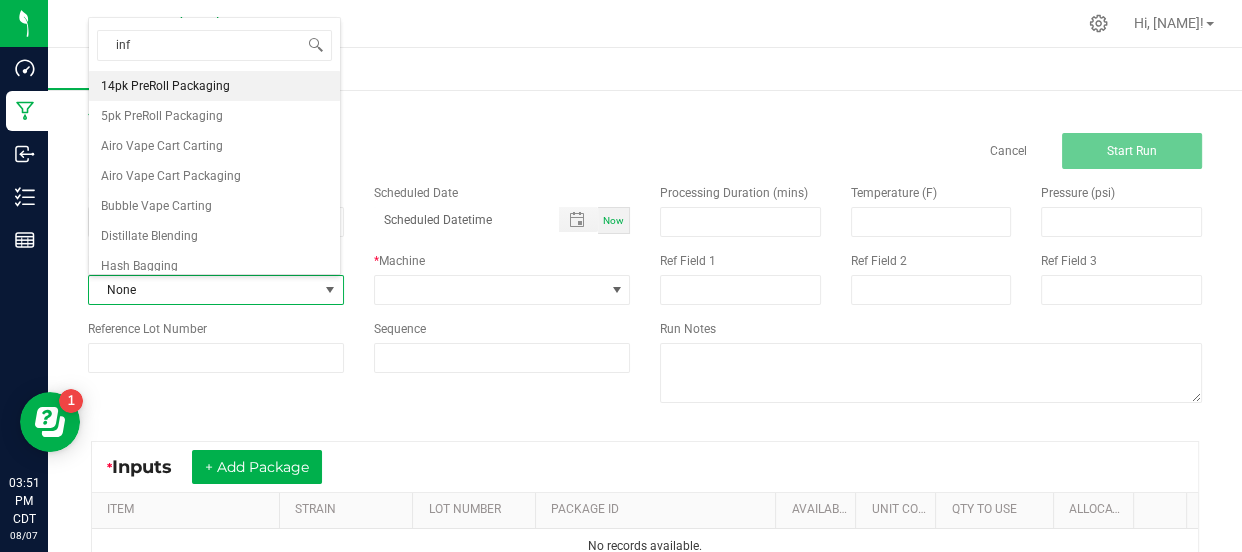 type on "infu" 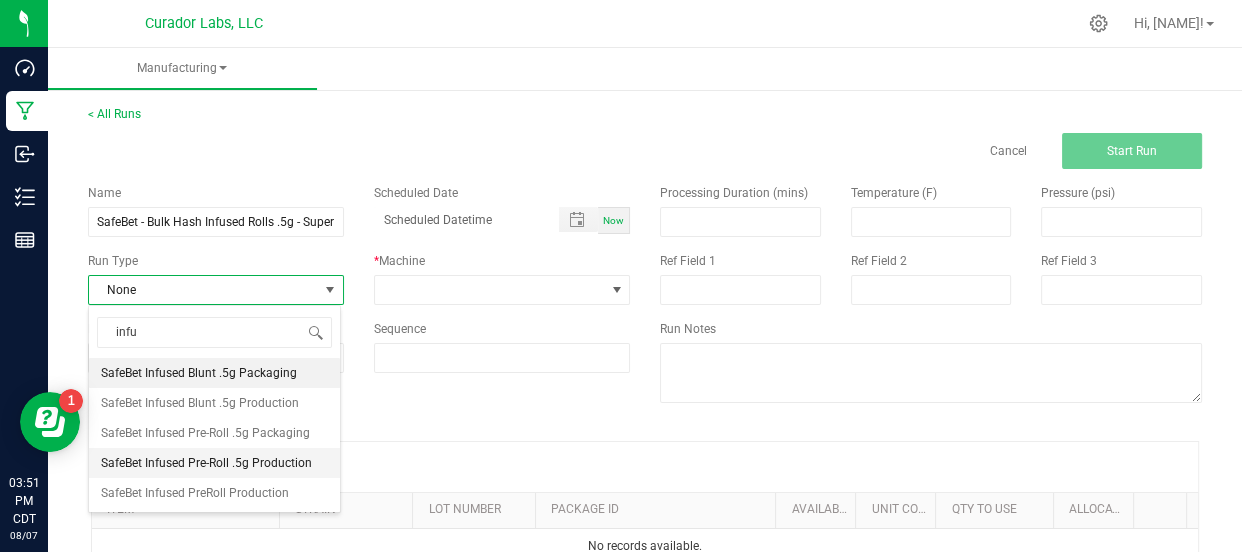 click on "SafeBet Infused Pre-Roll .5g Production" at bounding box center [214, 463] 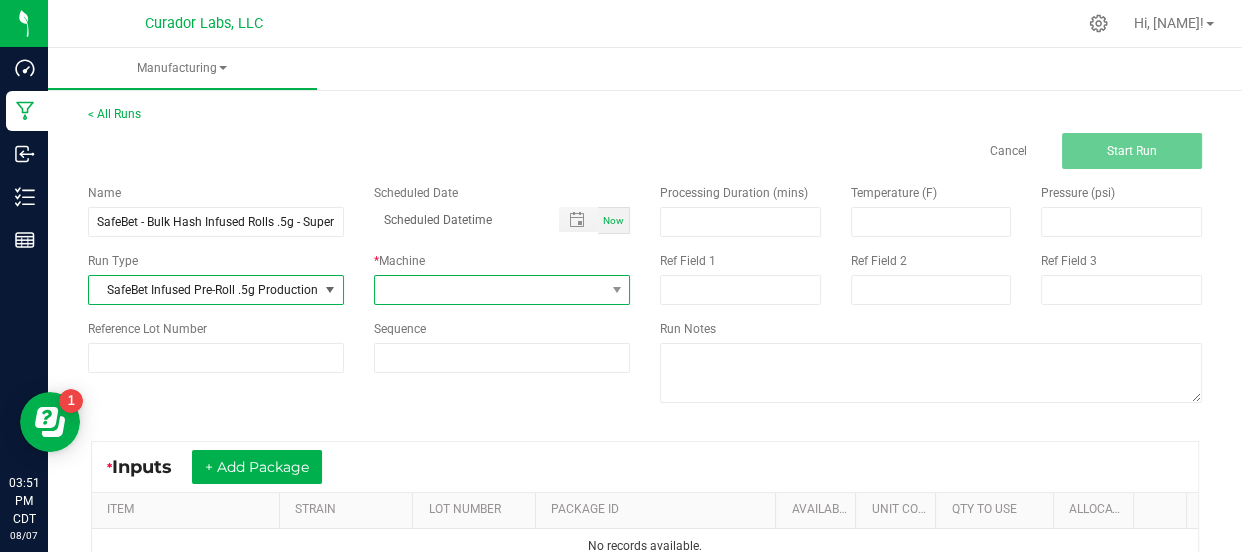 click at bounding box center [489, 290] 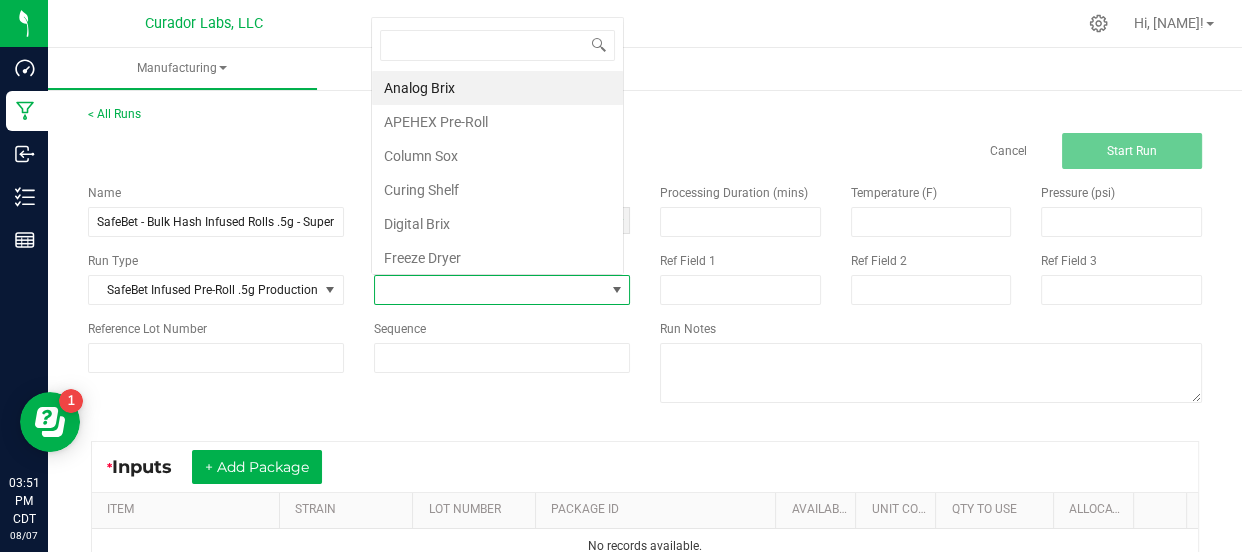 scroll, scrollTop: 0, scrollLeft: 0, axis: both 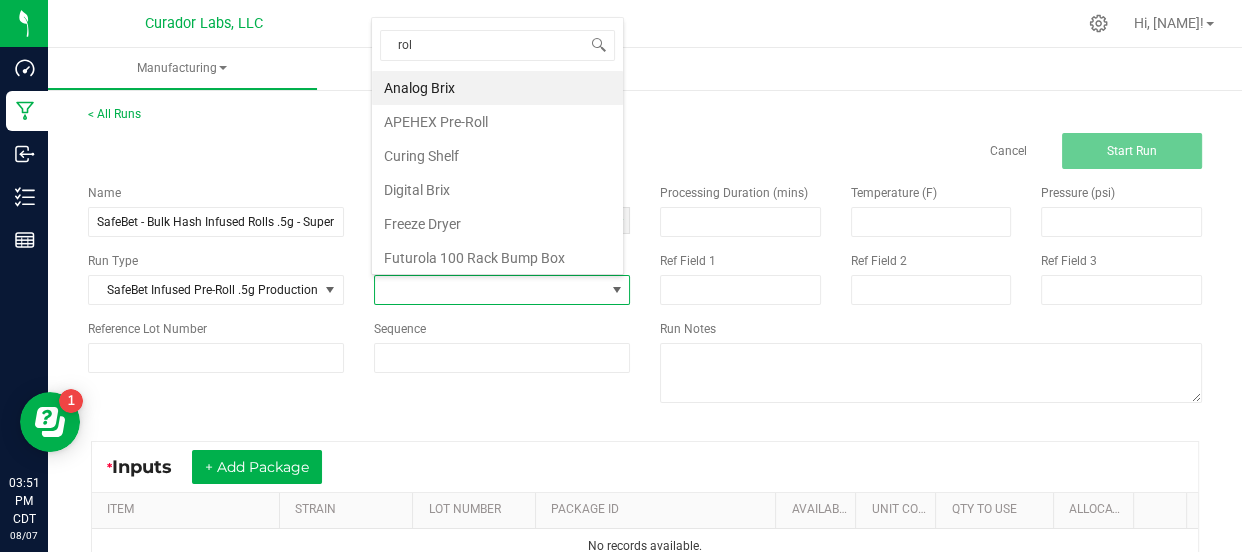 type on "roll" 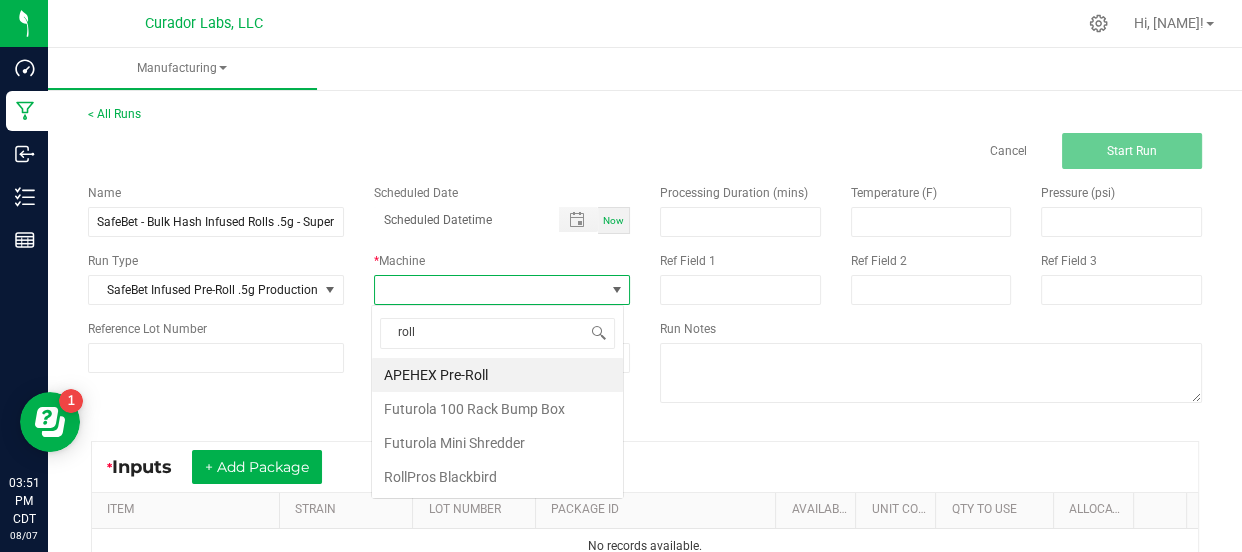 scroll, scrollTop: 0, scrollLeft: 0, axis: both 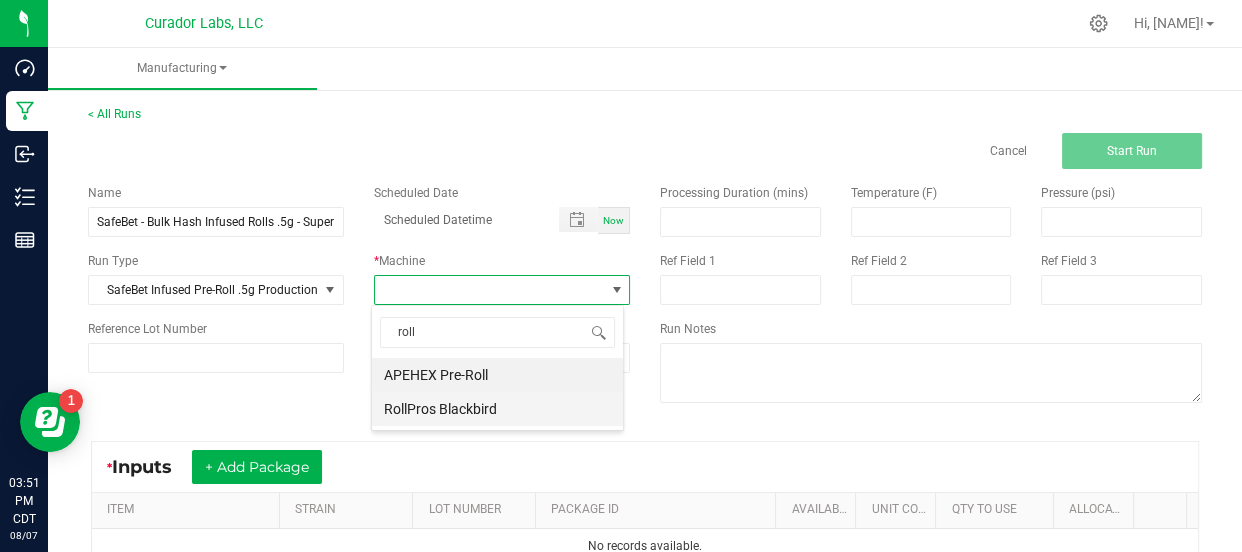 click on "RollPros Blackbird" at bounding box center [497, 409] 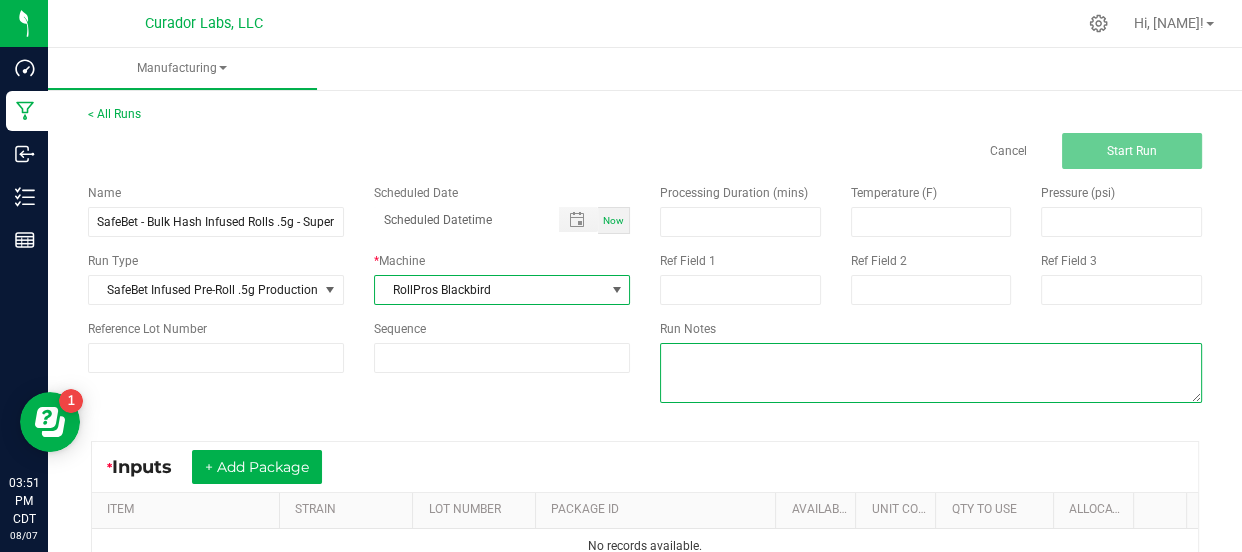 click at bounding box center (931, 373) 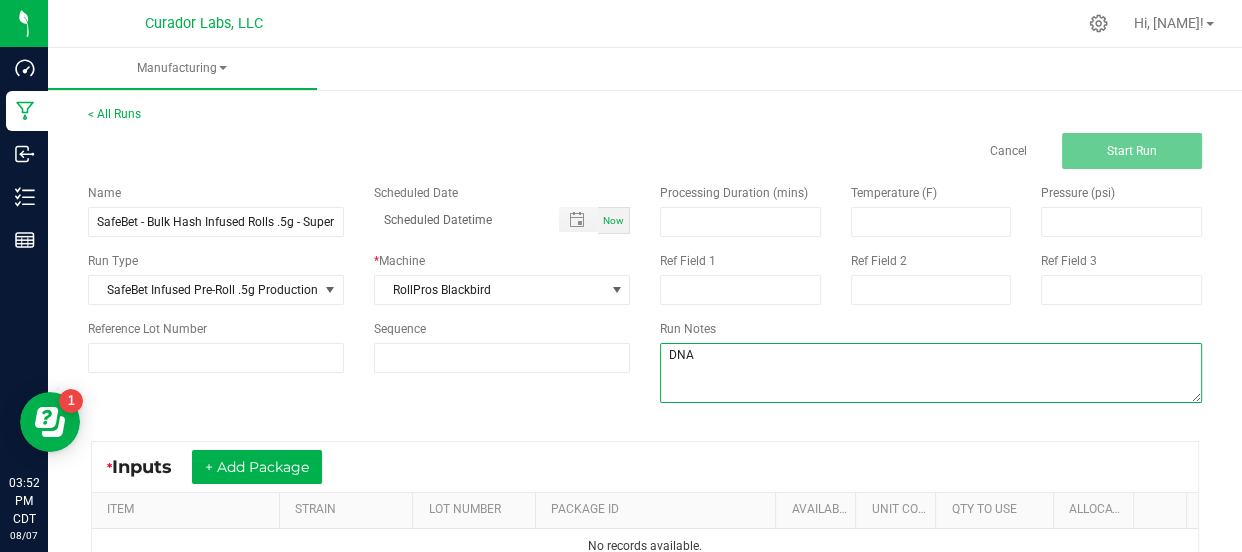 type on "DNA" 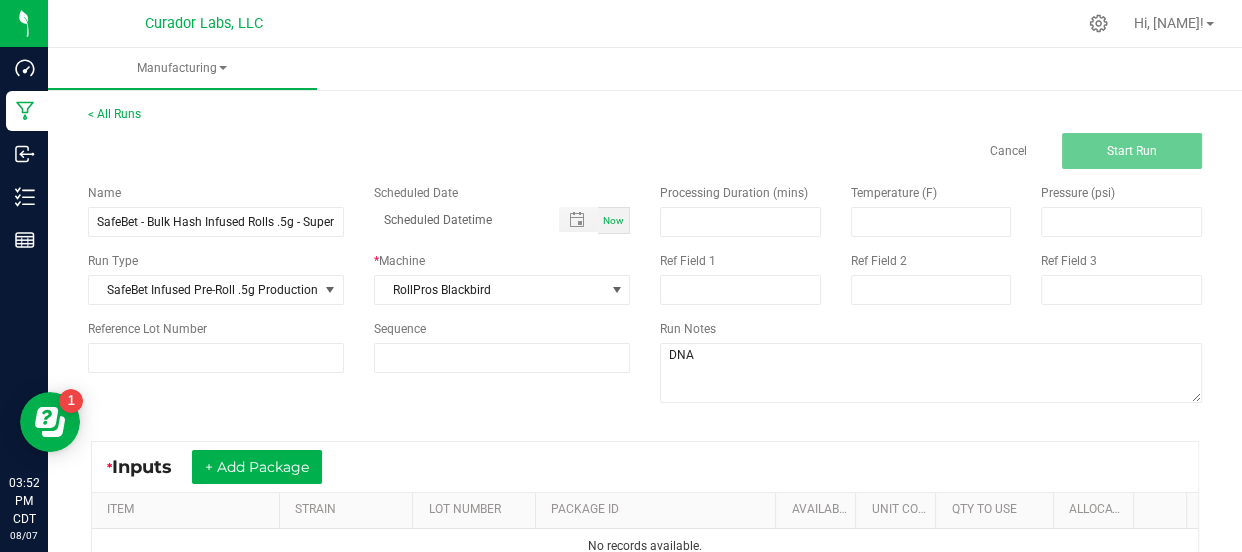 click on "Name  SafeBet - Bulk Hash Infused Rolls .5g - Super Goof  Scheduled Date  Now  Run Type  SafeBet Infused Pre-Roll .5g Production  *   Machine  RollPros Blackbird  Reference Lot Number   Sequence   Processing Duration (mins)   Temperature (F)   Pressure (psi)   Ref Field 1   Ref Field 2   Ref Field 3   Run Notes" at bounding box center [645, 296] 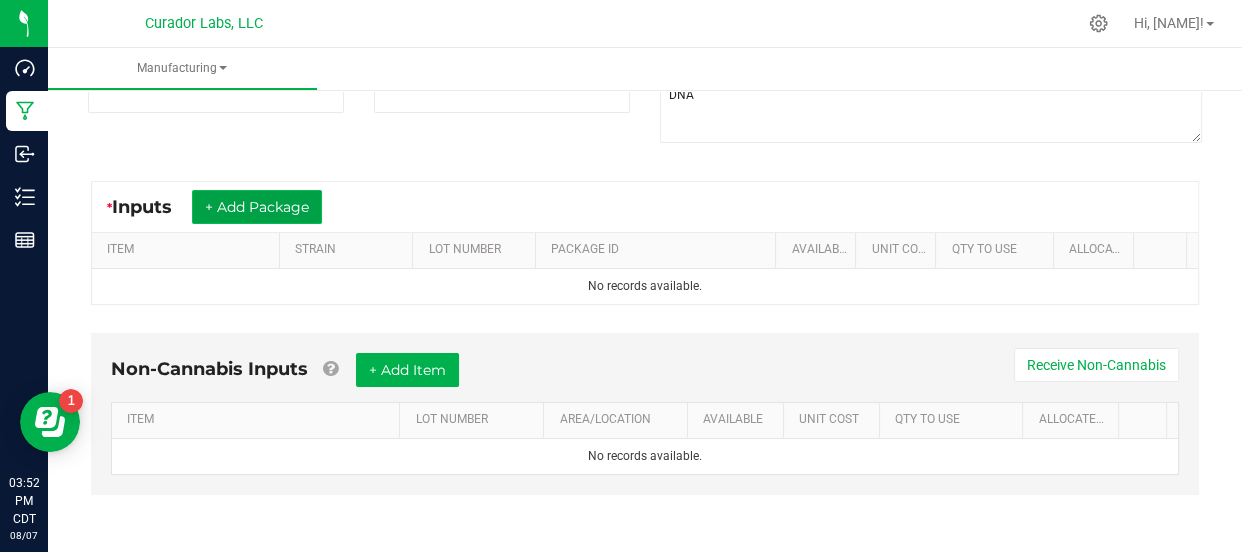 click on "+ Add Package" at bounding box center [257, 207] 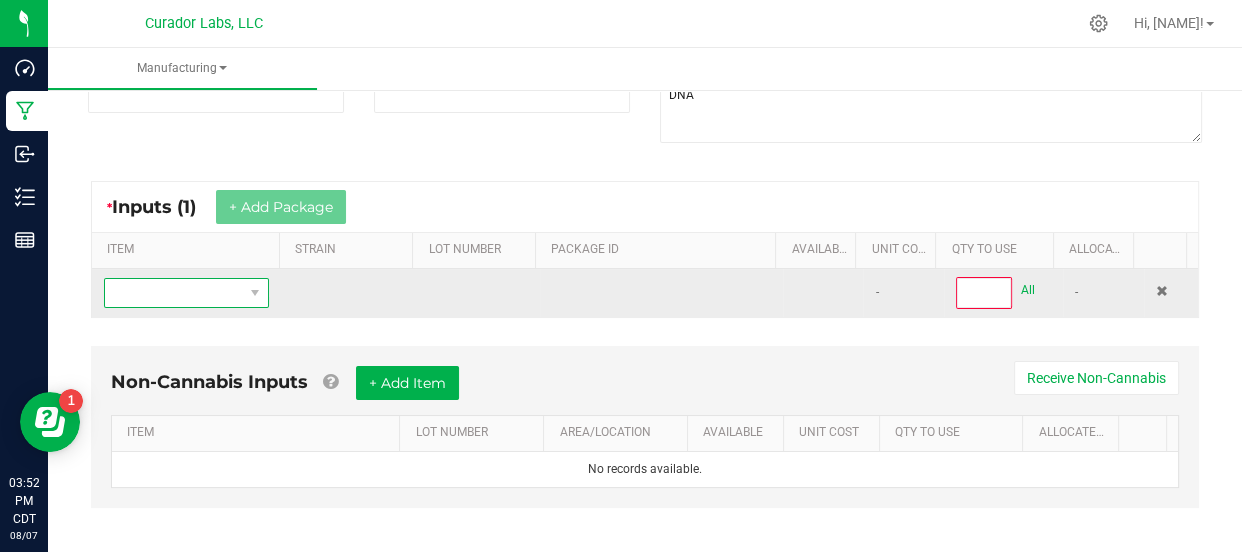 click at bounding box center [174, 293] 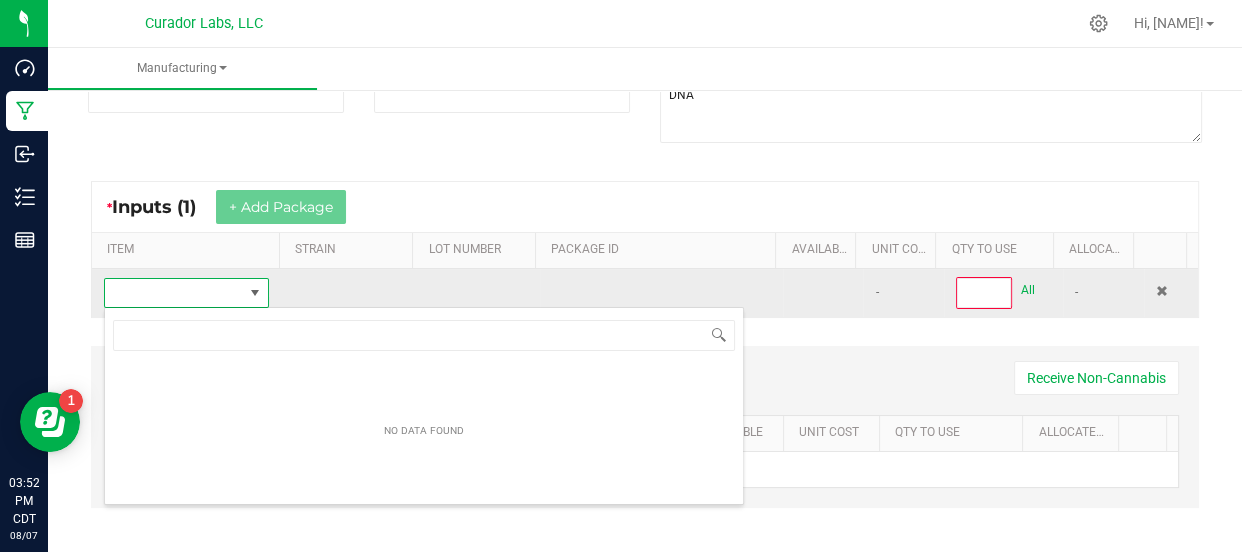 scroll, scrollTop: 99970, scrollLeft: 99840, axis: both 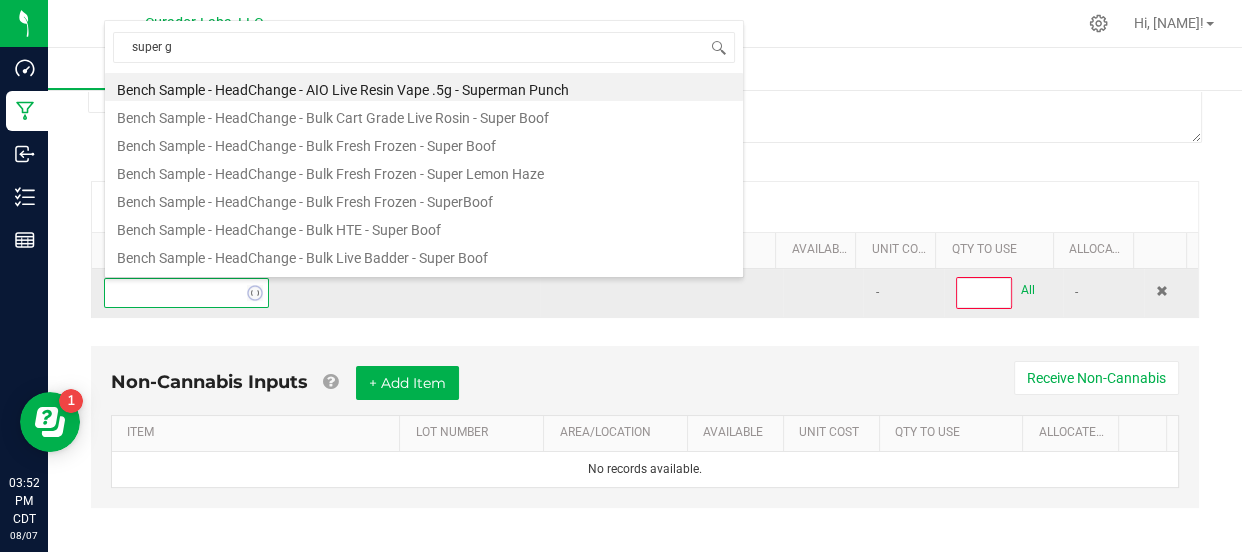type on "super go" 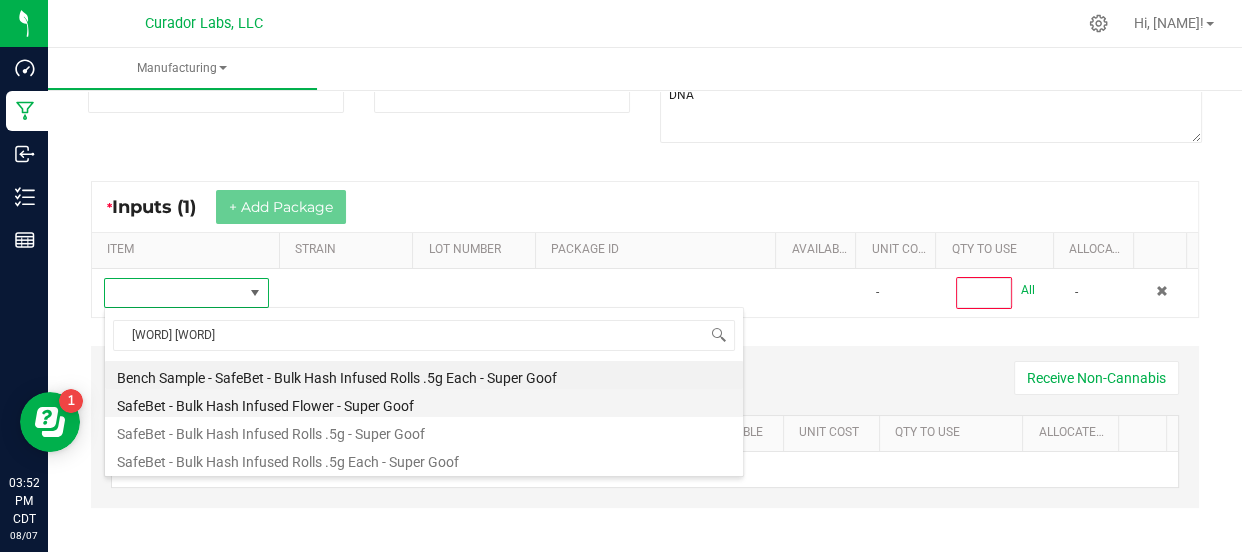 click on "SafeBet - Bulk Hash Infused Flower - Super Goof" at bounding box center (424, 403) 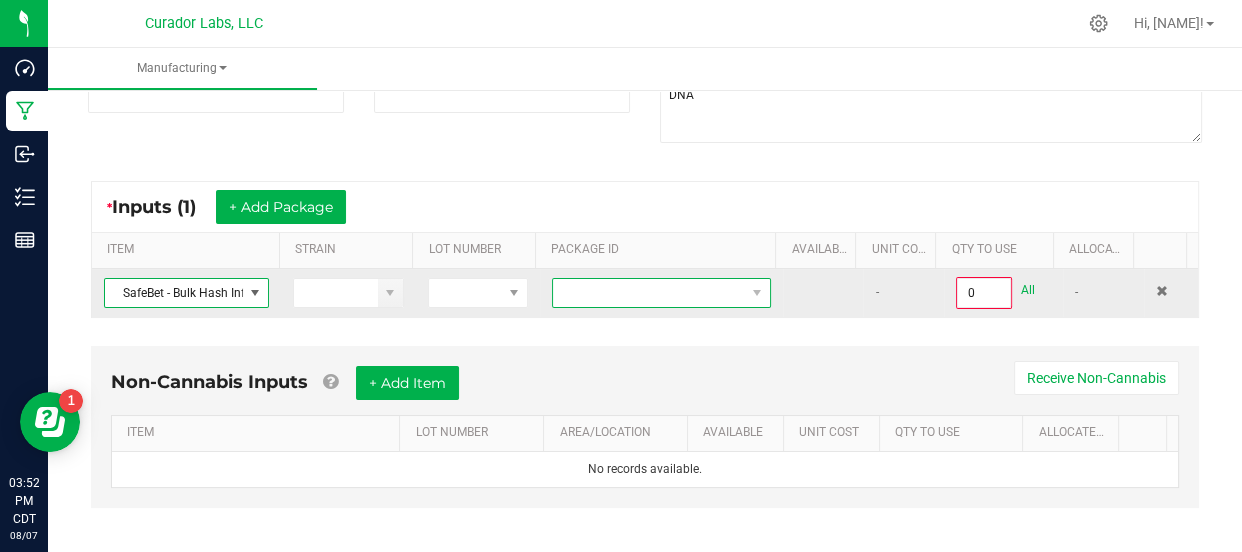 click at bounding box center [649, 293] 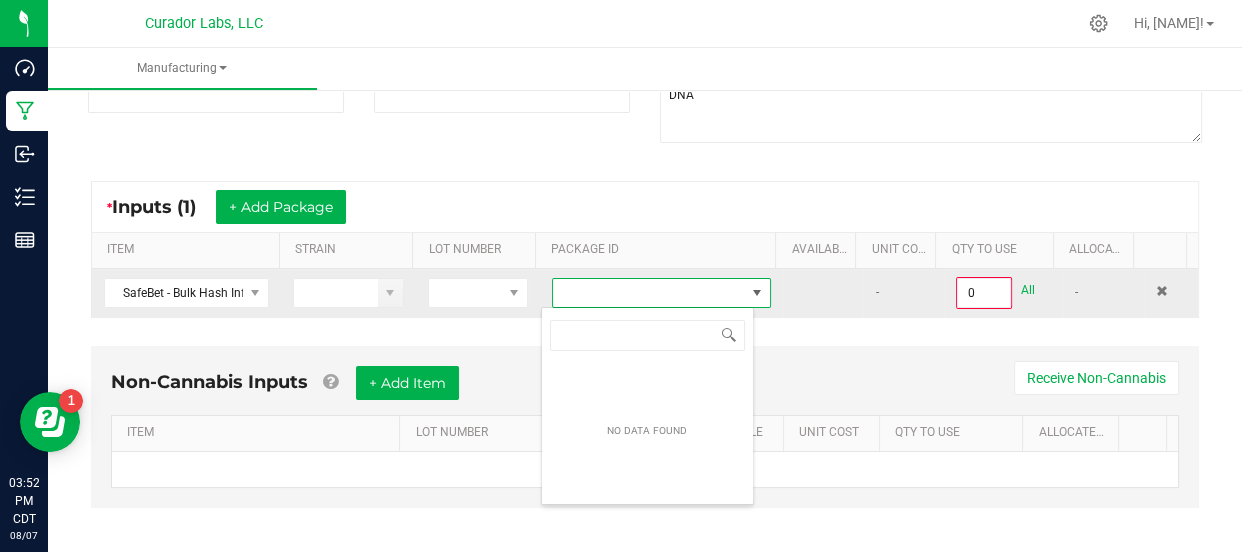 scroll, scrollTop: 99970, scrollLeft: 99787, axis: both 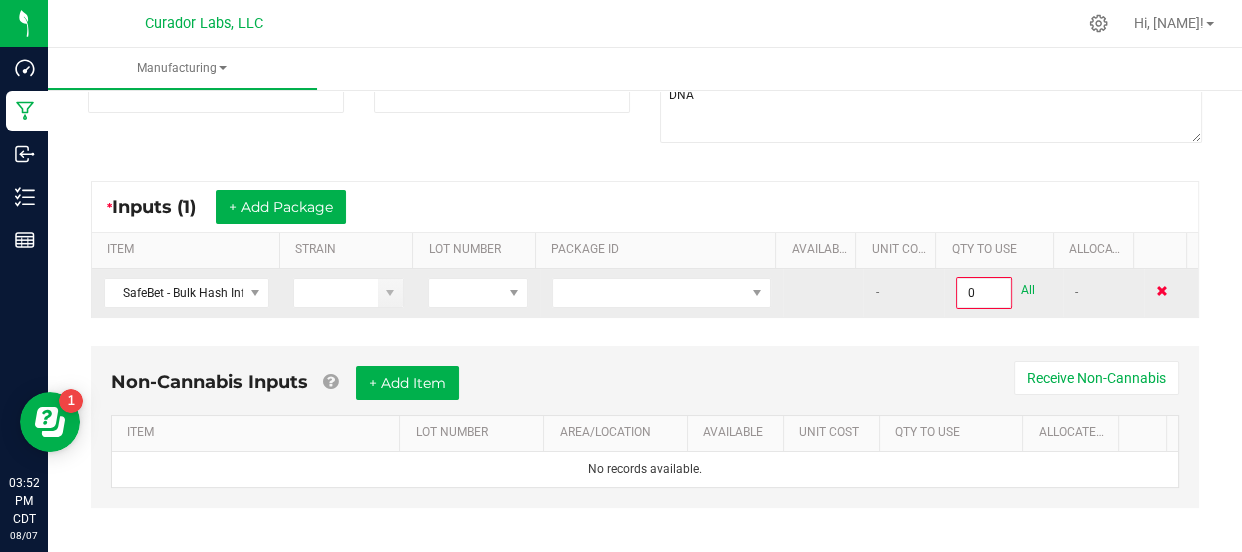 click at bounding box center [1162, 291] 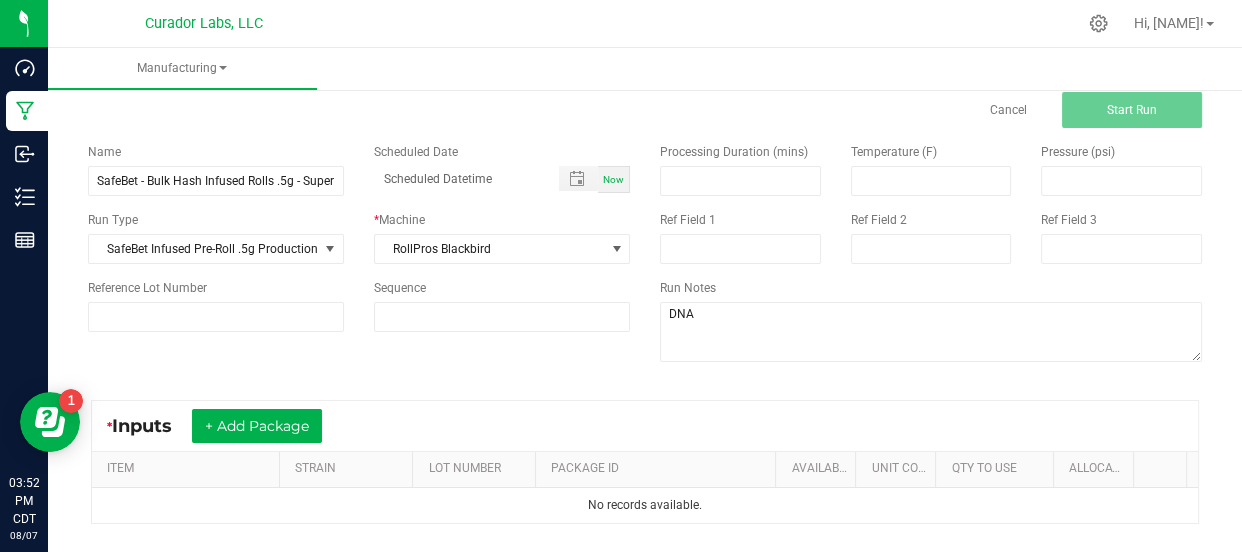 scroll, scrollTop: 0, scrollLeft: 0, axis: both 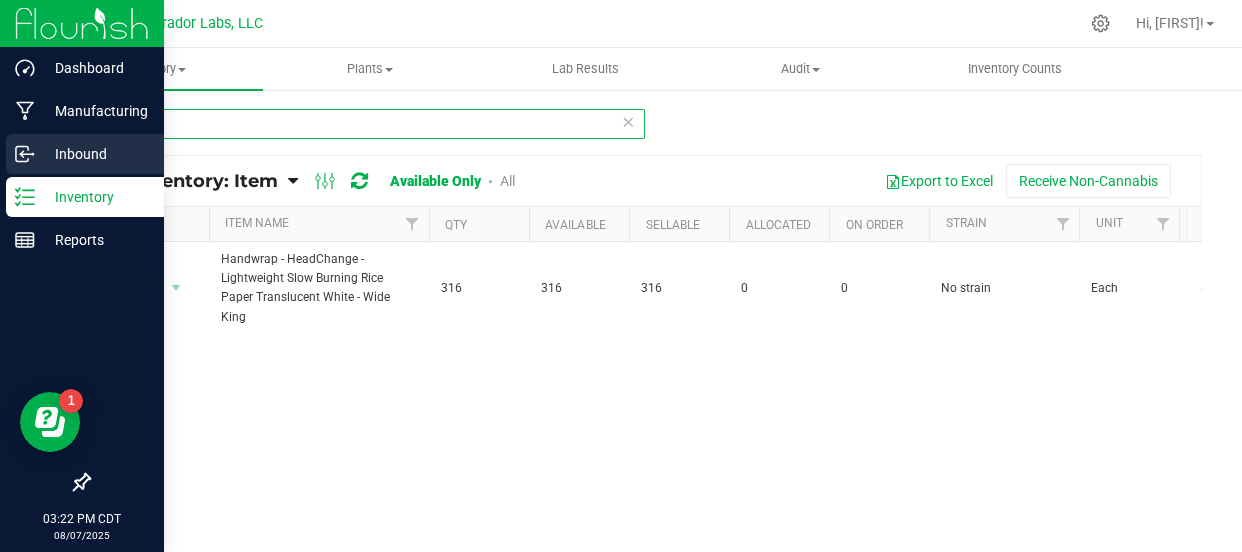 drag, startPoint x: 170, startPoint y: 125, endPoint x: 40, endPoint y: 146, distance: 131.68523 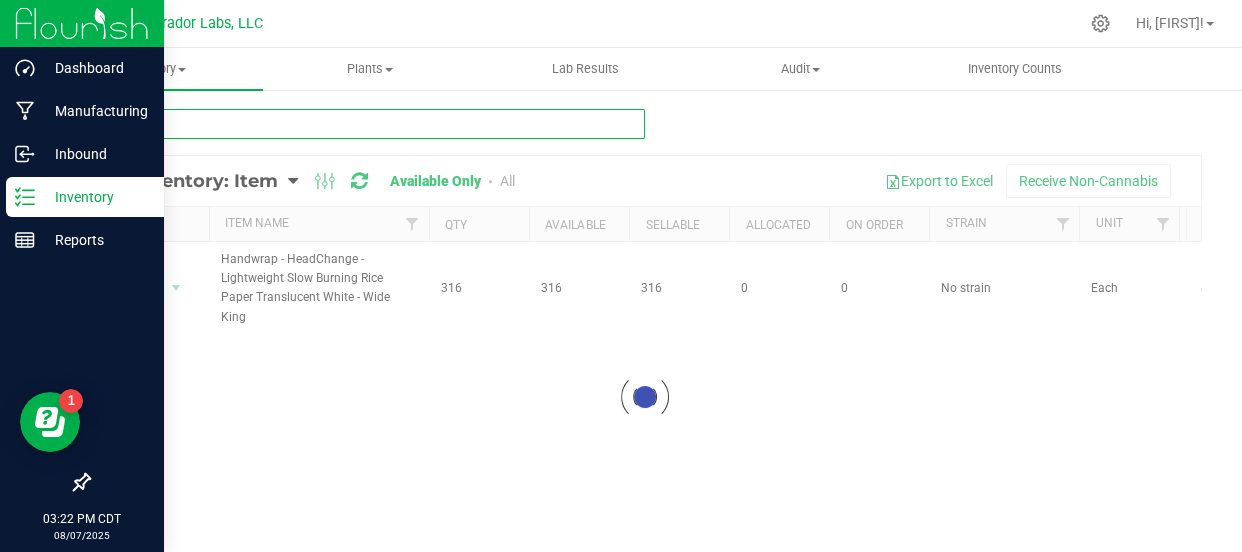type 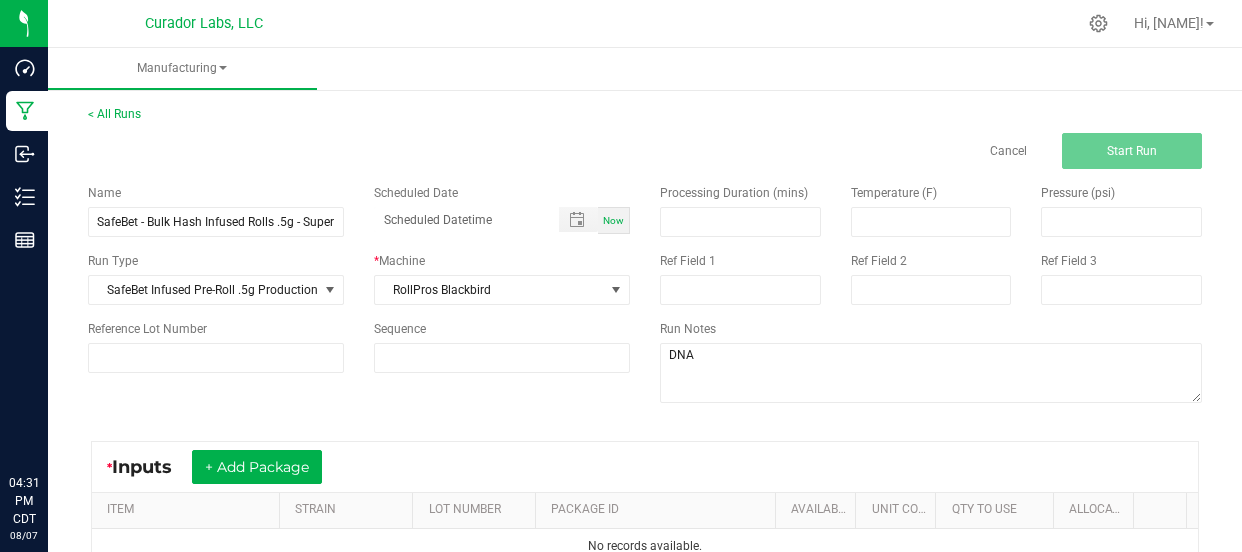 scroll, scrollTop: 0, scrollLeft: 0, axis: both 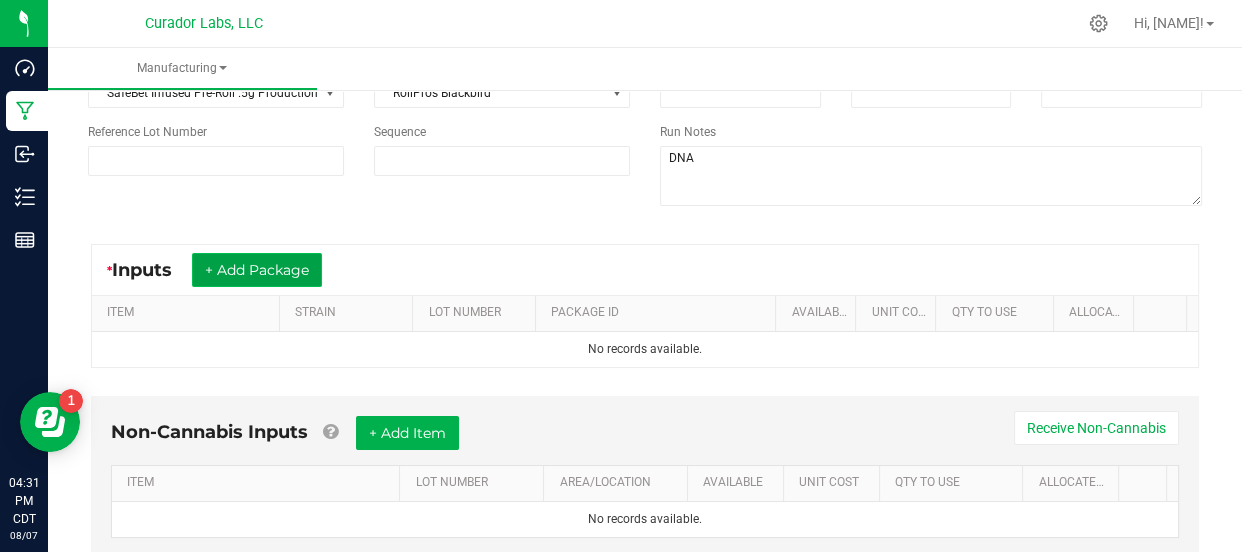 click on "+ Add Package" at bounding box center (257, 270) 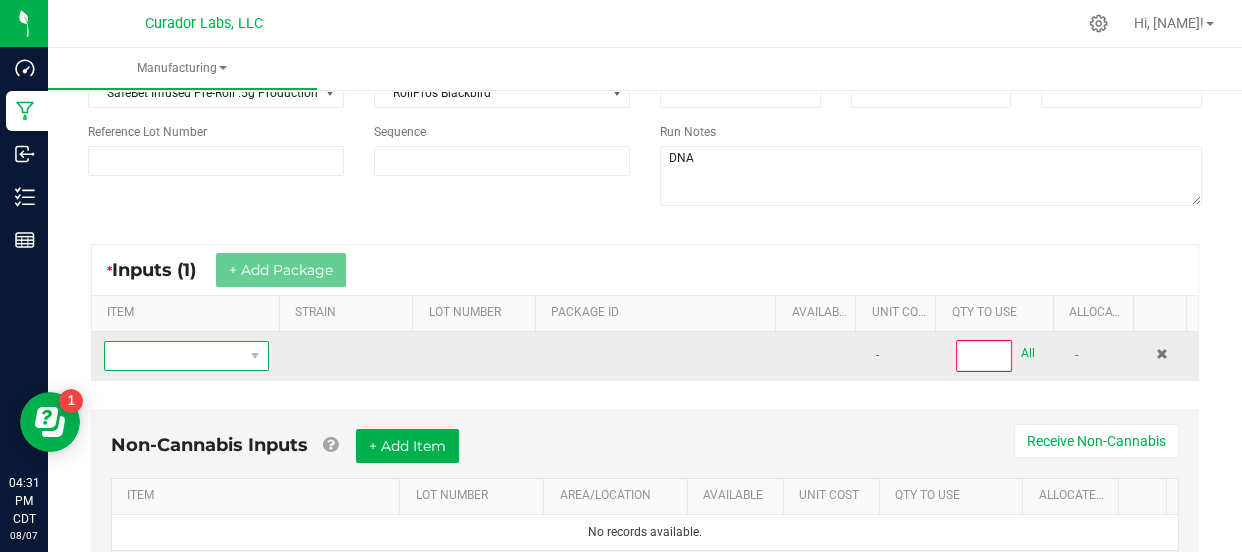 click at bounding box center [174, 356] 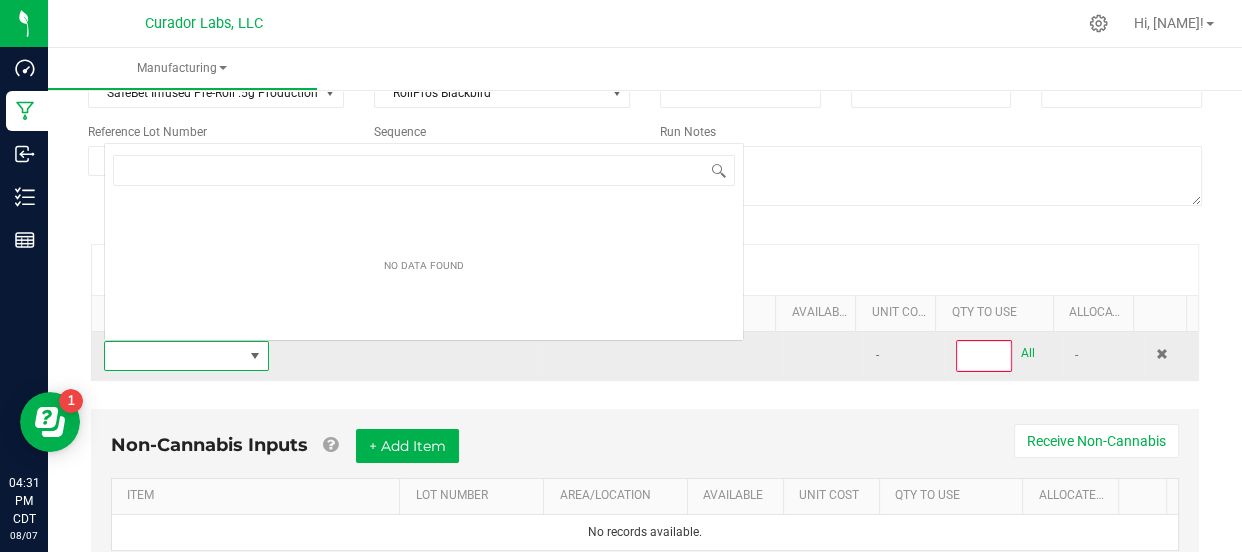 scroll, scrollTop: 0, scrollLeft: 0, axis: both 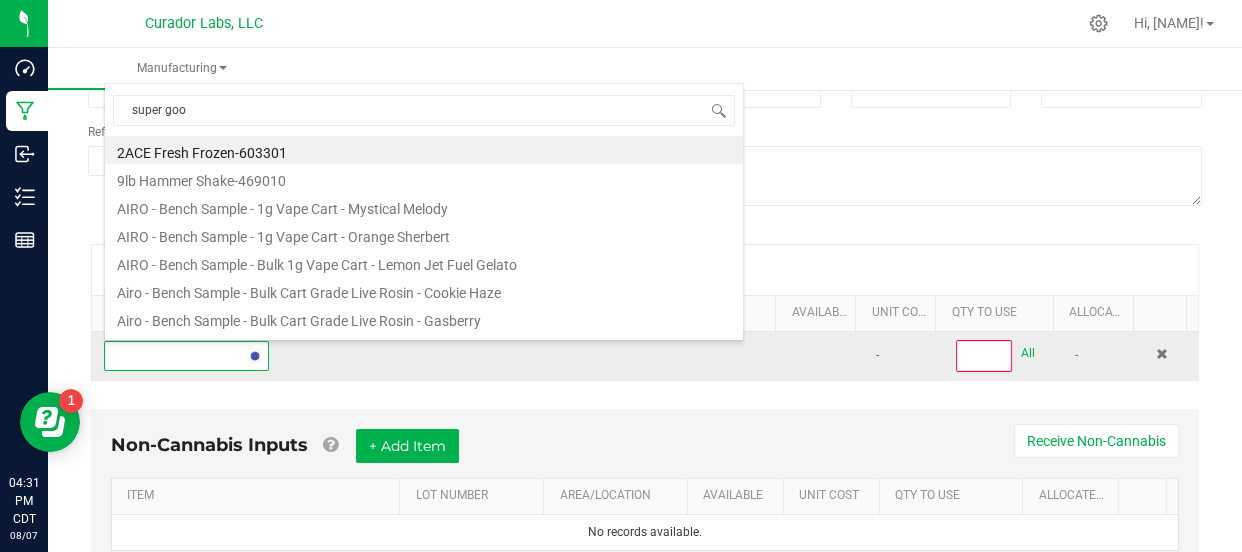 type on "super goof" 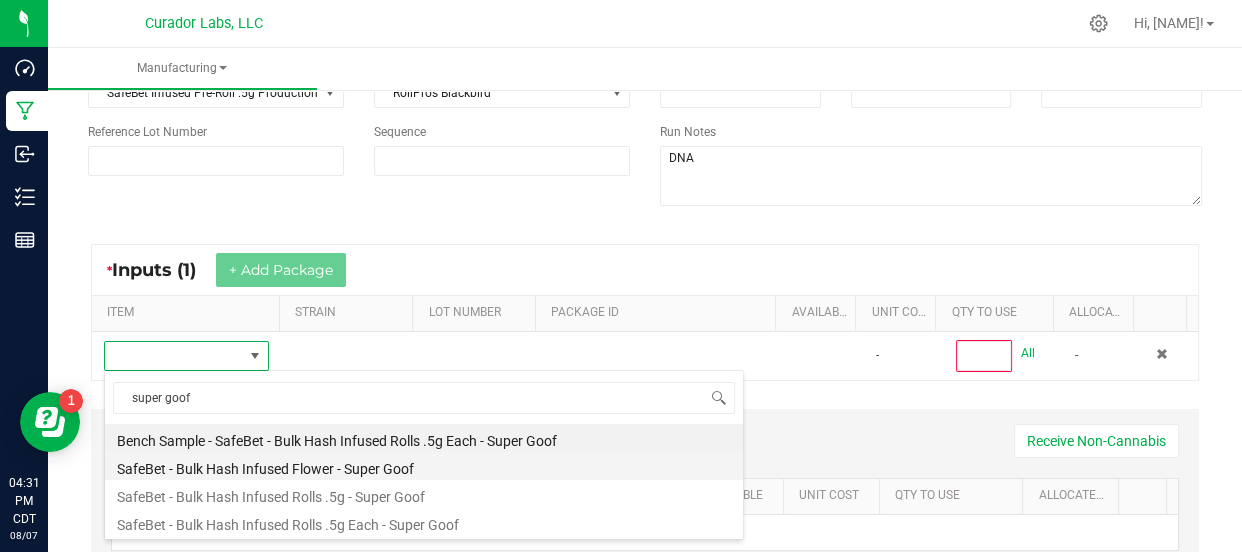 click on "SafeBet - Bulk Hash Infused Flower - Super Goof" at bounding box center [424, 466] 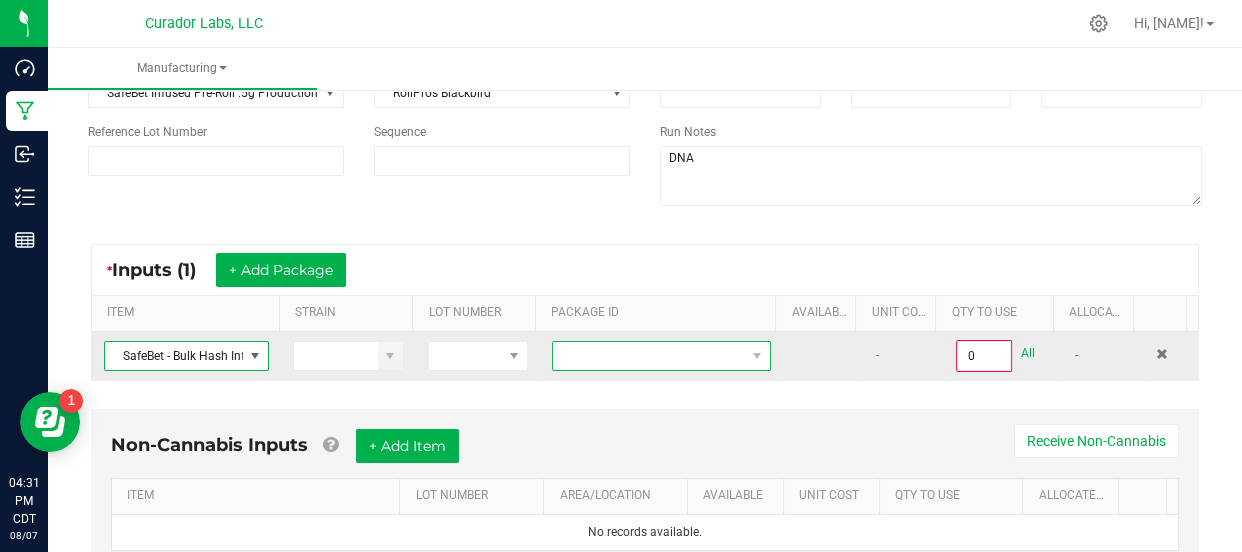 click at bounding box center (649, 356) 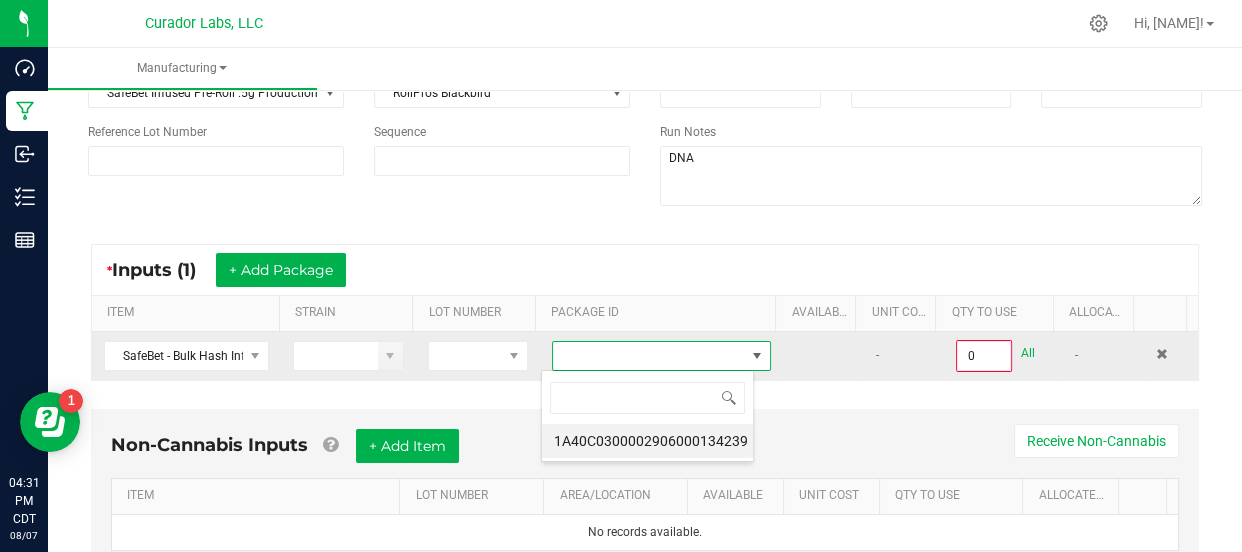 scroll, scrollTop: 99970, scrollLeft: 99787, axis: both 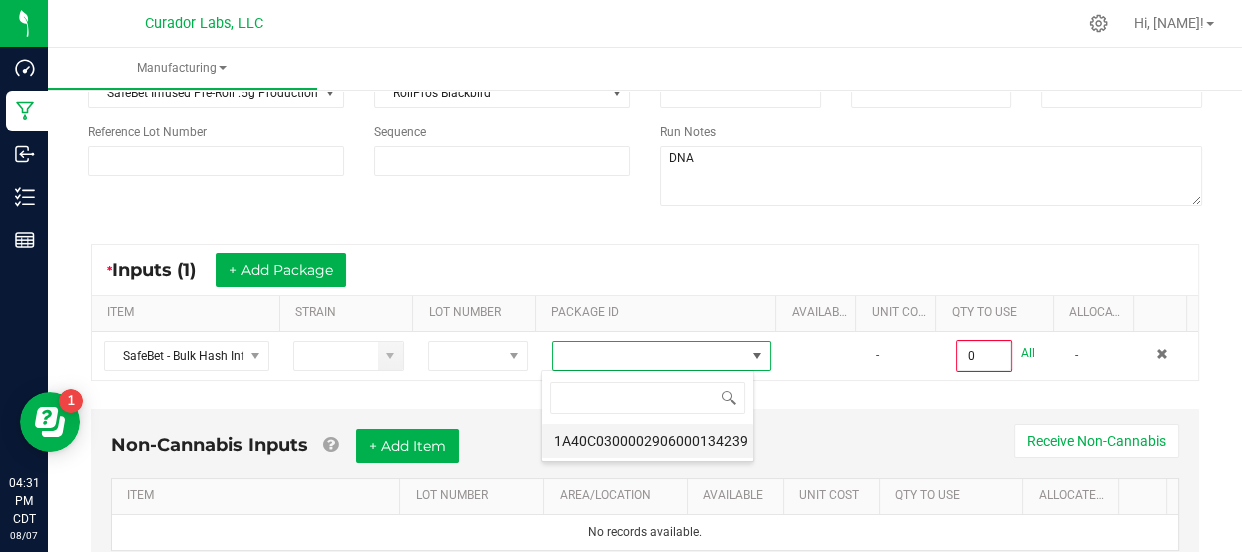 click on "1A40C0300002906000134239" at bounding box center [647, 441] 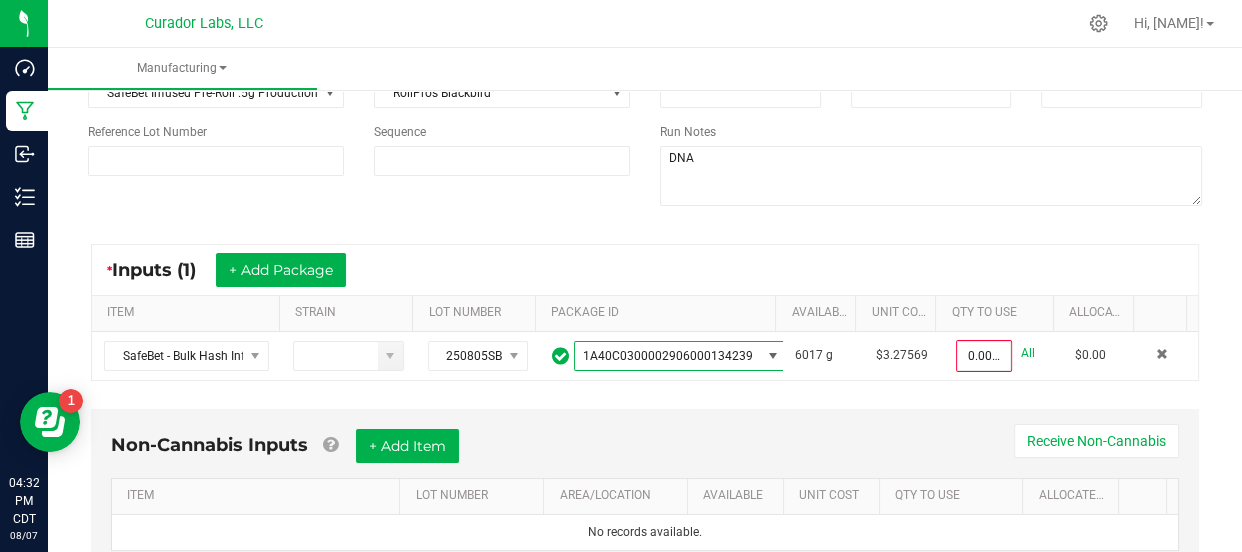 scroll, scrollTop: 272, scrollLeft: 0, axis: vertical 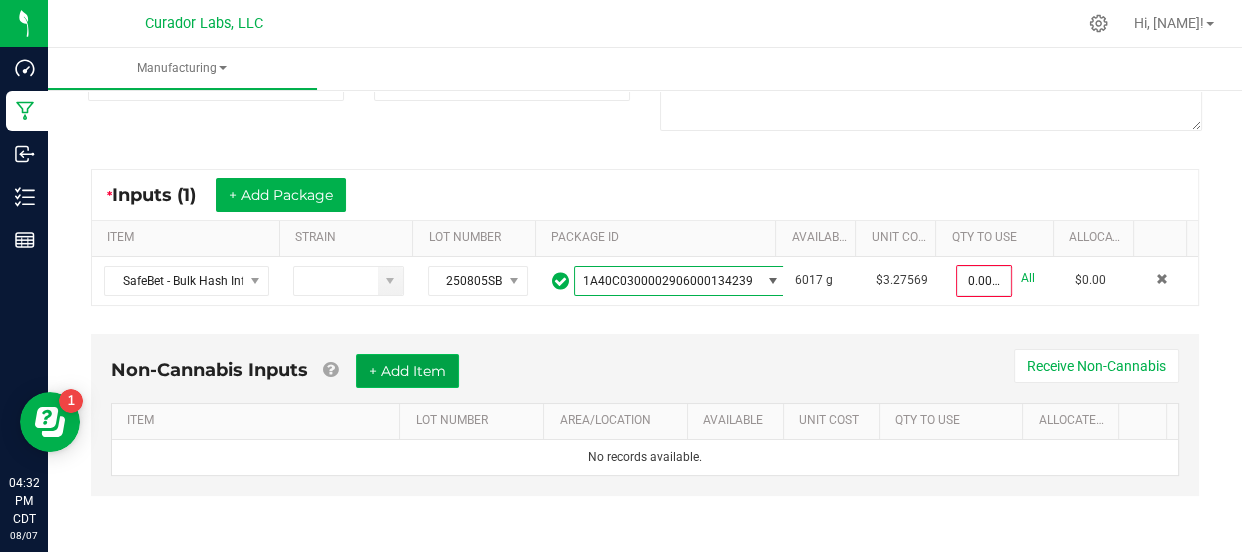 click on "+ Add Item" at bounding box center [407, 371] 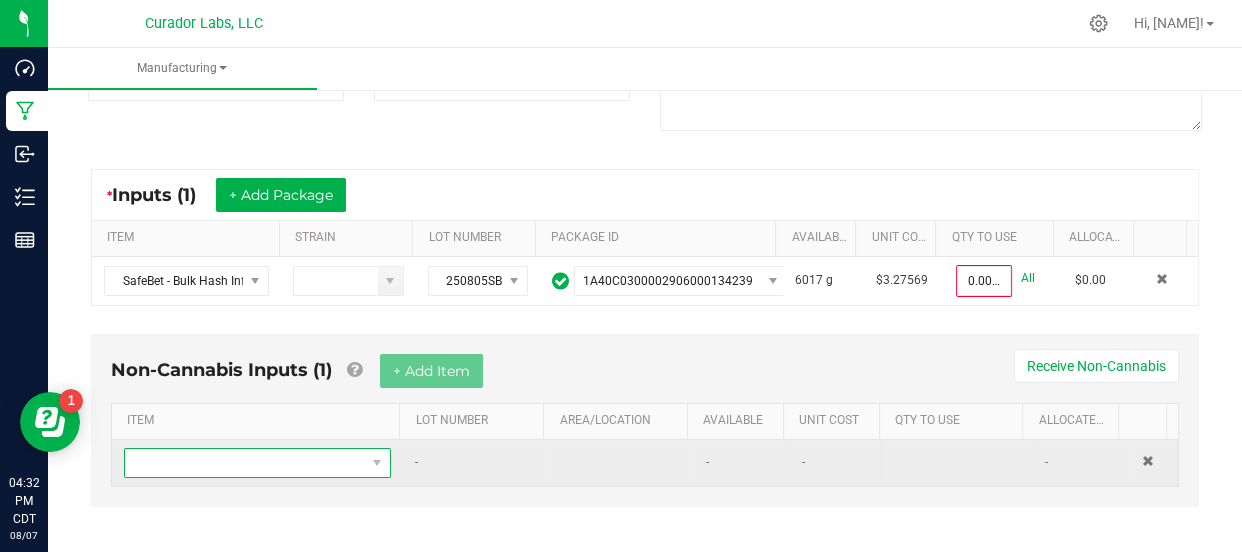 click at bounding box center (245, 463) 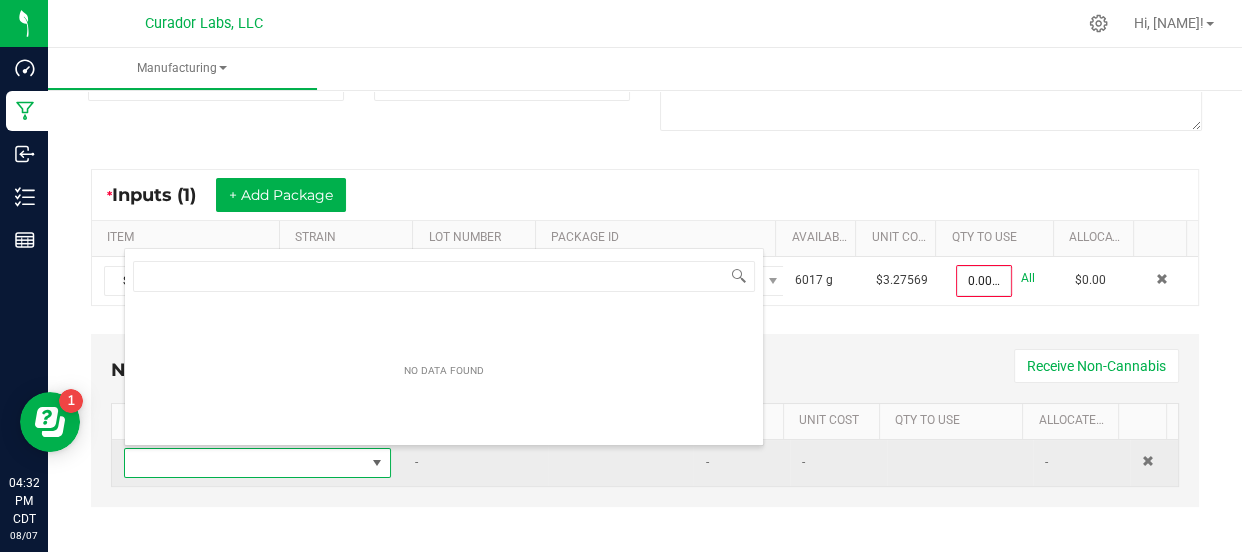 scroll, scrollTop: 99970, scrollLeft: 99740, axis: both 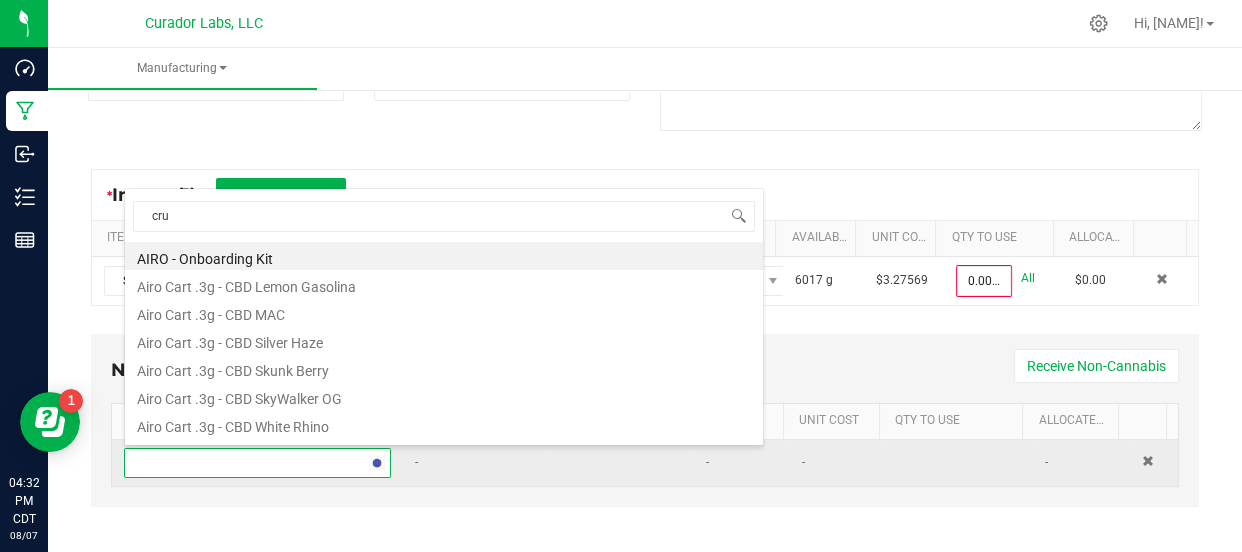 type on "crut" 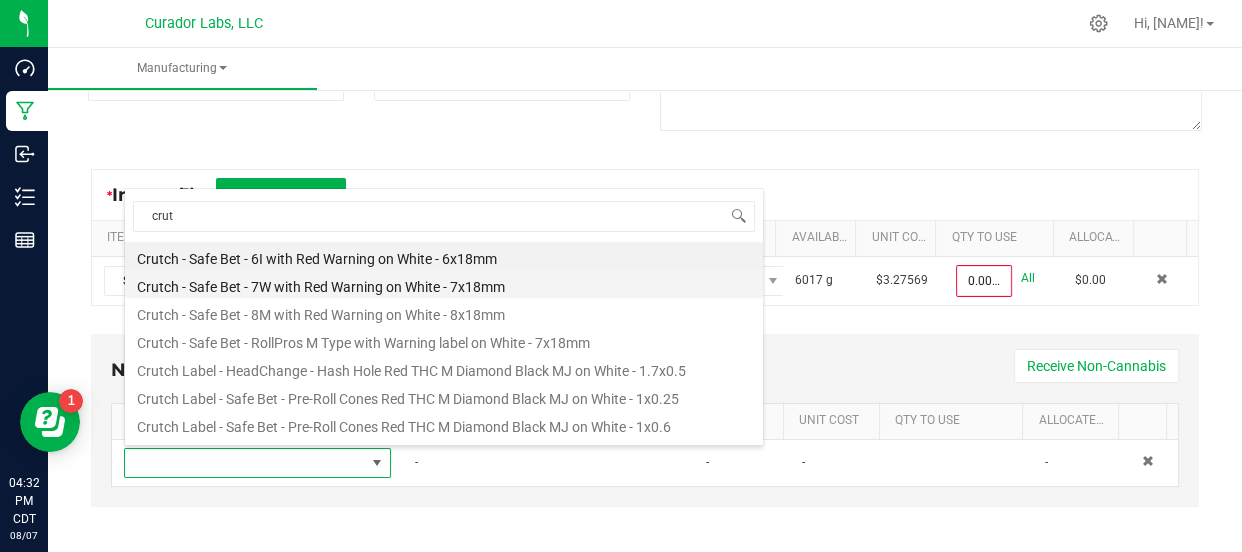 click on "Crutch - Safe Bet - 7W with Red Warning on White - 7x18mm" at bounding box center (444, 284) 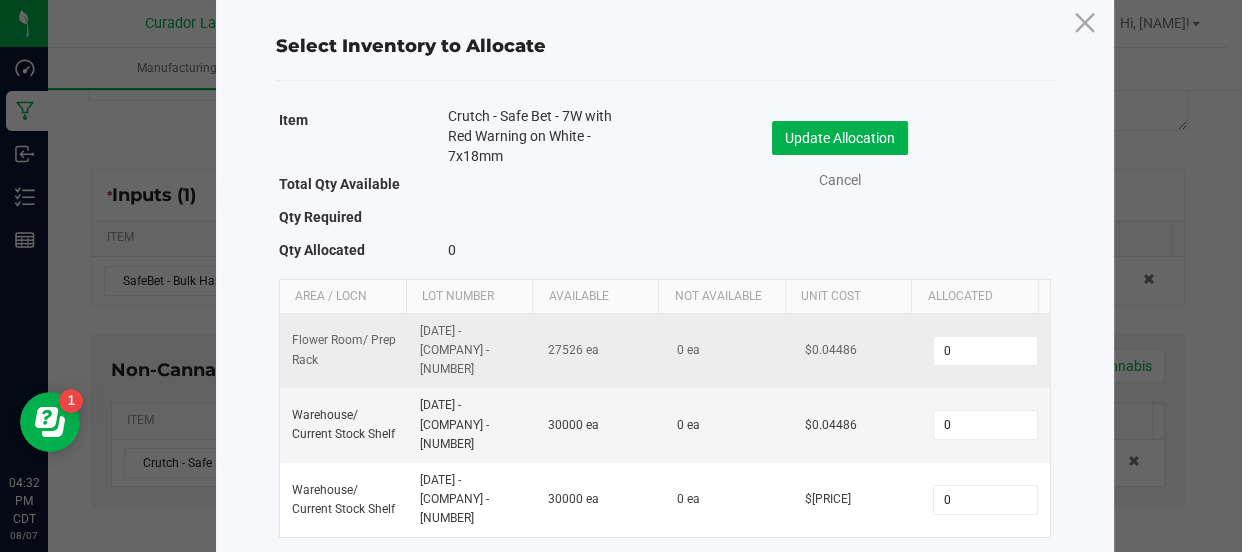 scroll, scrollTop: 66, scrollLeft: 0, axis: vertical 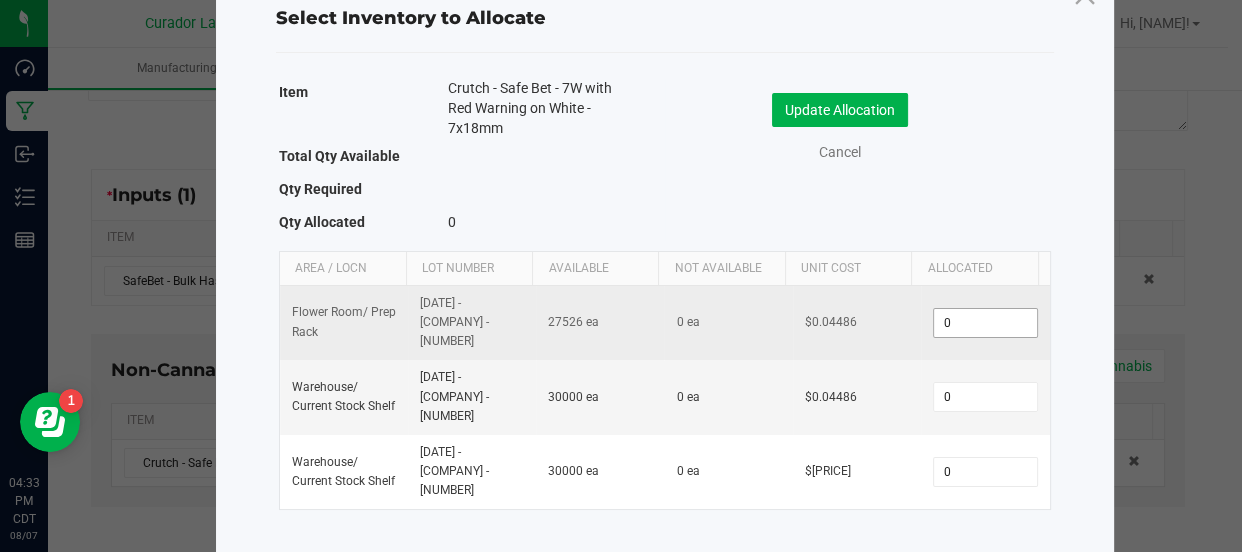 click on "0" at bounding box center (985, 323) 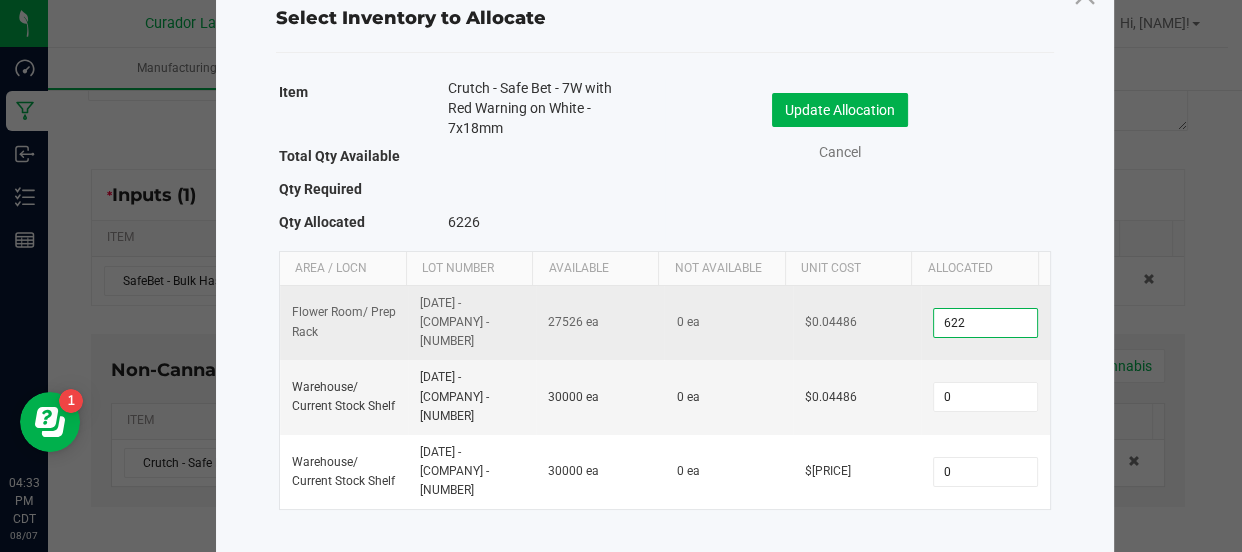 type on "6226" 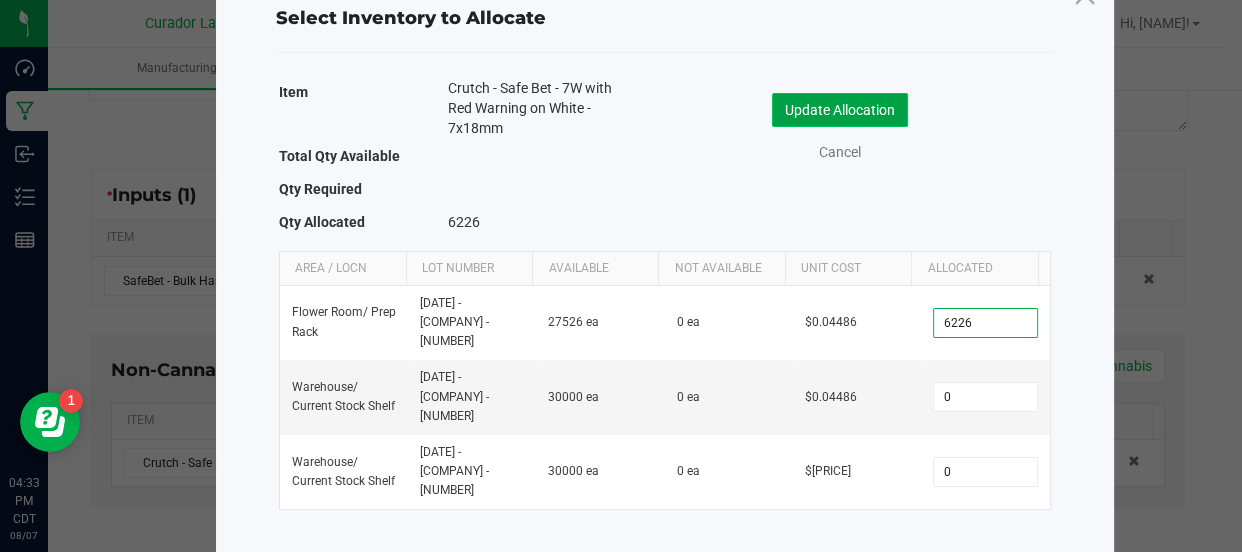 click on "Update Allocation" 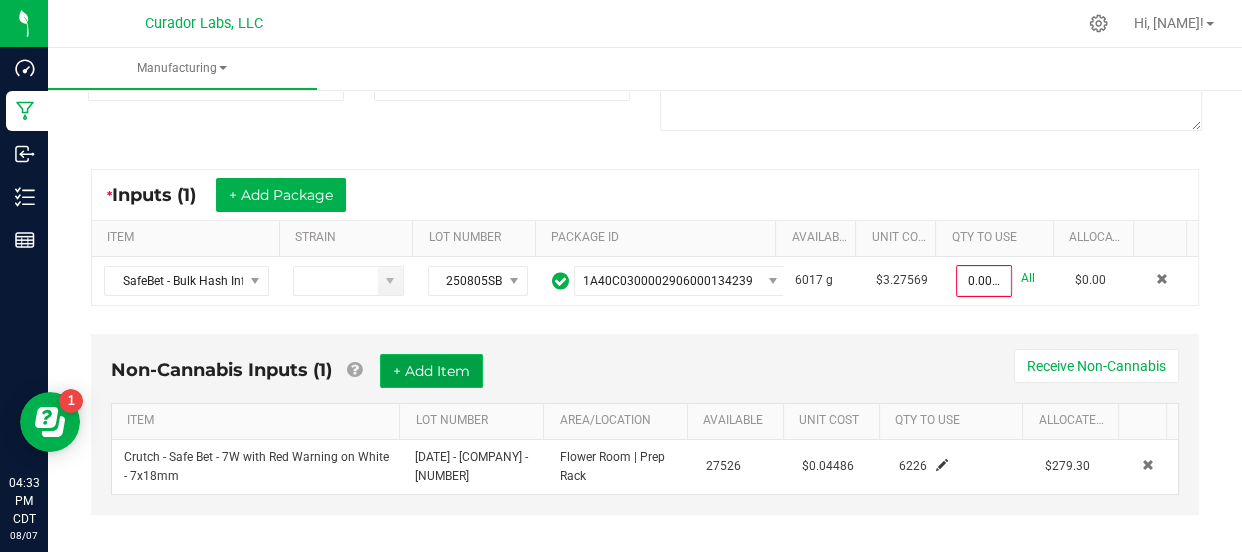 click on "+ Add Item" at bounding box center (431, 371) 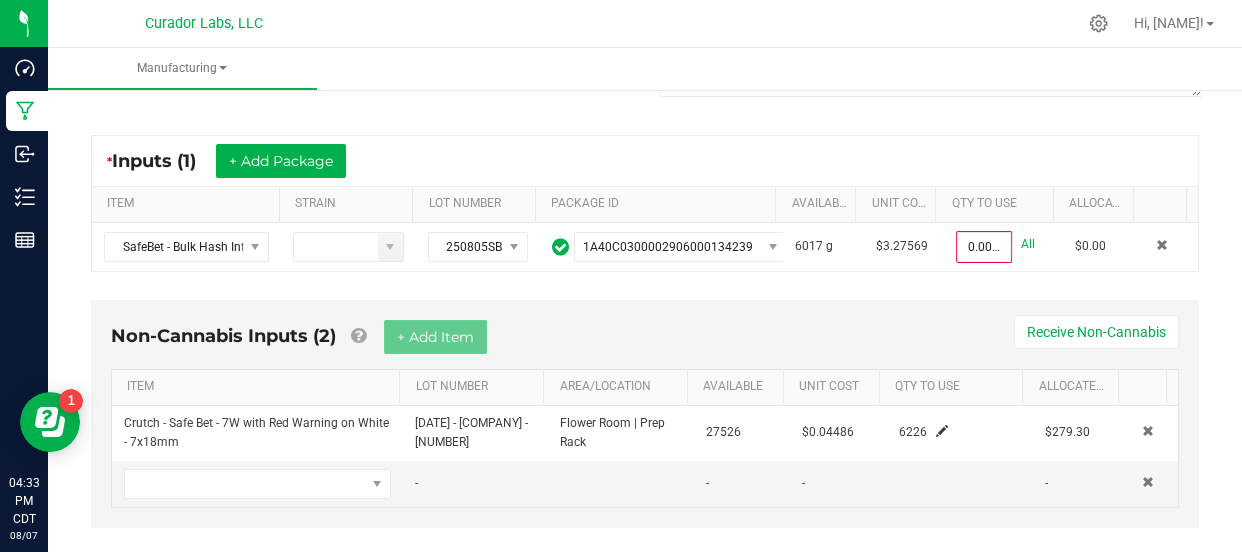 scroll, scrollTop: 339, scrollLeft: 0, axis: vertical 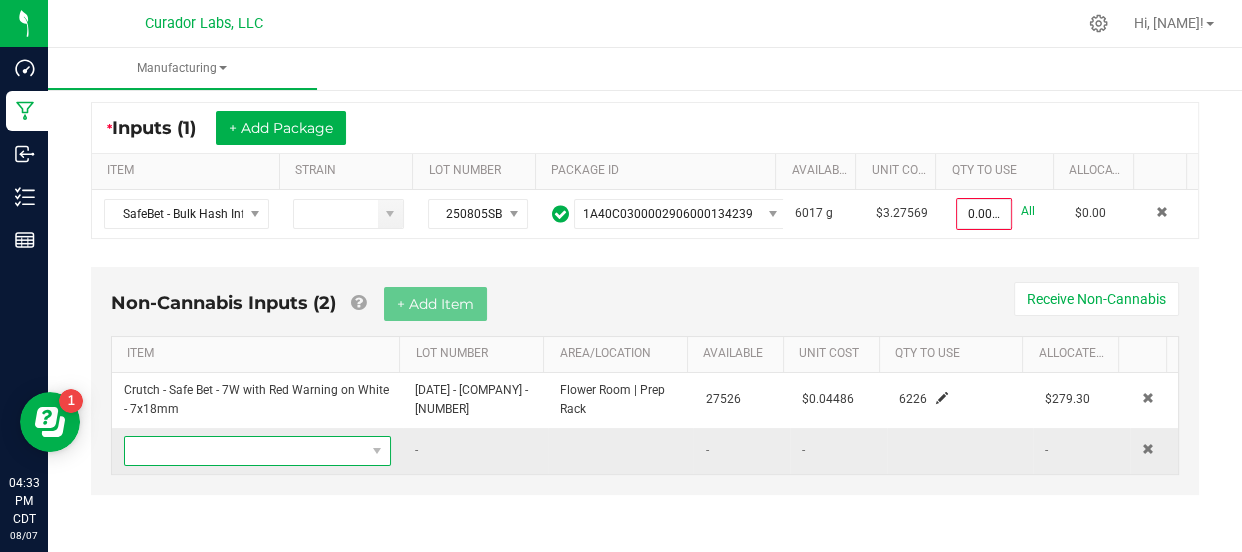 click at bounding box center [245, 451] 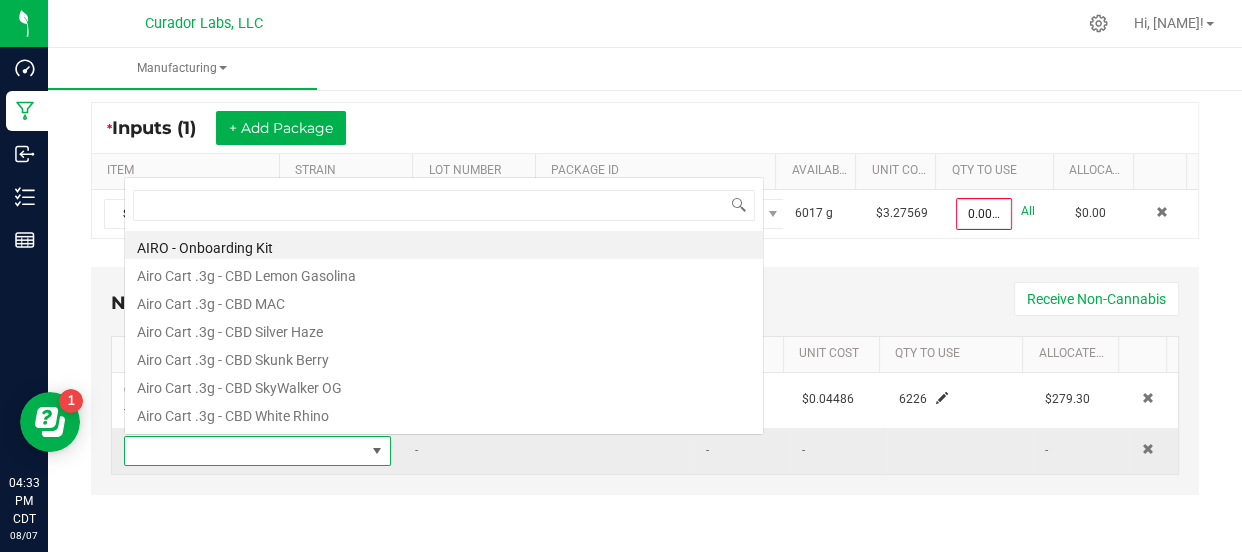 scroll, scrollTop: 0, scrollLeft: 0, axis: both 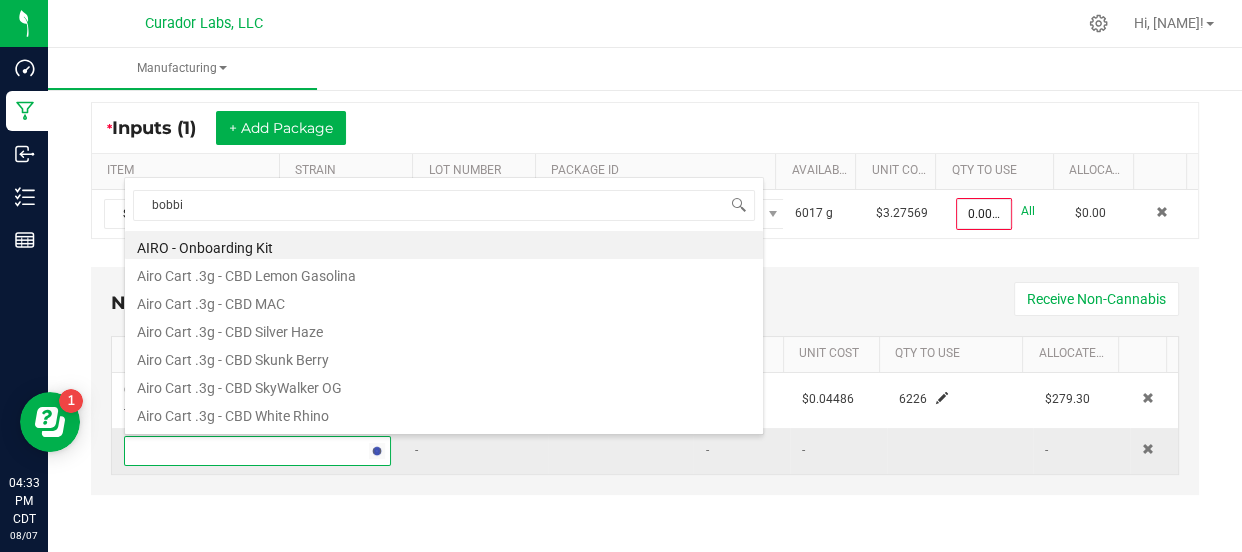 type on "bobbin" 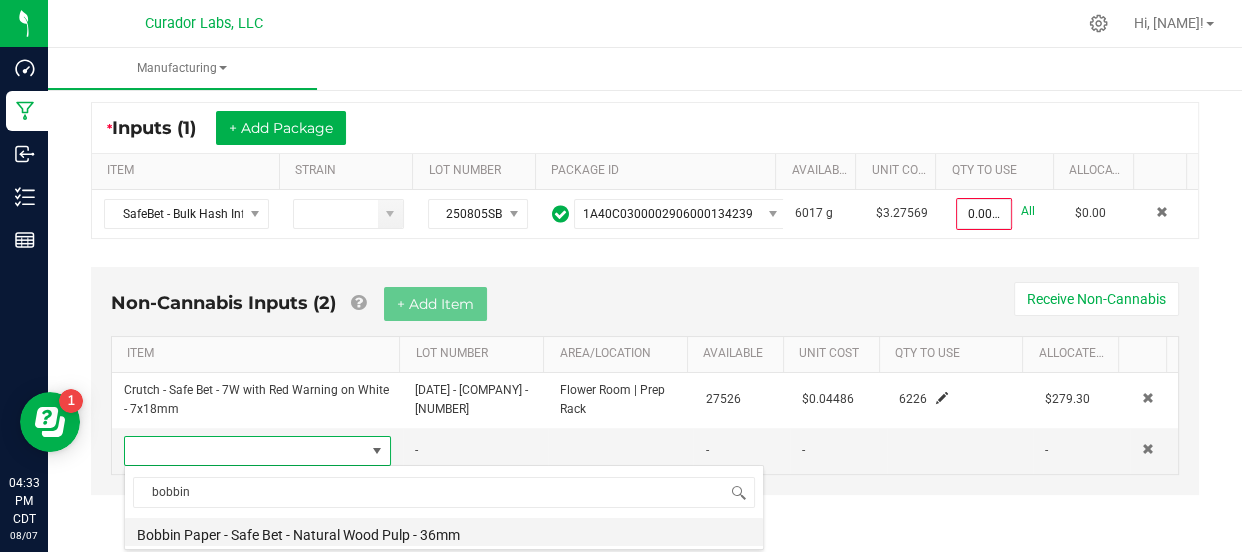 click on "Bobbin Paper - Safe Bet - Natural Wood Pulp - 36mm" at bounding box center (444, 532) 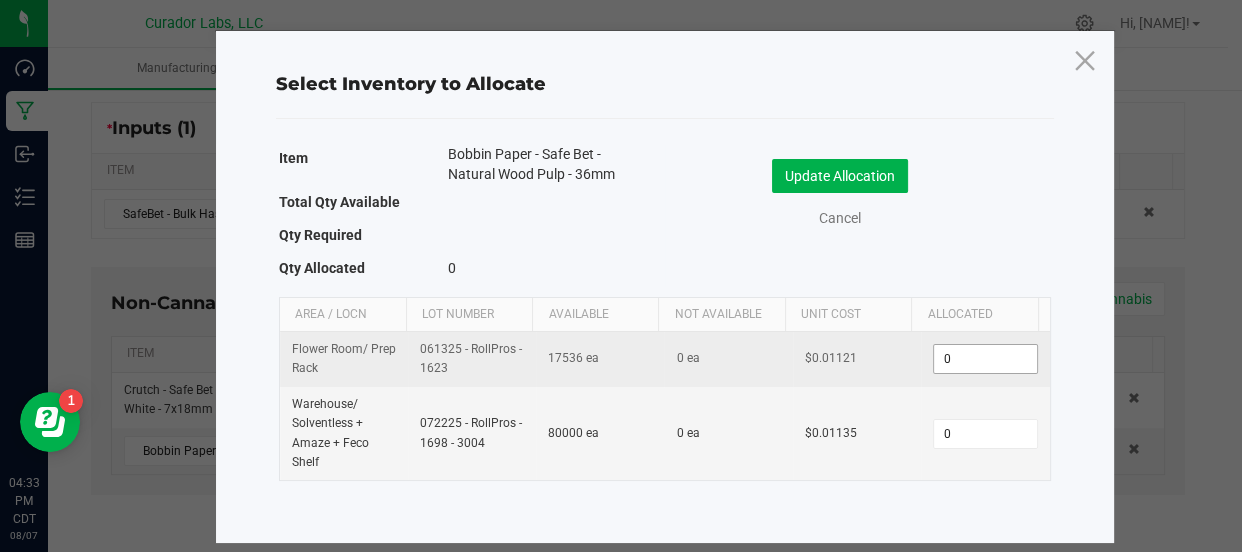 click on "0" at bounding box center (985, 359) 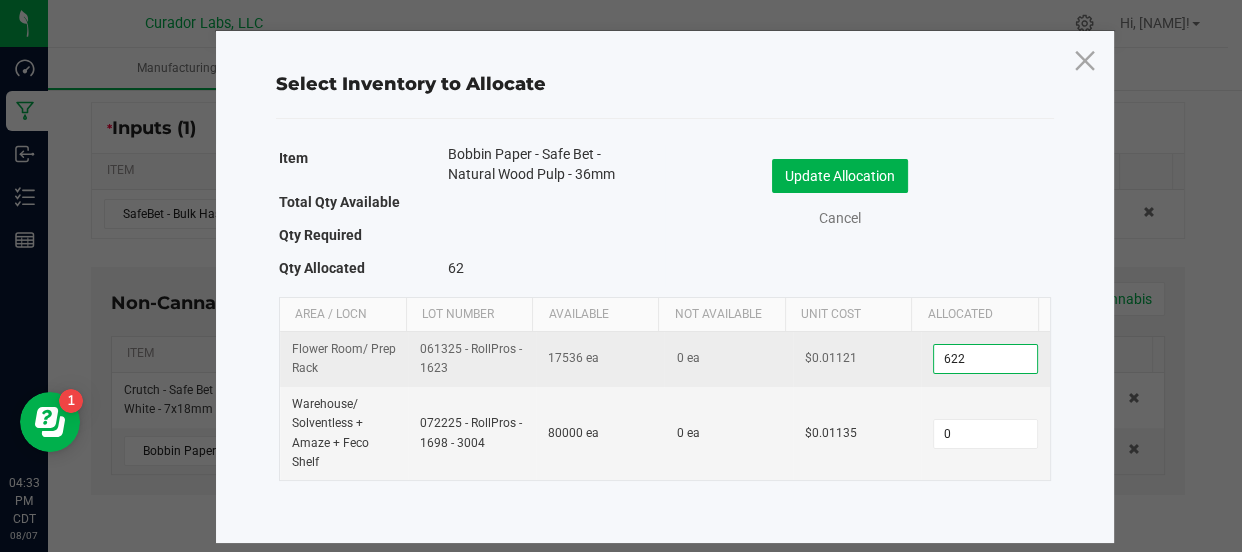 type on "6226" 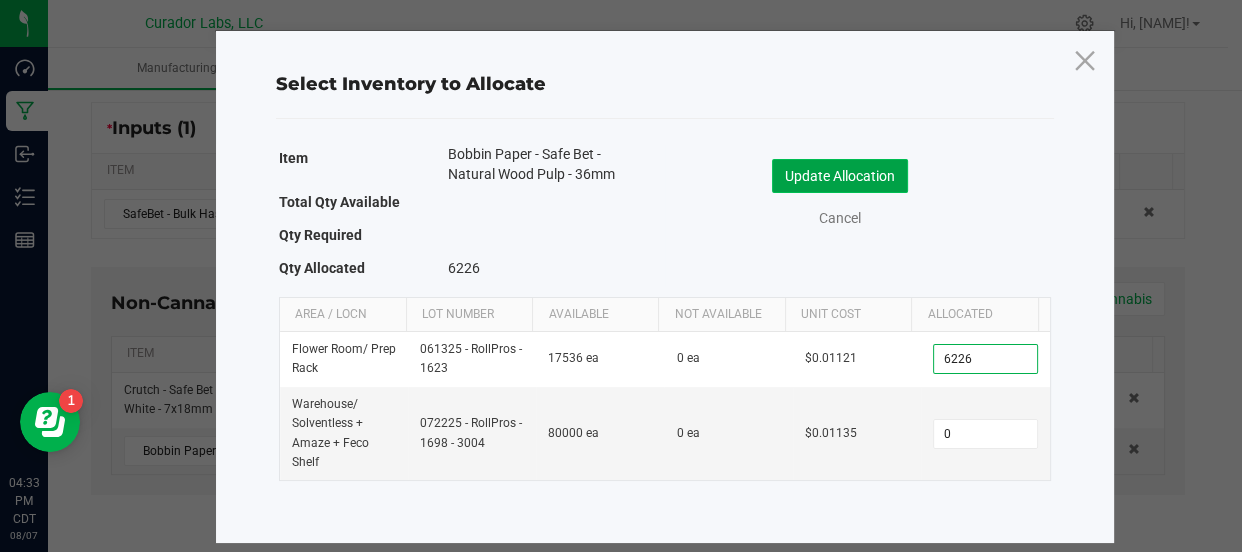 click on "Update Allocation" 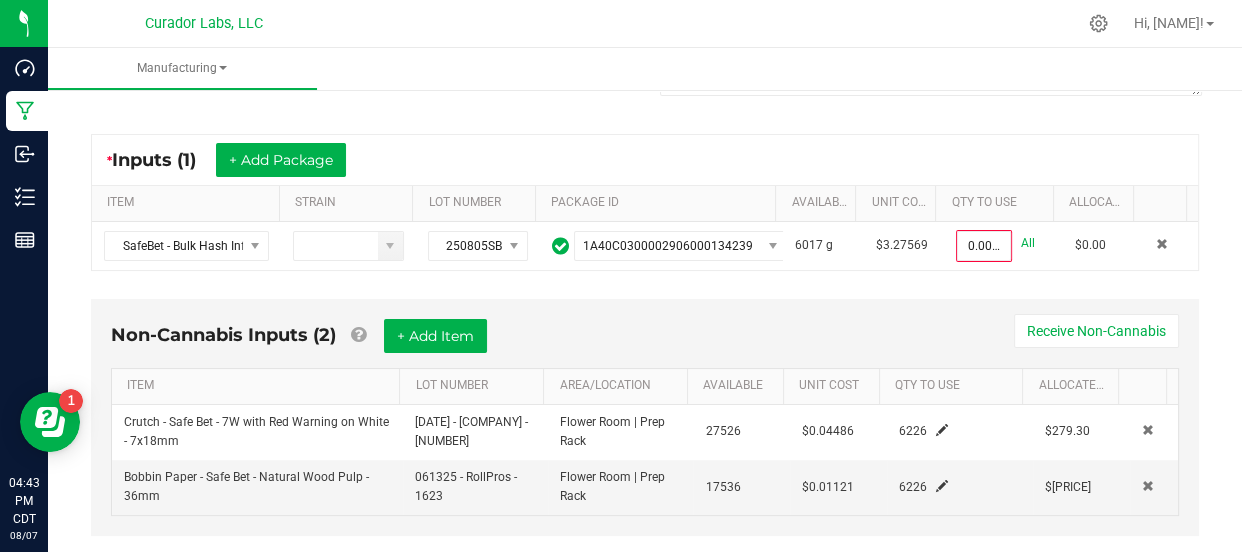 scroll, scrollTop: 318, scrollLeft: 0, axis: vertical 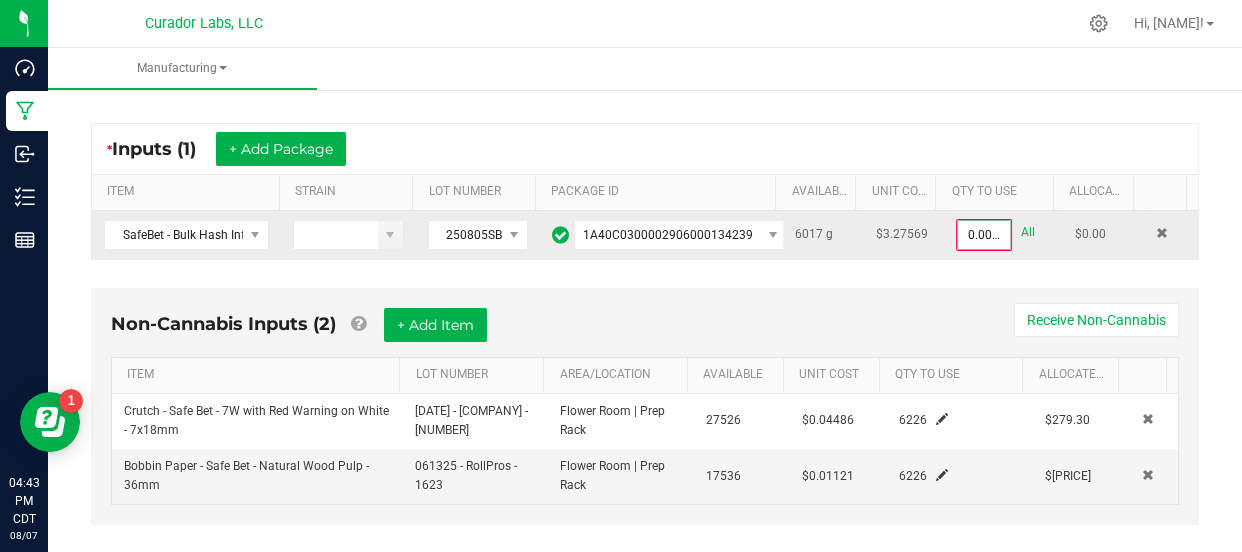 click on "0.0000 g" at bounding box center [983, 235] 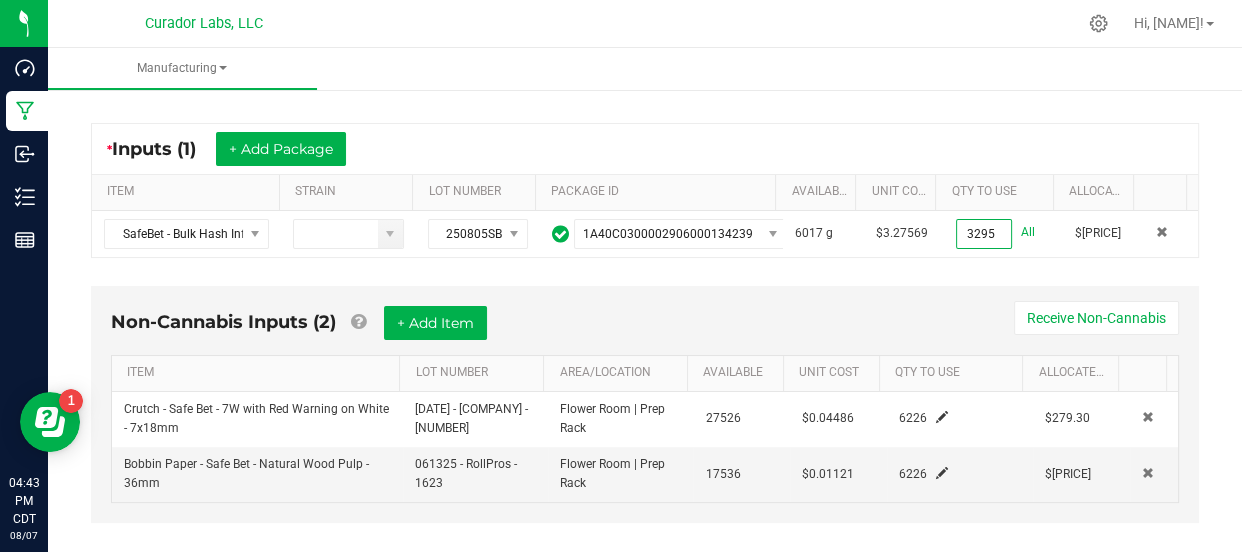 click on "*    Inputs (1)   + Add Package  ITEM STRAIN LOT NUMBER PACKAGE ID AVAILABLE Unit Cost QTY TO USE Allocated Cost SafeBet - Bulk Hash Infused Flower - Super Goof 250805SBHIBFSPRGF
1A40C0300002906000134239 6017   g  $3.27569  3295 All  $10,793.40" at bounding box center [645, 190] 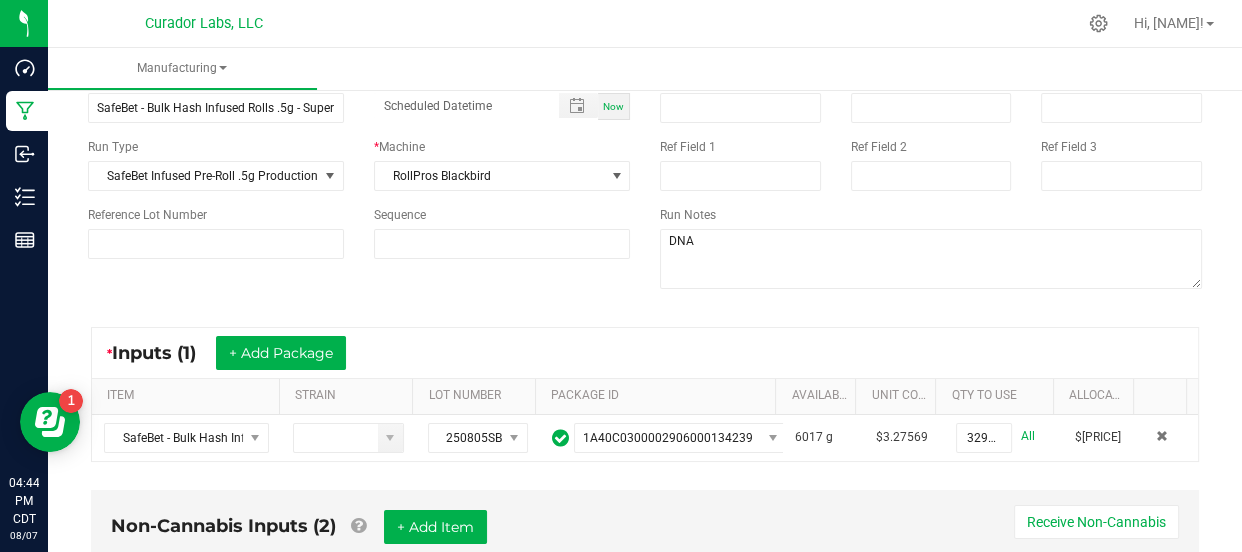 scroll, scrollTop: 0, scrollLeft: 0, axis: both 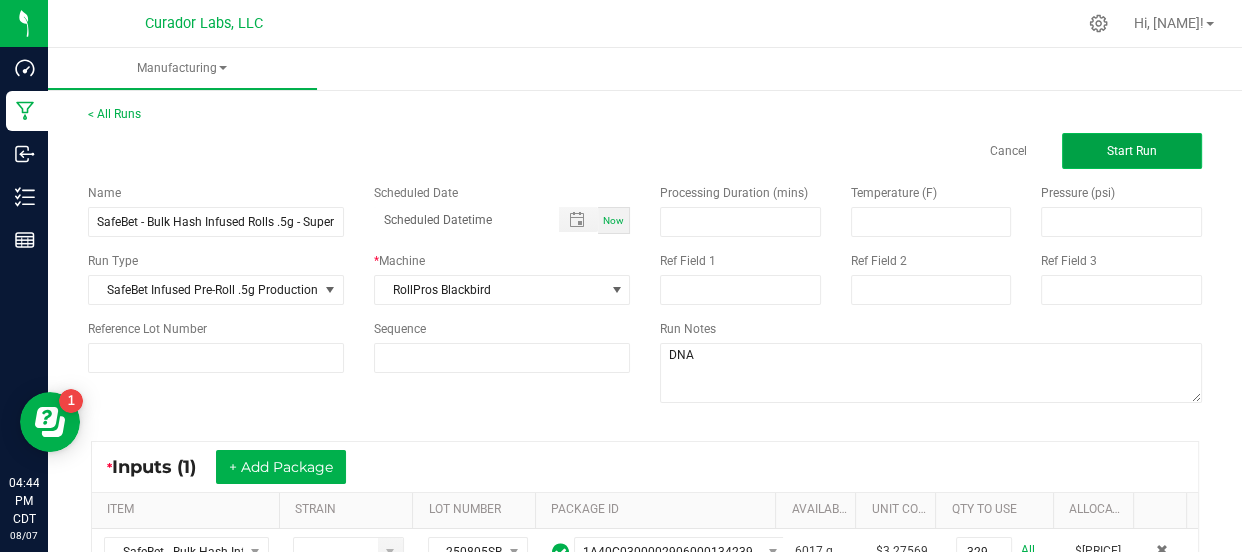 click on "Start Run" 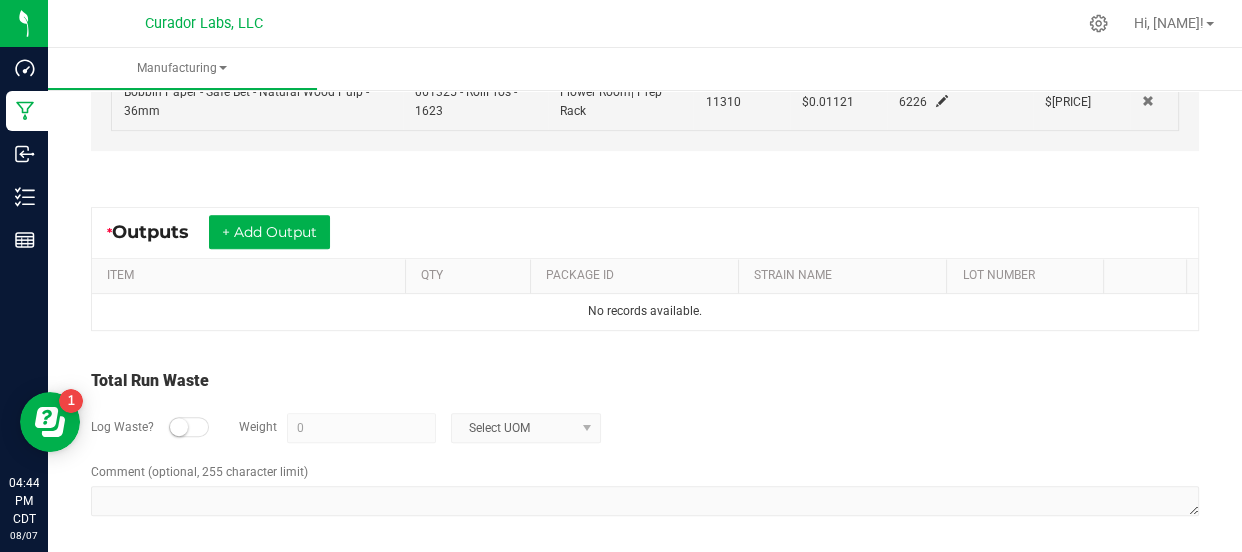 scroll, scrollTop: 739, scrollLeft: 0, axis: vertical 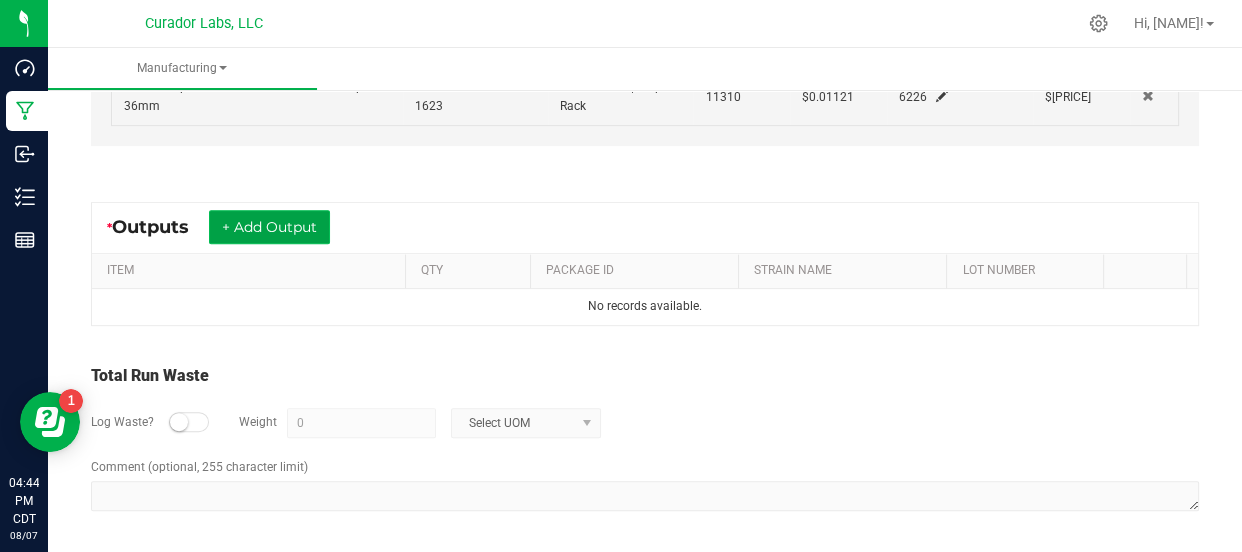click on "+ Add Output" at bounding box center (269, 227) 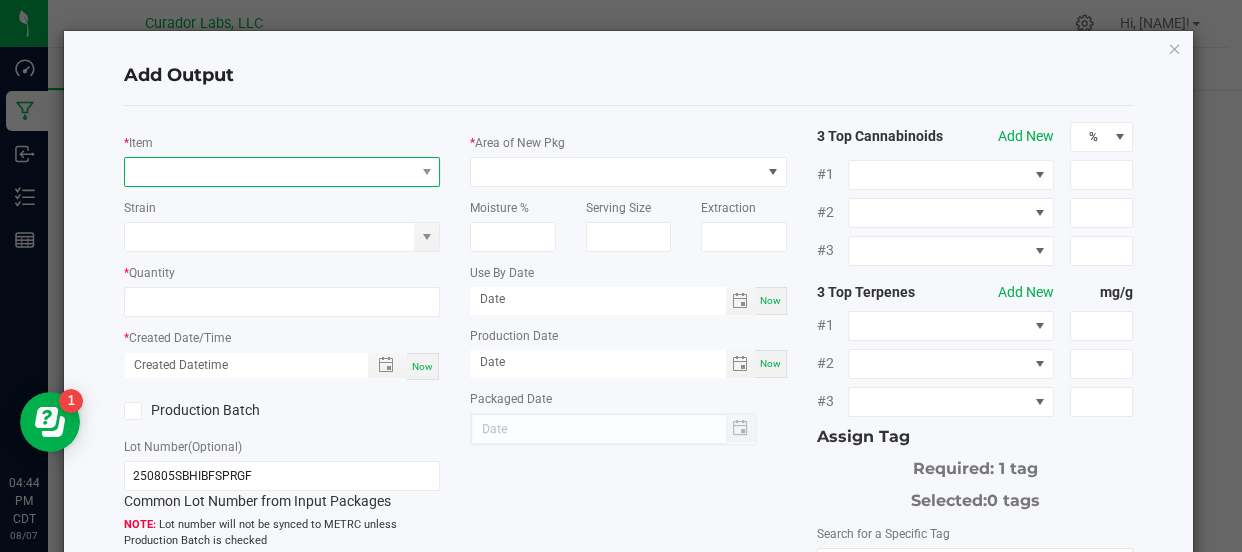 click at bounding box center (269, 172) 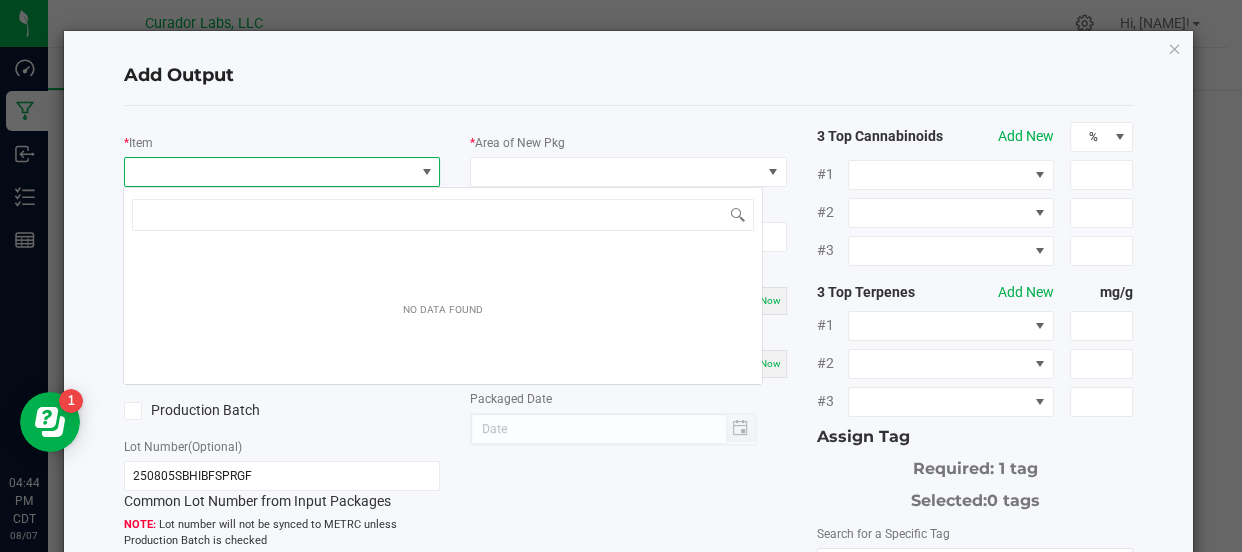 scroll, scrollTop: 99970, scrollLeft: 99687, axis: both 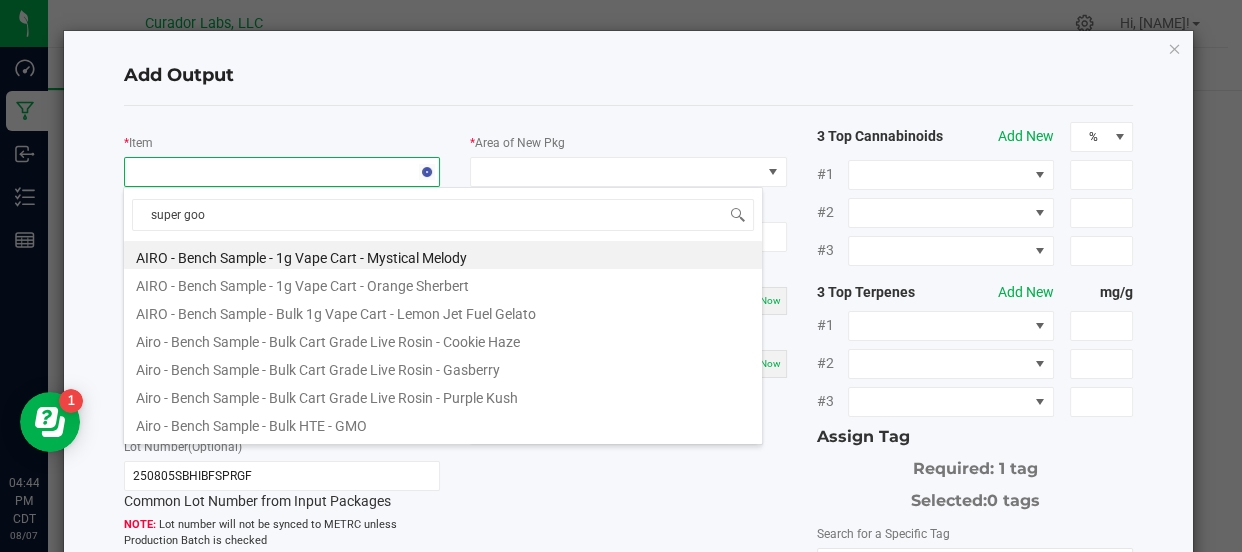 type on "super goof" 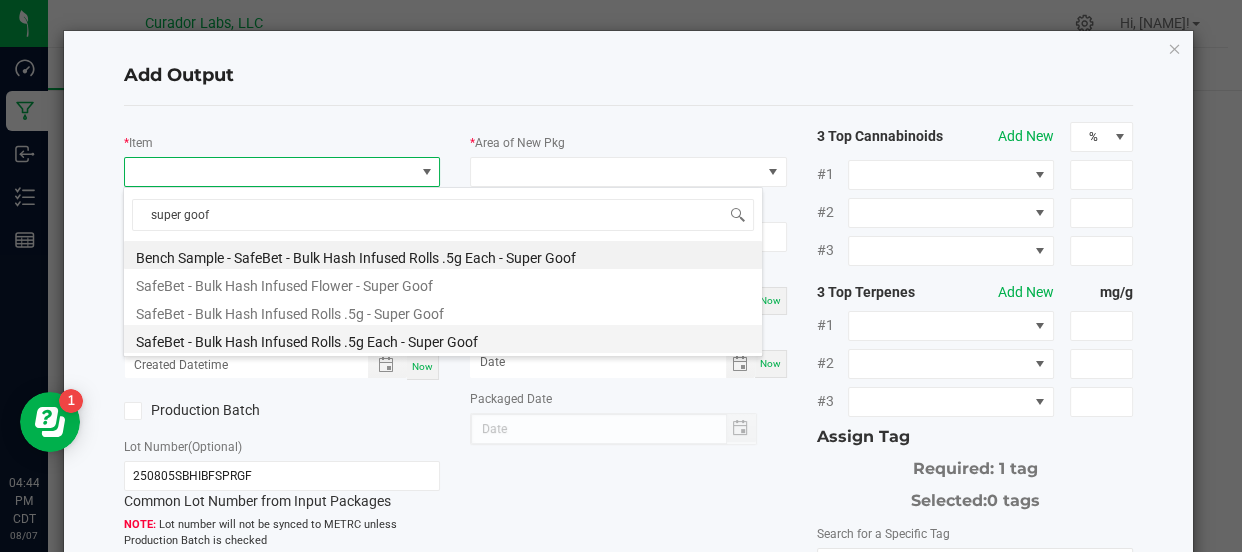 click on "SafeBet - Bulk Hash Infused Rolls .5g Each - Super Goof" at bounding box center [443, 339] 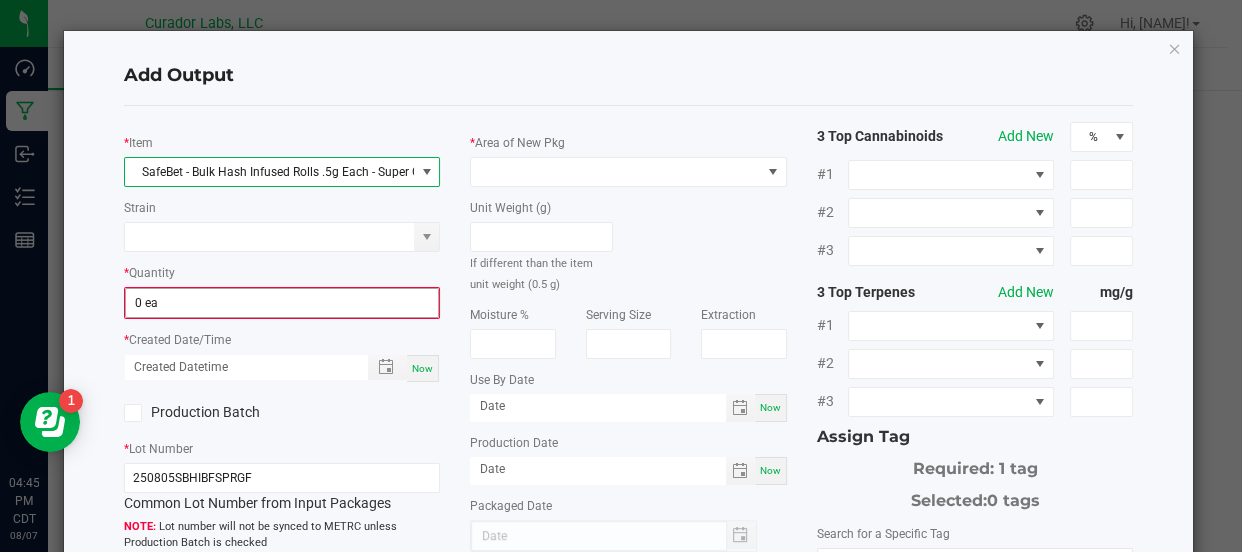 click on "0 ea" at bounding box center (282, 303) 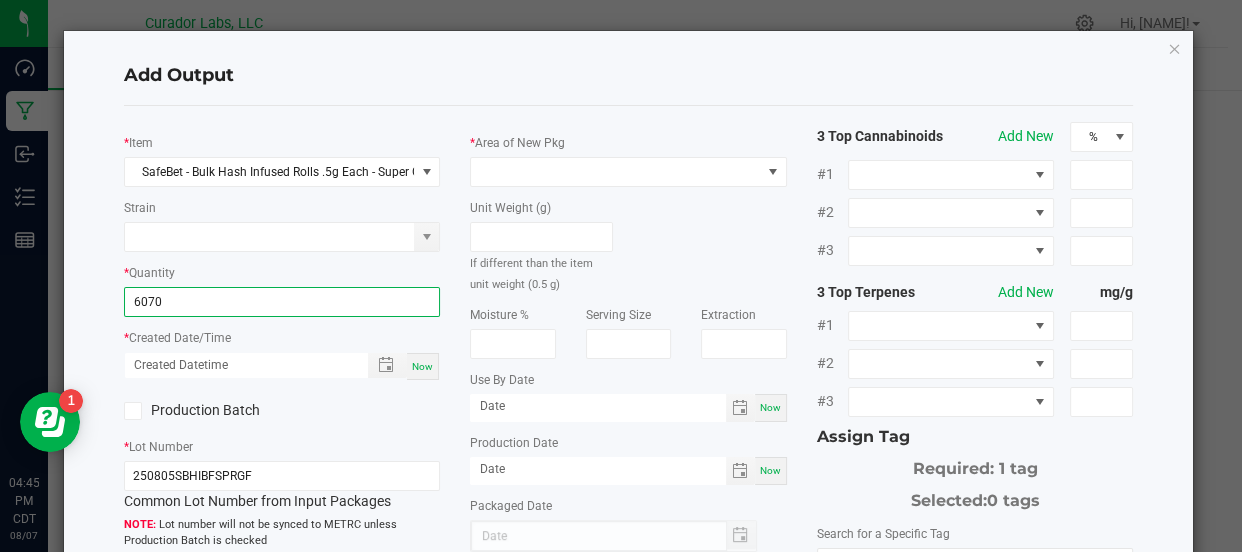 click on "Now" at bounding box center [422, 366] 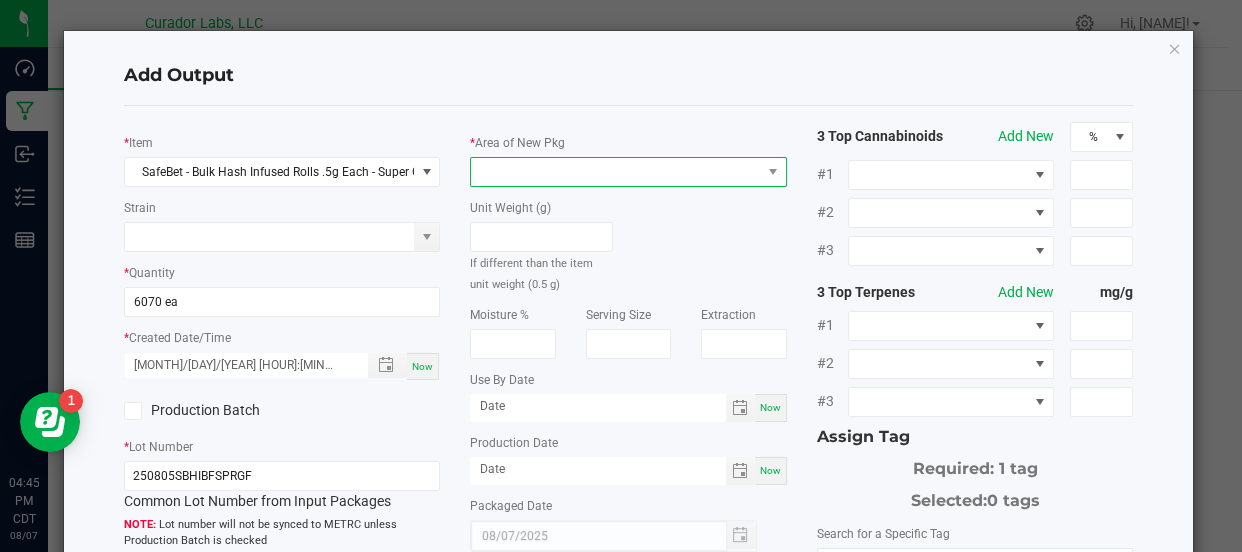 click at bounding box center [615, 172] 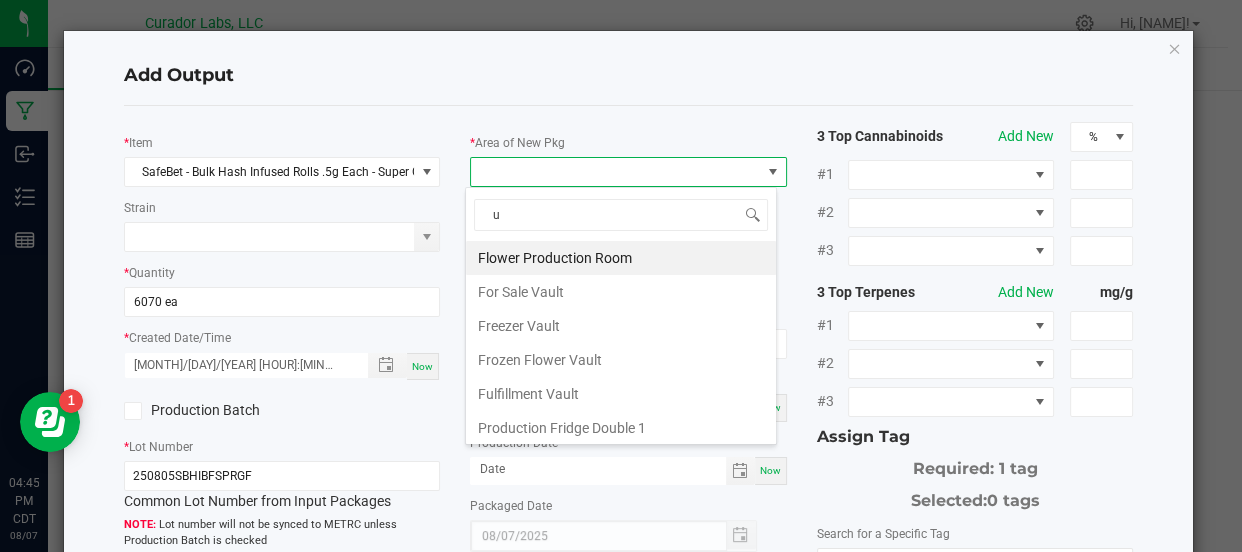 scroll, scrollTop: 99970, scrollLeft: 99687, axis: both 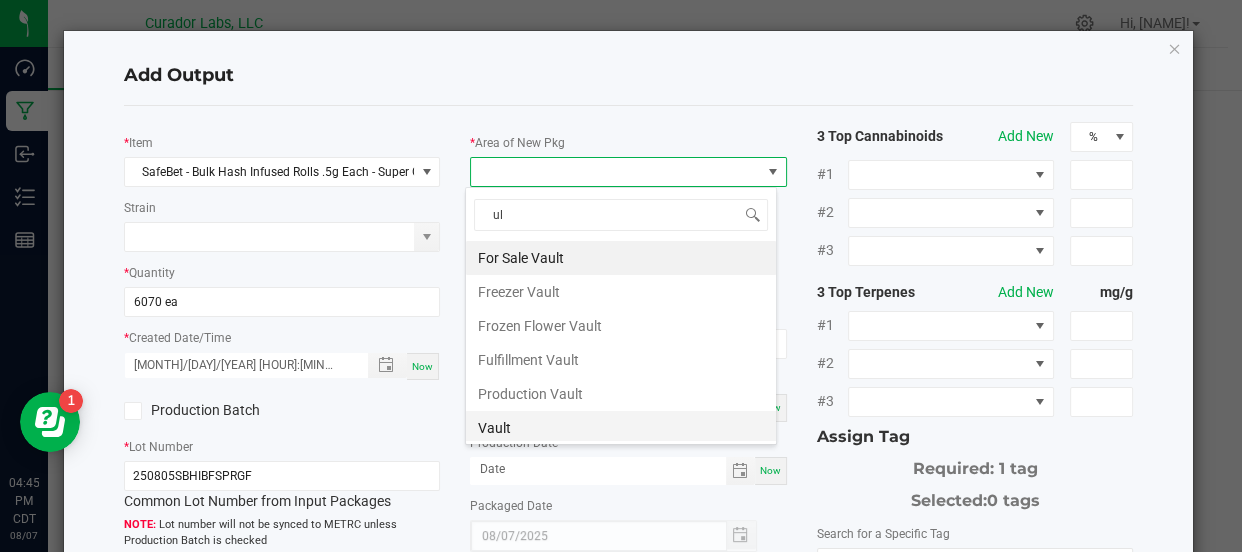 click on "Vault" at bounding box center (621, 428) 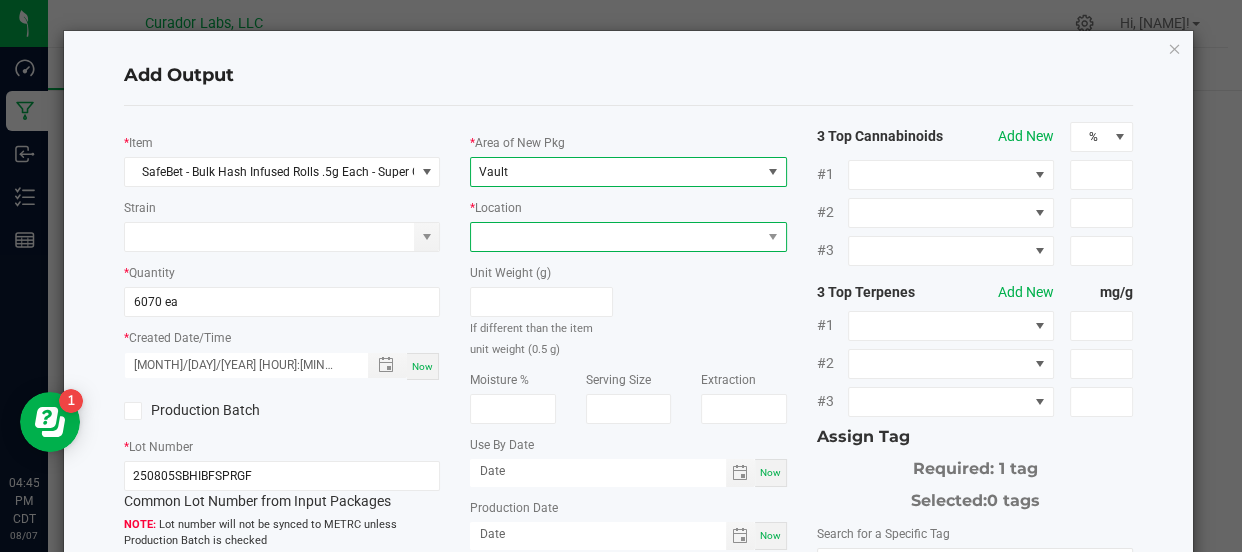 click at bounding box center [615, 237] 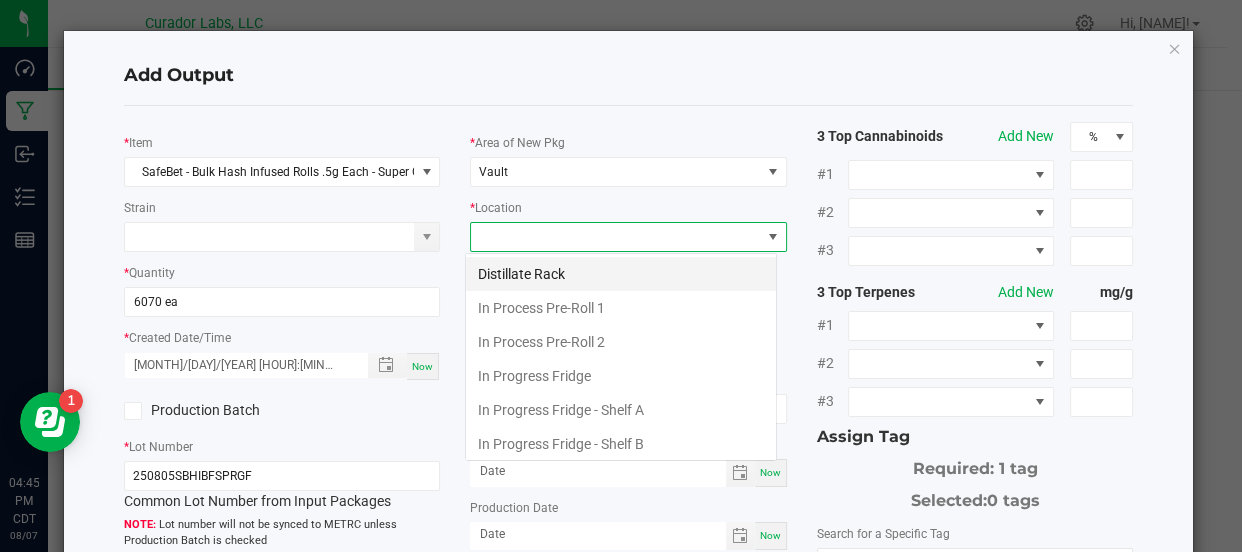 scroll, scrollTop: 99970, scrollLeft: 99687, axis: both 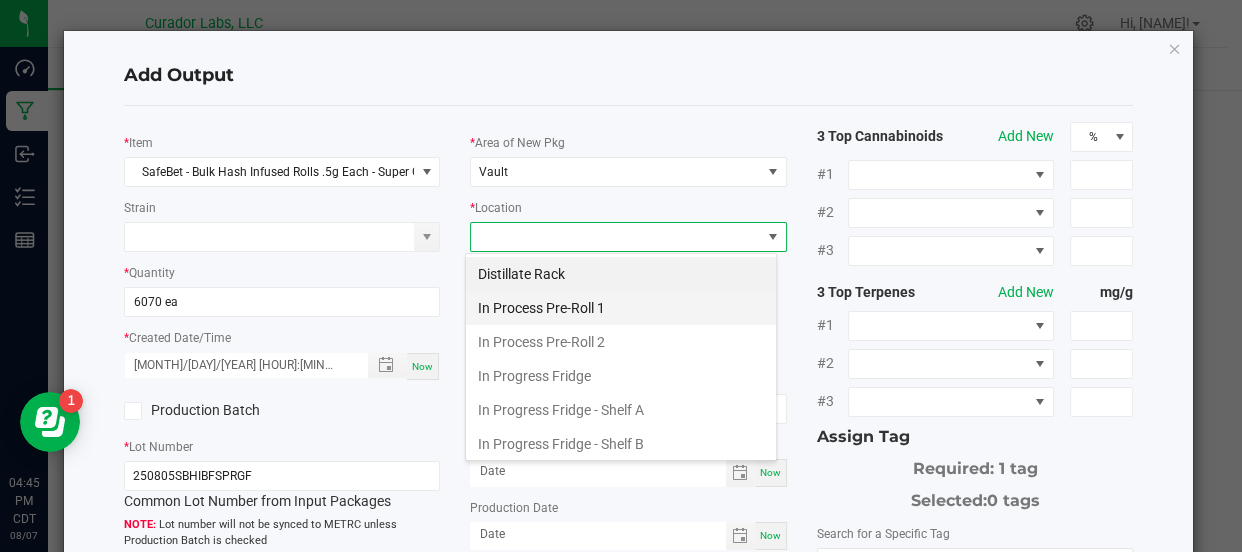click on "In Process Pre-Roll 1" at bounding box center [621, 308] 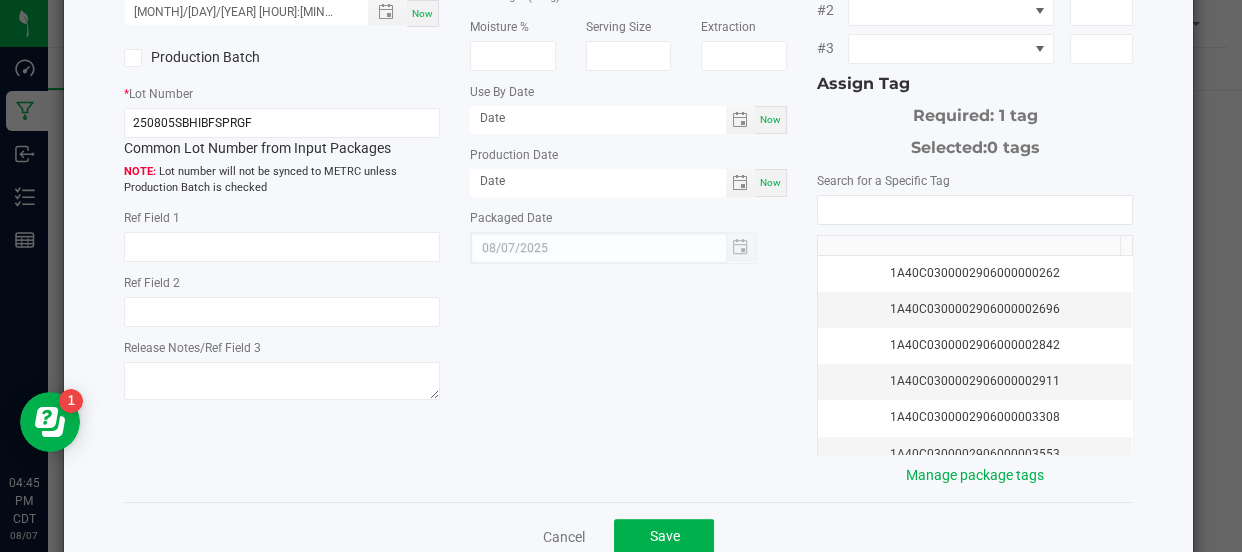 scroll, scrollTop: 401, scrollLeft: 0, axis: vertical 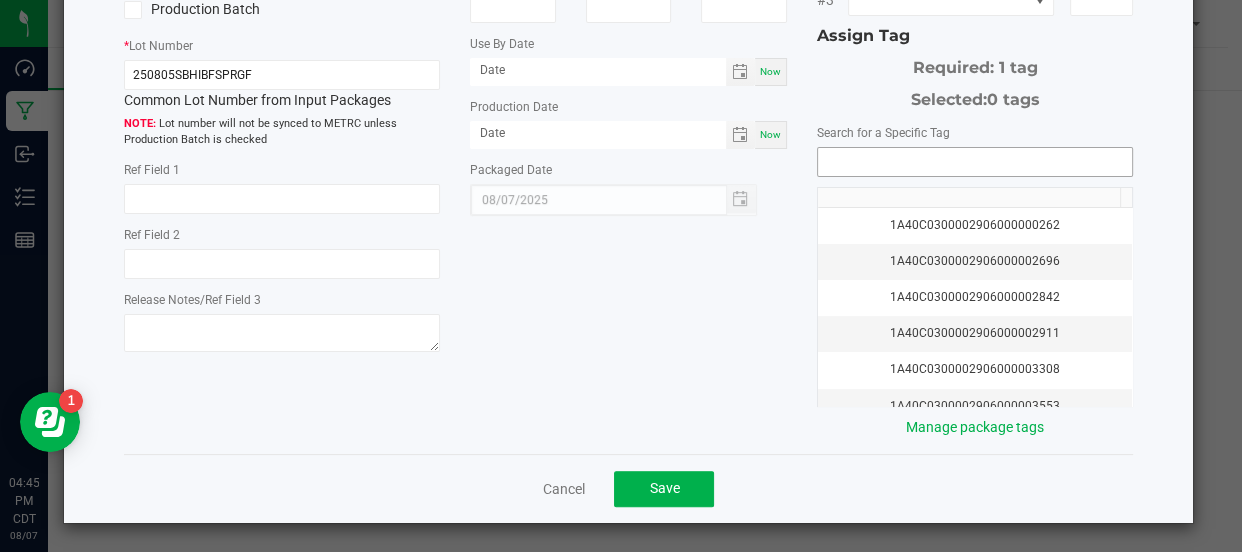 click at bounding box center [975, 162] 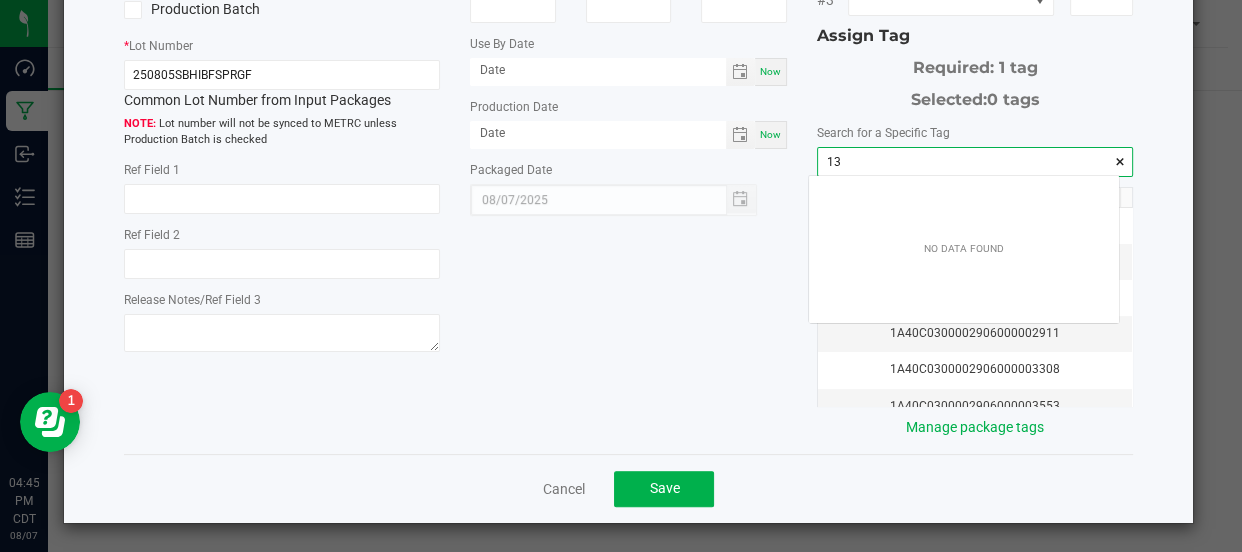 scroll, scrollTop: 99971, scrollLeft: 99689, axis: both 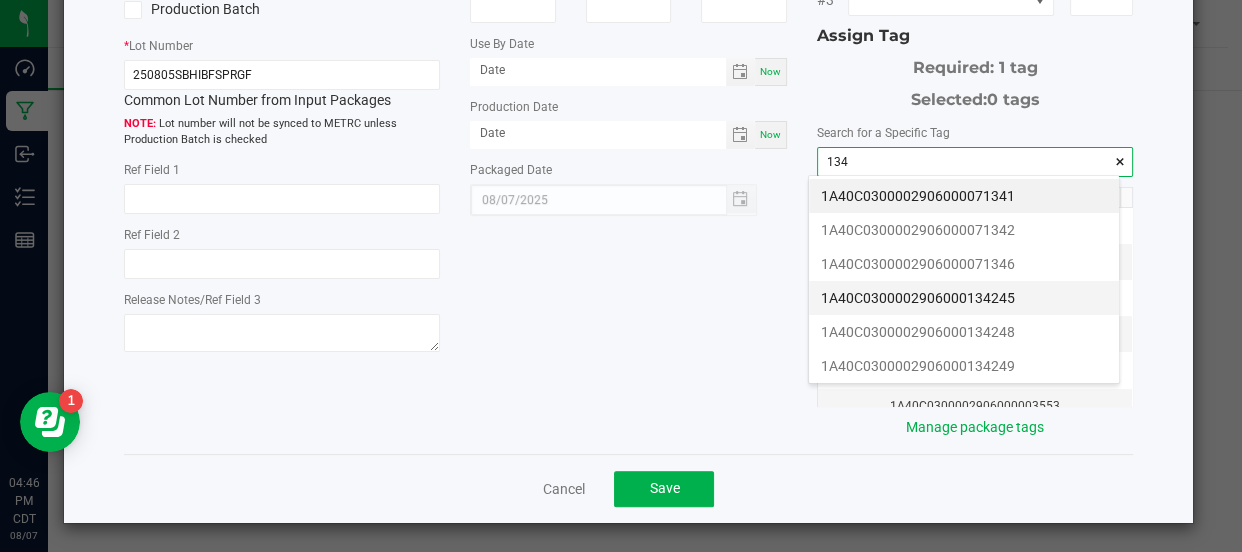 click on "1A40C0300002906000134245" at bounding box center [964, 298] 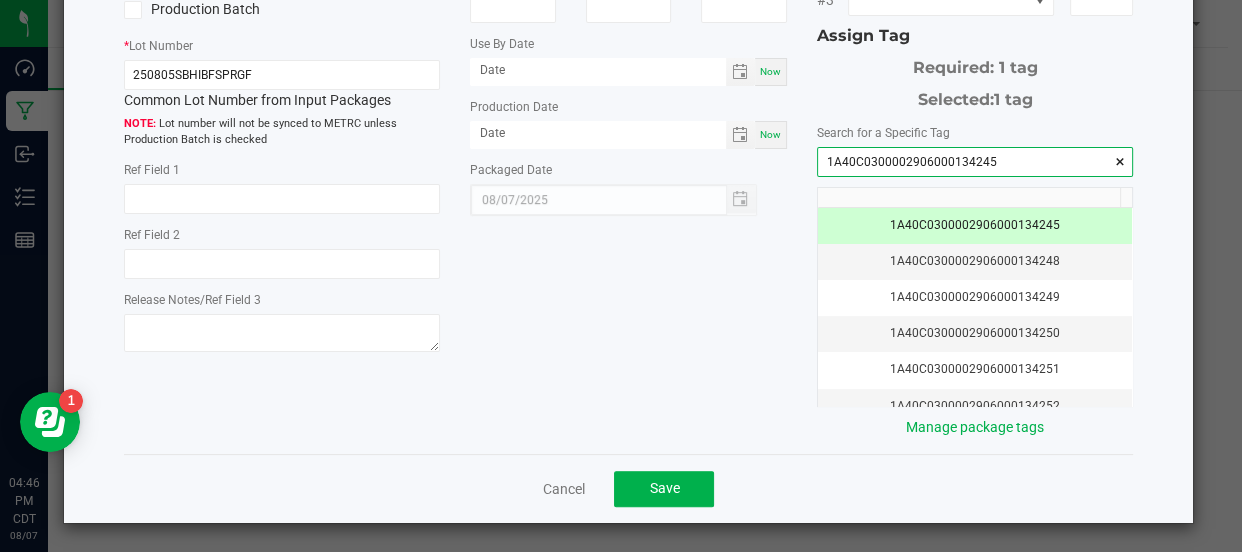type on "1A40C0300002906000134245" 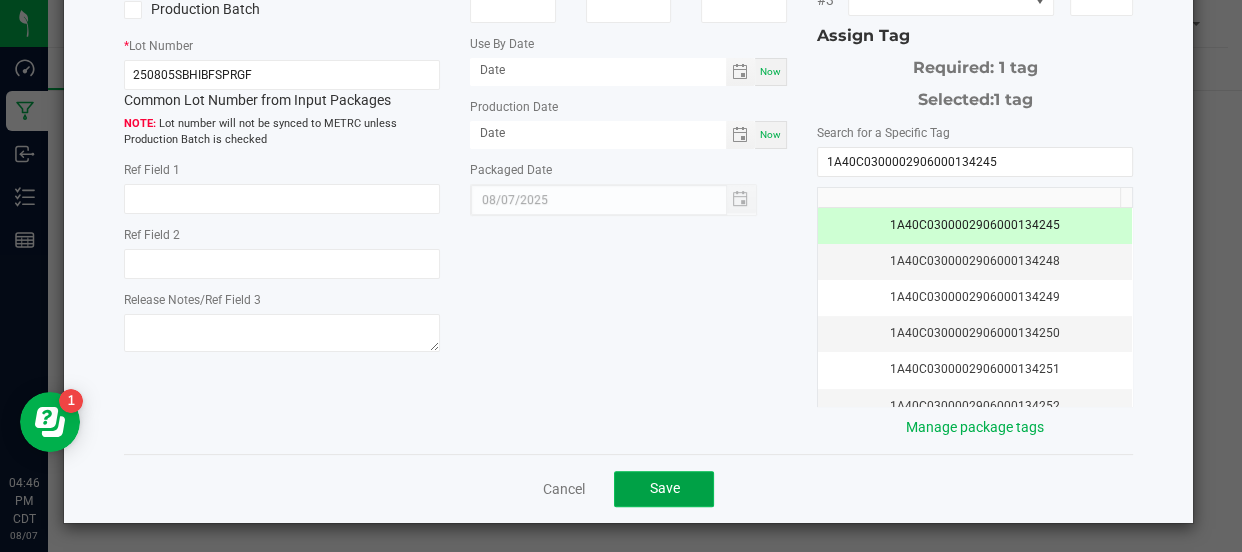 click on "Save" 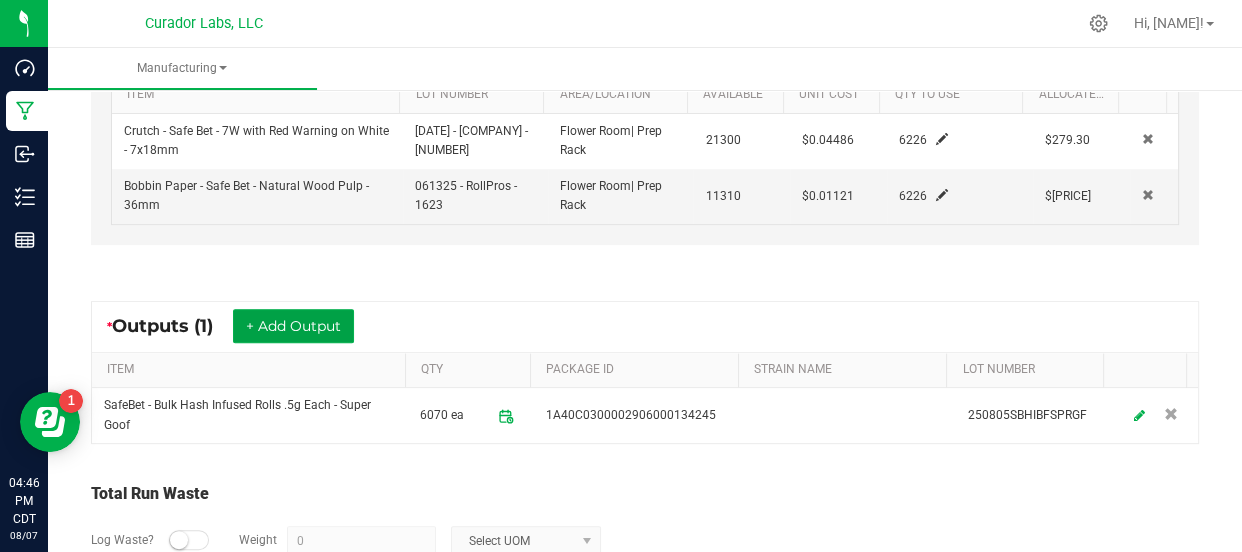 scroll, scrollTop: 632, scrollLeft: 0, axis: vertical 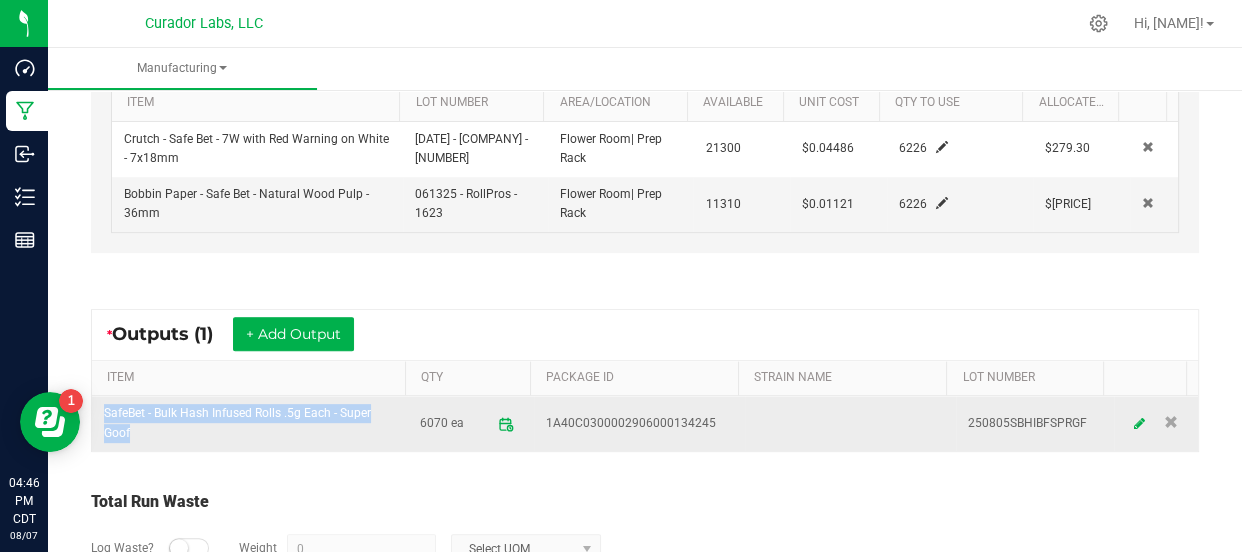 drag, startPoint x: 149, startPoint y: 434, endPoint x: 105, endPoint y: 407, distance: 51.62364 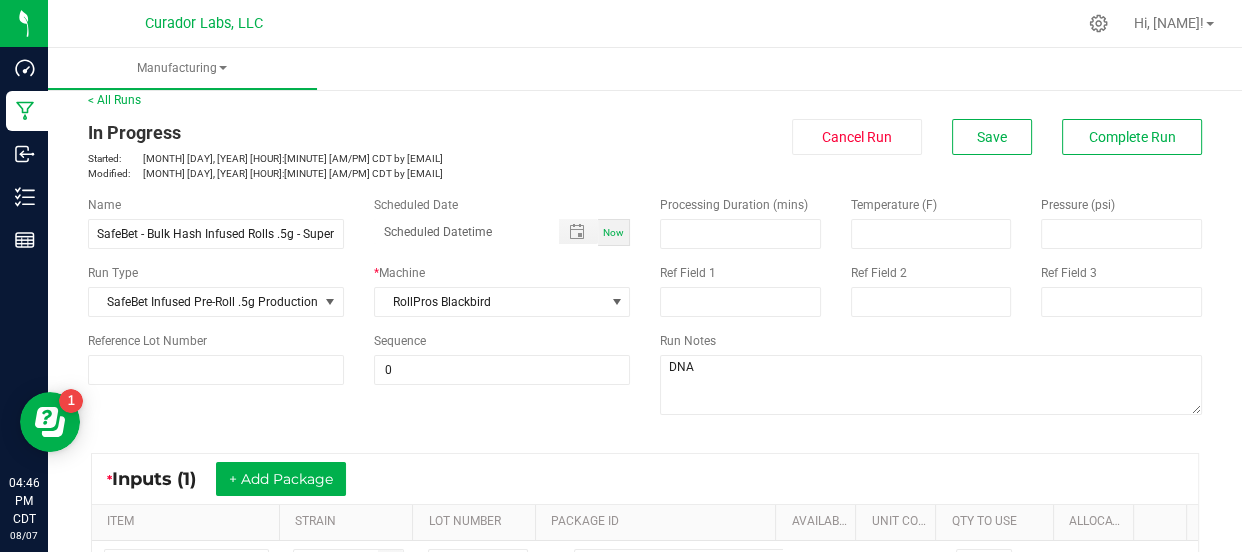 scroll, scrollTop: 0, scrollLeft: 0, axis: both 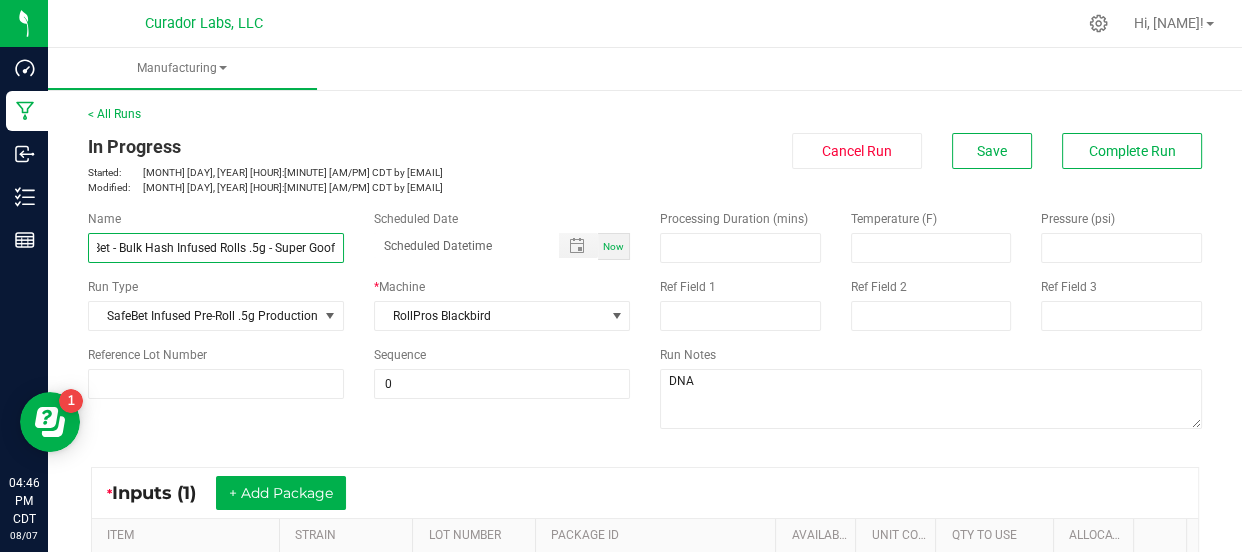 drag, startPoint x: 92, startPoint y: 249, endPoint x: 497, endPoint y: 274, distance: 405.77087 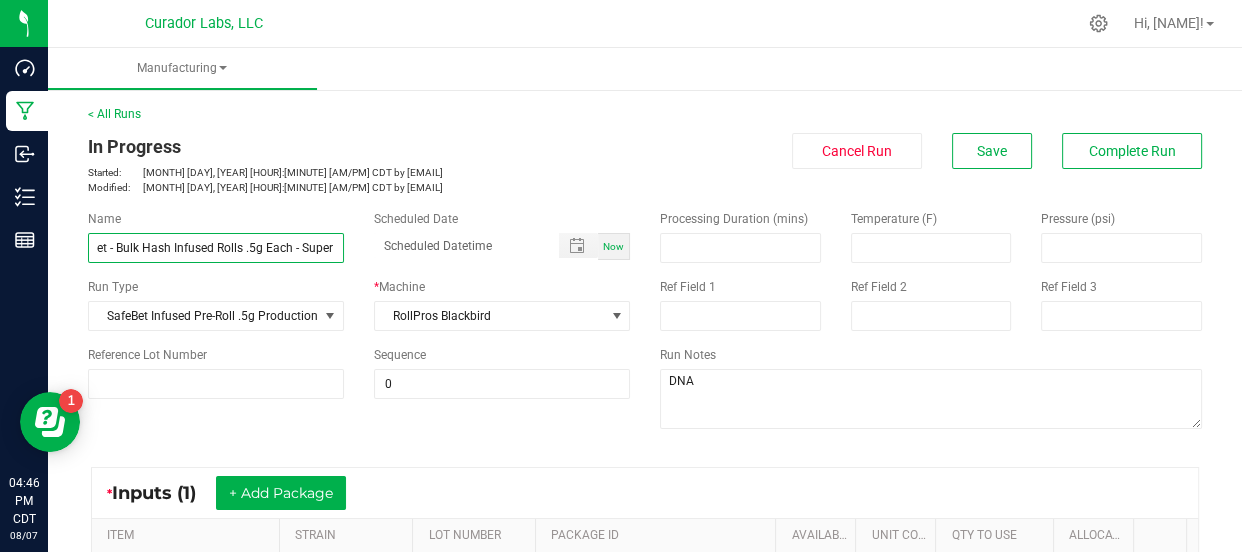 scroll, scrollTop: 0, scrollLeft: 60, axis: horizontal 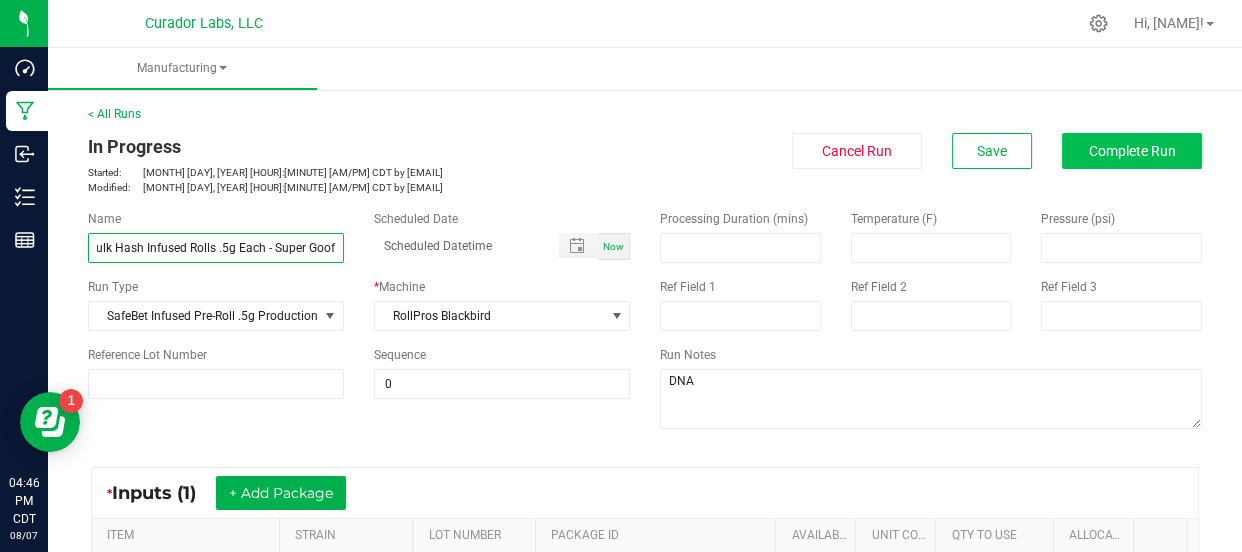 type on "SafeBet - Bulk Hash Infused Rolls .5g Each - Super Goof" 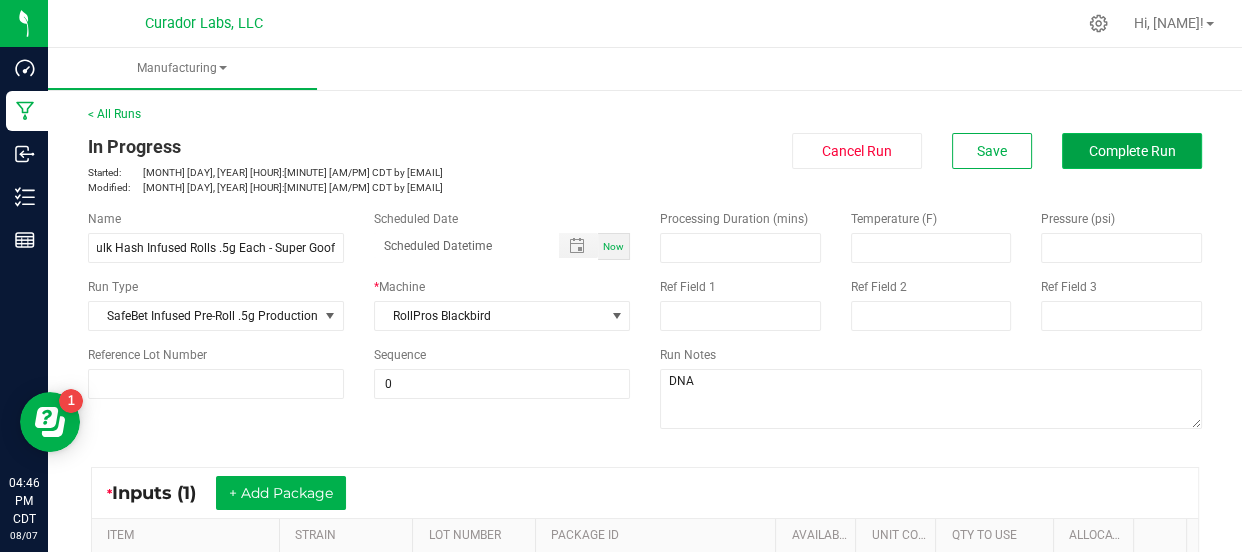 scroll, scrollTop: 0, scrollLeft: 0, axis: both 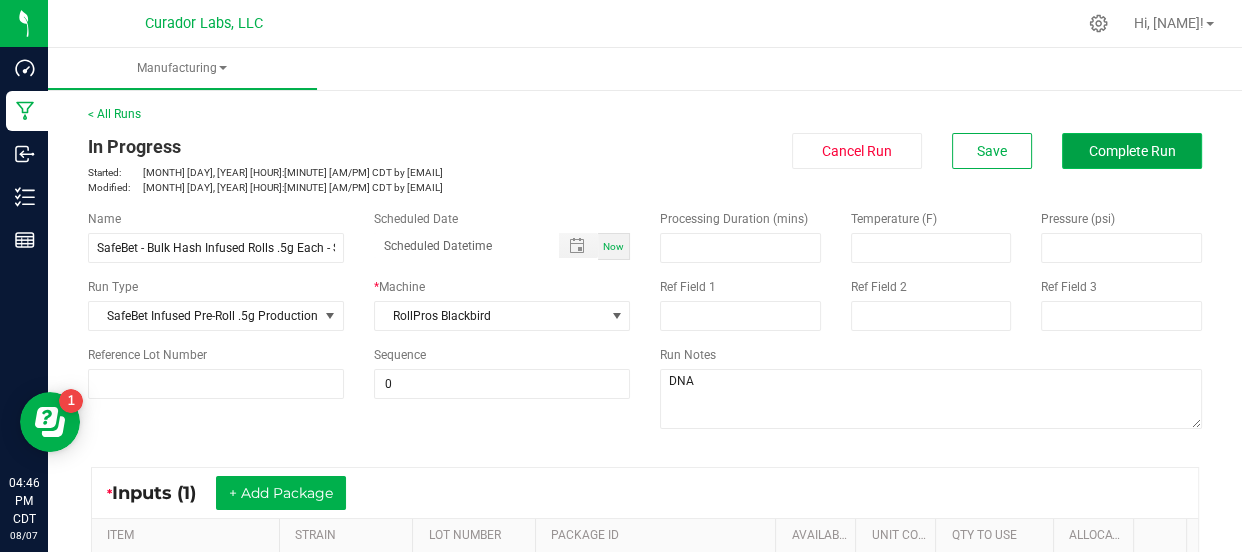 click on "Complete Run" at bounding box center [1132, 151] 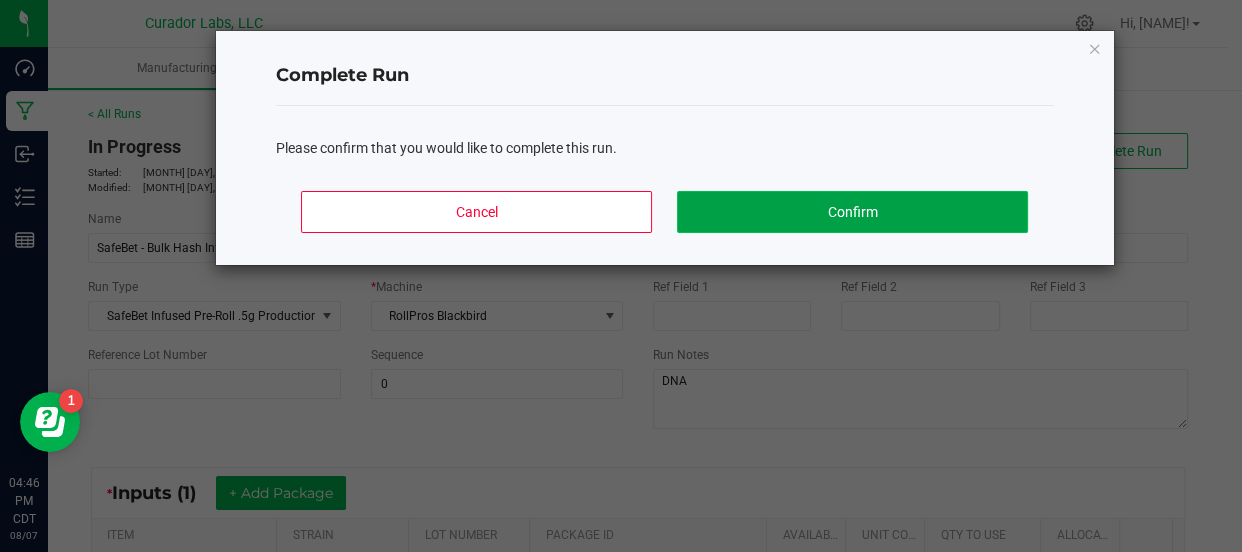 click on "Confirm" 